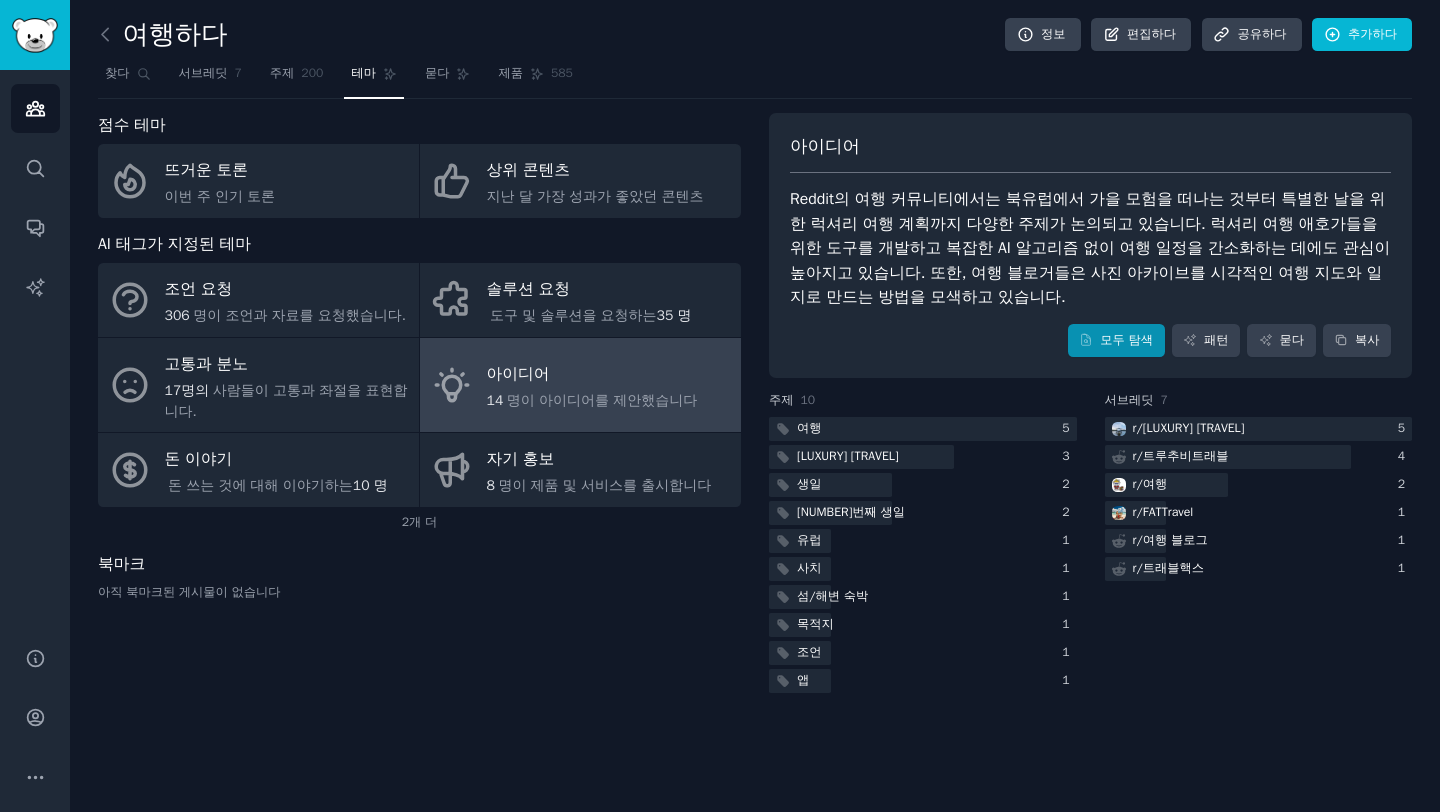 scroll, scrollTop: 0, scrollLeft: 0, axis: both 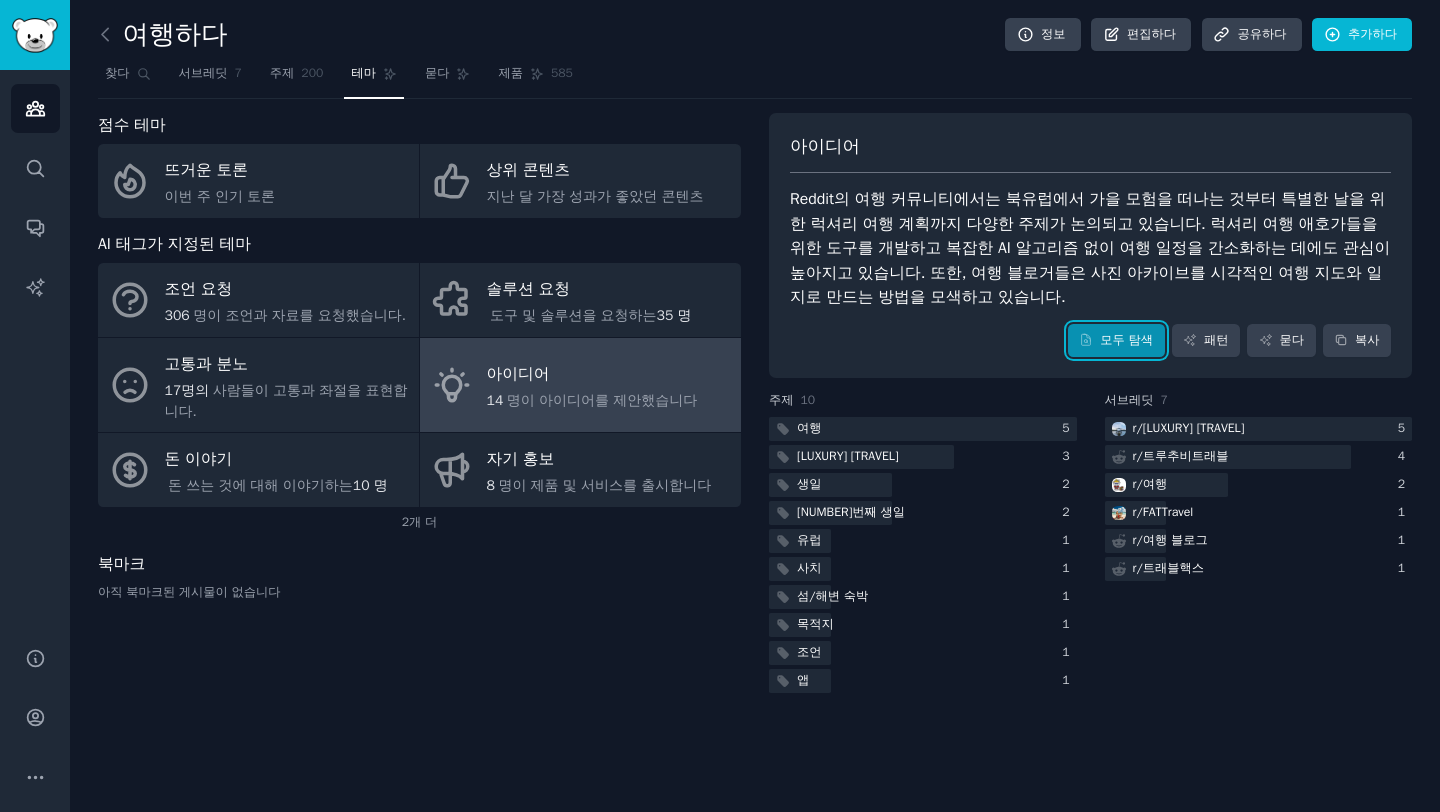 click on "모두 탐색" at bounding box center (1126, 340) 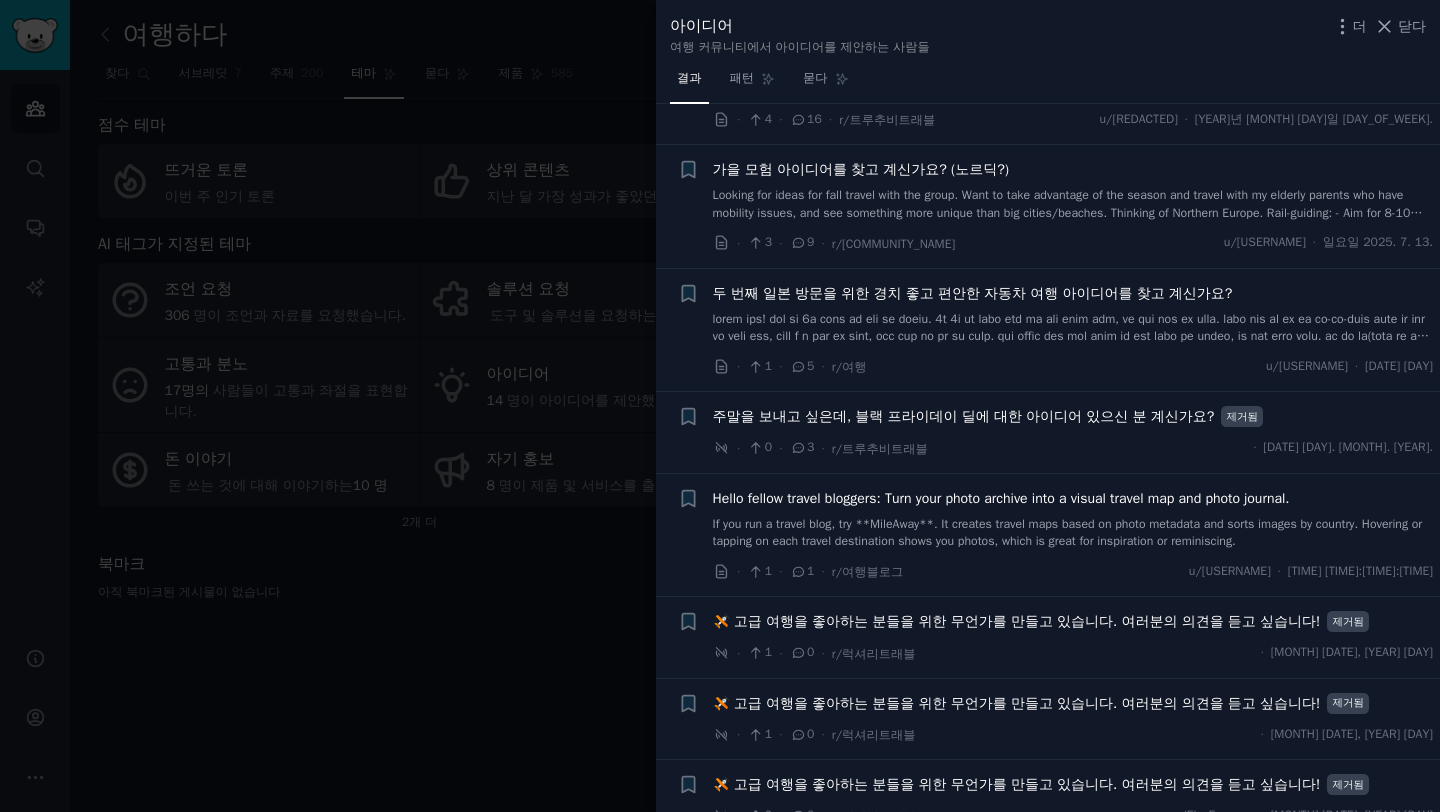 scroll, scrollTop: 870, scrollLeft: 0, axis: vertical 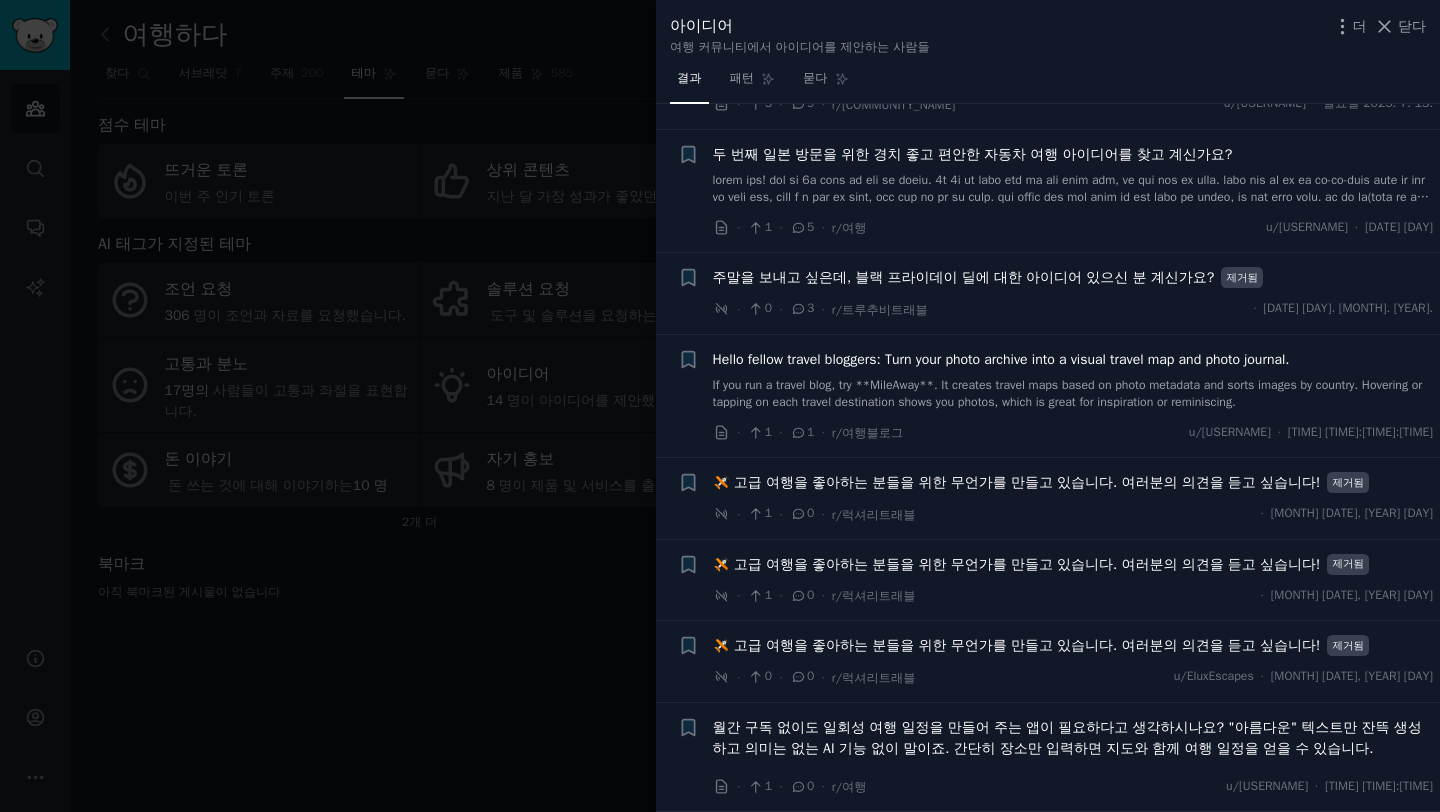 click at bounding box center (720, 406) 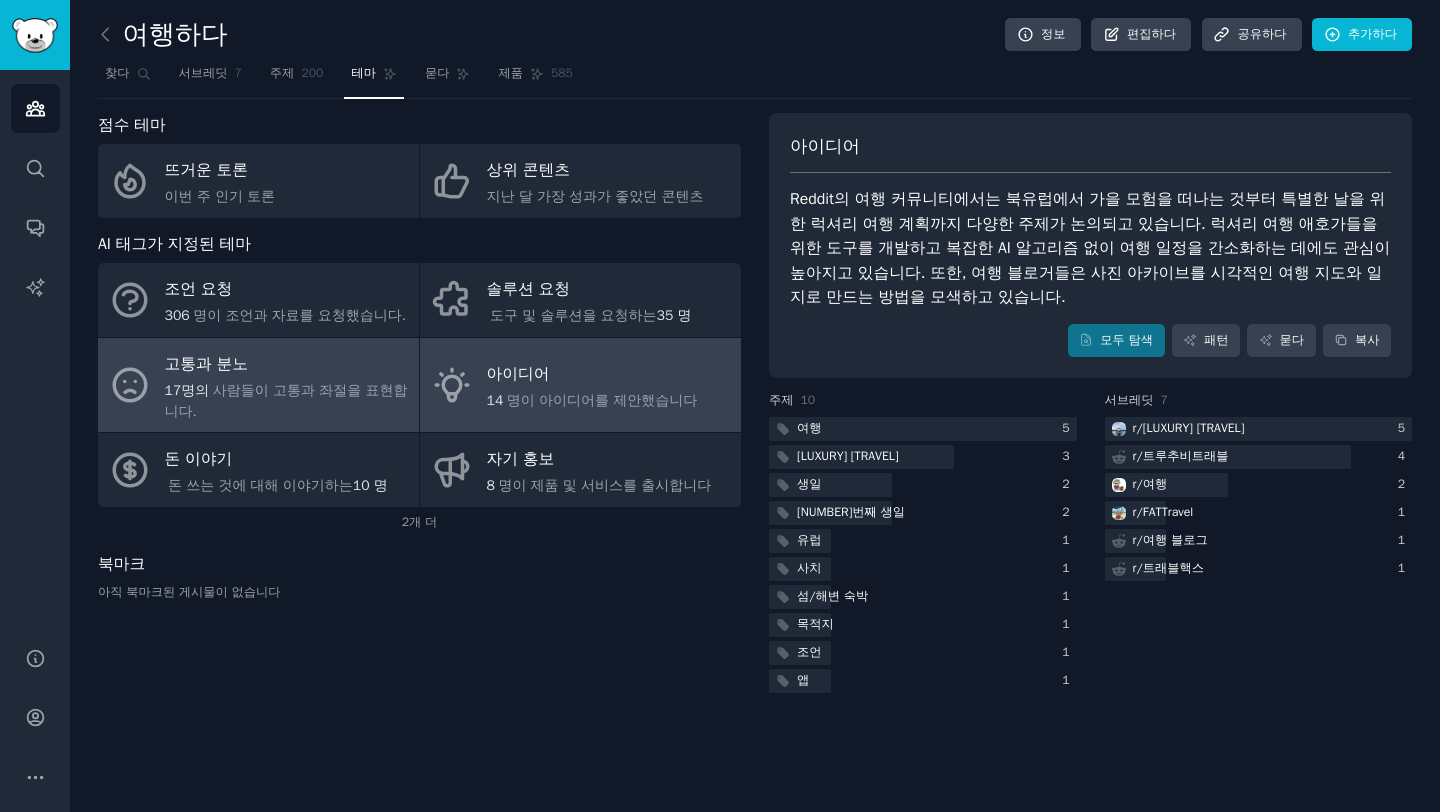 click on "사람들이 고통과 좌절을 표현합니다." at bounding box center (286, 401) 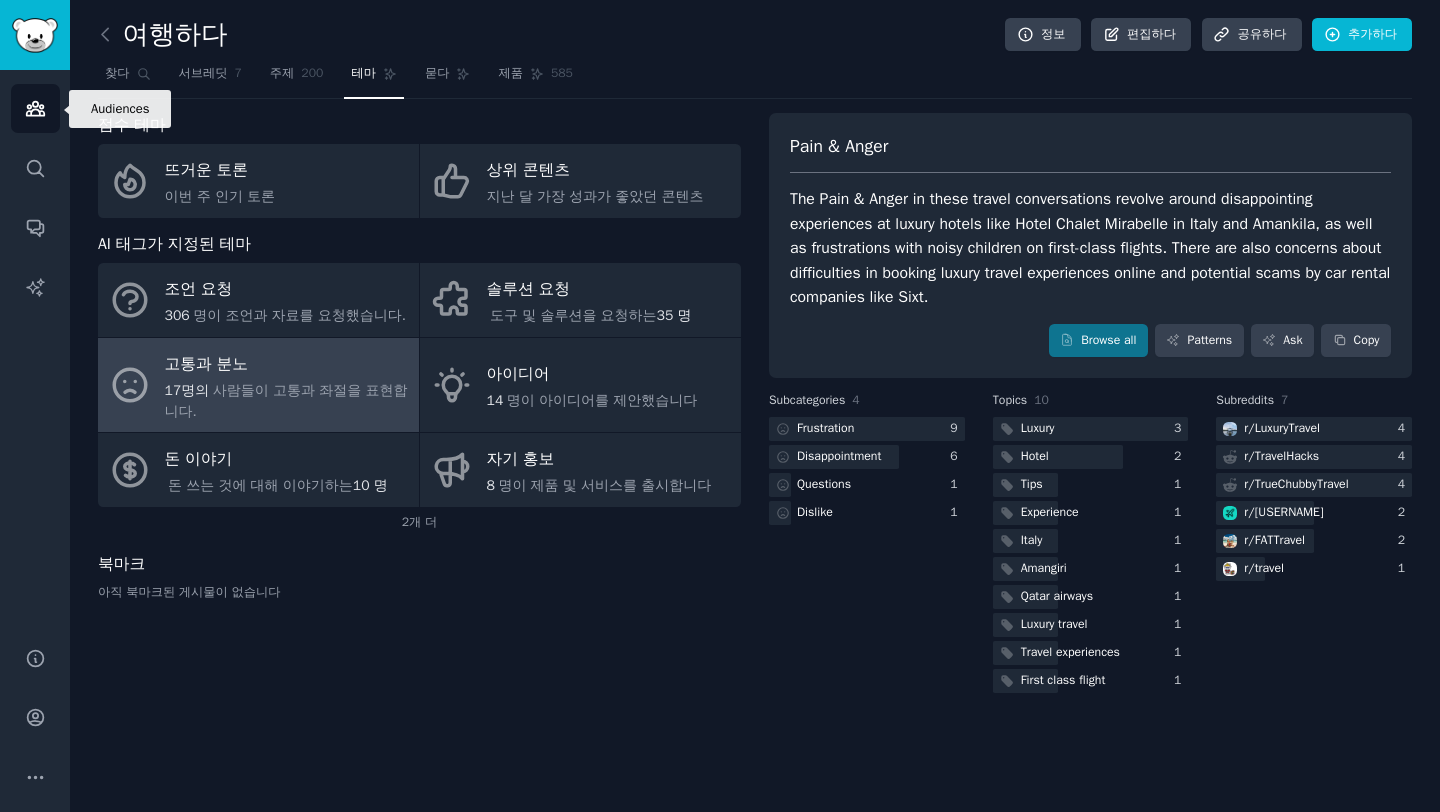 click on "청중" at bounding box center [35, 108] 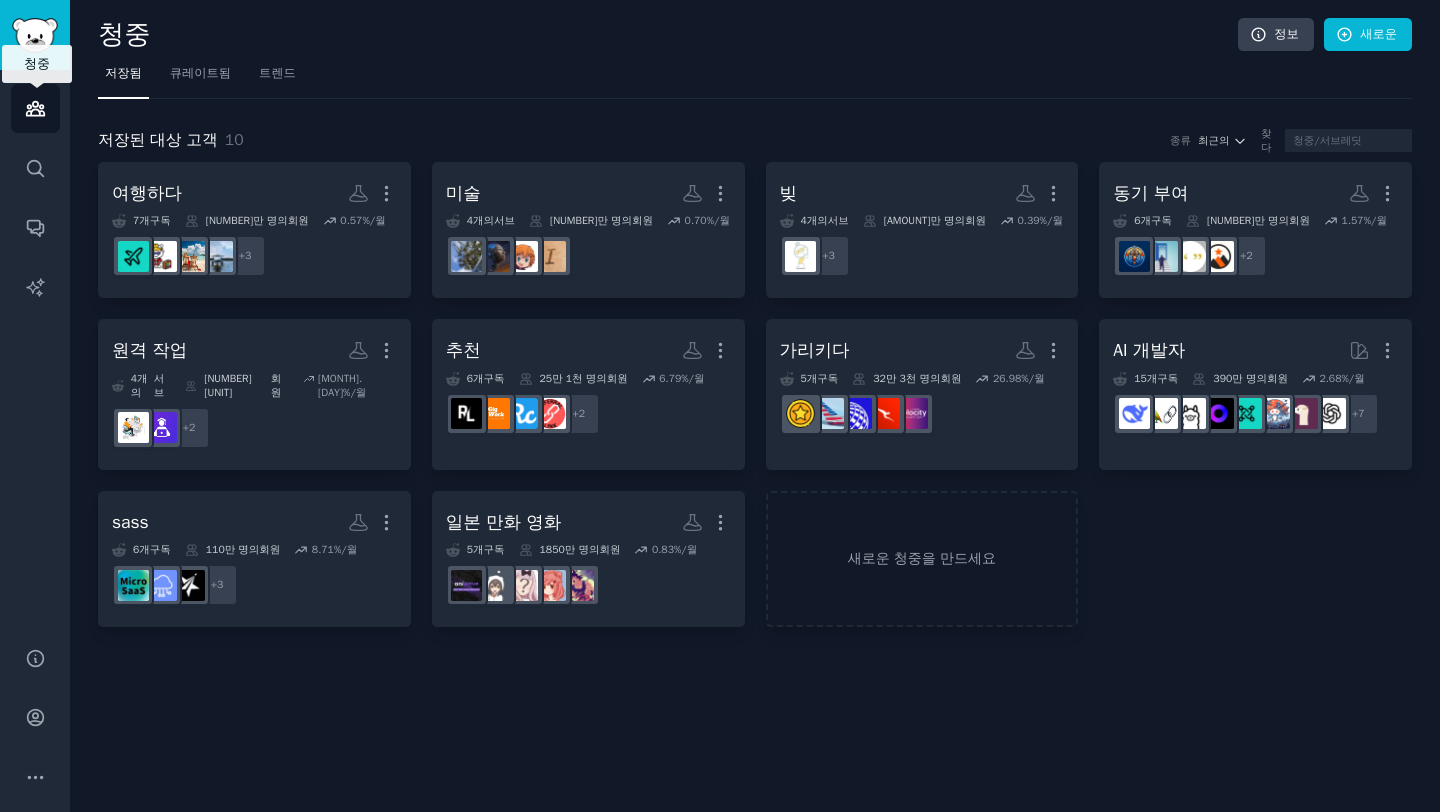 click on "청중" at bounding box center [35, 108] 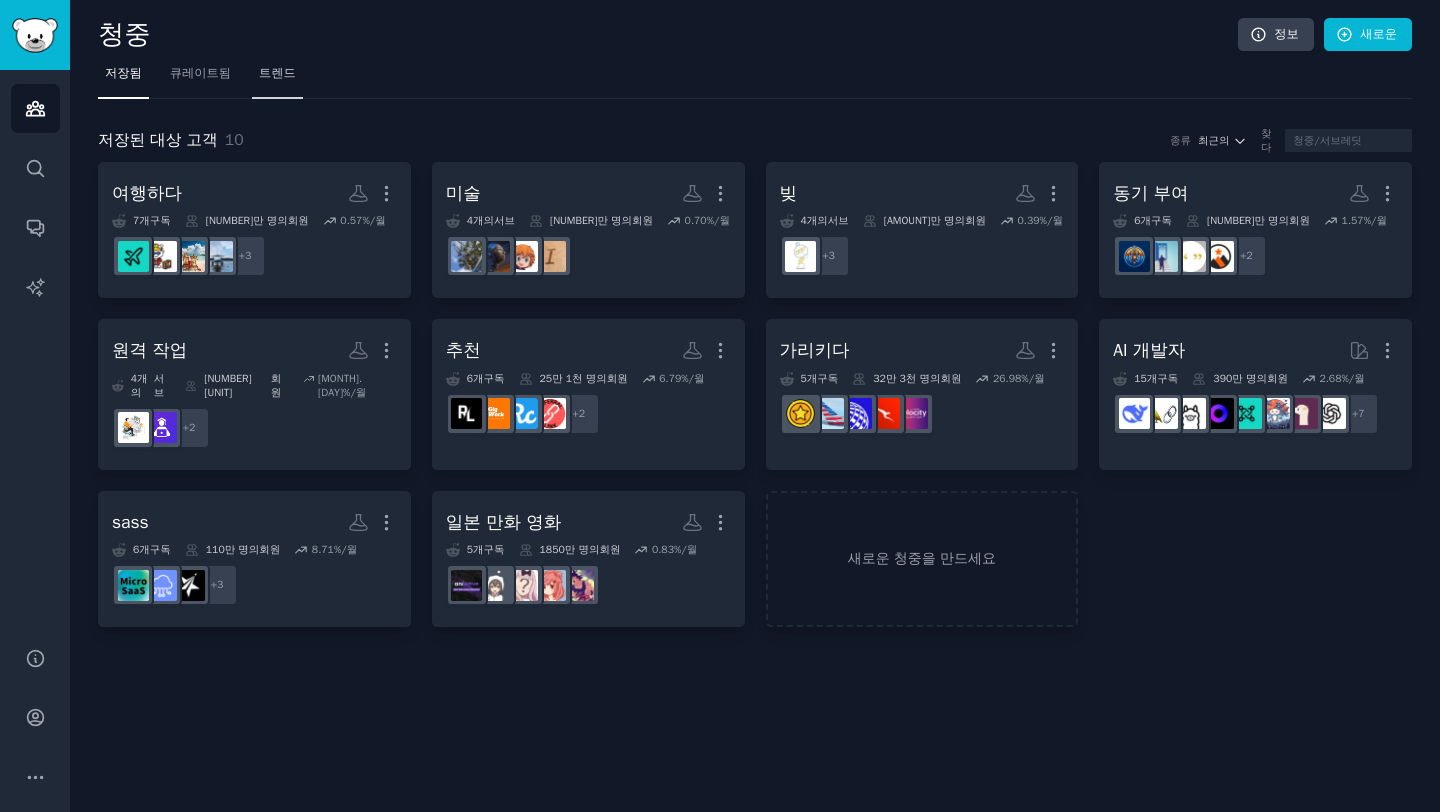 click on "트렌드" at bounding box center (277, 73) 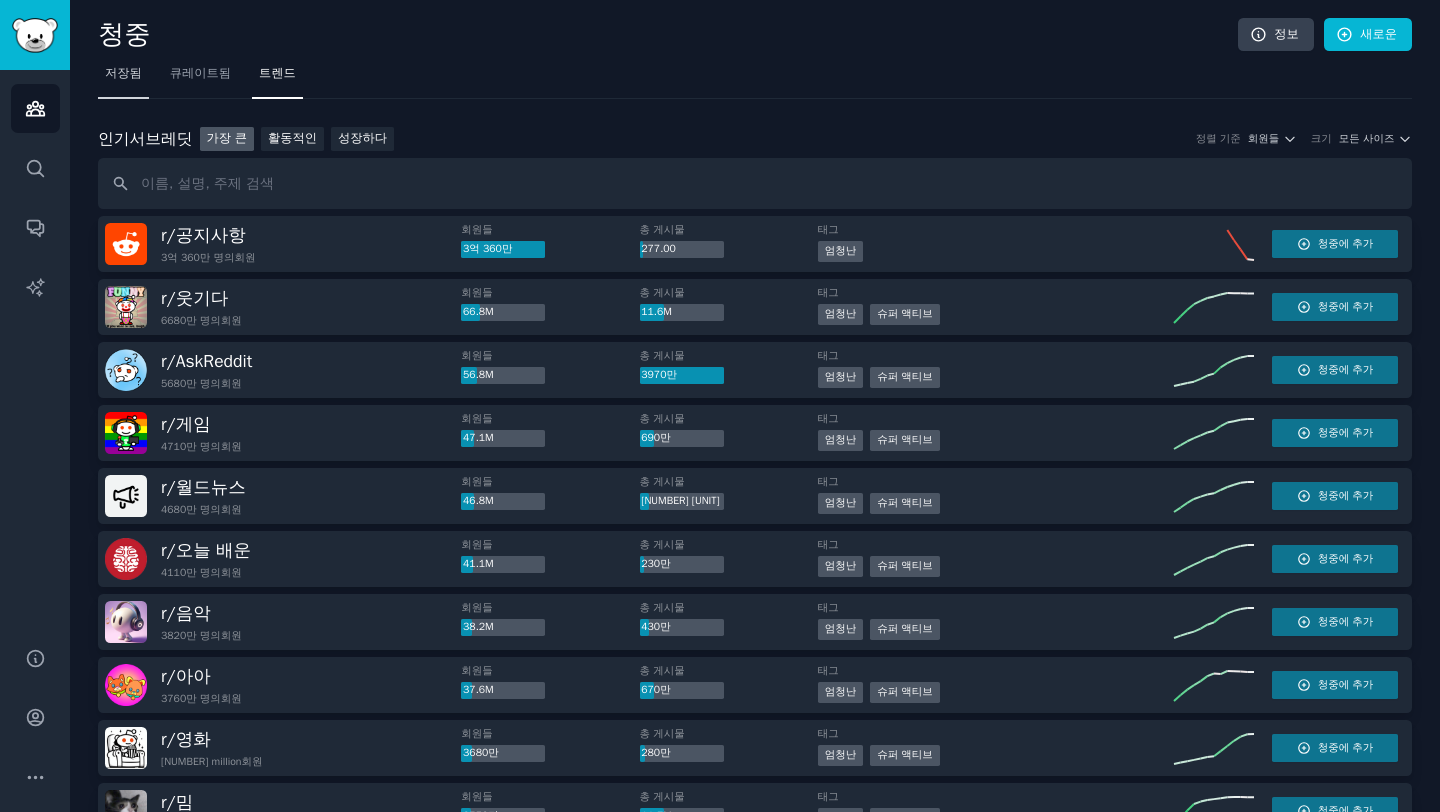 click on "저장됨" at bounding box center [123, 73] 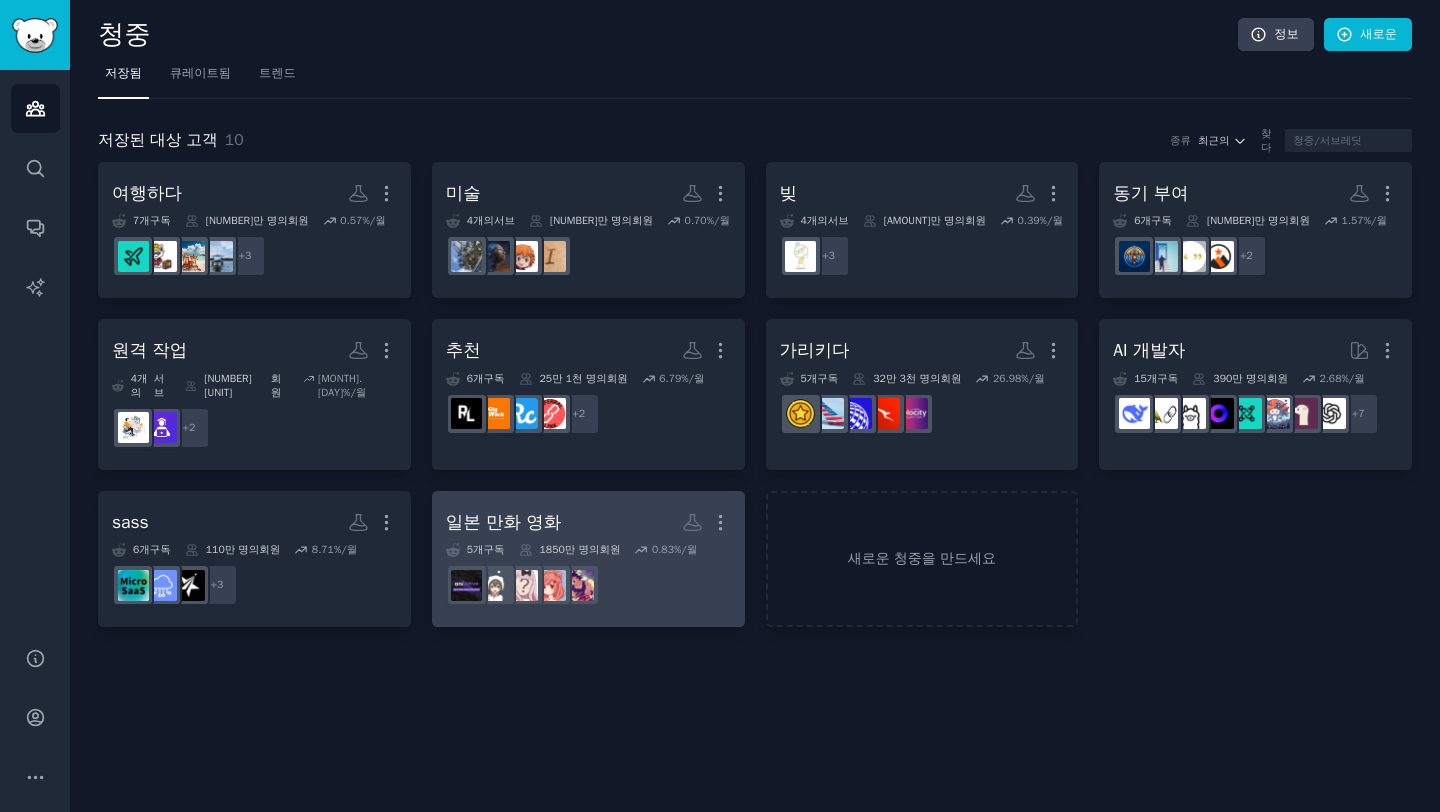 click on "일본 만화 영화 더" at bounding box center [588, 522] 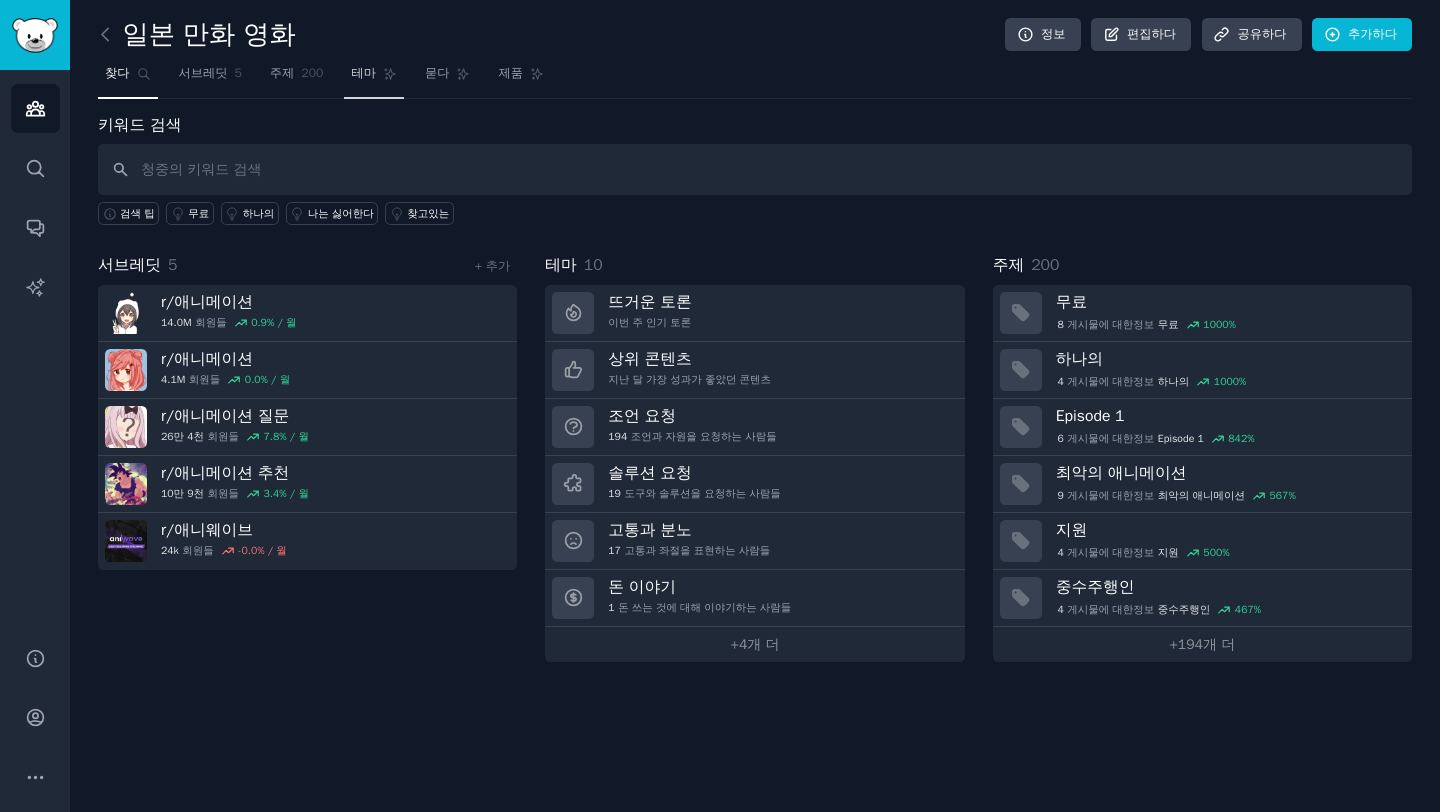 click on "테마" at bounding box center [374, 78] 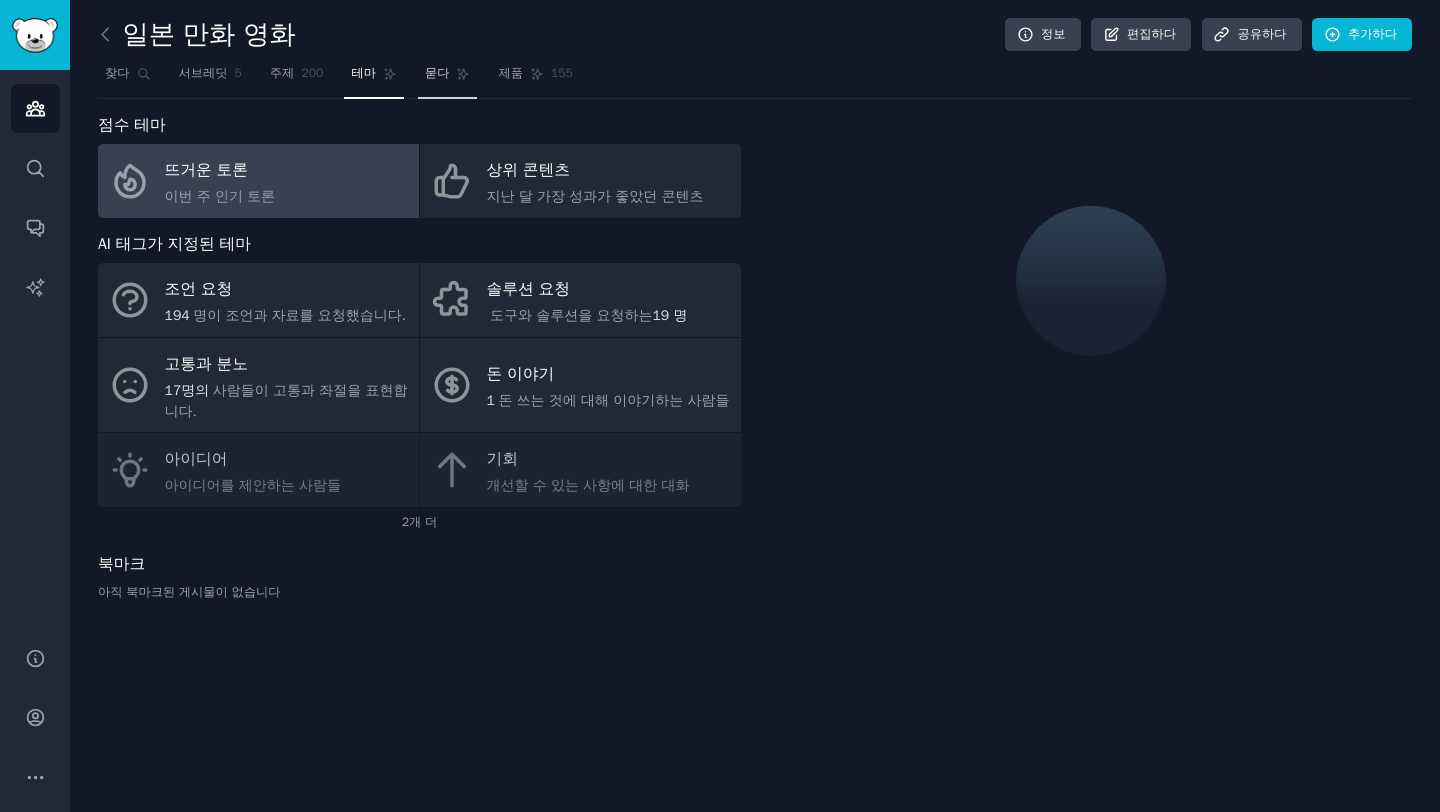 click on "묻다" at bounding box center (437, 73) 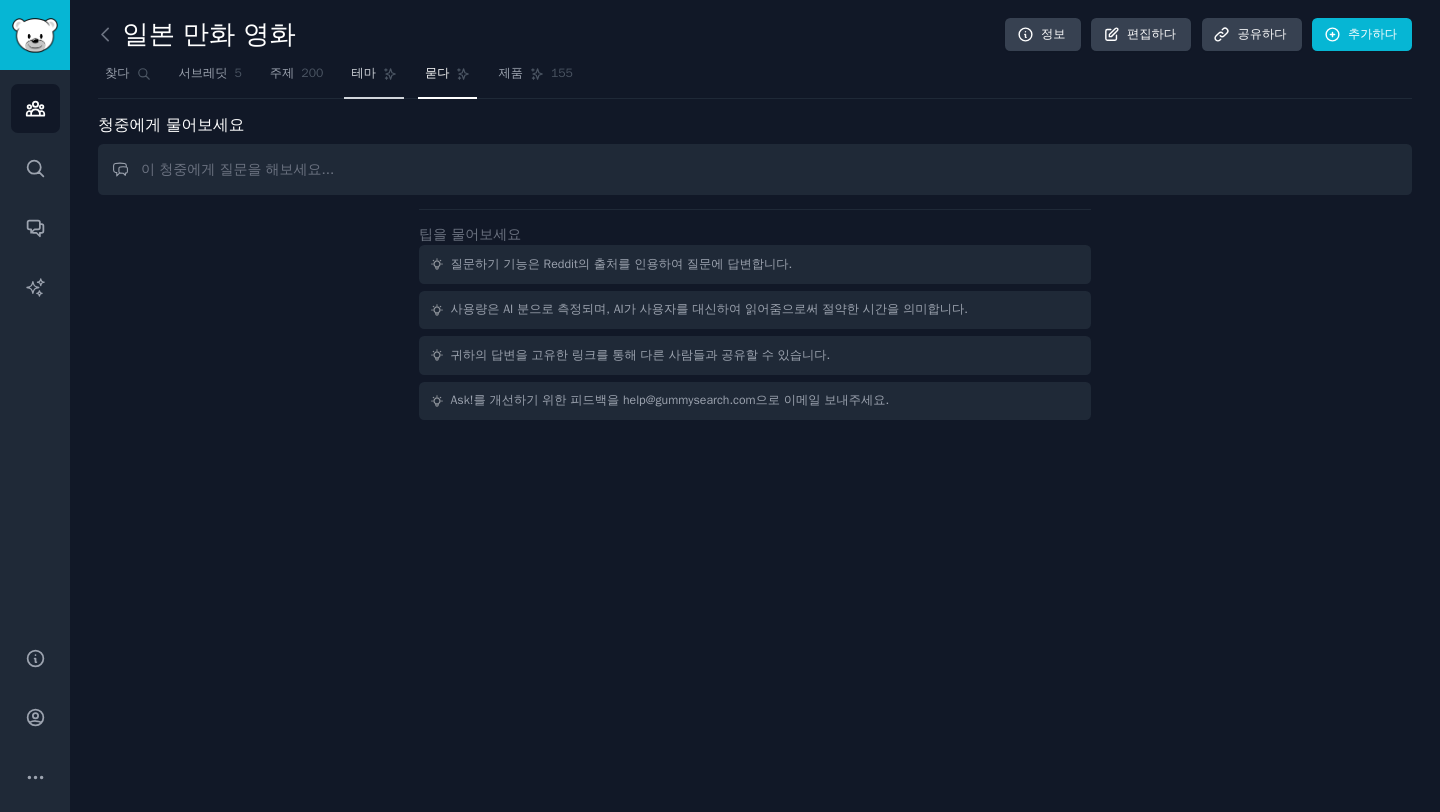 click 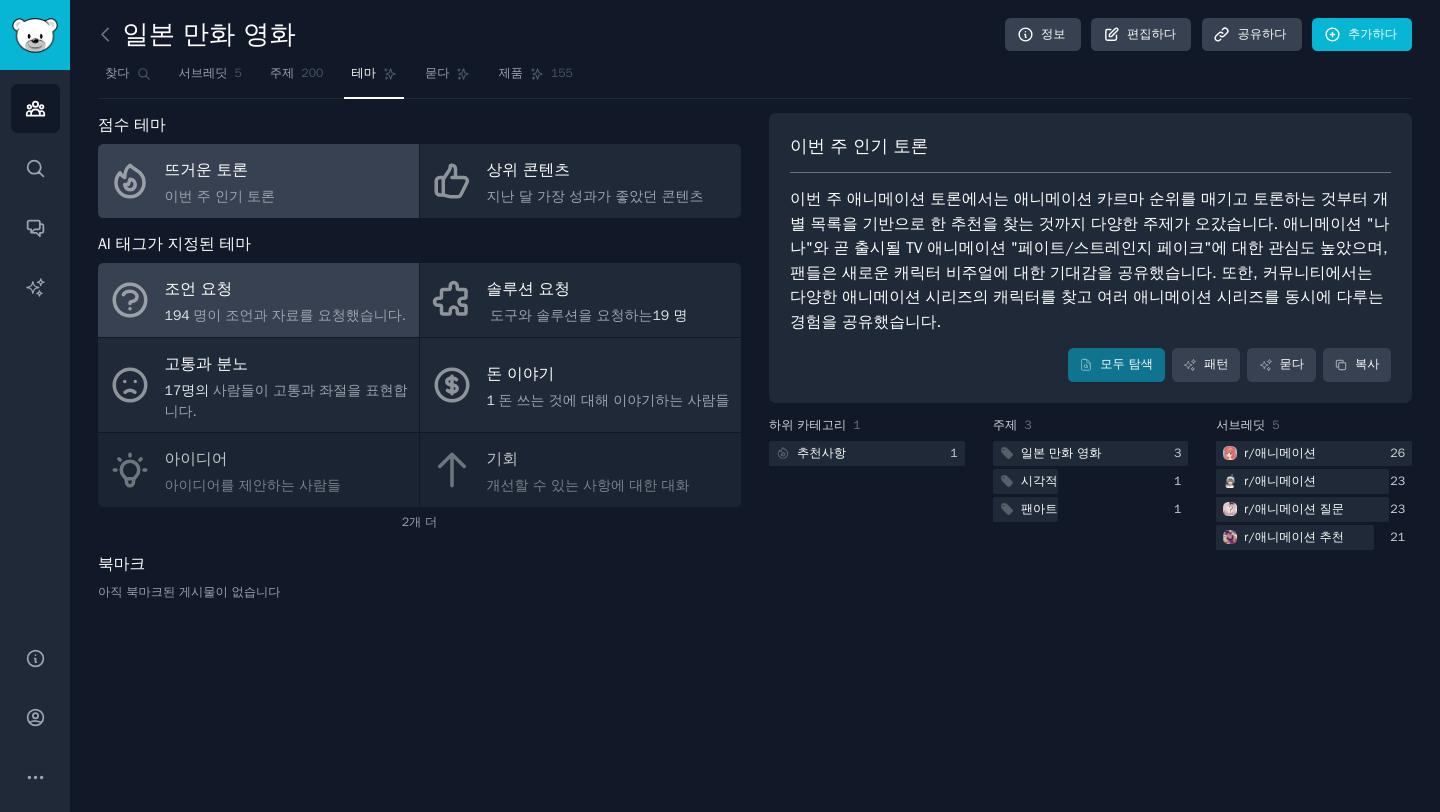 click on "조언 요청" at bounding box center (285, 290) 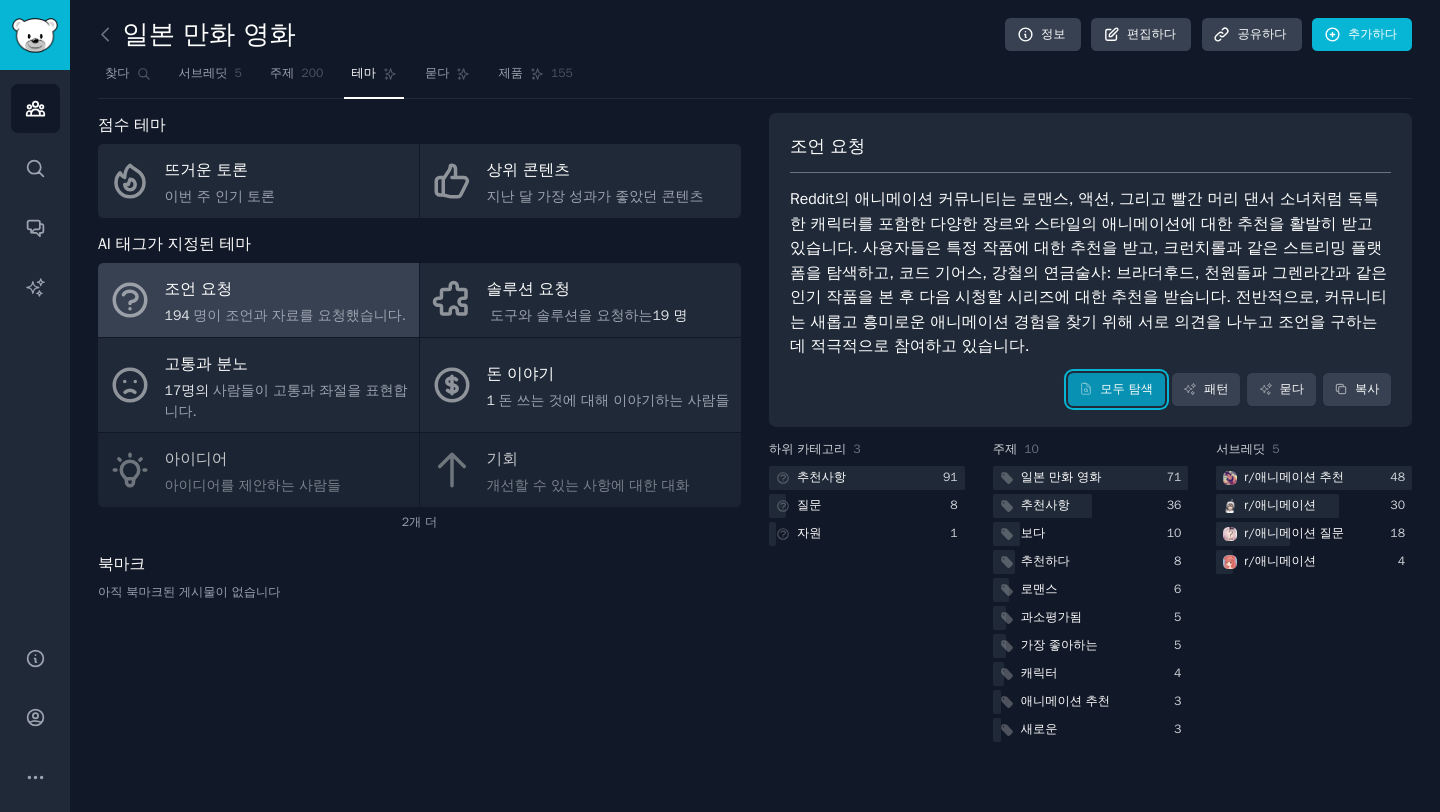 click on "모두 탐색" at bounding box center [1126, 389] 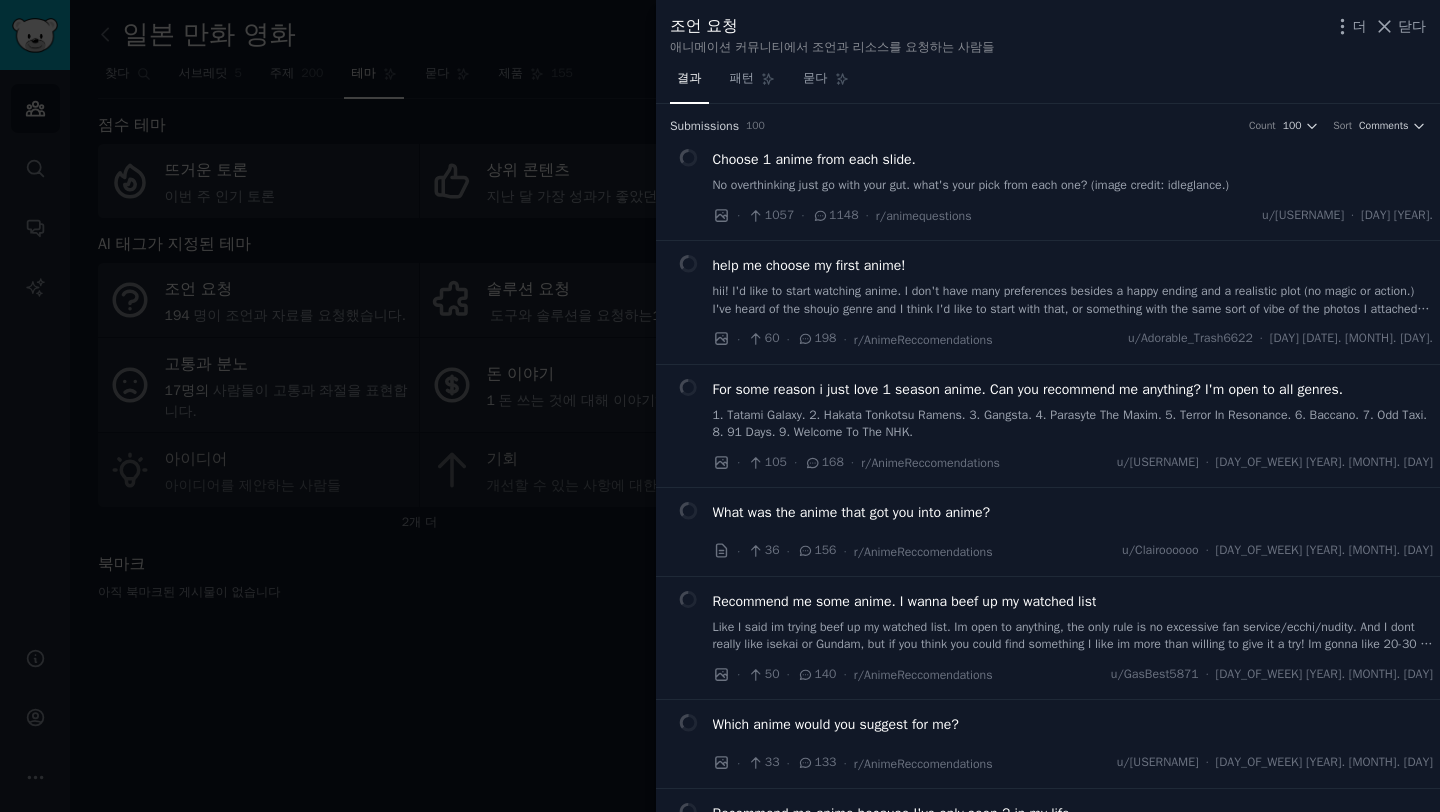 click at bounding box center [720, 406] 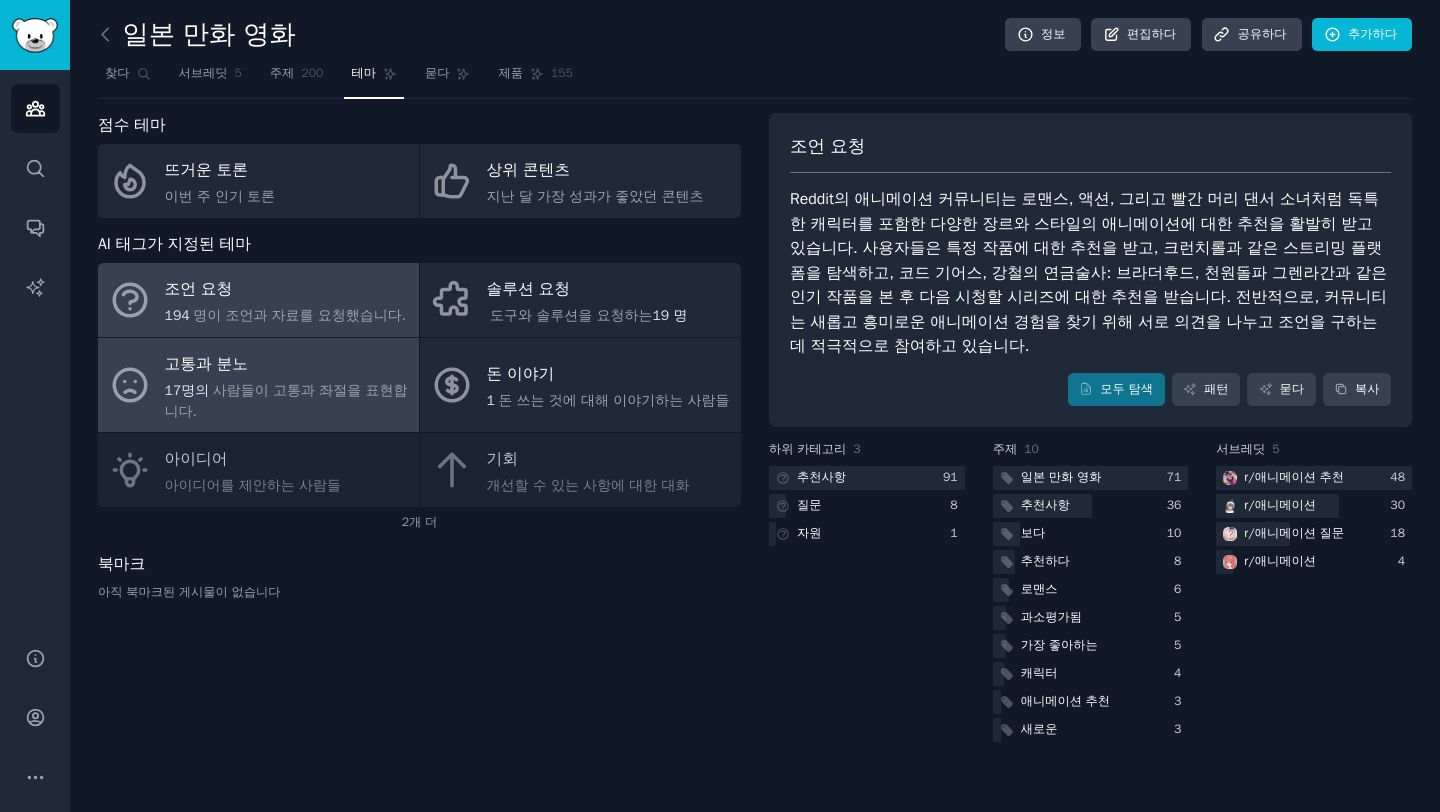 click on "사람들이 고통과 좌절을 표현합니다." at bounding box center (286, 401) 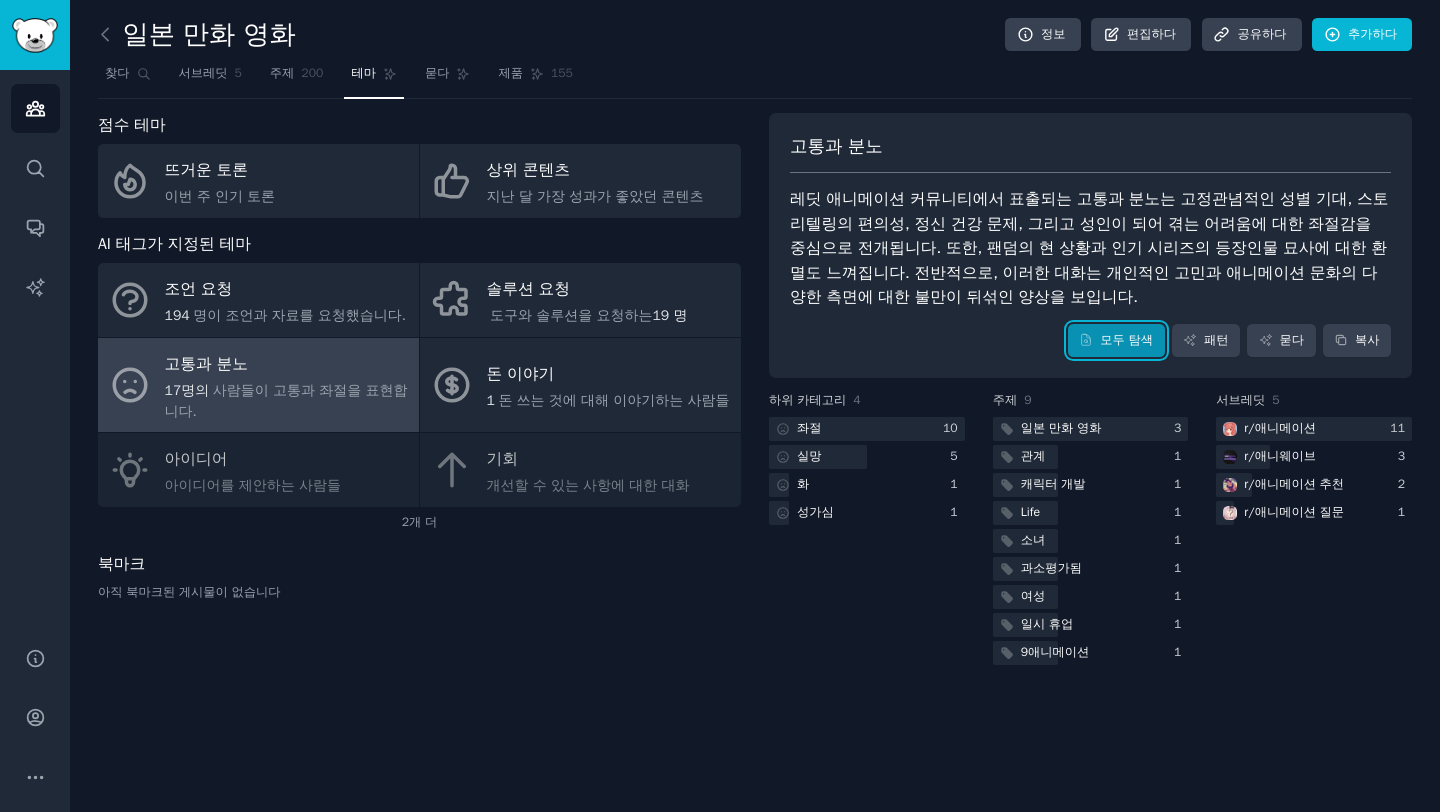 click on "모두 탐색" at bounding box center [1116, 341] 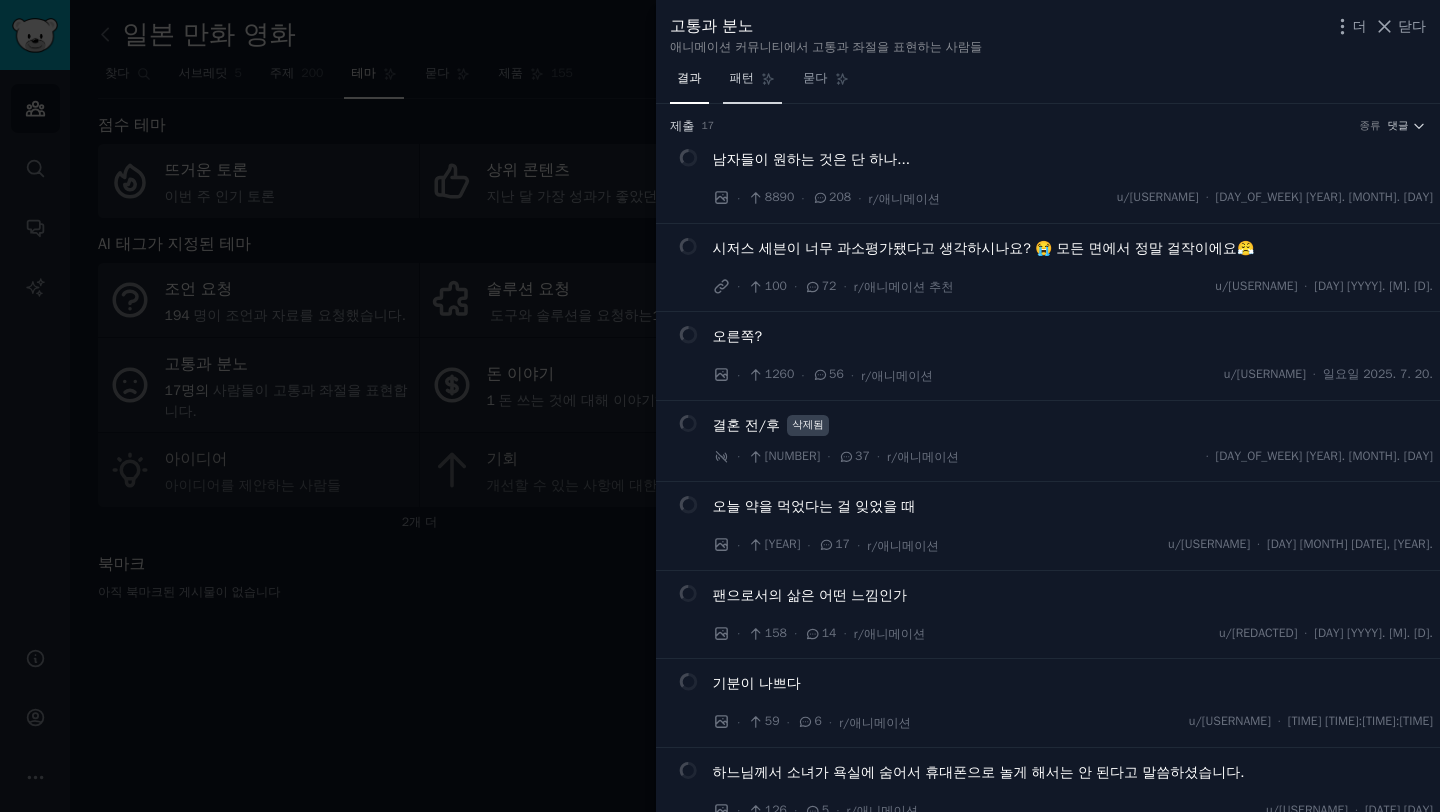 click on "패턴" at bounding box center [742, 78] 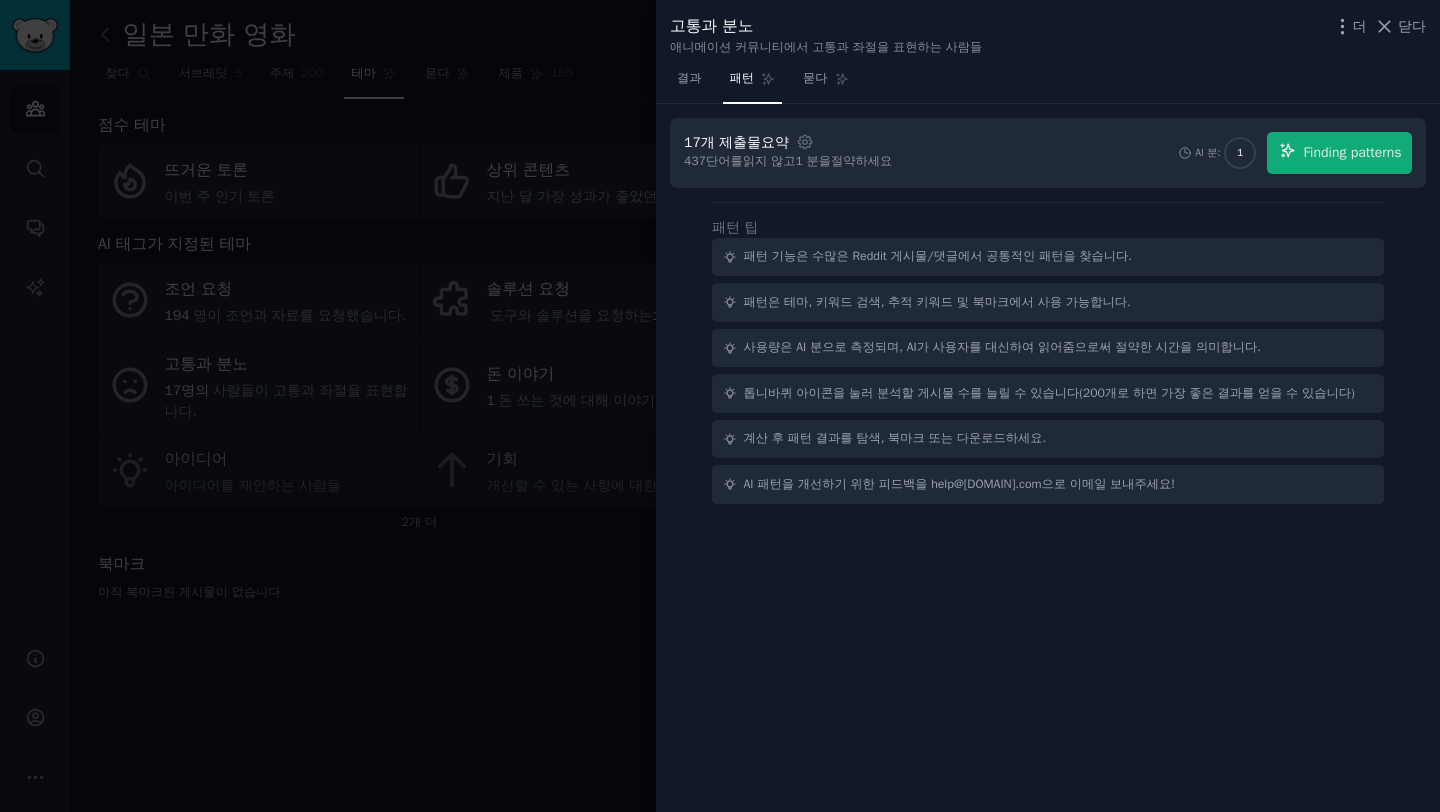 click on "결과 패턴 묻다" at bounding box center (763, 83) 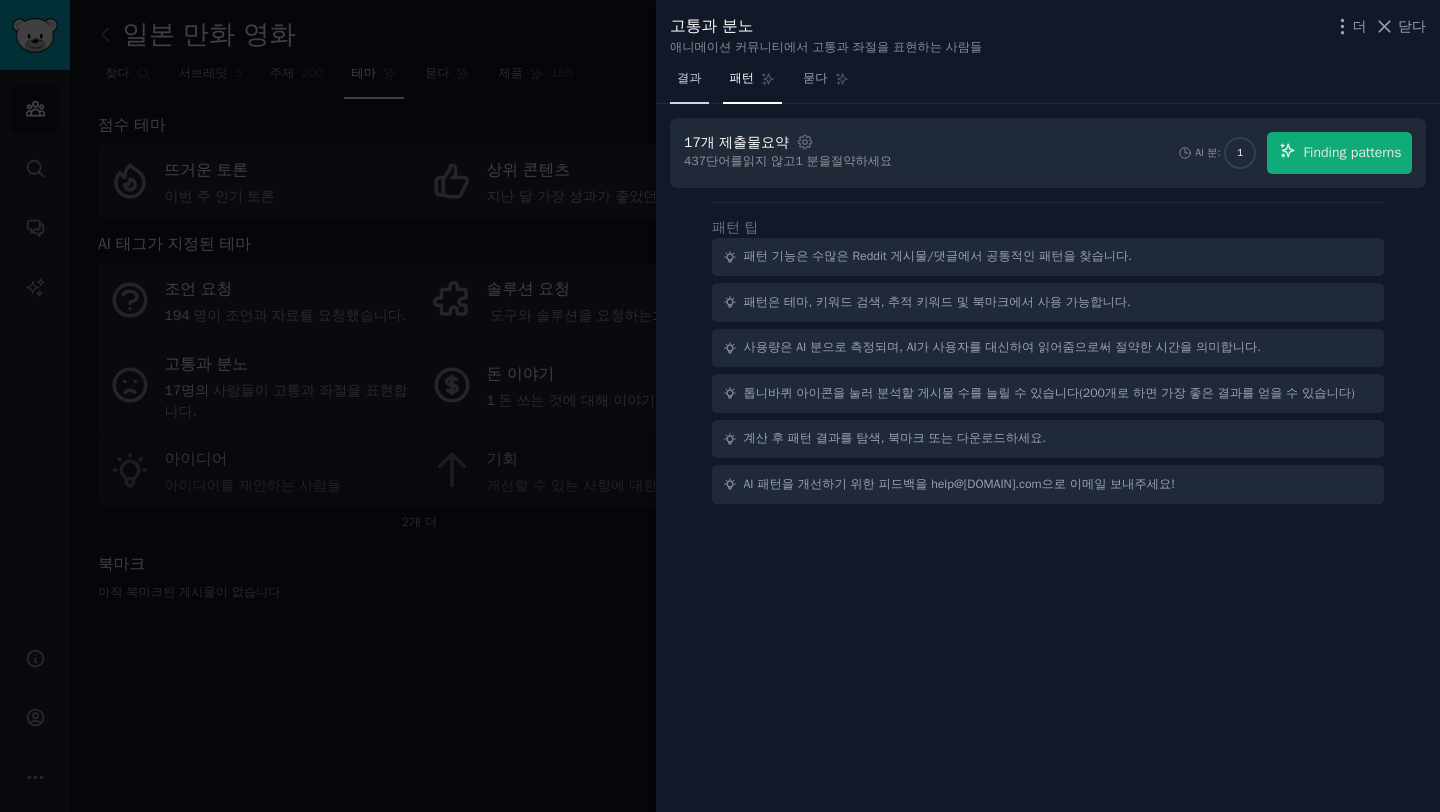 click on "결과" at bounding box center (689, 78) 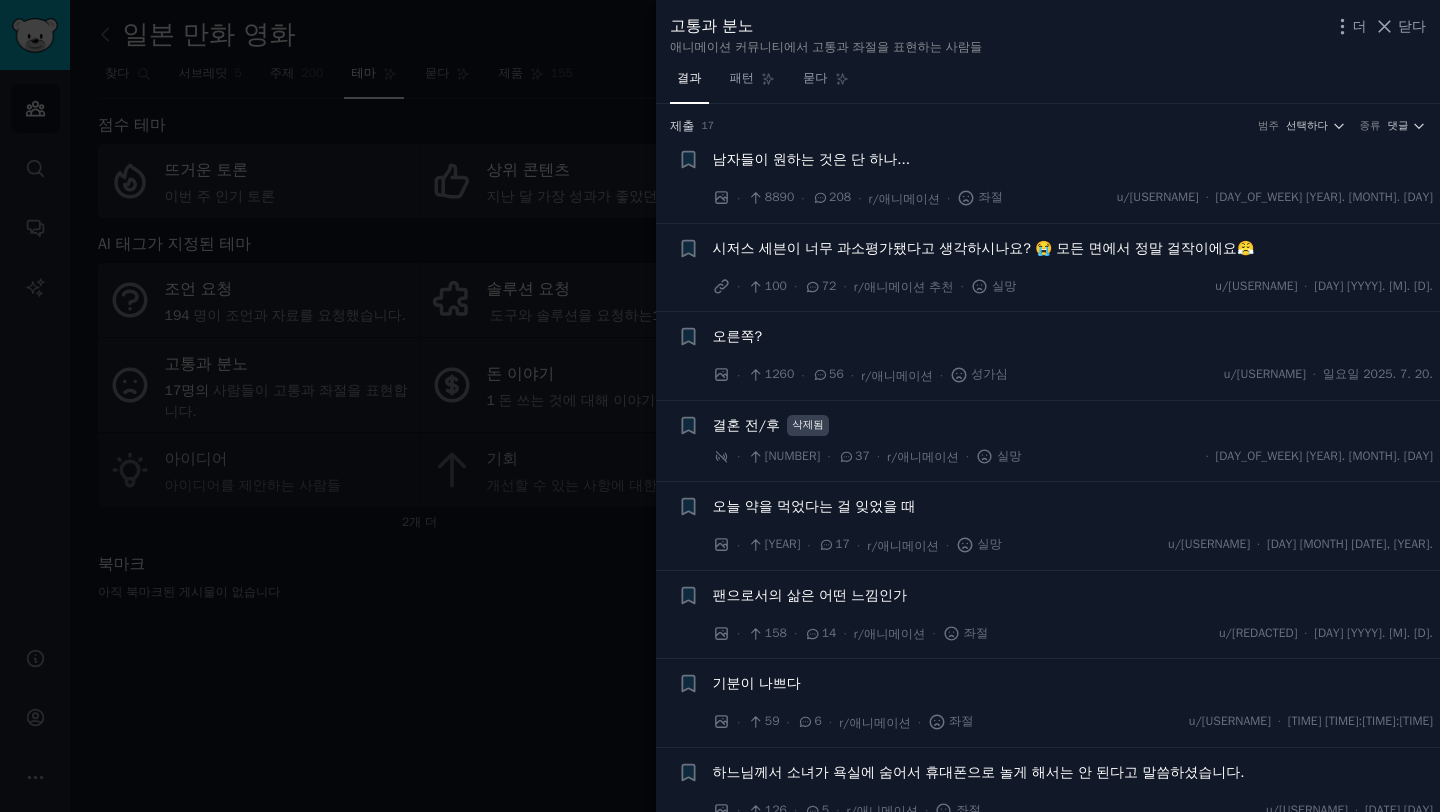 click at bounding box center (720, 406) 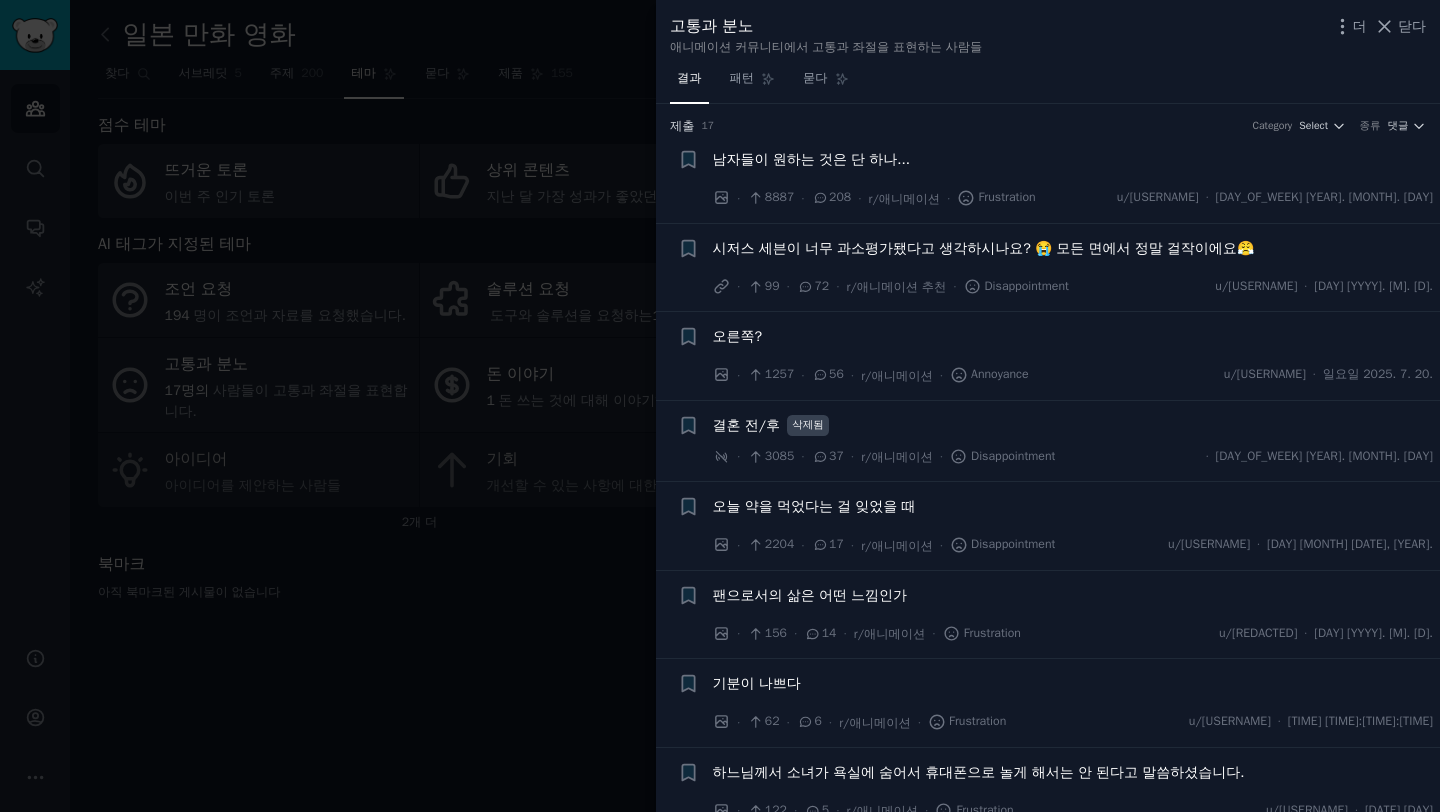 click at bounding box center [720, 406] 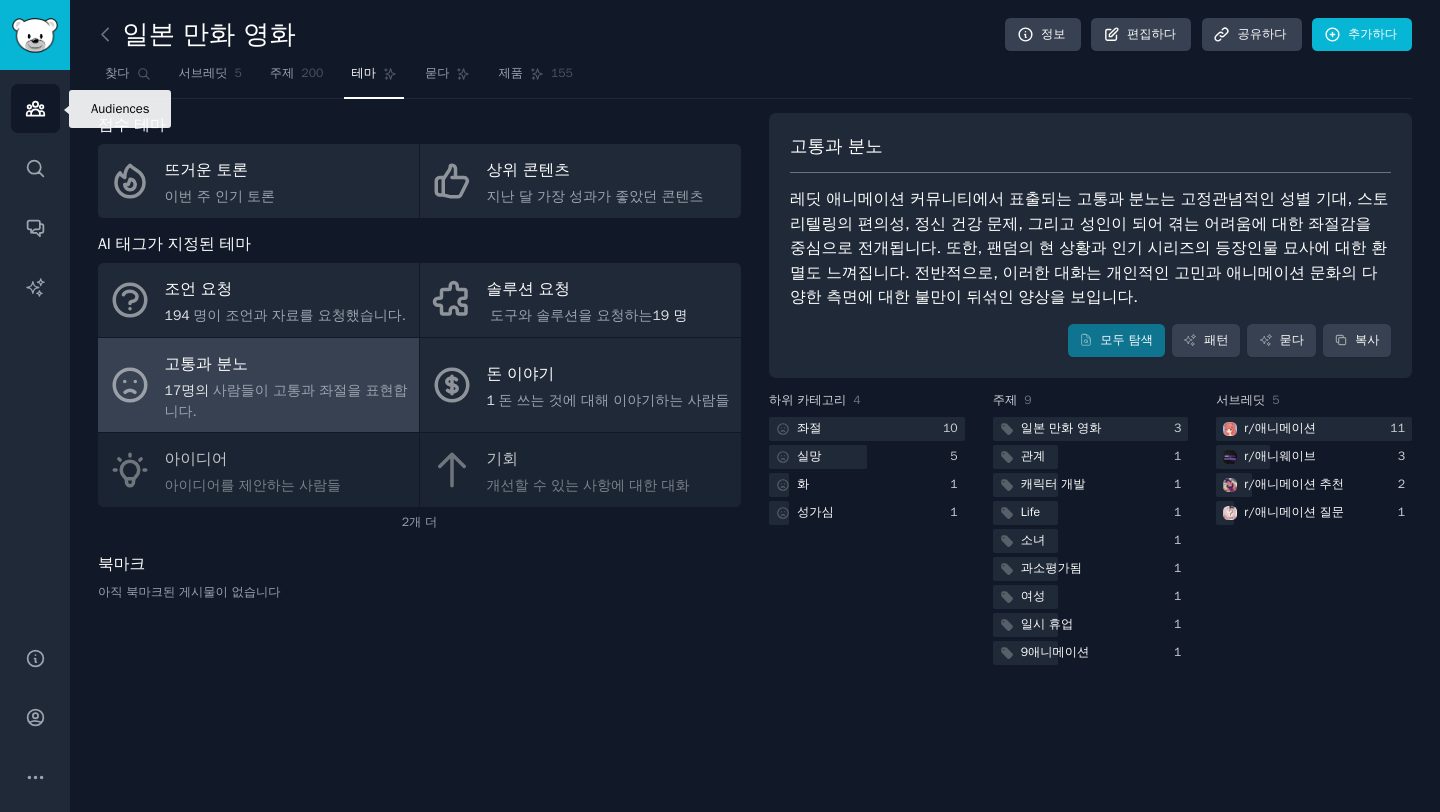 click 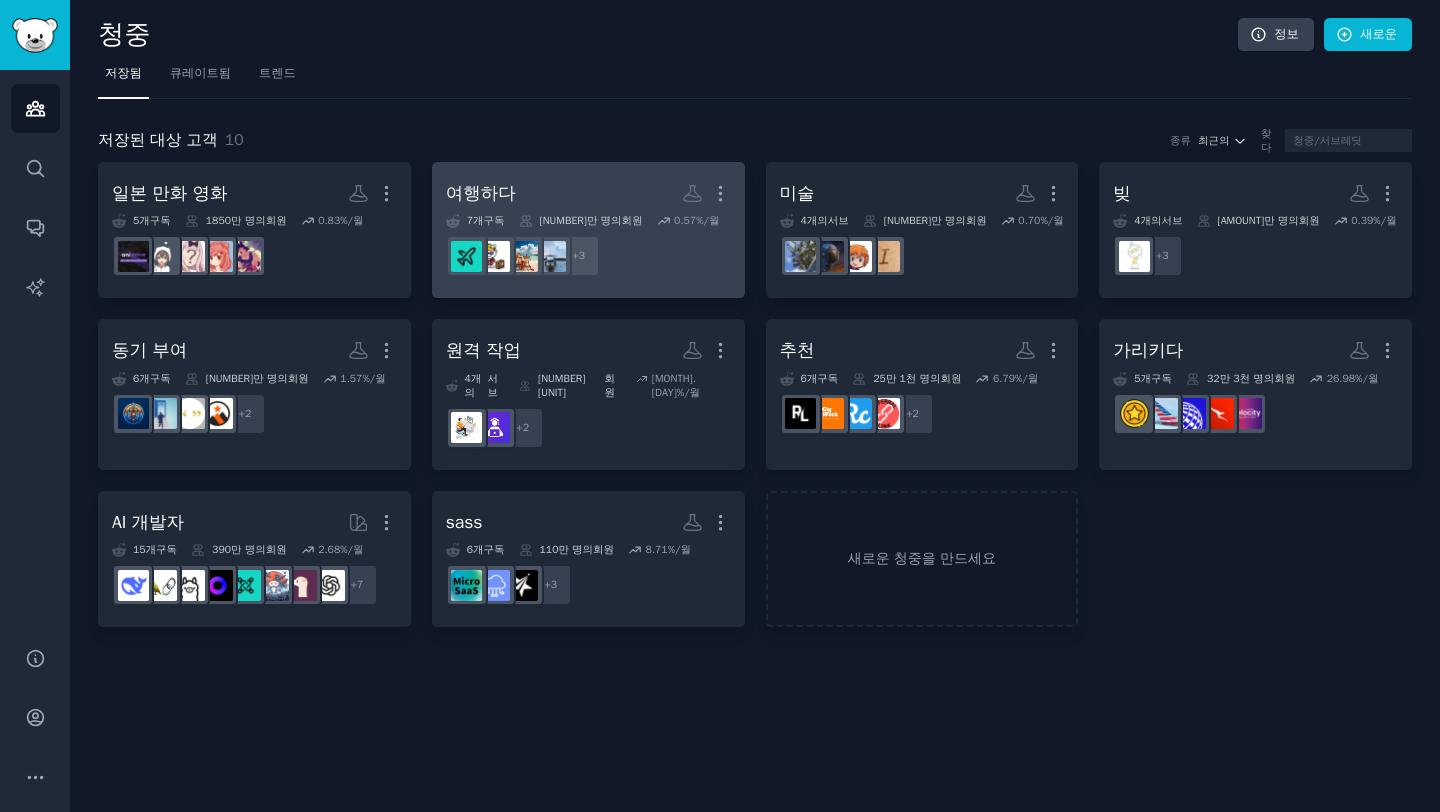 click on "+  3" at bounding box center [588, 256] 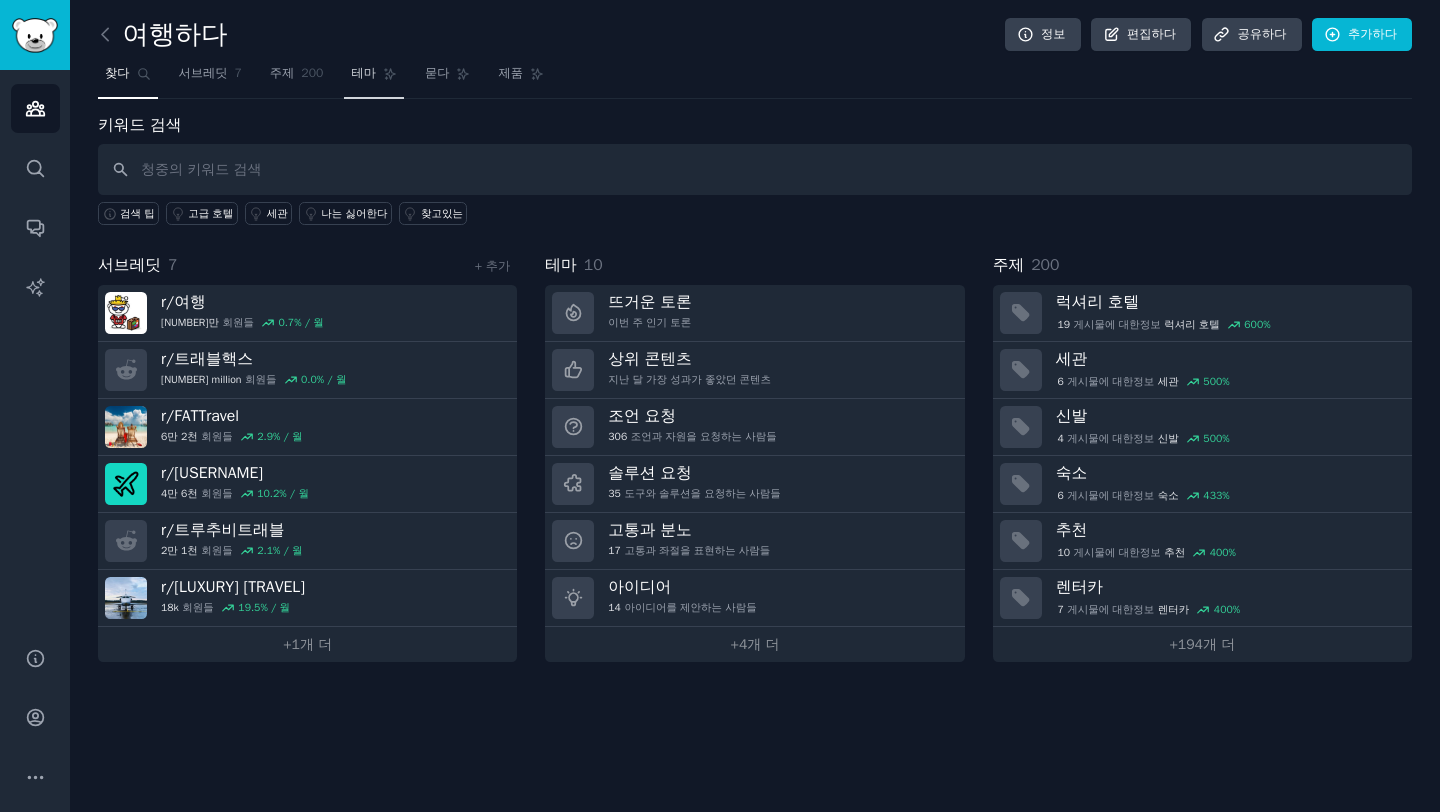 click on "테마" at bounding box center (374, 78) 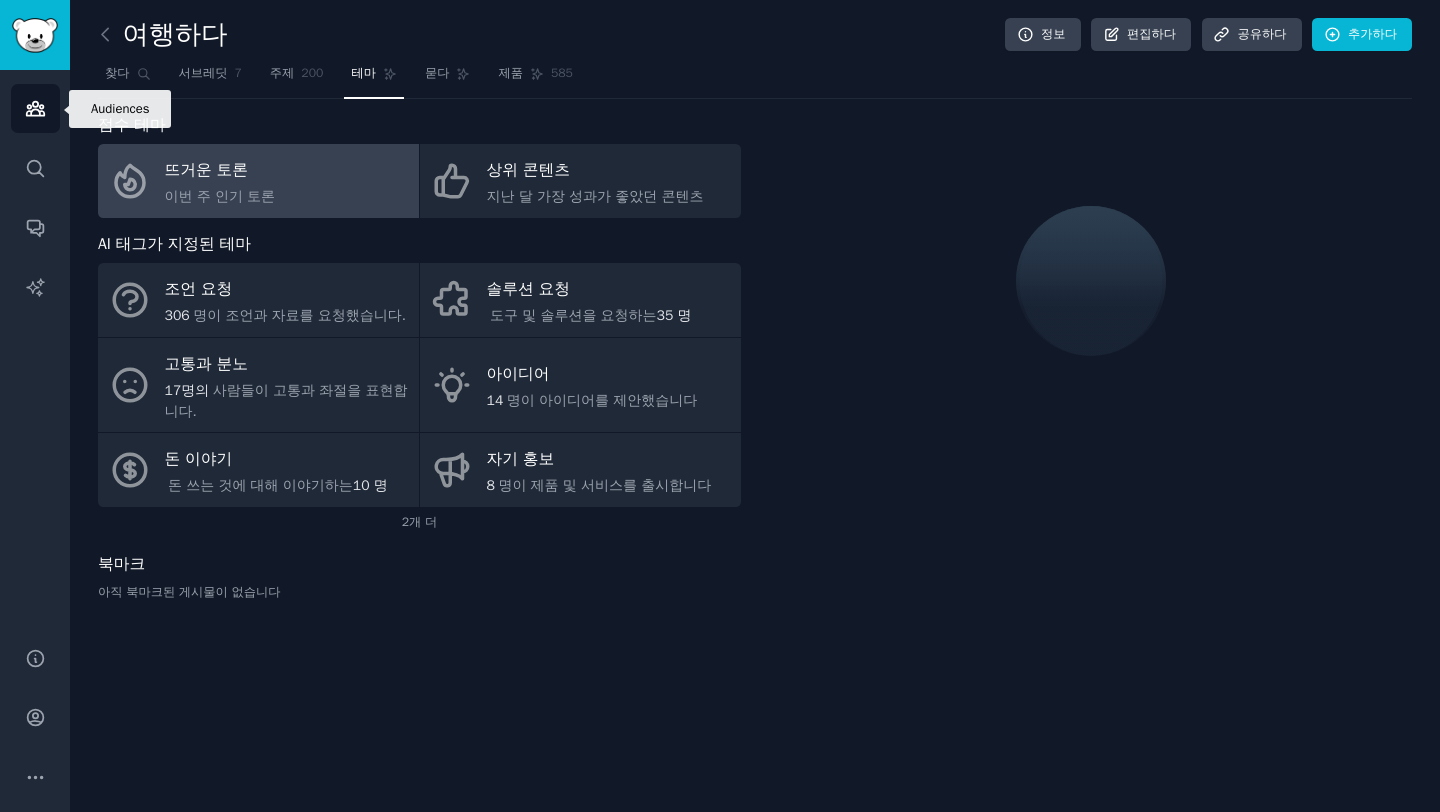 click on "청중" at bounding box center (35, 108) 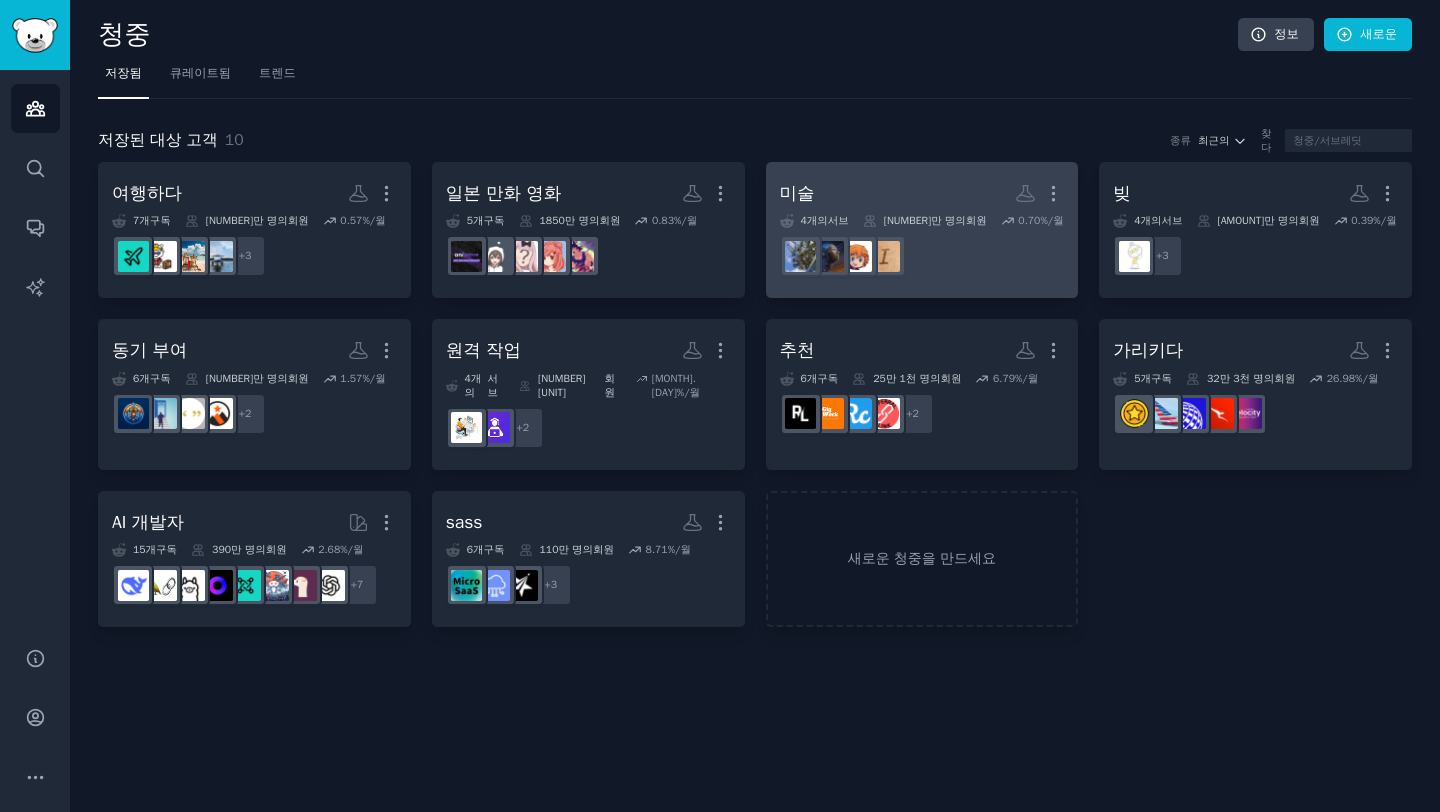 click on "미술 더" at bounding box center (922, 193) 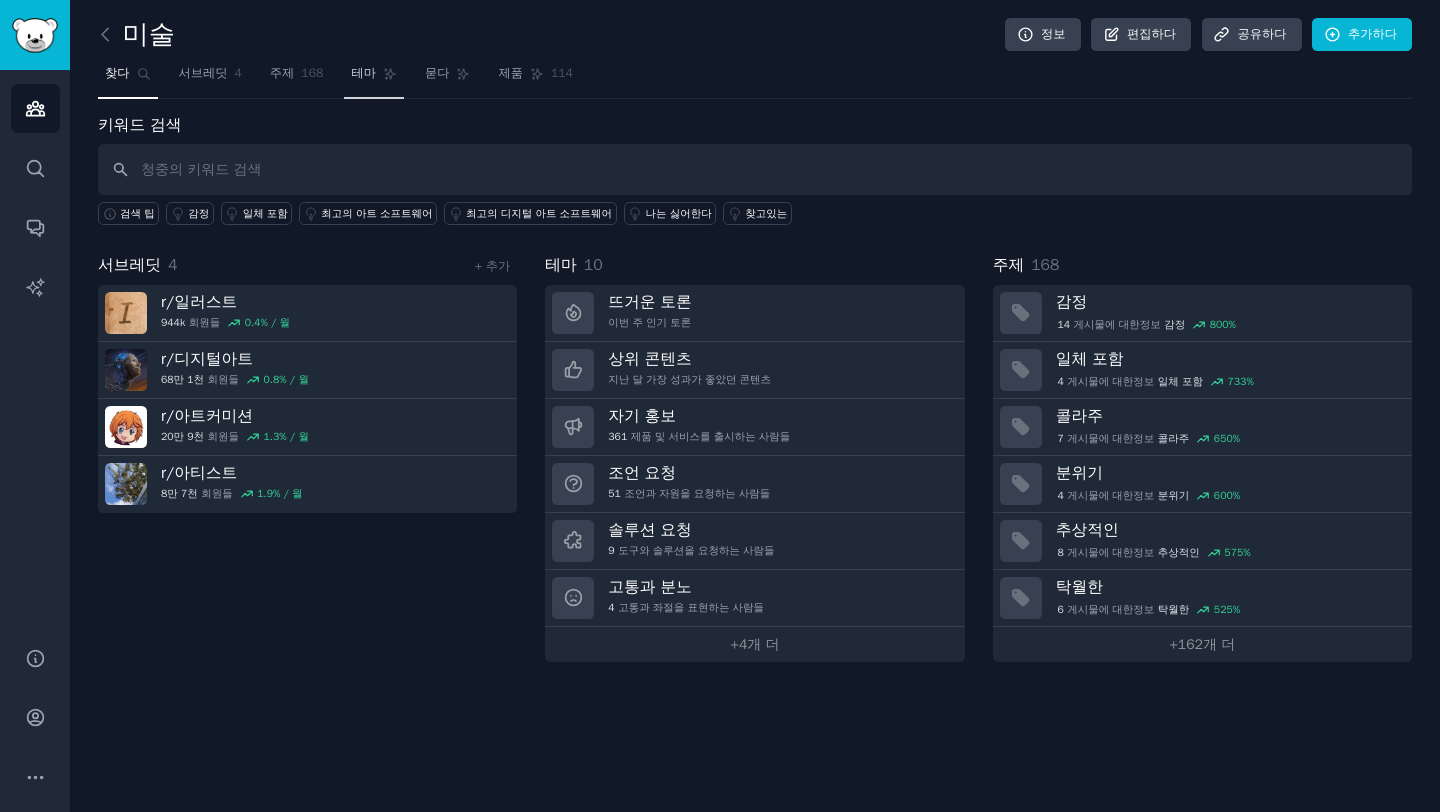 click on "테마" at bounding box center [363, 73] 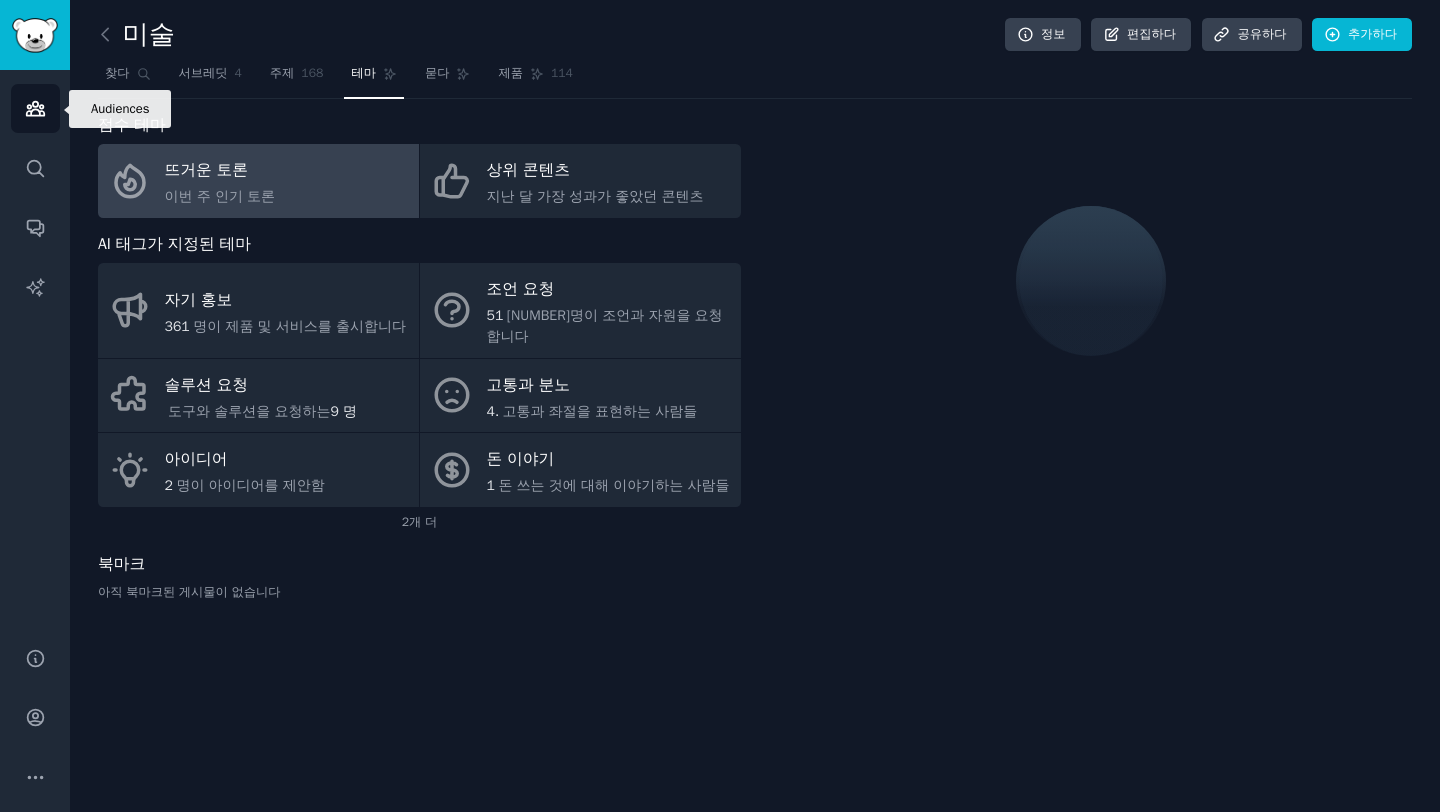 click on "청중" at bounding box center (35, 108) 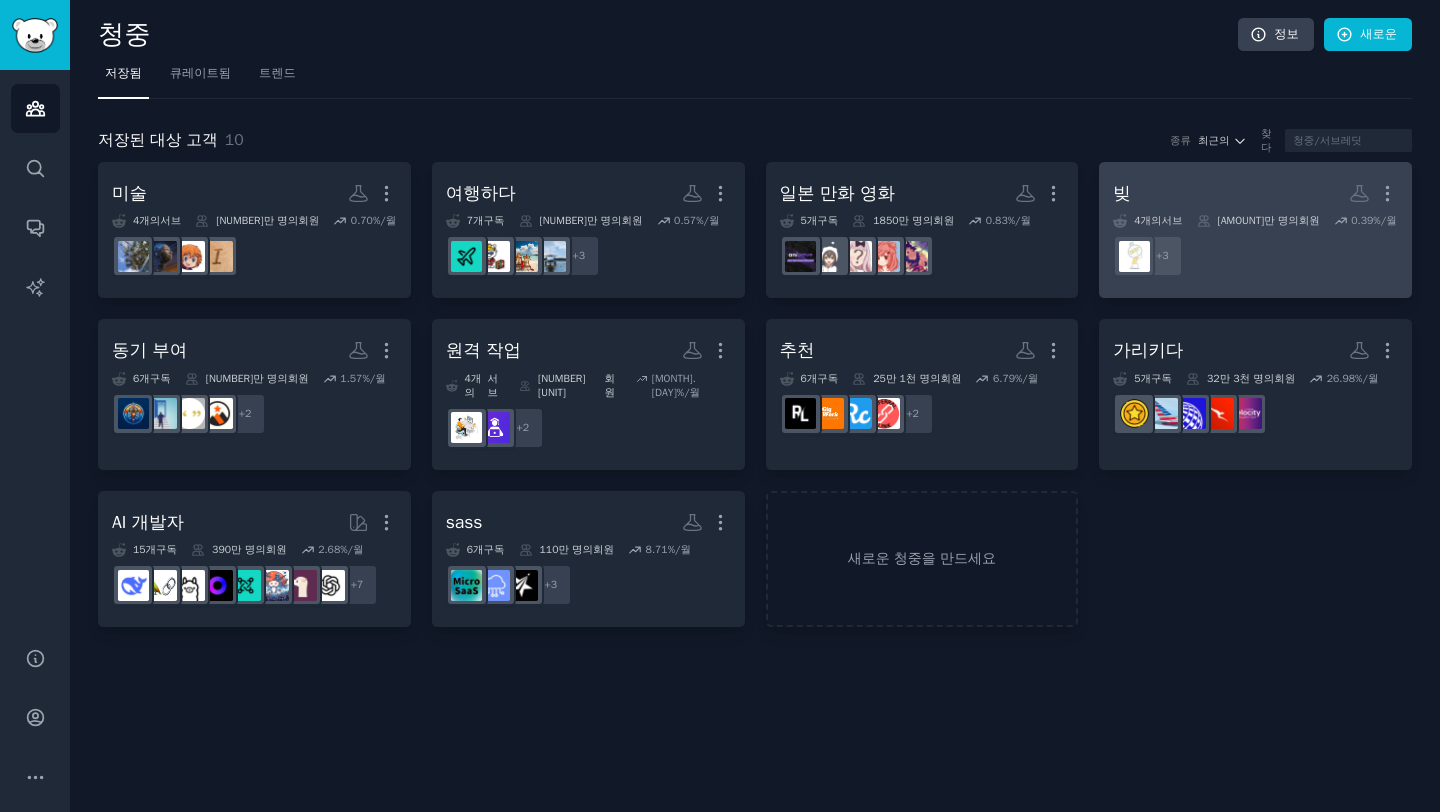 click on "빚 더" at bounding box center (1255, 193) 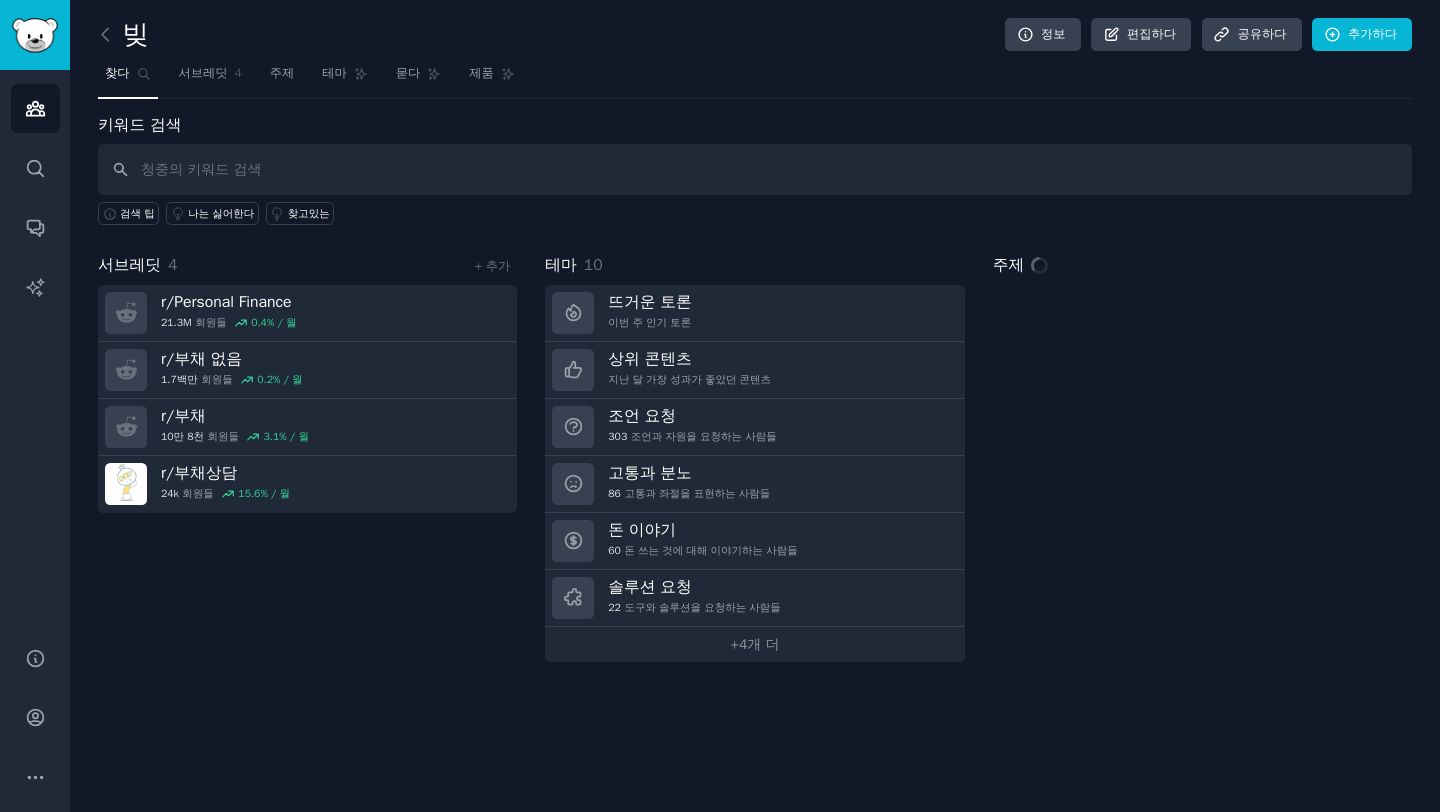 click on "찾다 서브레딧 4 주제 테마 묻다 제품" at bounding box center [755, 78] 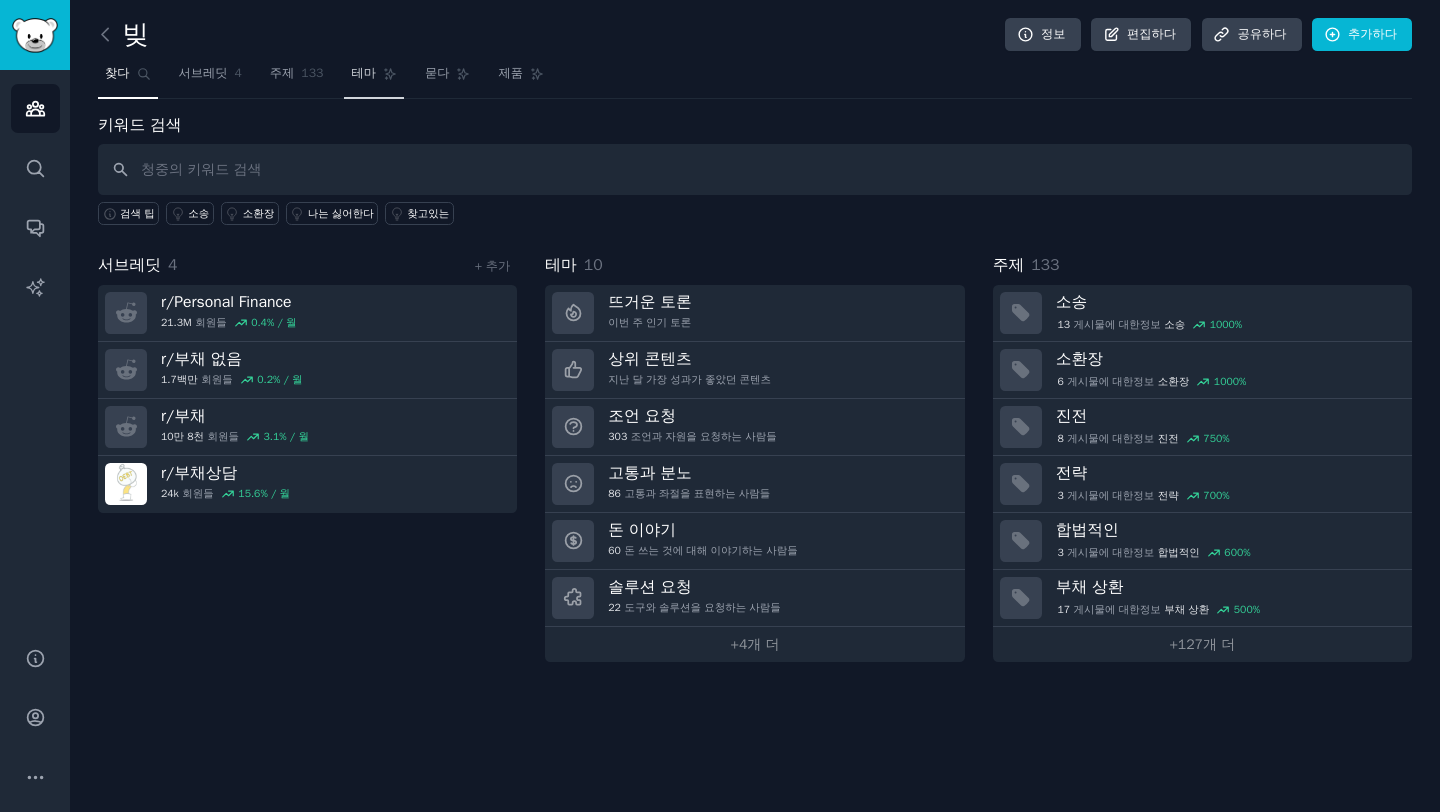 click on "테마" at bounding box center (374, 78) 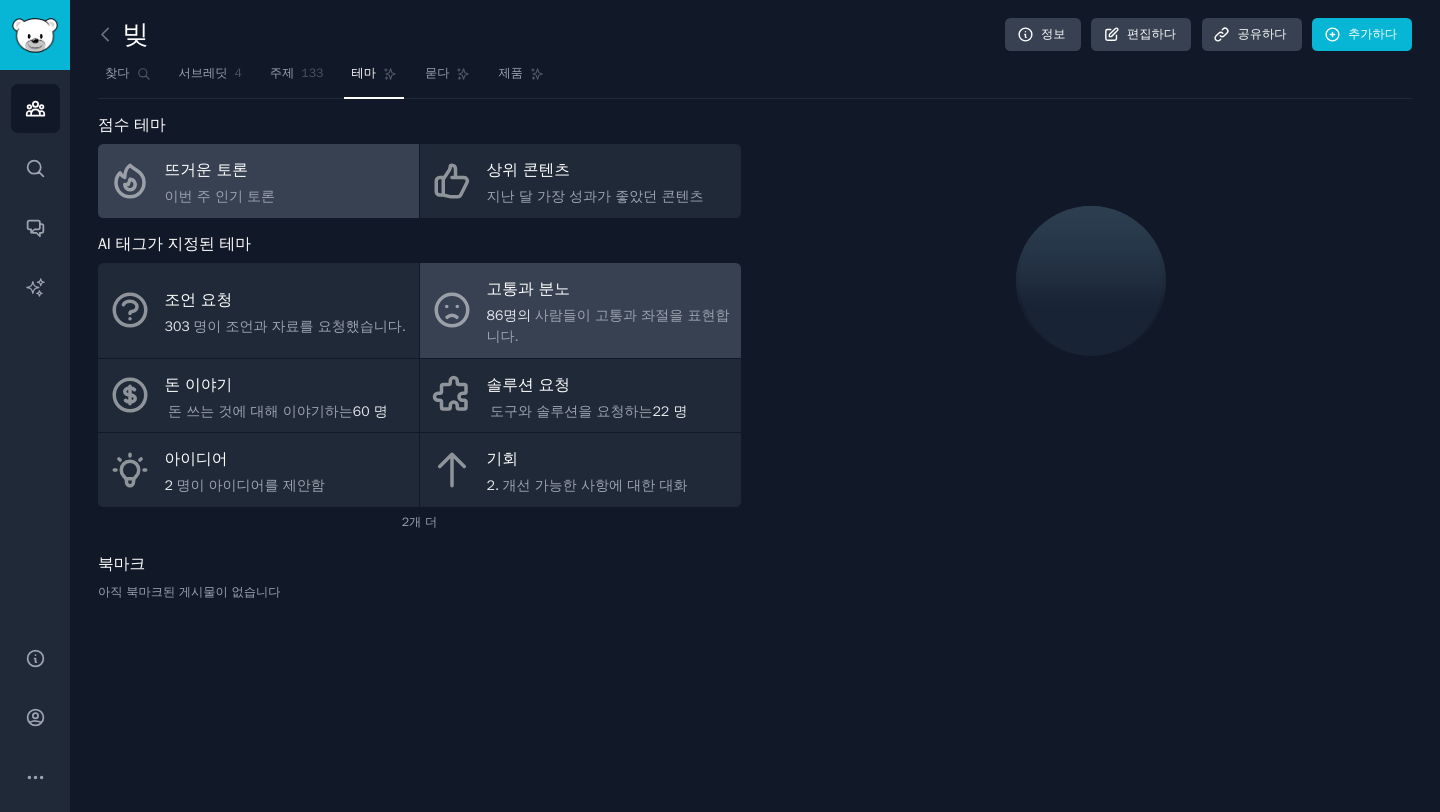 click on "고통과 분노" at bounding box center (609, 290) 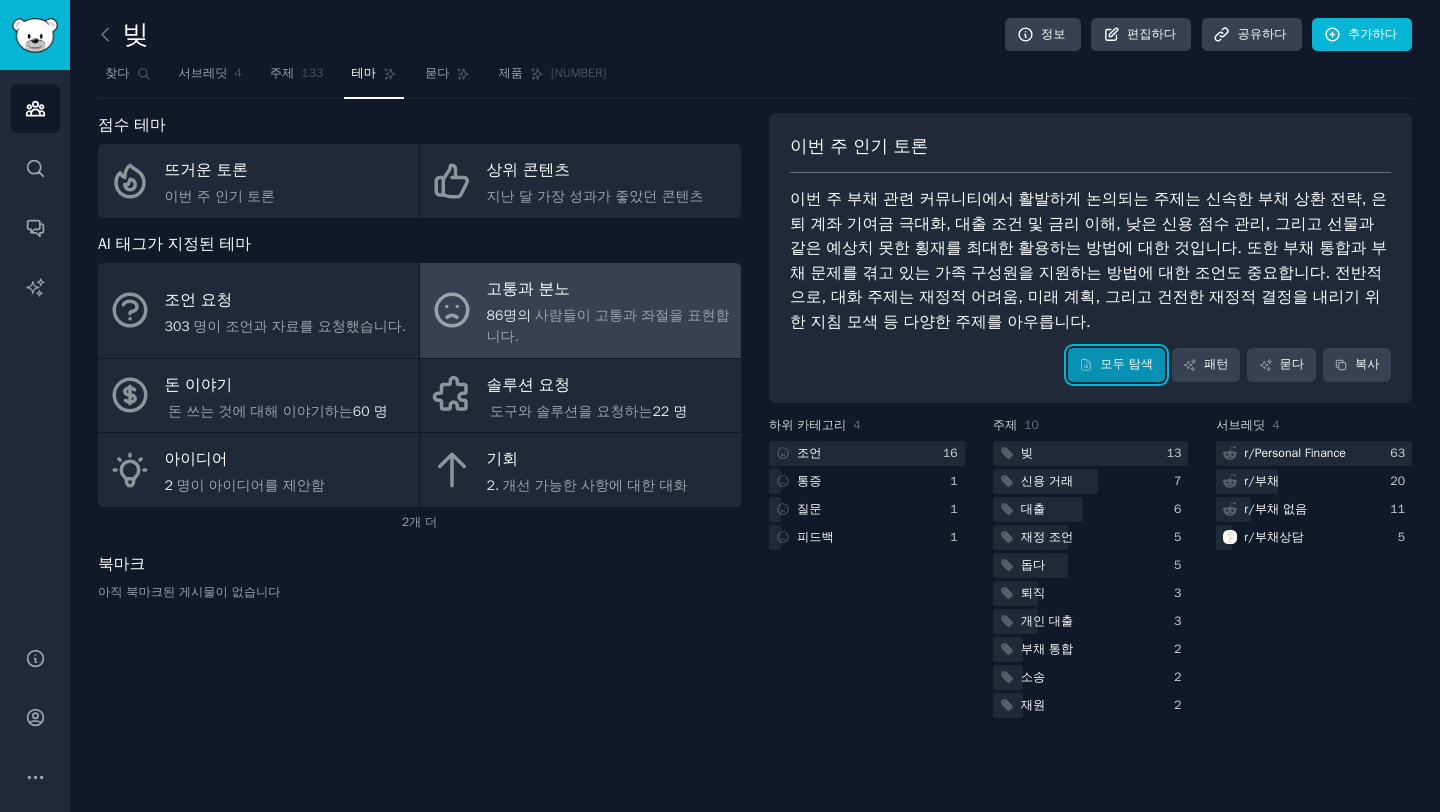 click on "모두 탐색" at bounding box center (1126, 364) 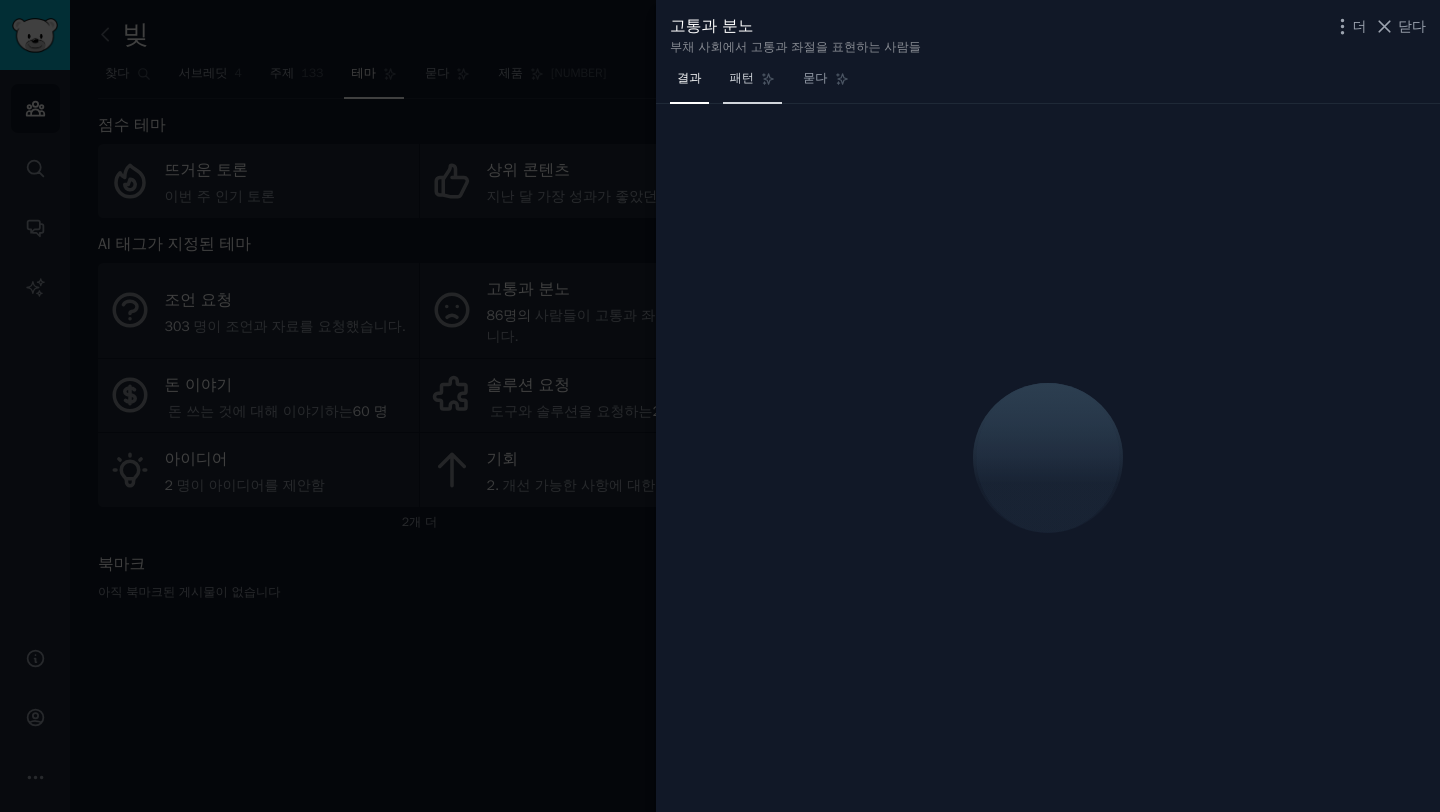click on "패턴" at bounding box center (742, 78) 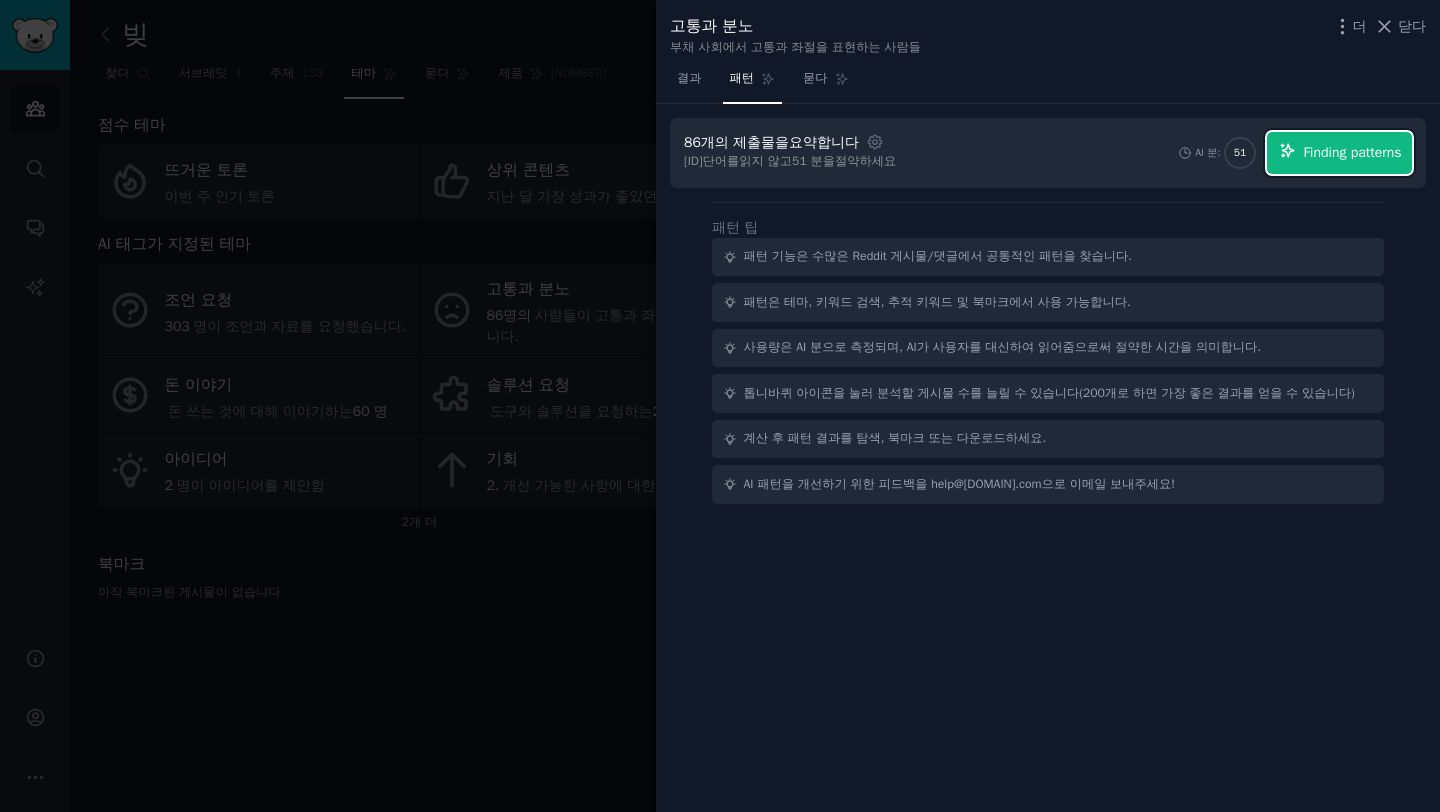 click on "Finding patterns" at bounding box center (1352, 152) 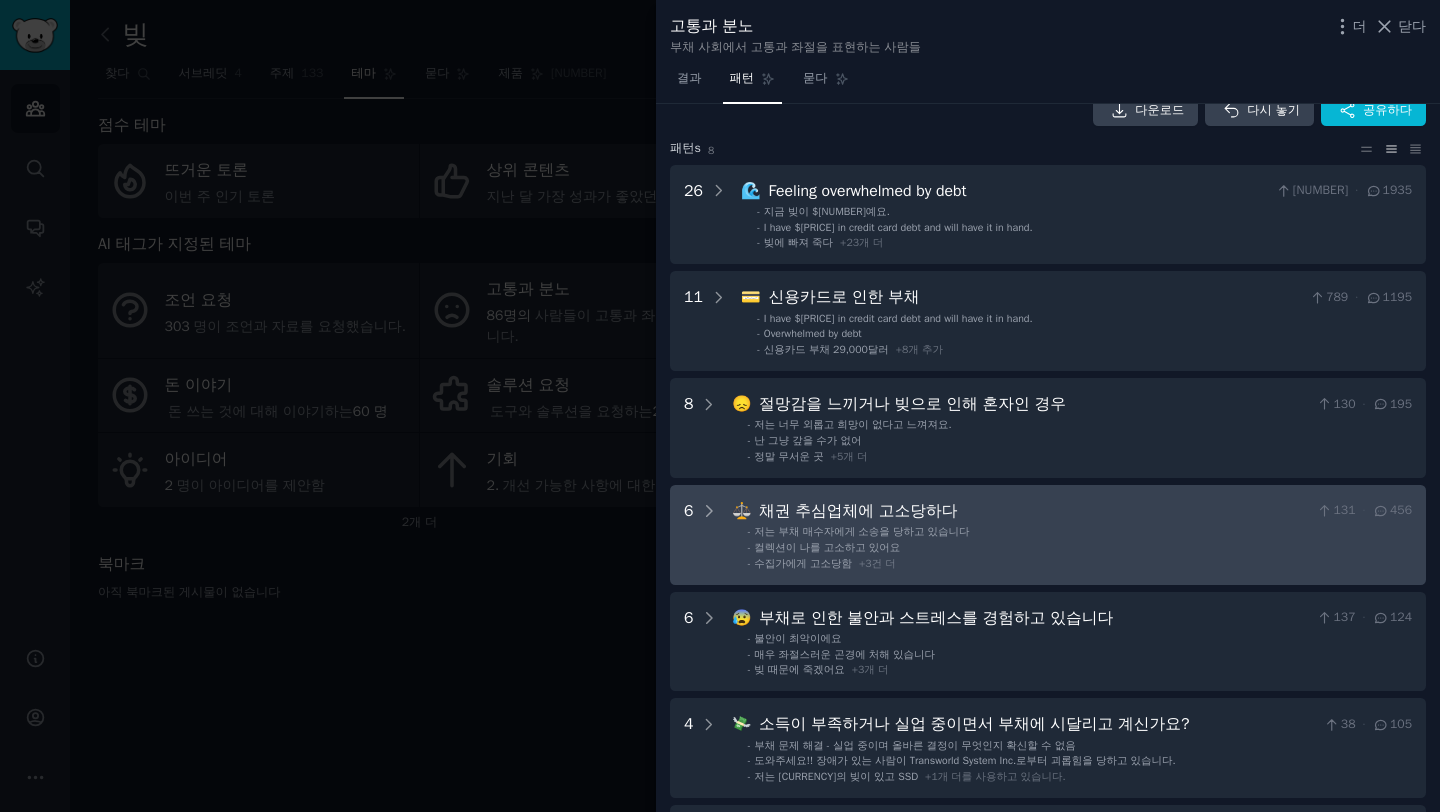 scroll, scrollTop: 32, scrollLeft: 0, axis: vertical 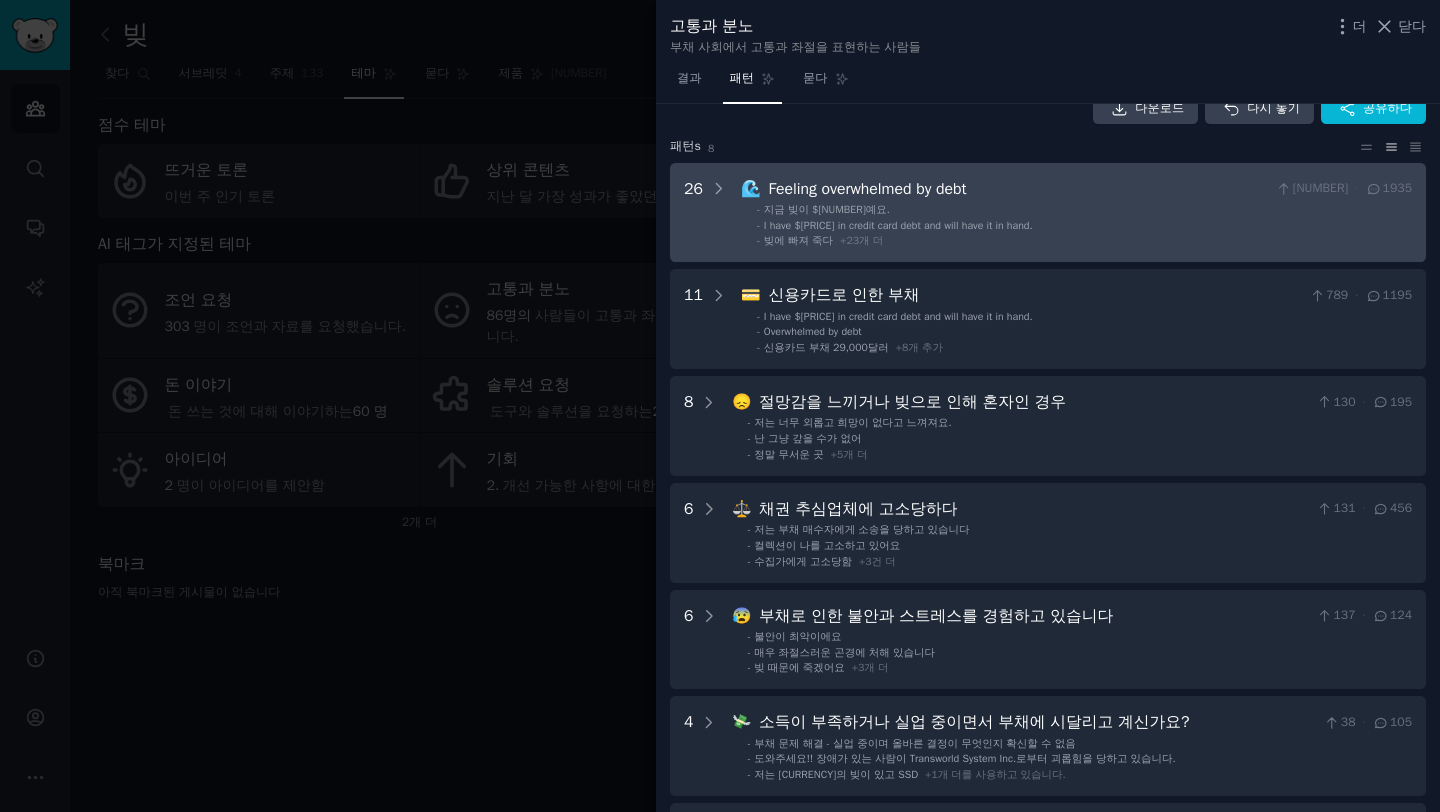 click on "- $[CREDIT CARD DEBT] of credit card debt and will have in hand." at bounding box center (1084, 226) 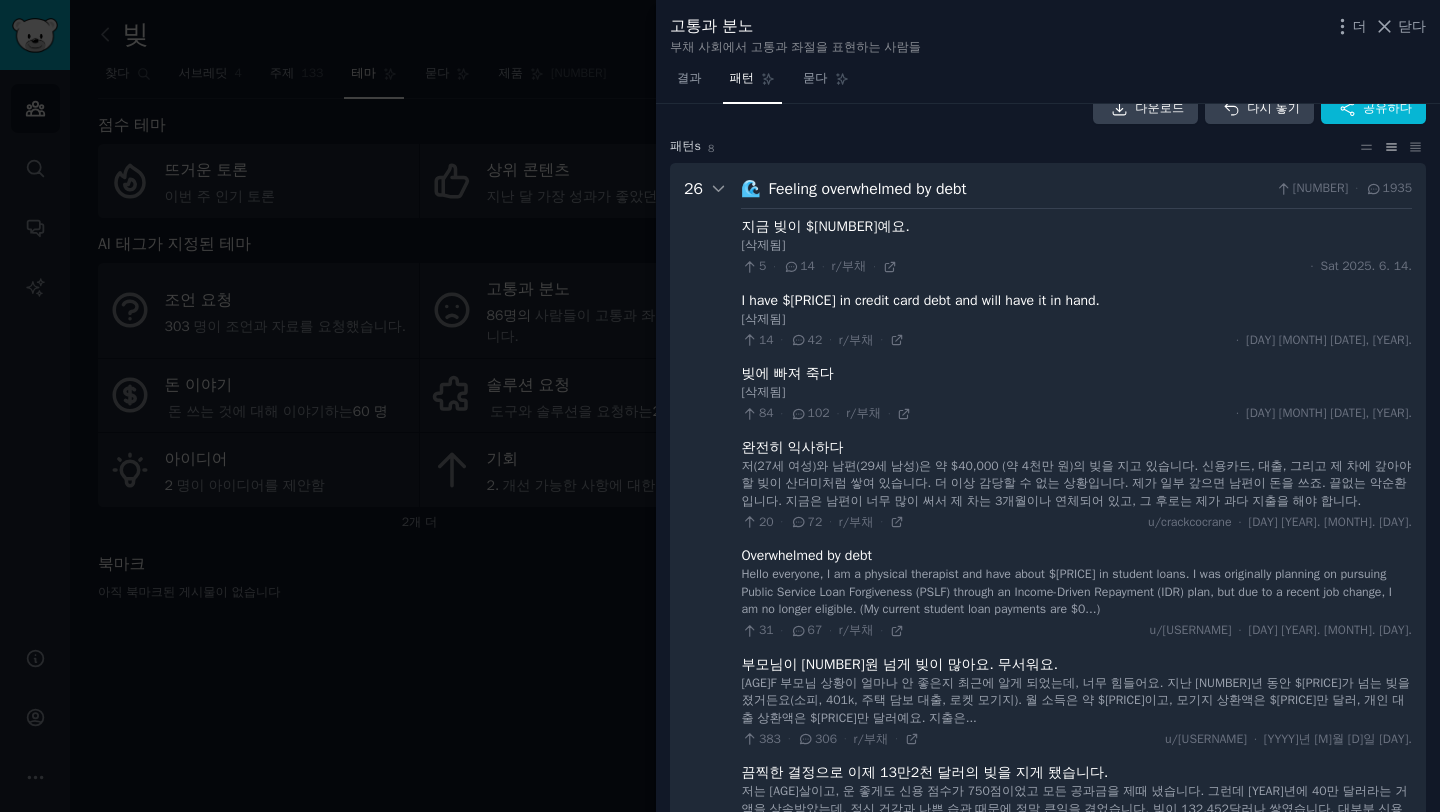scroll, scrollTop: 25, scrollLeft: 0, axis: vertical 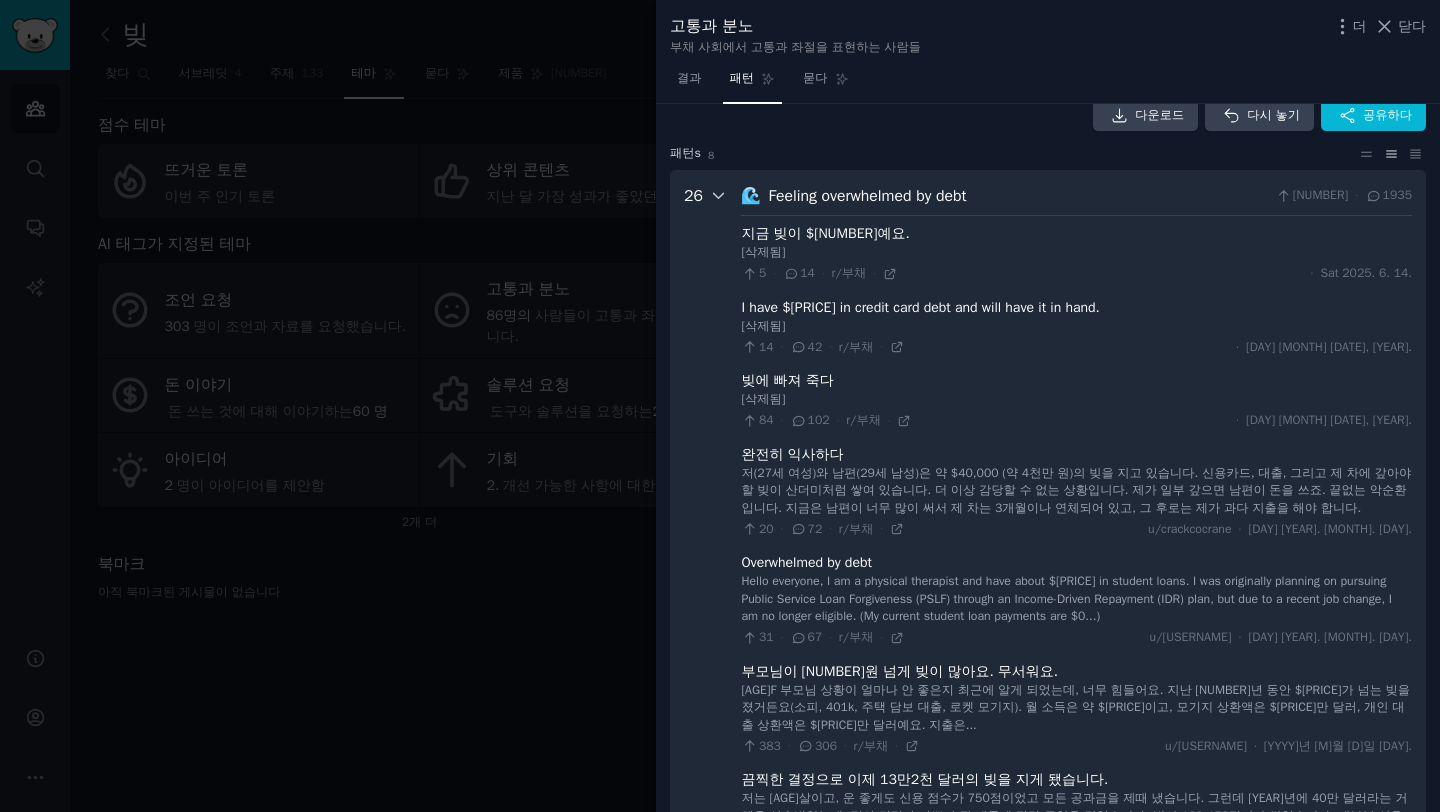 click 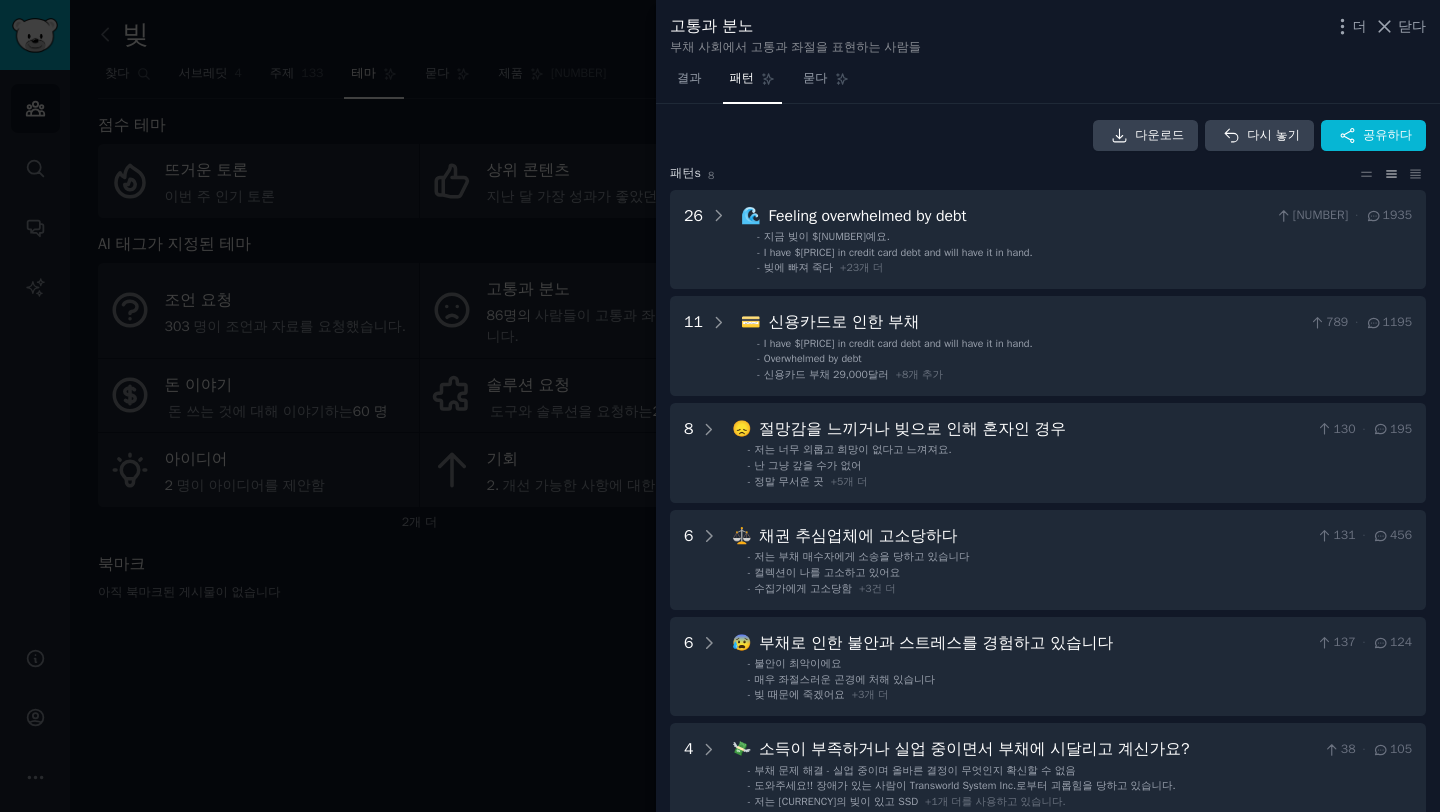 scroll, scrollTop: 0, scrollLeft: 0, axis: both 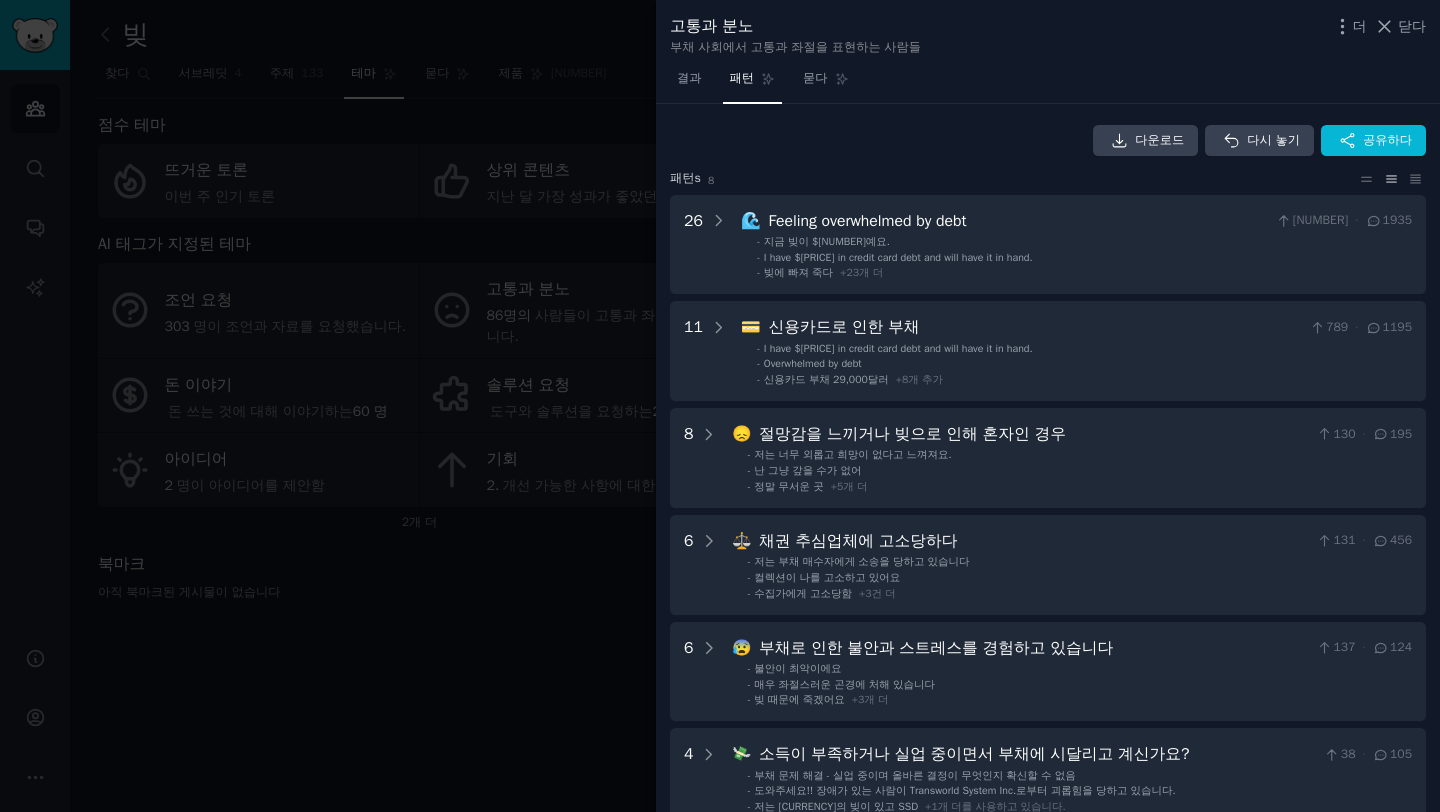 click at bounding box center [720, 406] 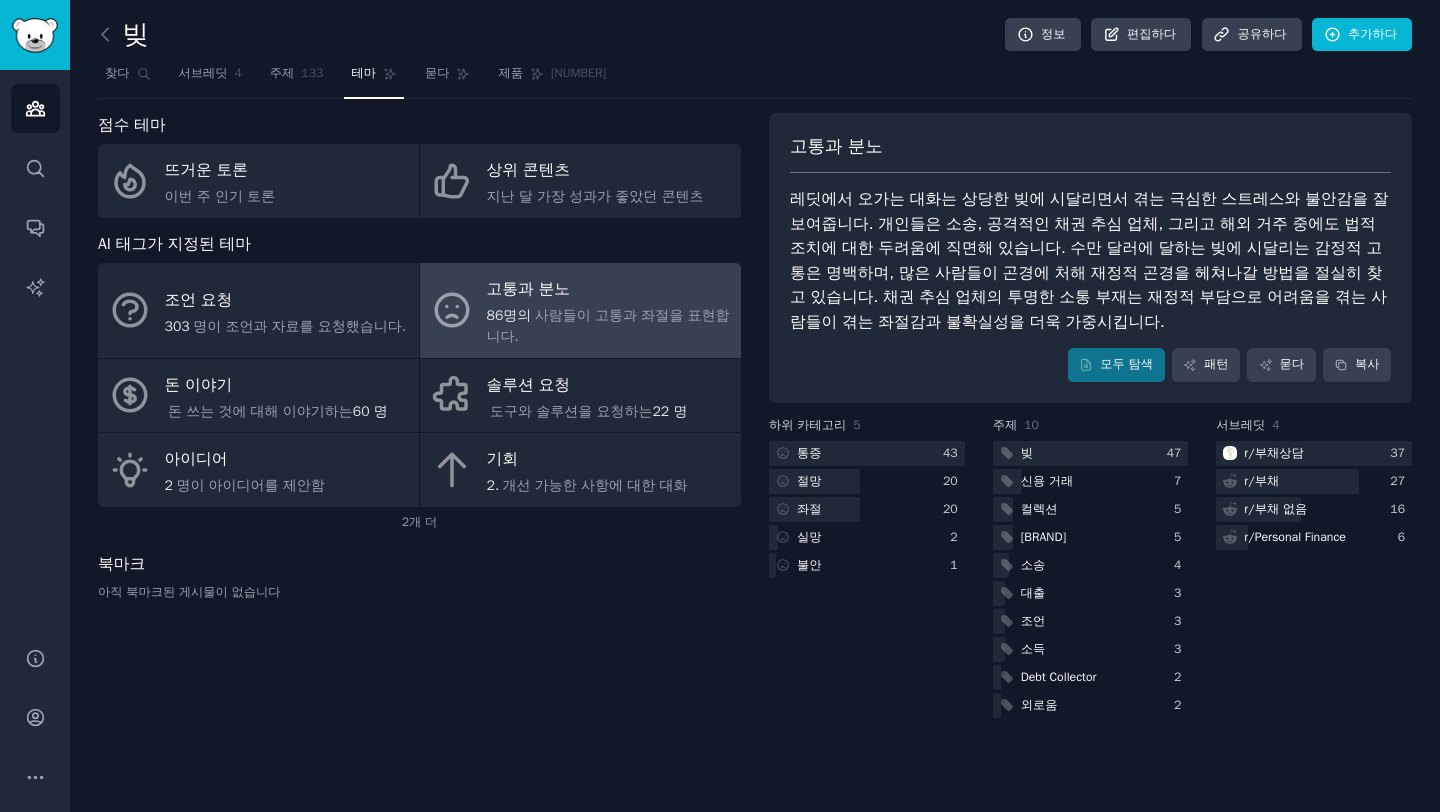 click on "청중" at bounding box center (35, 108) 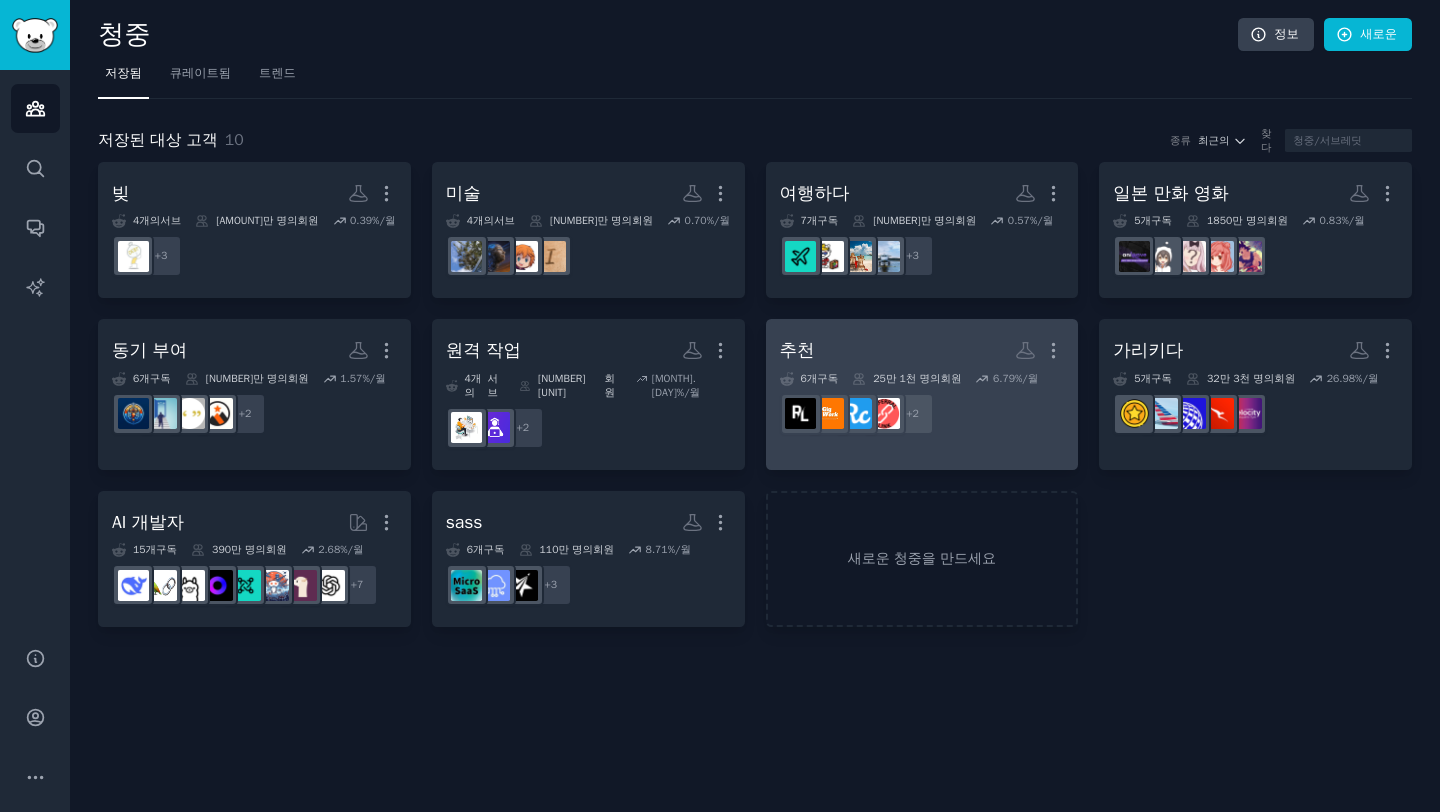 click on "+  2" at bounding box center [922, 414] 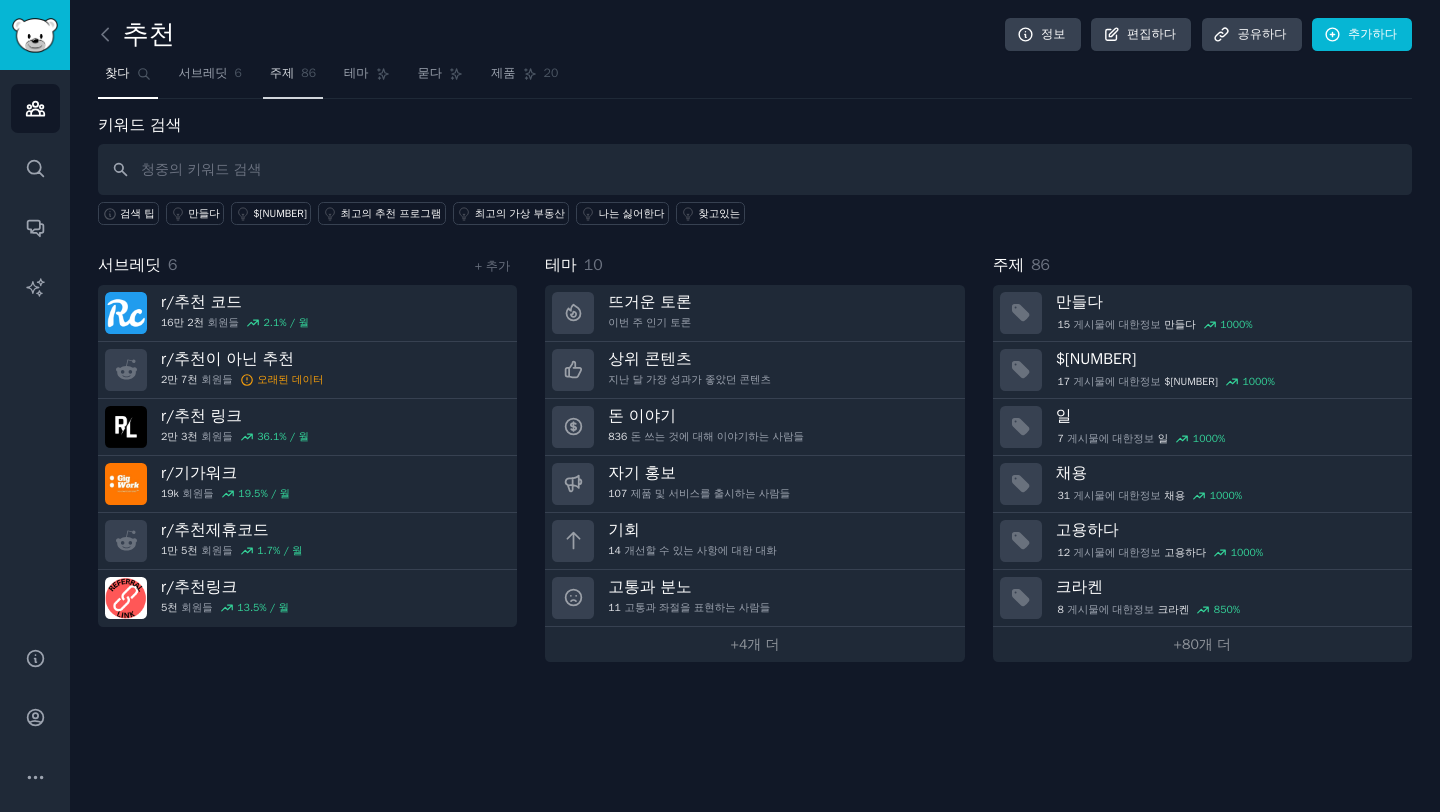 click on "주제 86" at bounding box center (293, 78) 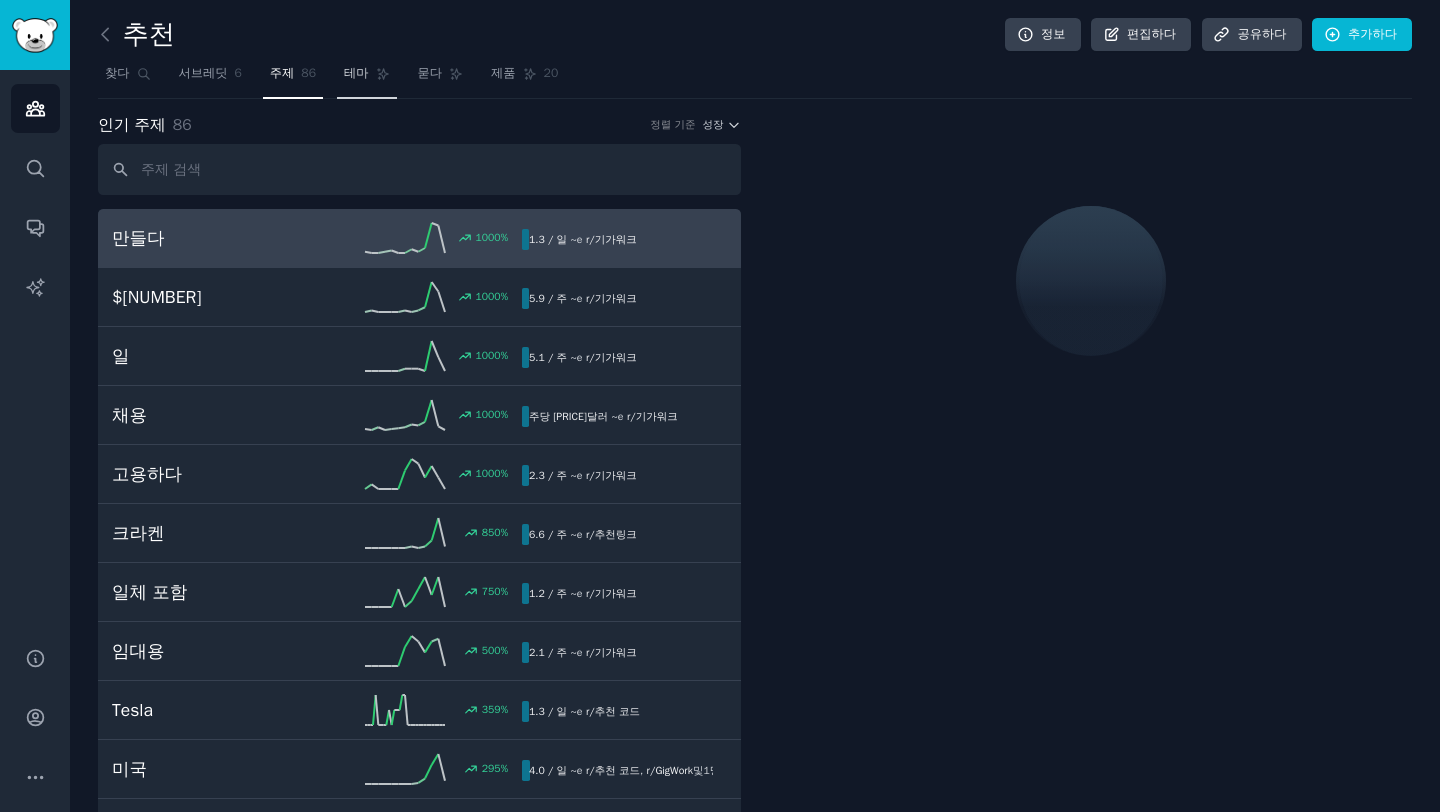 click on "테마" at bounding box center [367, 78] 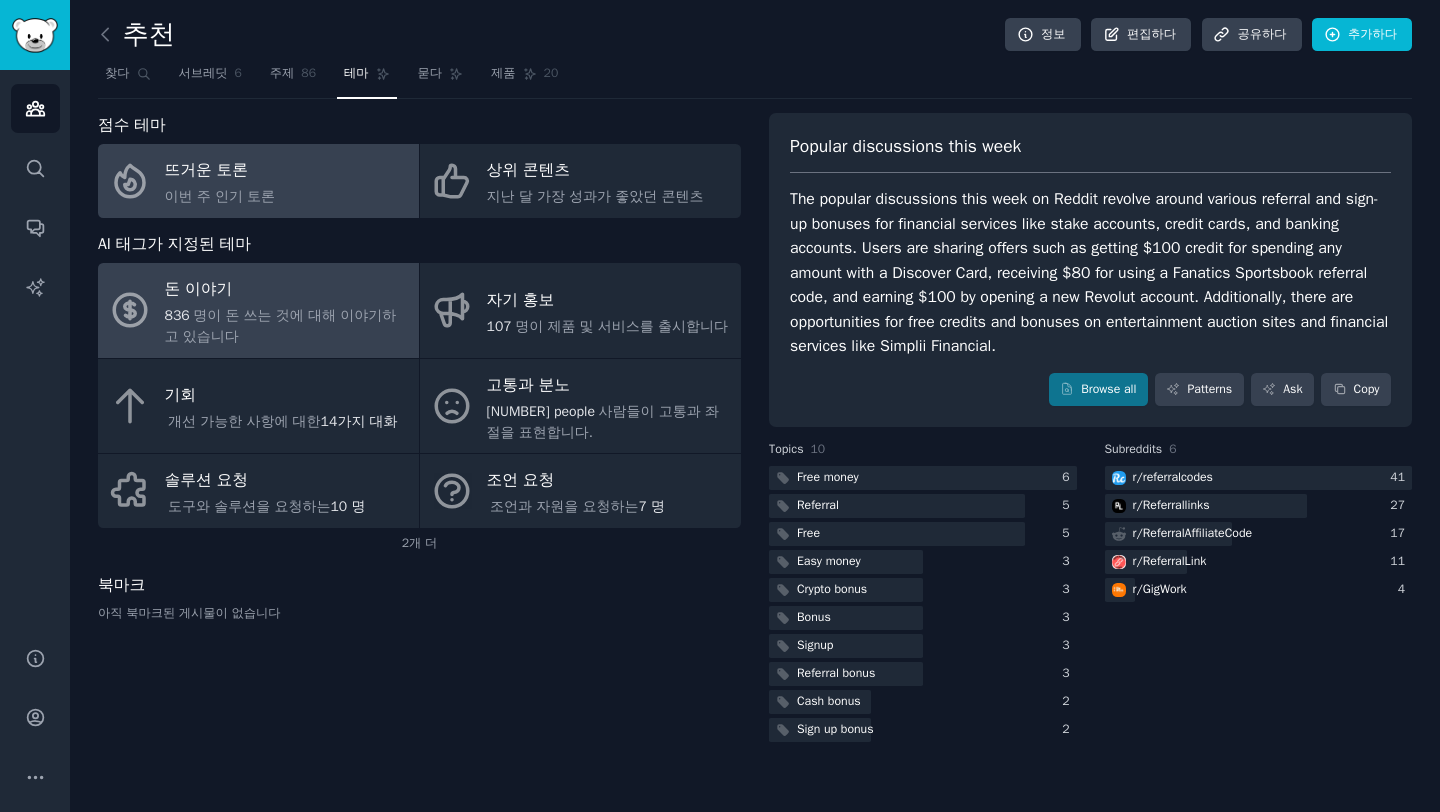 click on "돈 이야기" at bounding box center [287, 290] 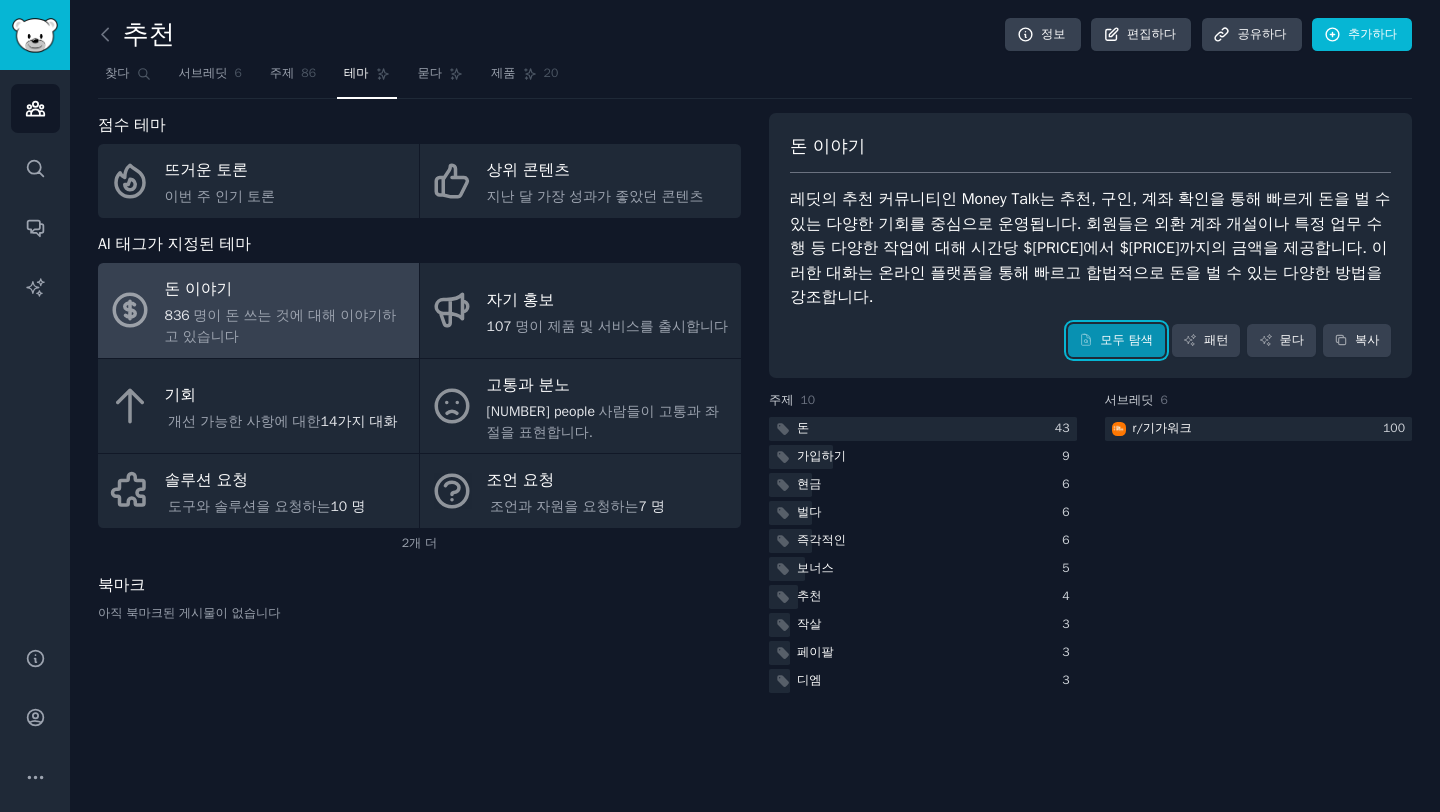 click on "모두 탐색" at bounding box center [1116, 341] 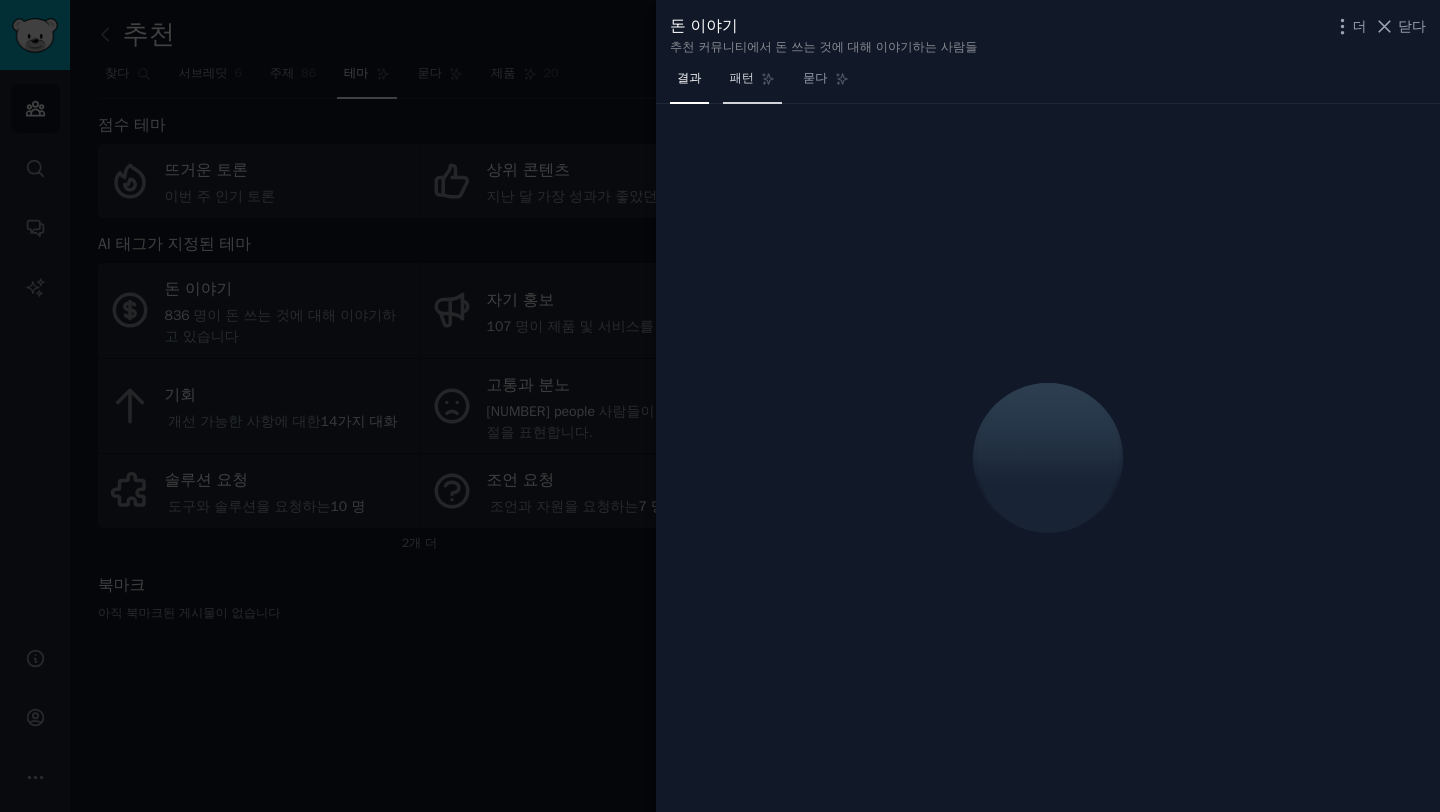 click on "패턴" at bounding box center [753, 83] 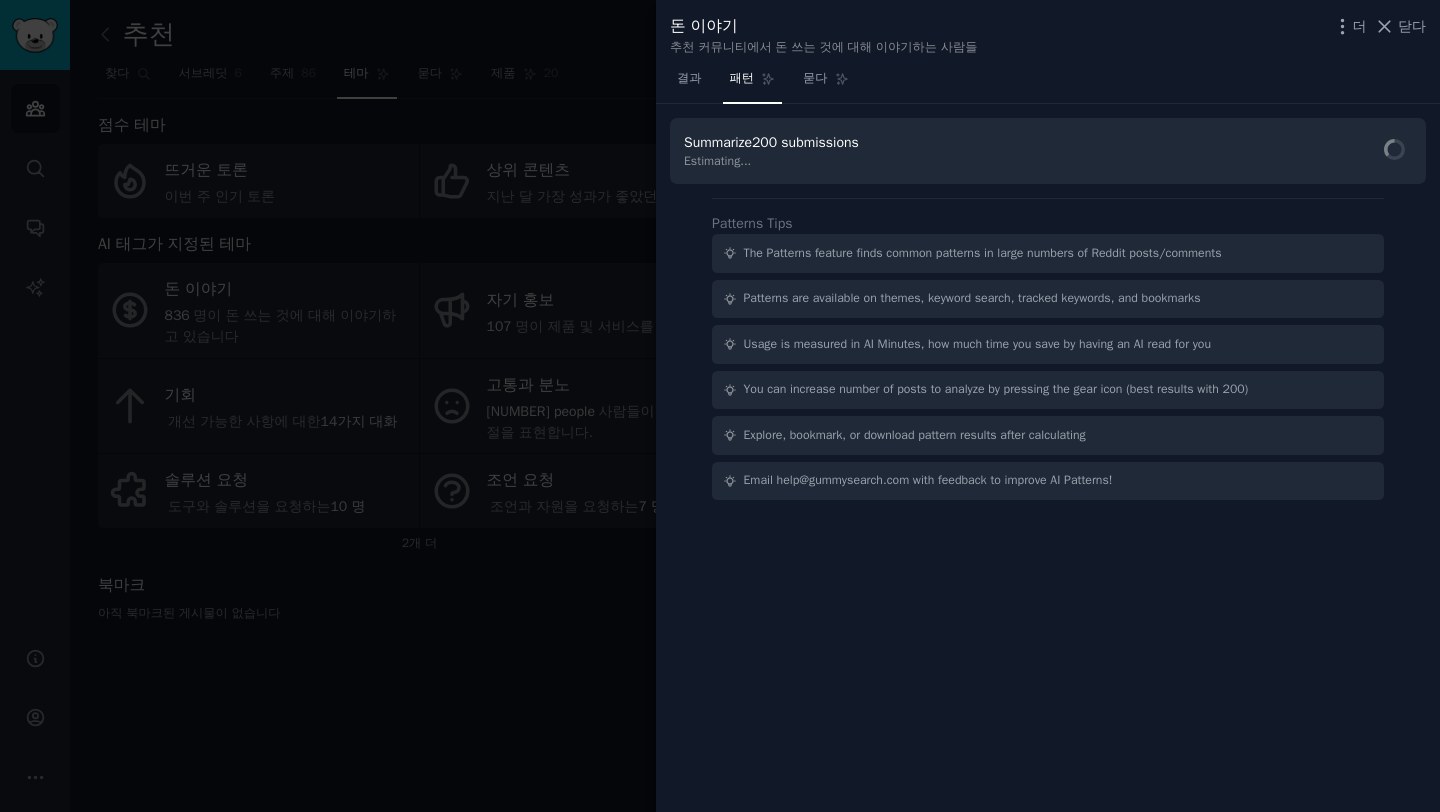 click 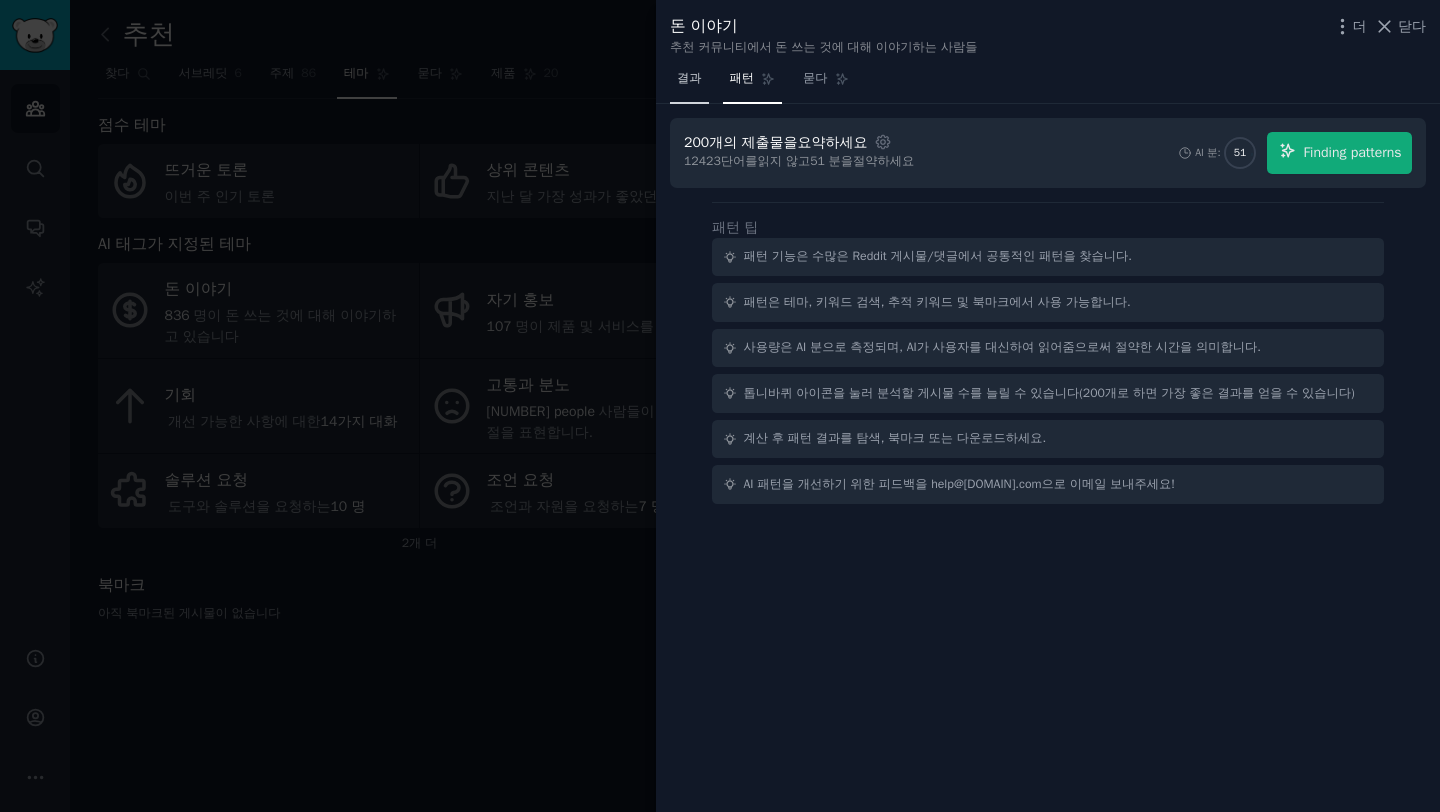 click on "결과" at bounding box center [689, 78] 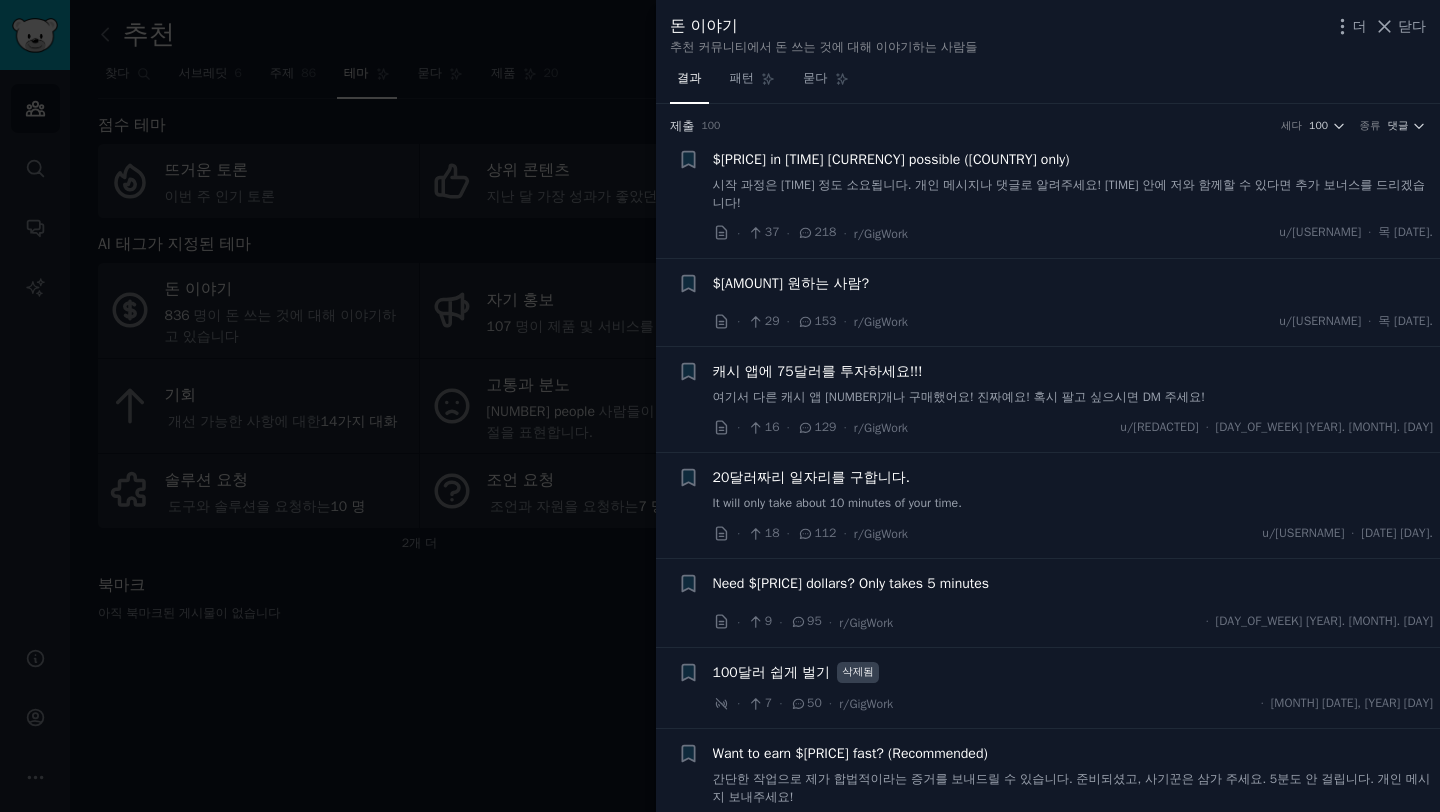 click at bounding box center (720, 406) 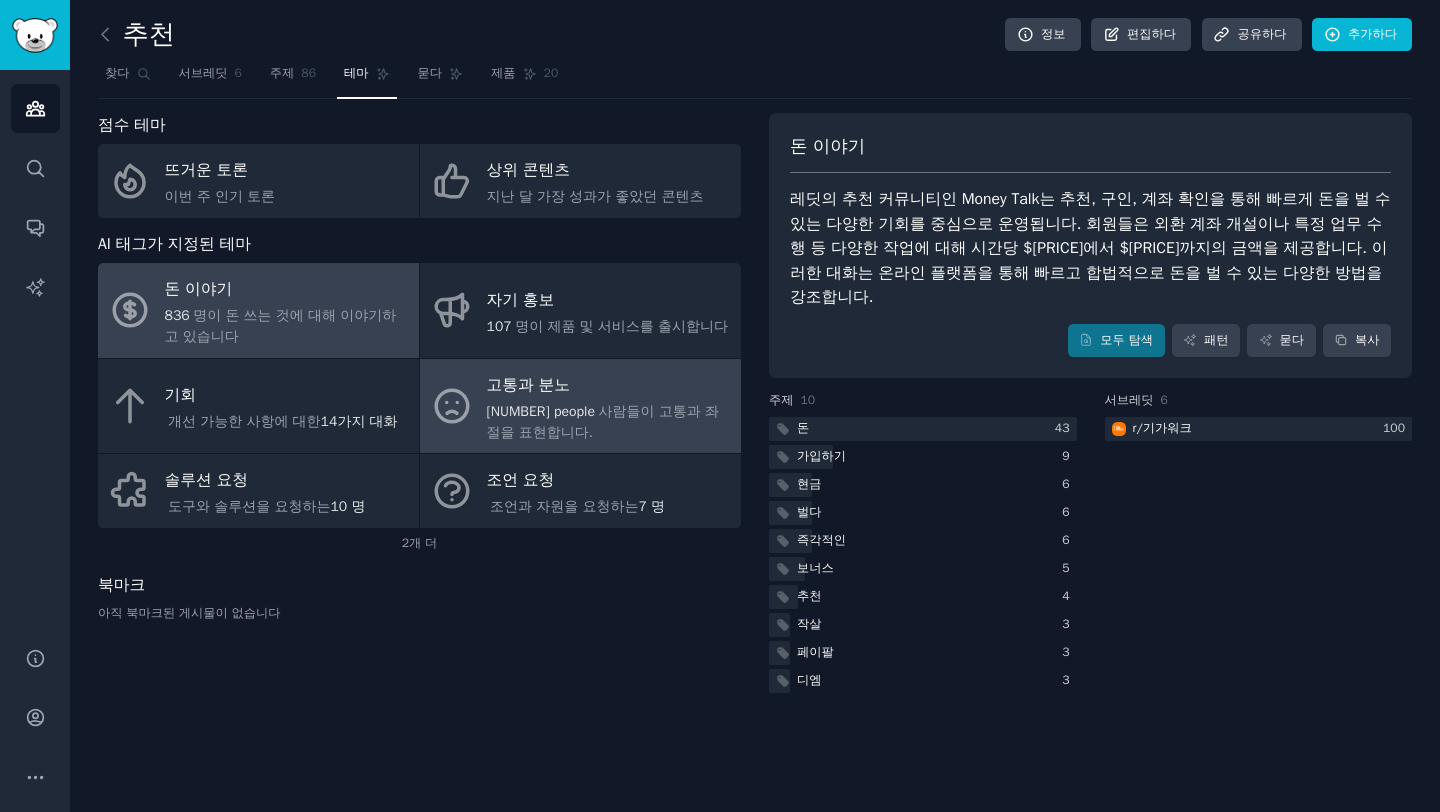 click on "사람들이 고통과 좌절을 표현합니다." at bounding box center [603, 422] 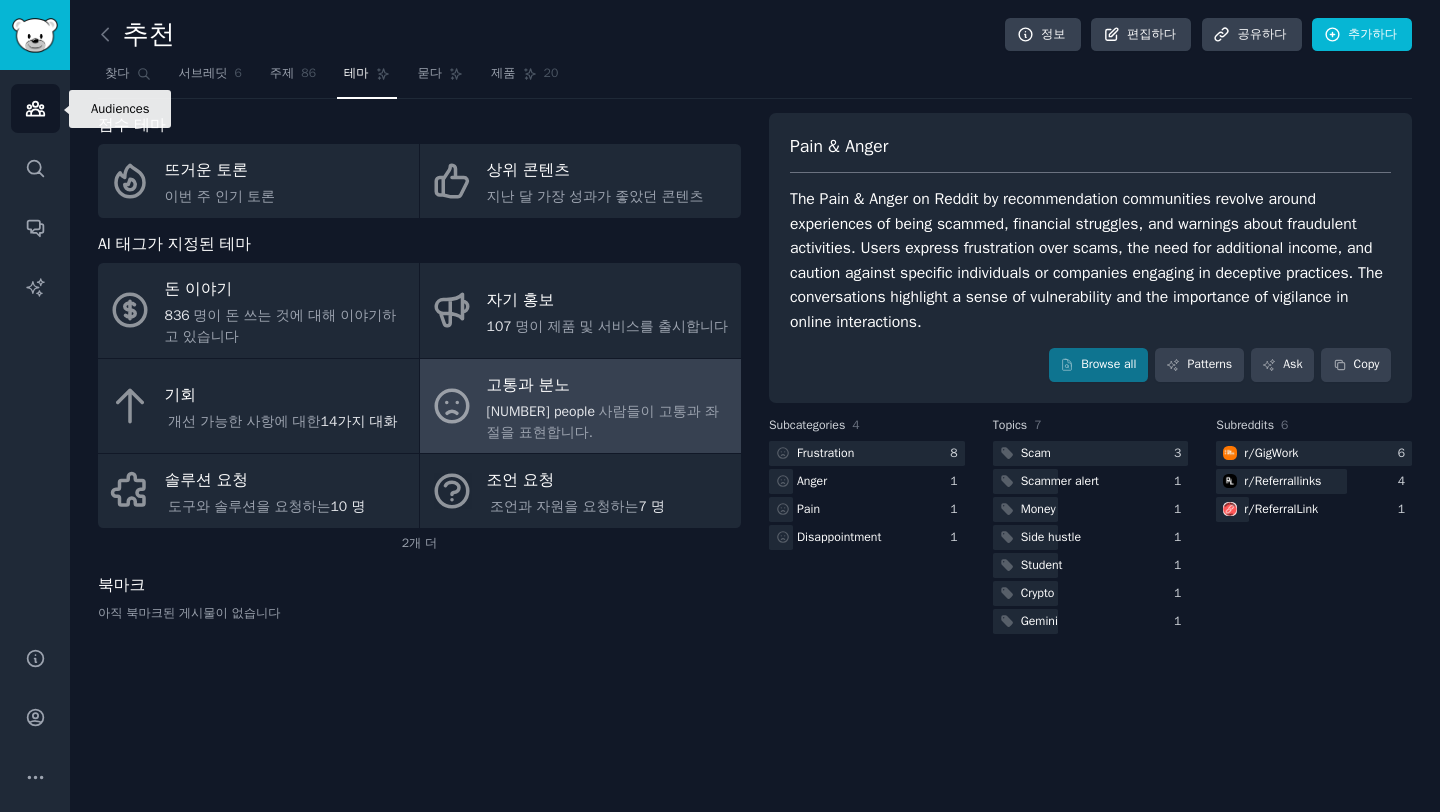 click on "청중" at bounding box center (35, 108) 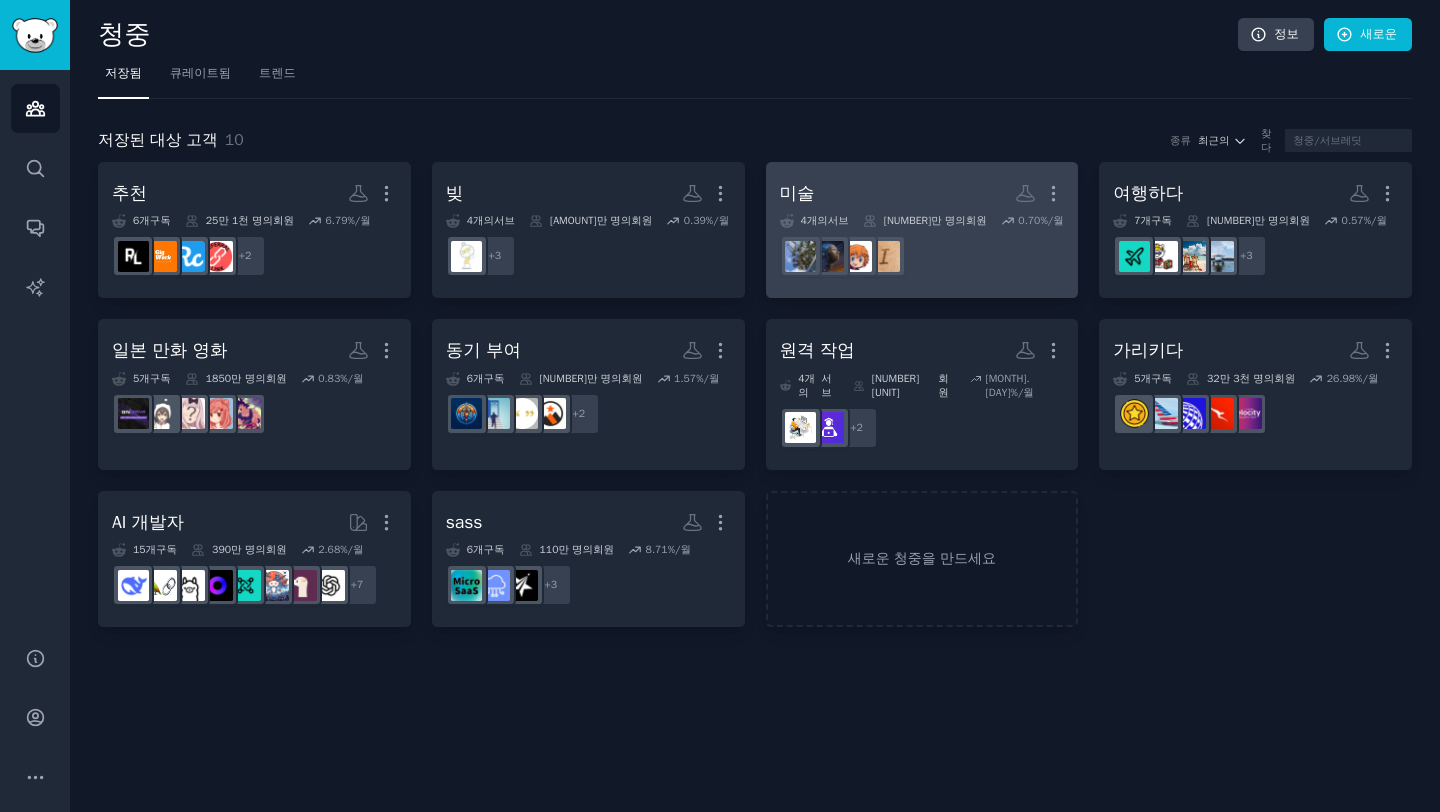 click on "미술 더" at bounding box center [922, 193] 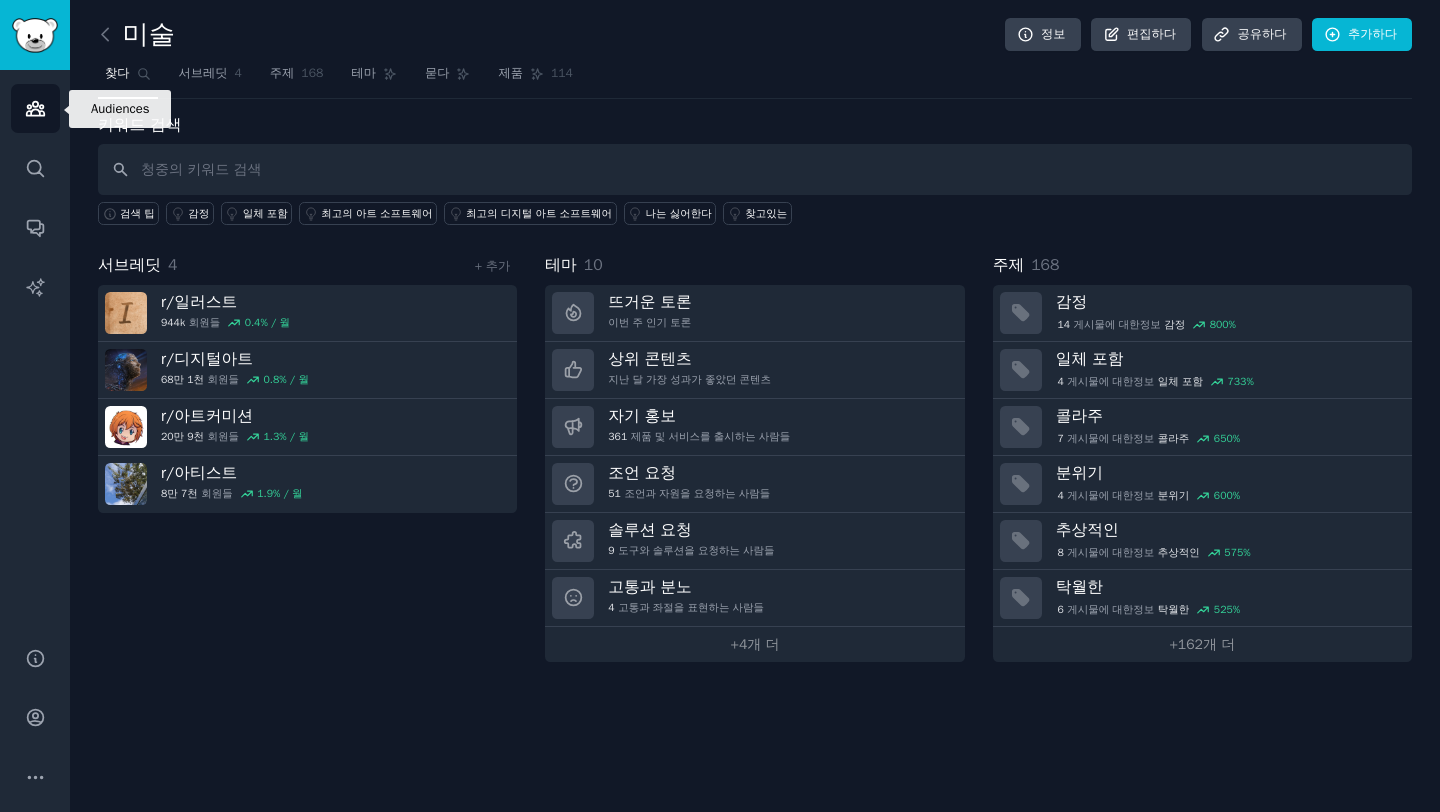 click on "청중" at bounding box center [35, 108] 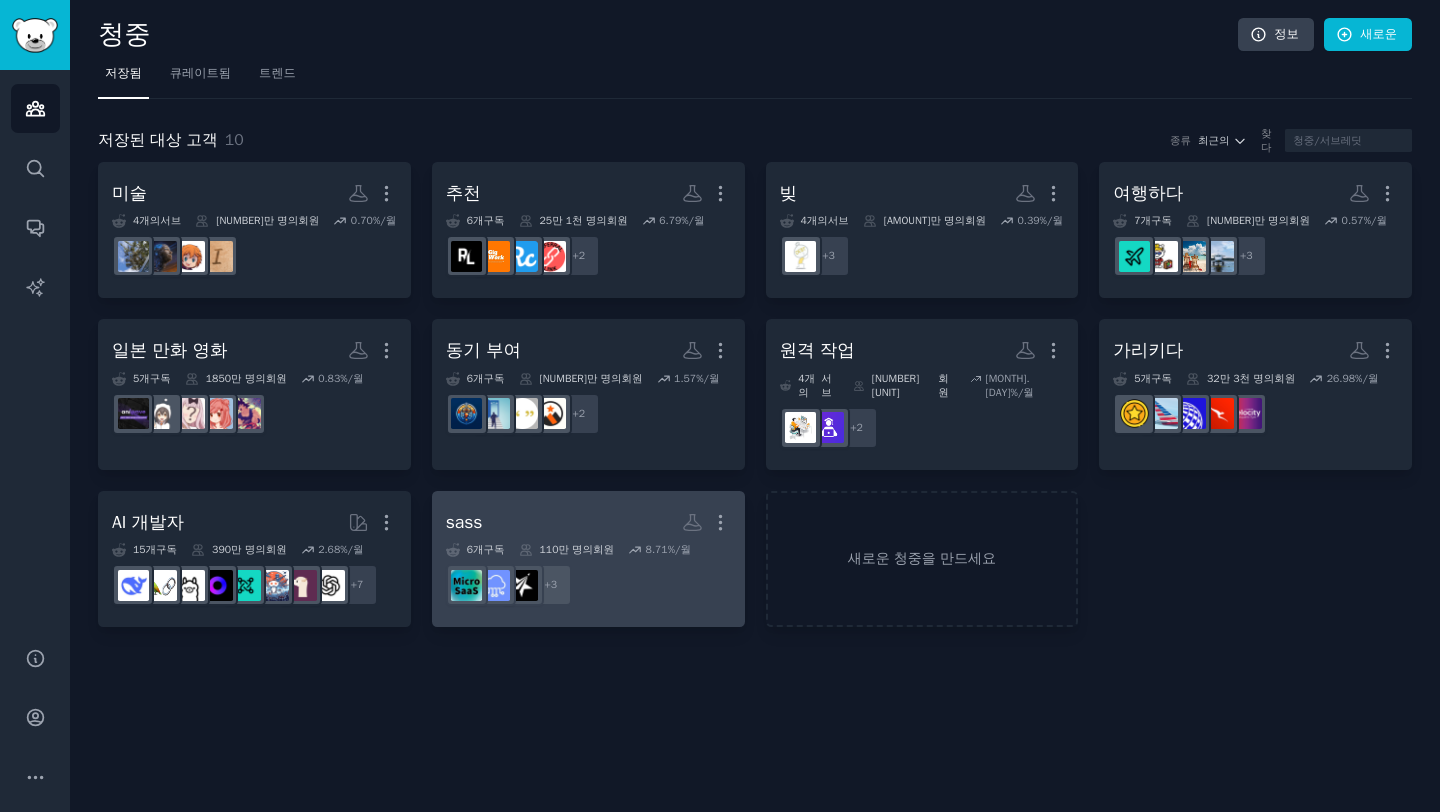 click on "sass 더" at bounding box center [588, 522] 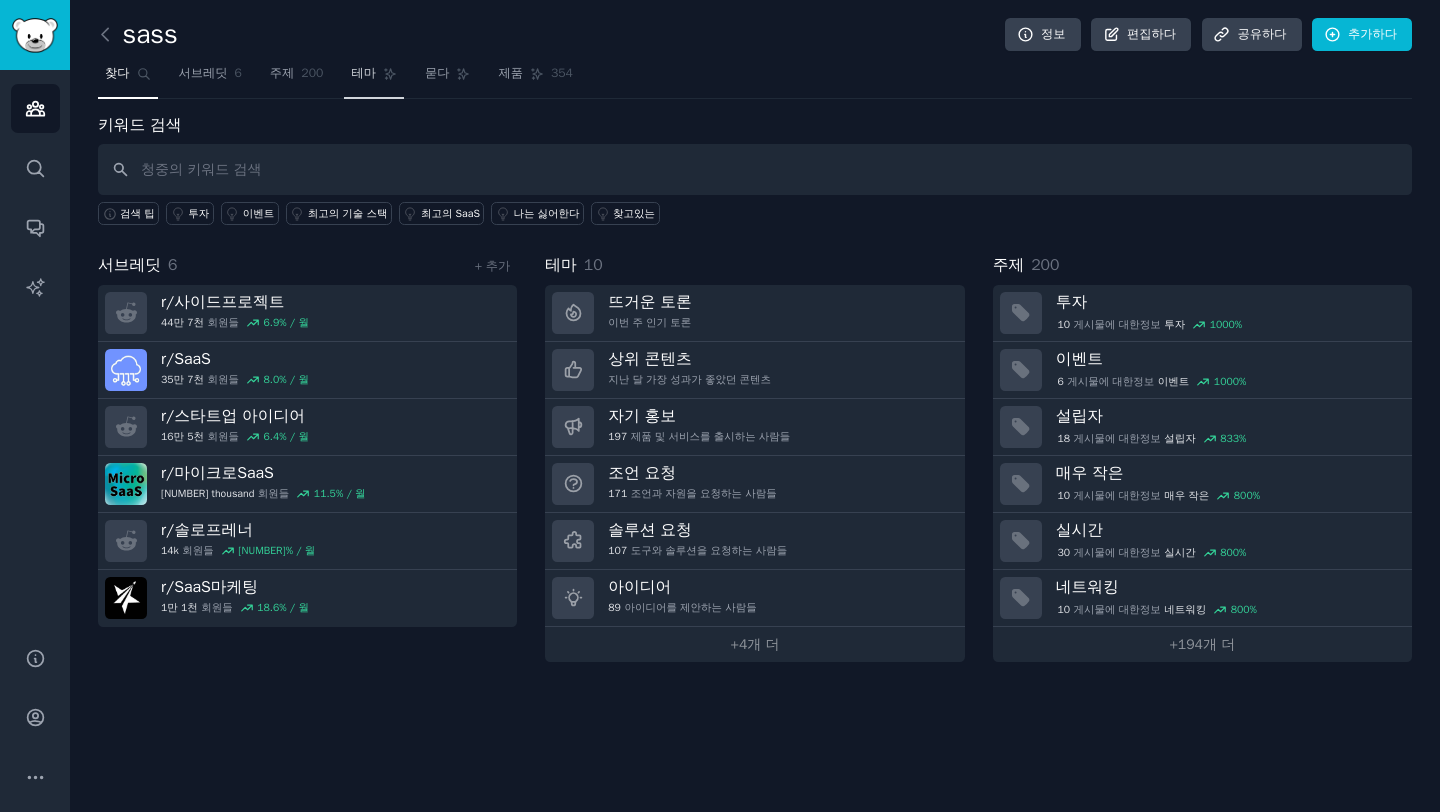 click on "테마" at bounding box center [363, 73] 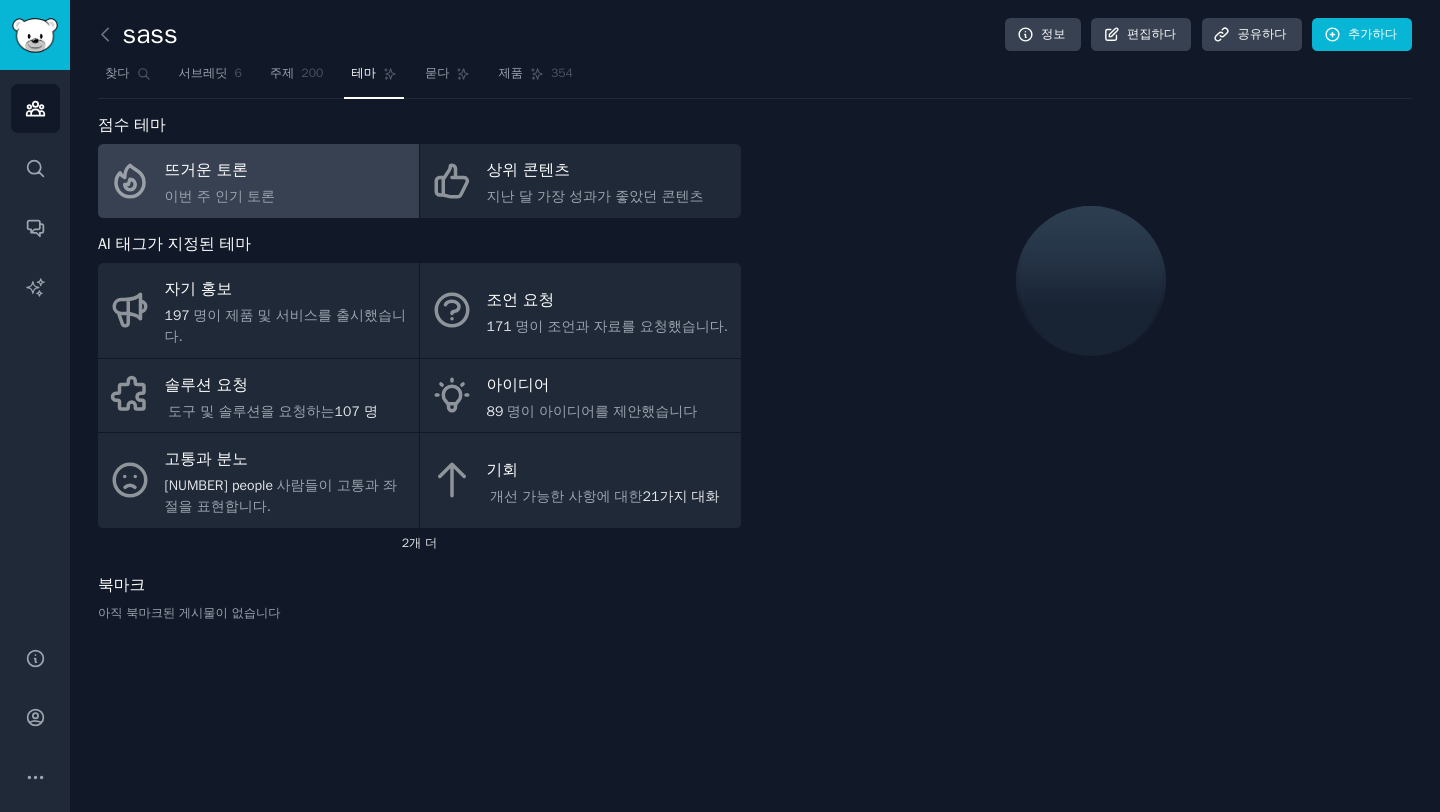 click on "[NUMBER] 개 더" 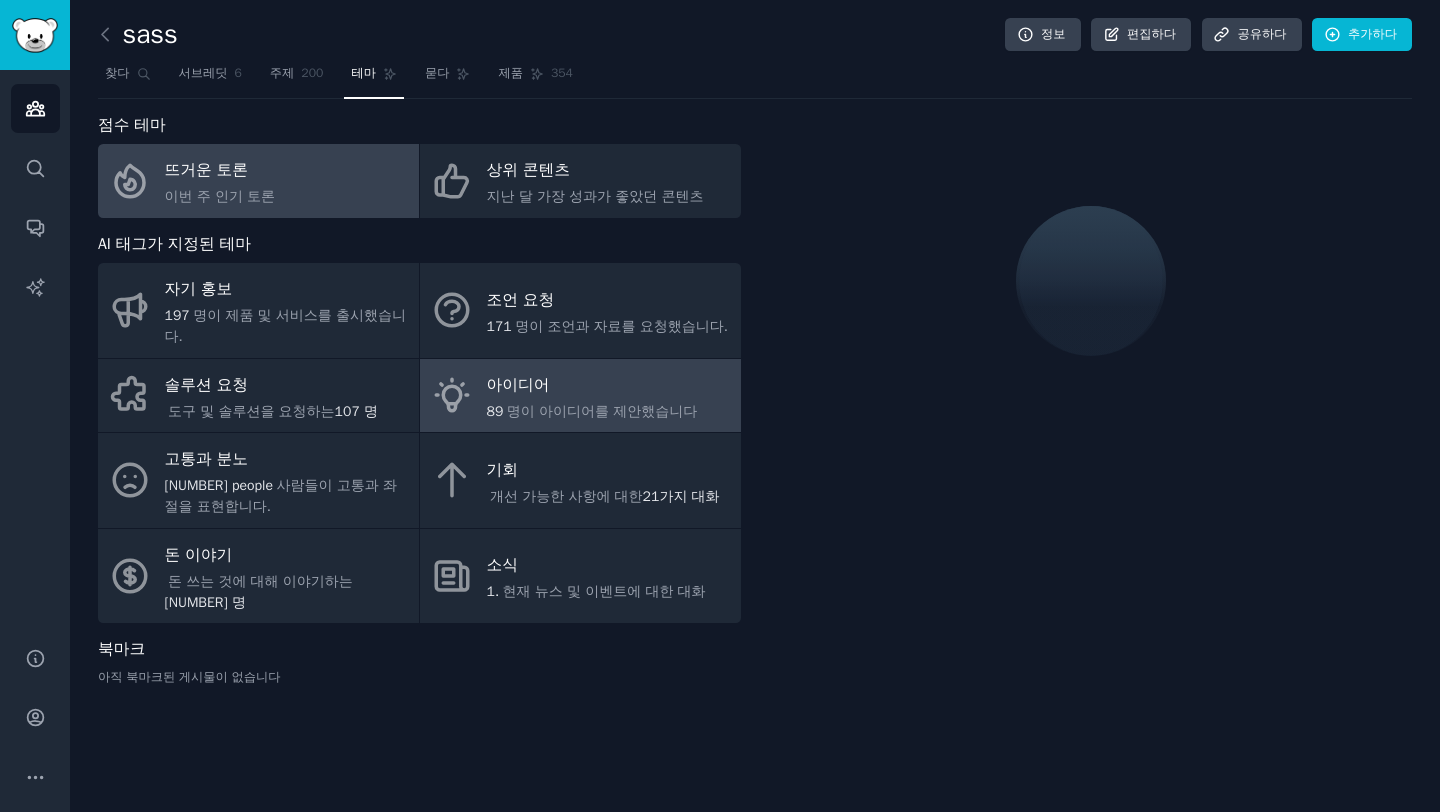 click on "명이 아이디어를 제안했습니다" at bounding box center [602, 411] 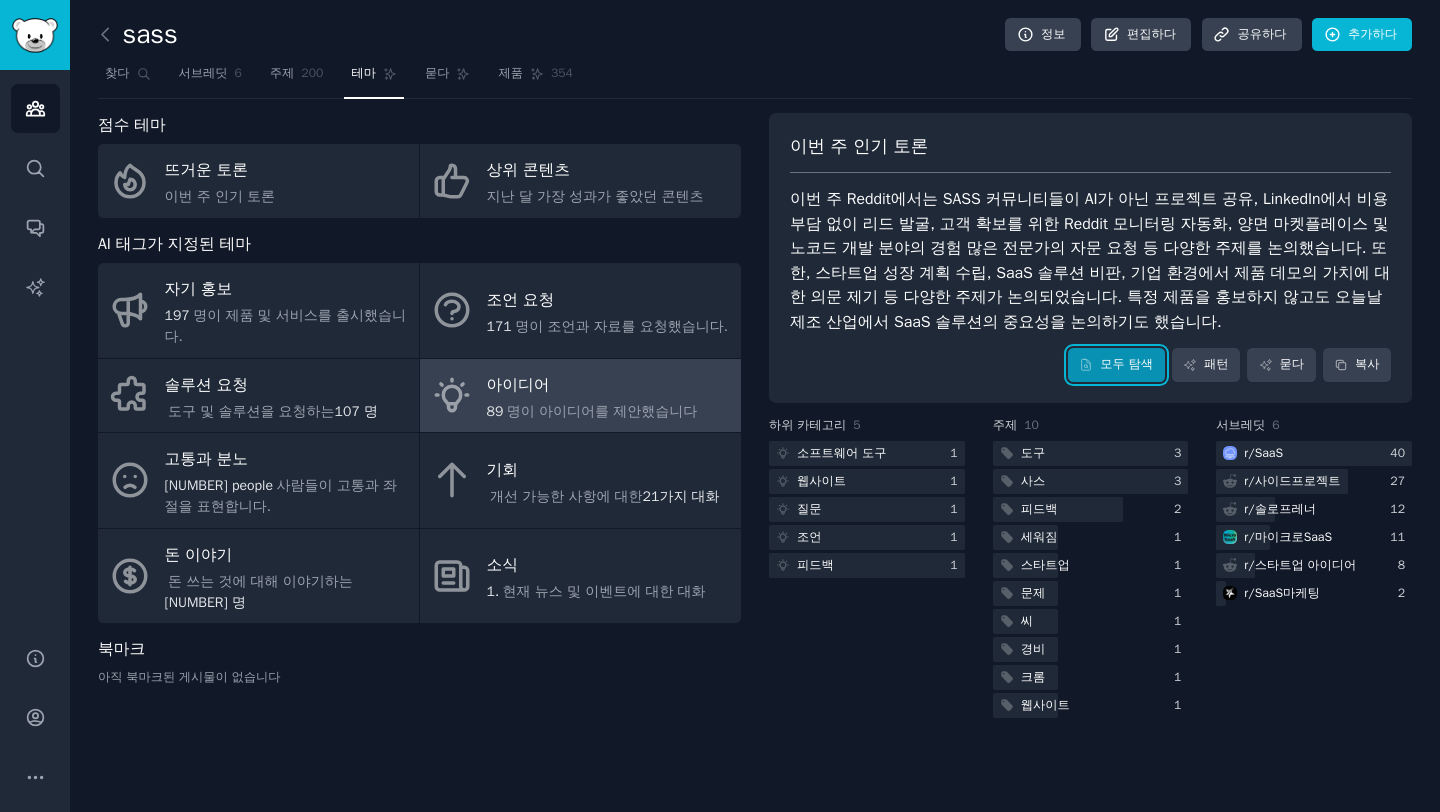 click on "모두 탐색" at bounding box center (1116, 365) 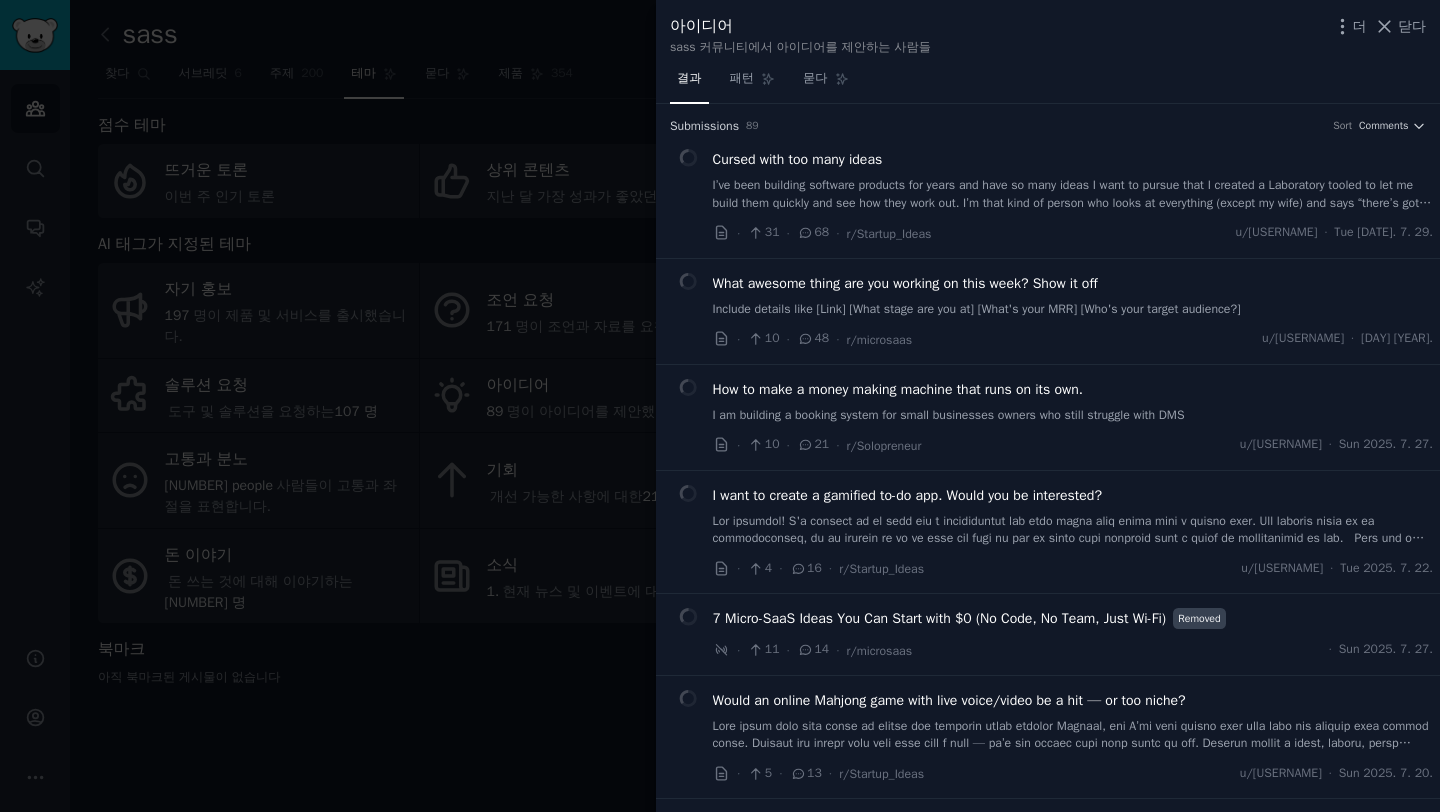 click at bounding box center (720, 406) 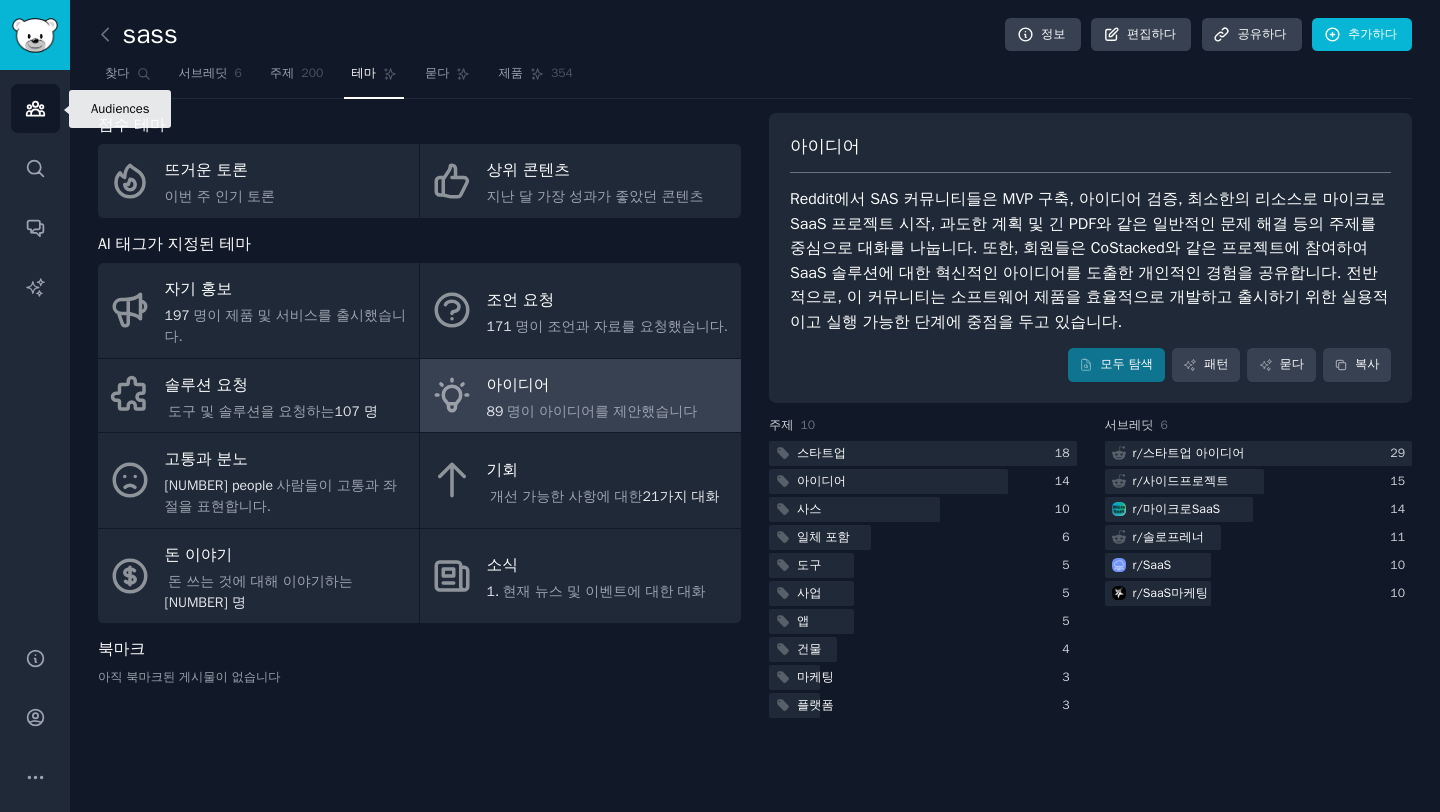 click on "청중" at bounding box center (35, 108) 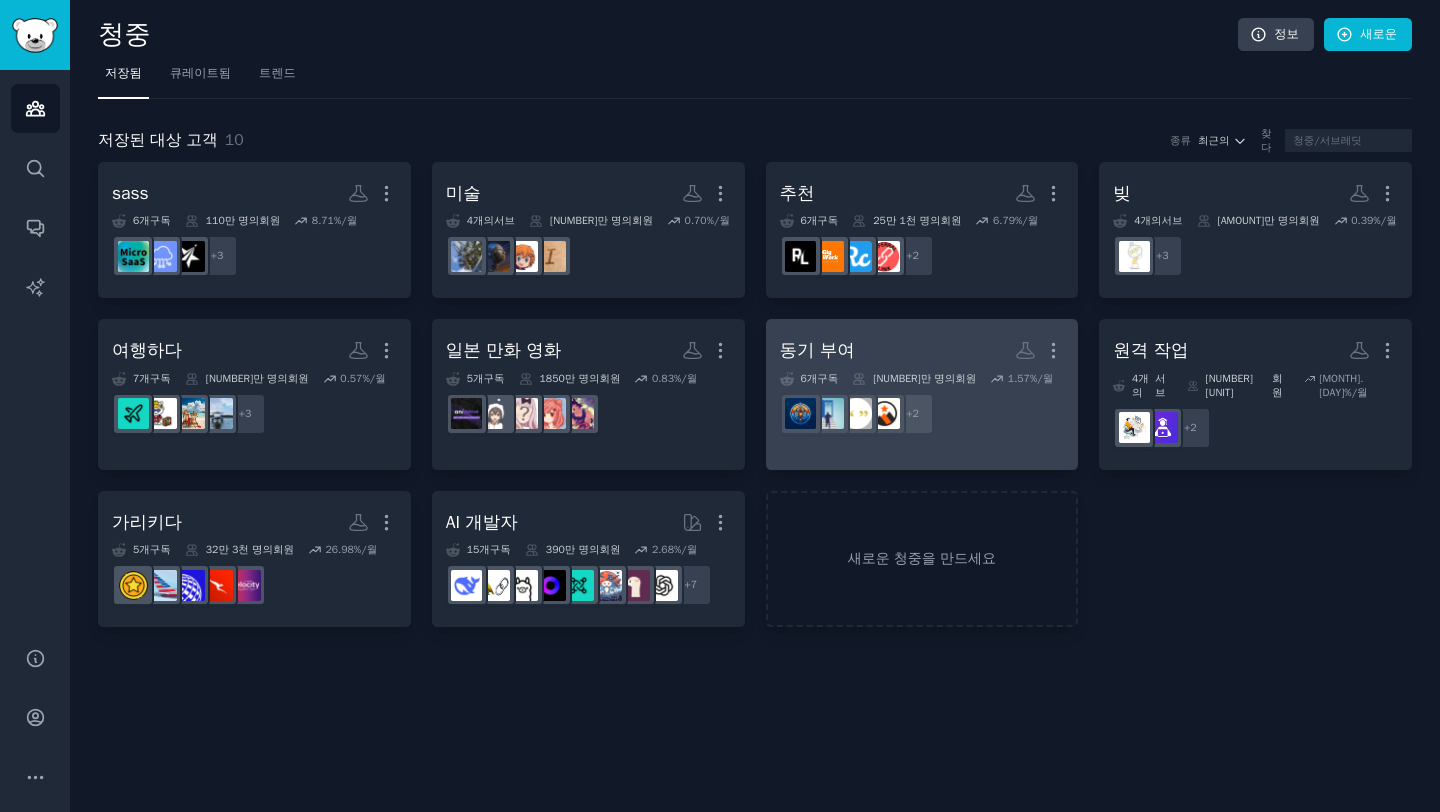click on "[NUMBER] 개 구독 [AMOUNT]만 명의 회원 [PERCENTAGE]% / [PERIOD]" at bounding box center (922, 379) 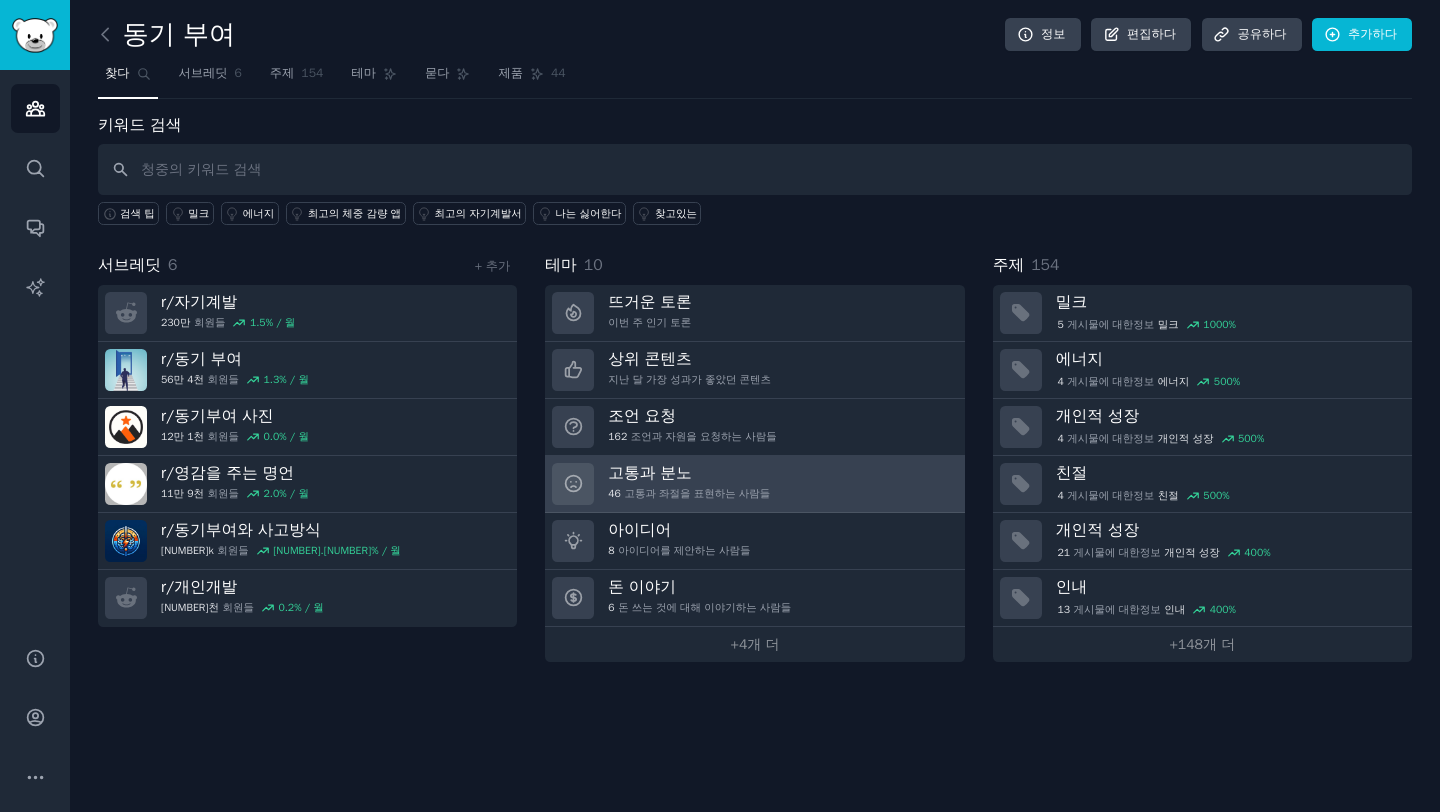 click on "고통과 분노" at bounding box center (689, 473) 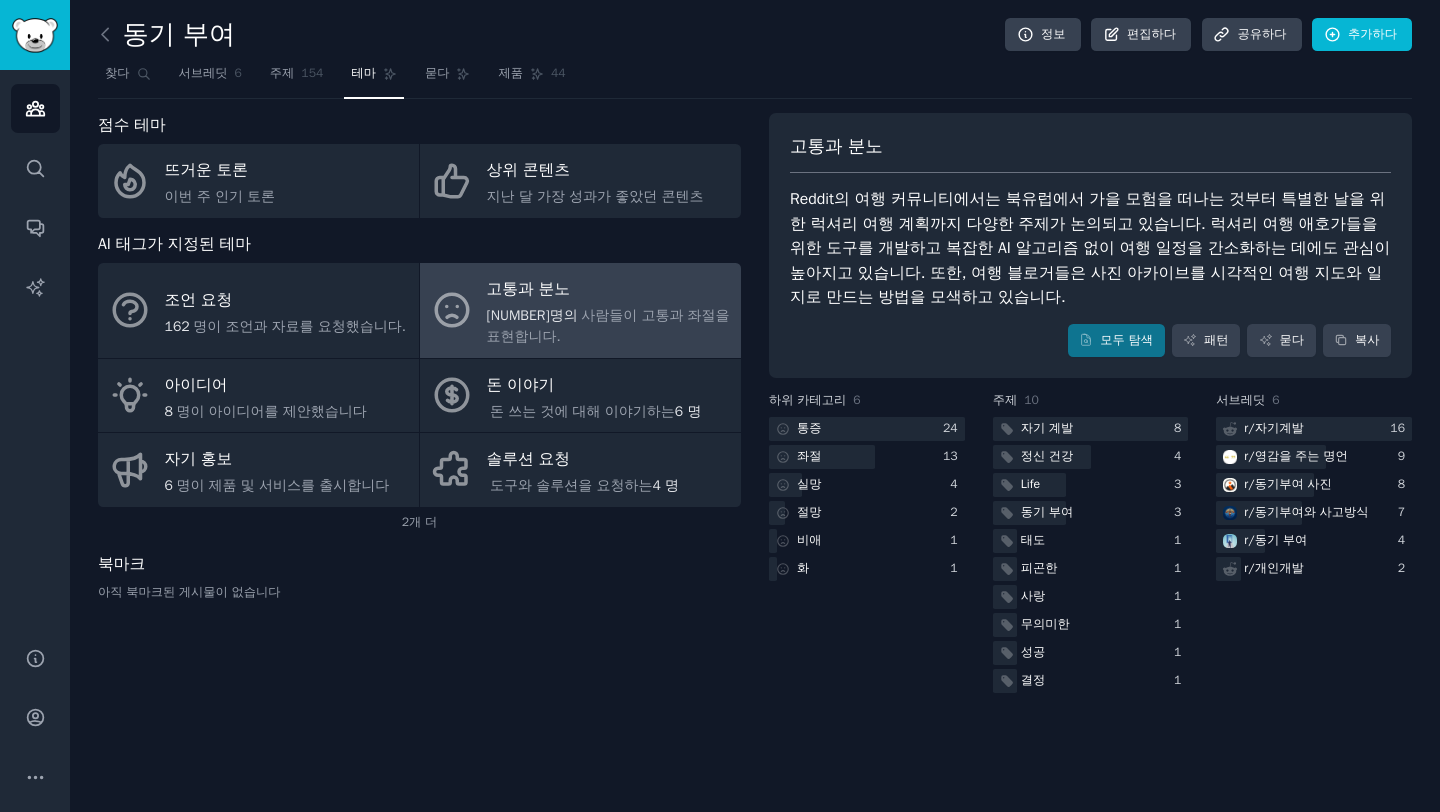 click on "고통과 분노 레딧의 동기 부여 커뮤니티인 'The Pain & Anger'는 이별, 치유, 그리고 불의한 세상 속에서 선한 사람들이 겪는 고뇌라는 주제를 다룹니다. 이들은 해로운 관계에서 벗어나는 것, 에너지를 고갈시키는 사람들과의 경계를 정하는 것, 그리고 삶의 어려움 속에서 의미를 찾는 것의 중요성을 강조합니다. 전반적으로, 이 대화들은 고통과 역경 속에서 자기 관리, 성장, 그리고 힘을 얻는 것에 초점을 맞춥니다. 모두 탐색 패턴 묻다 복사" at bounding box center [1090, 246] 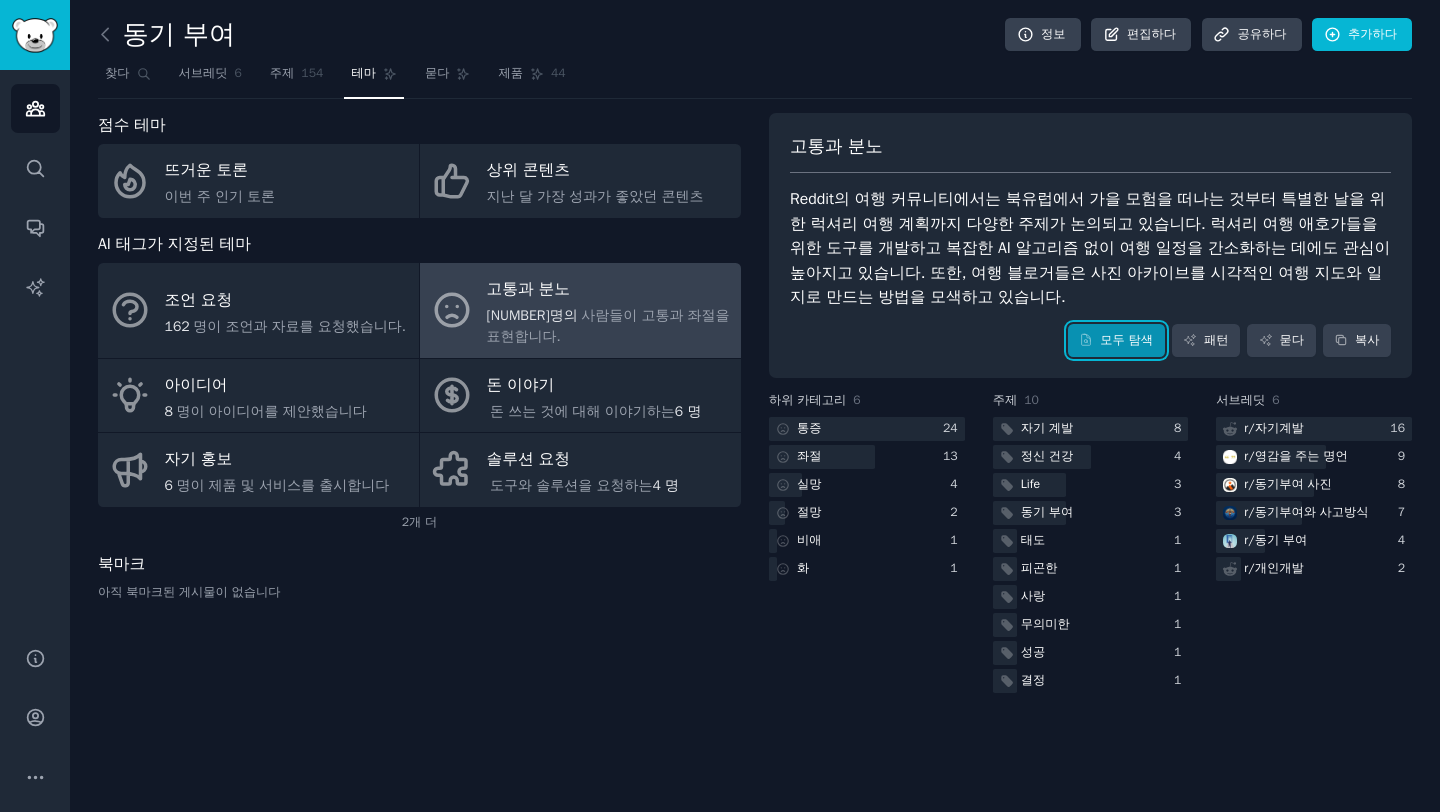 click on "모두 탐색" at bounding box center (1116, 341) 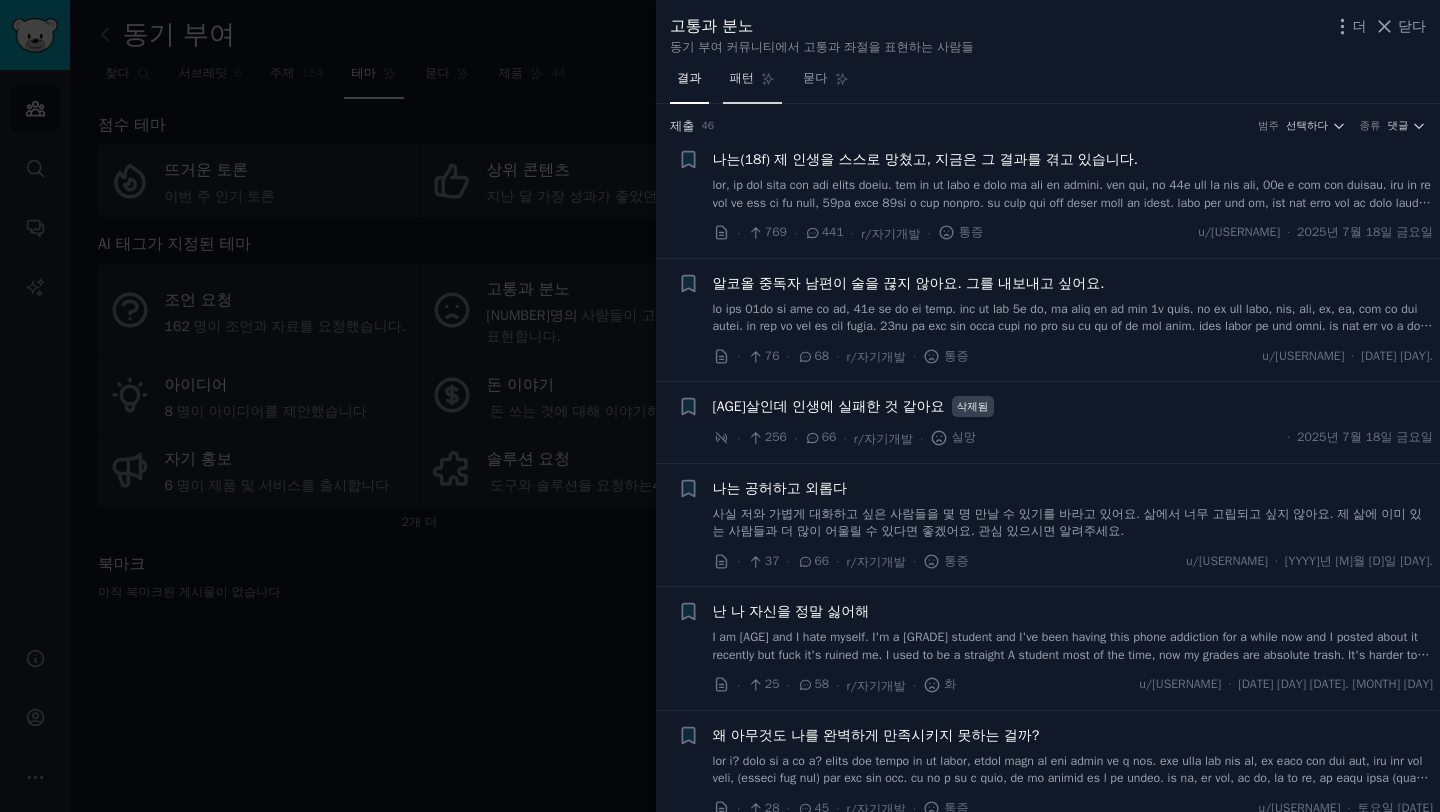 click on "패턴" at bounding box center [742, 78] 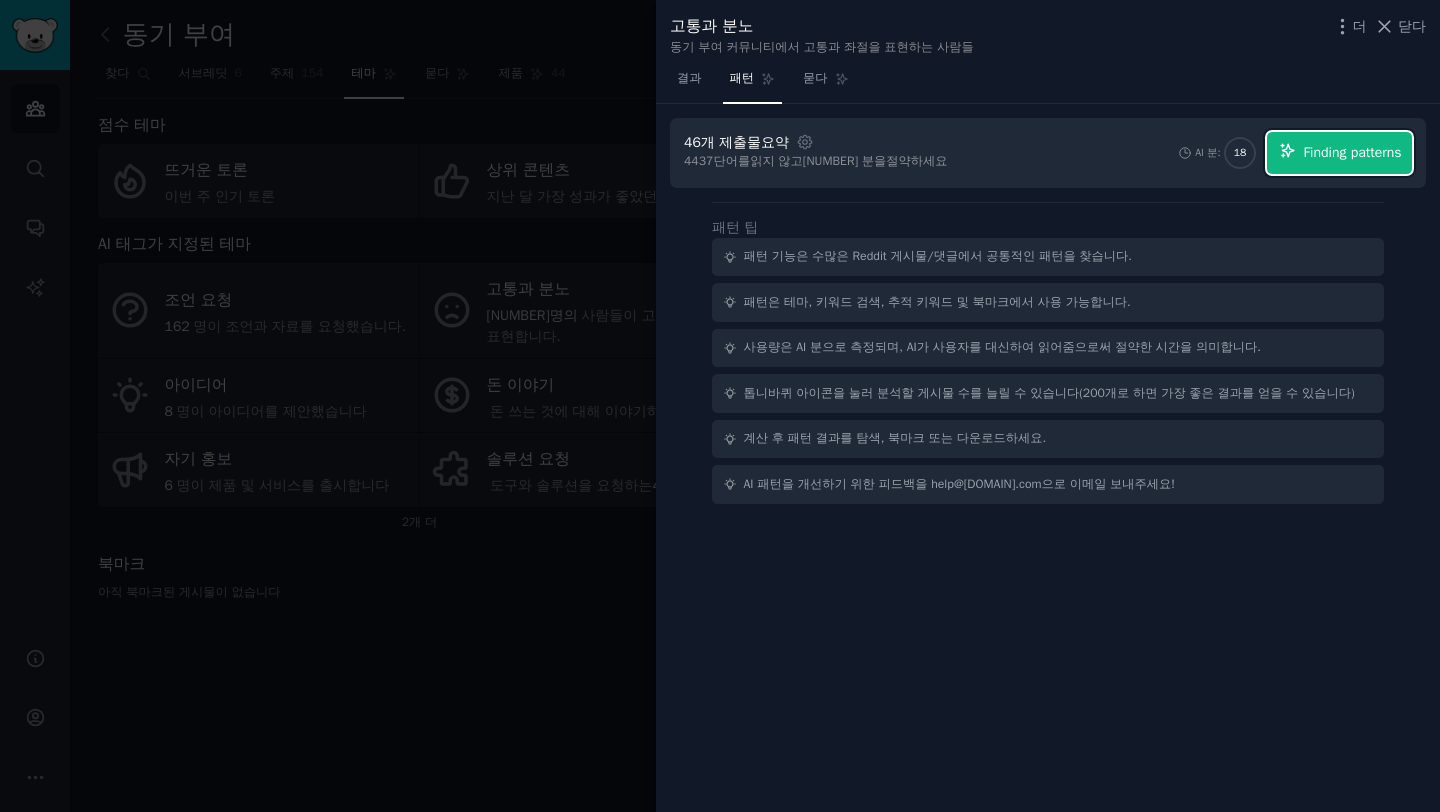 click on "Finding patterns" at bounding box center [1352, 152] 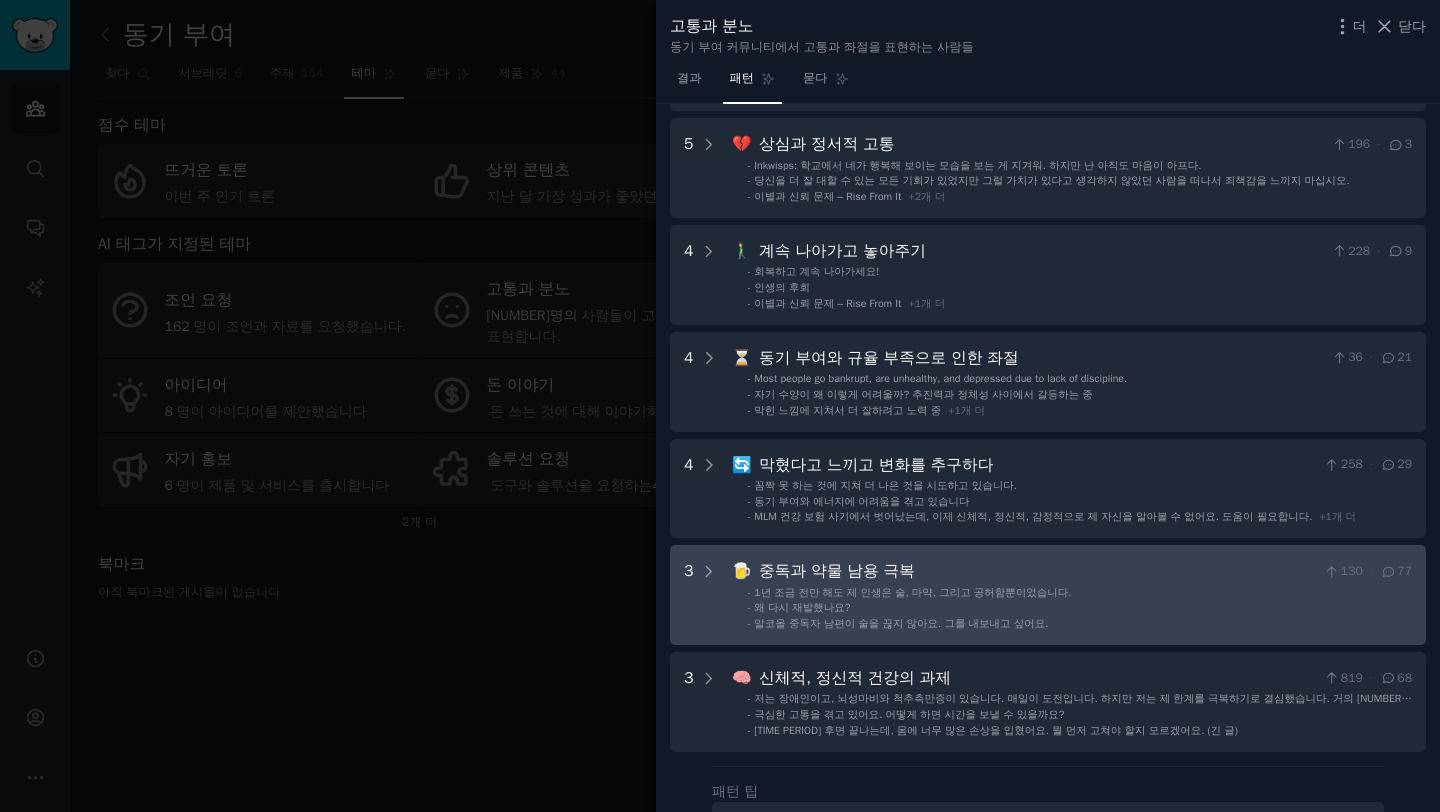 scroll, scrollTop: 0, scrollLeft: 0, axis: both 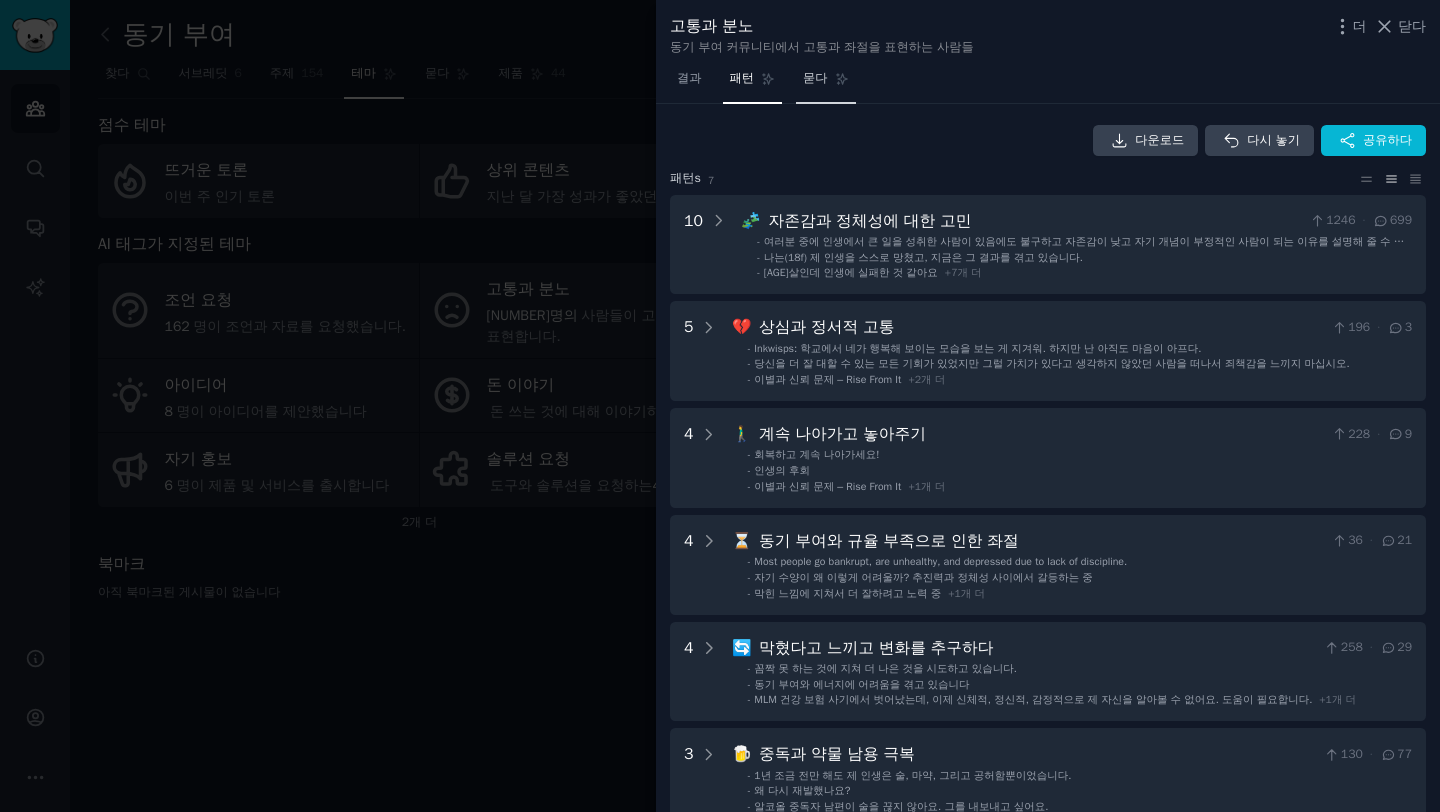 click on "묻다" at bounding box center (826, 83) 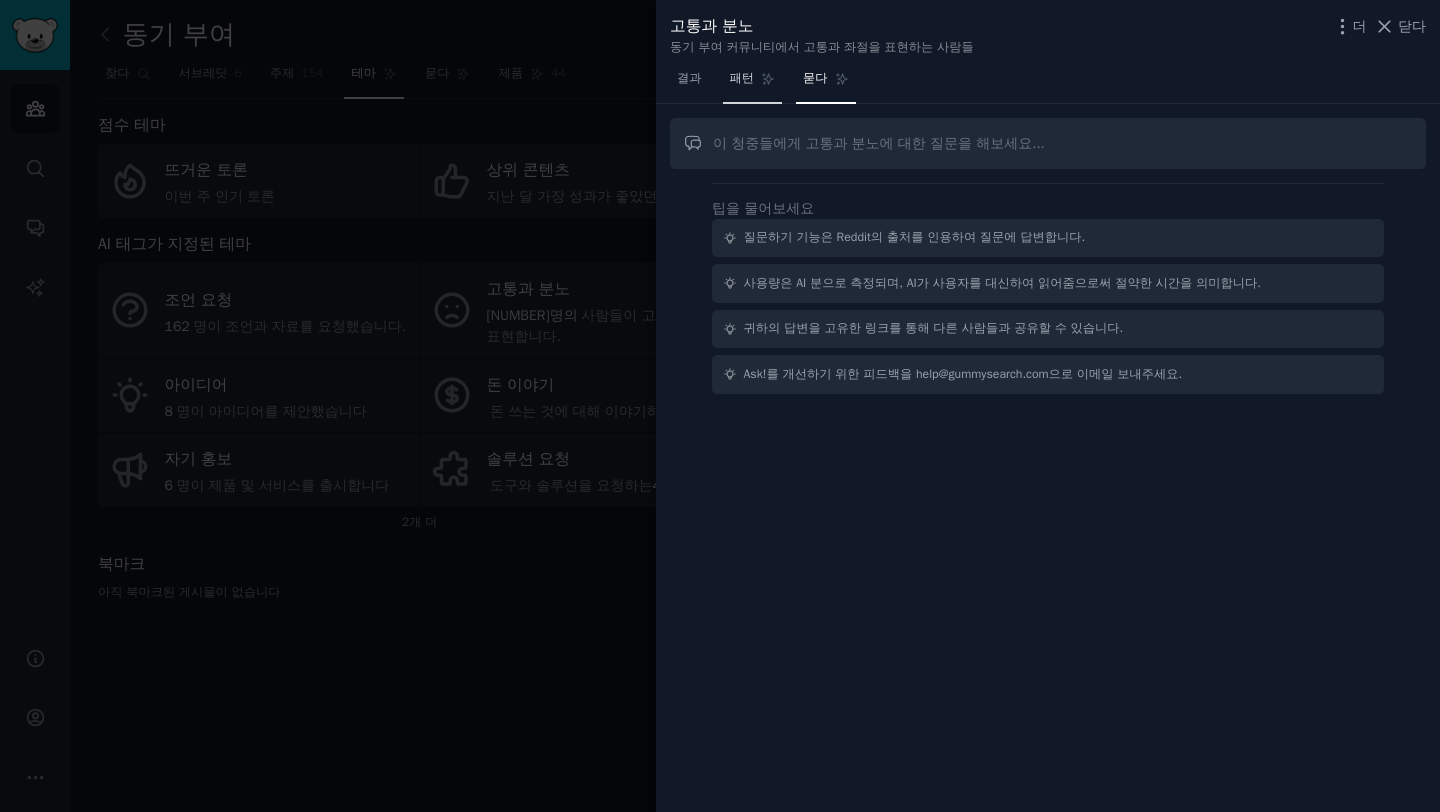 click on "패턴" at bounding box center [753, 83] 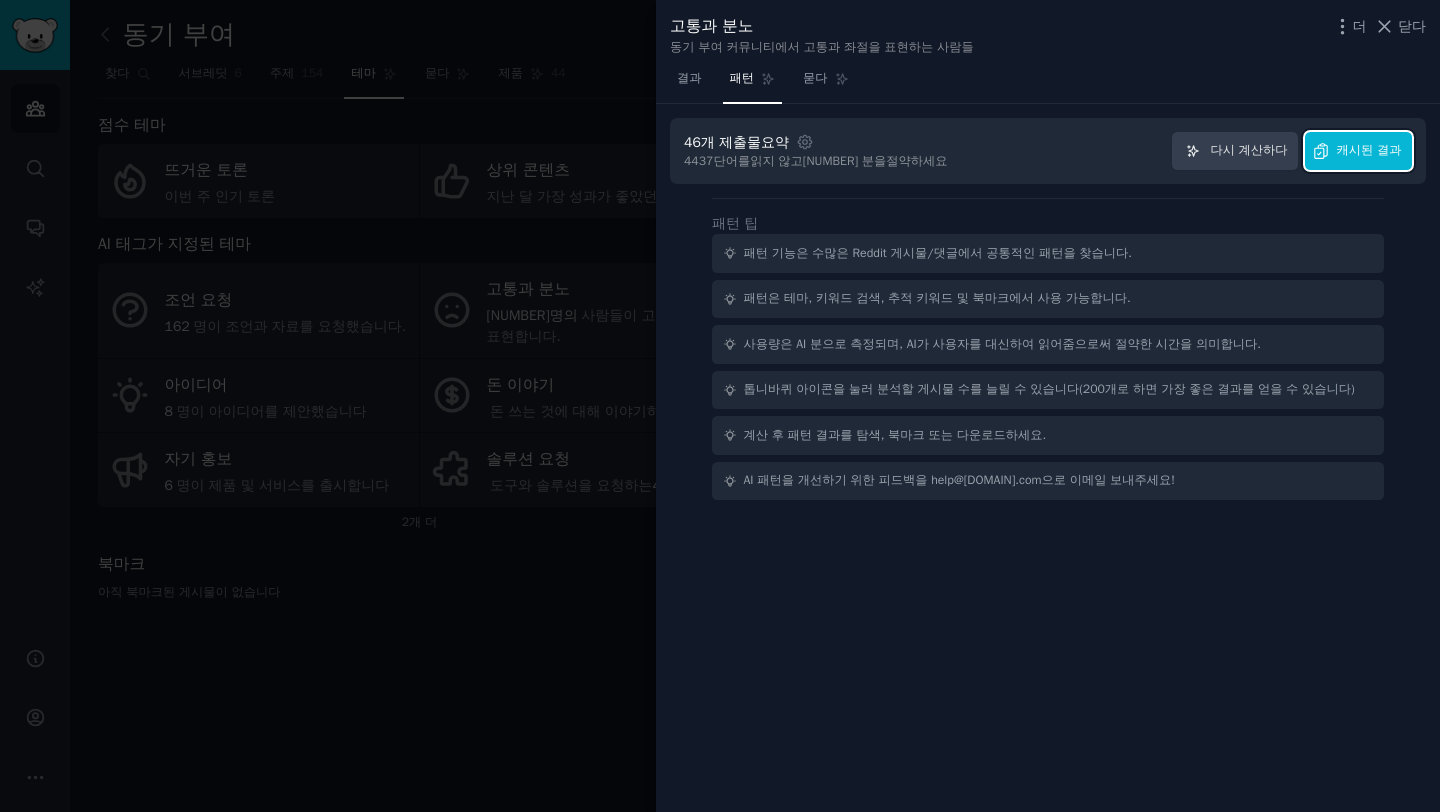 click on "캐시된 결과" at bounding box center [1369, 150] 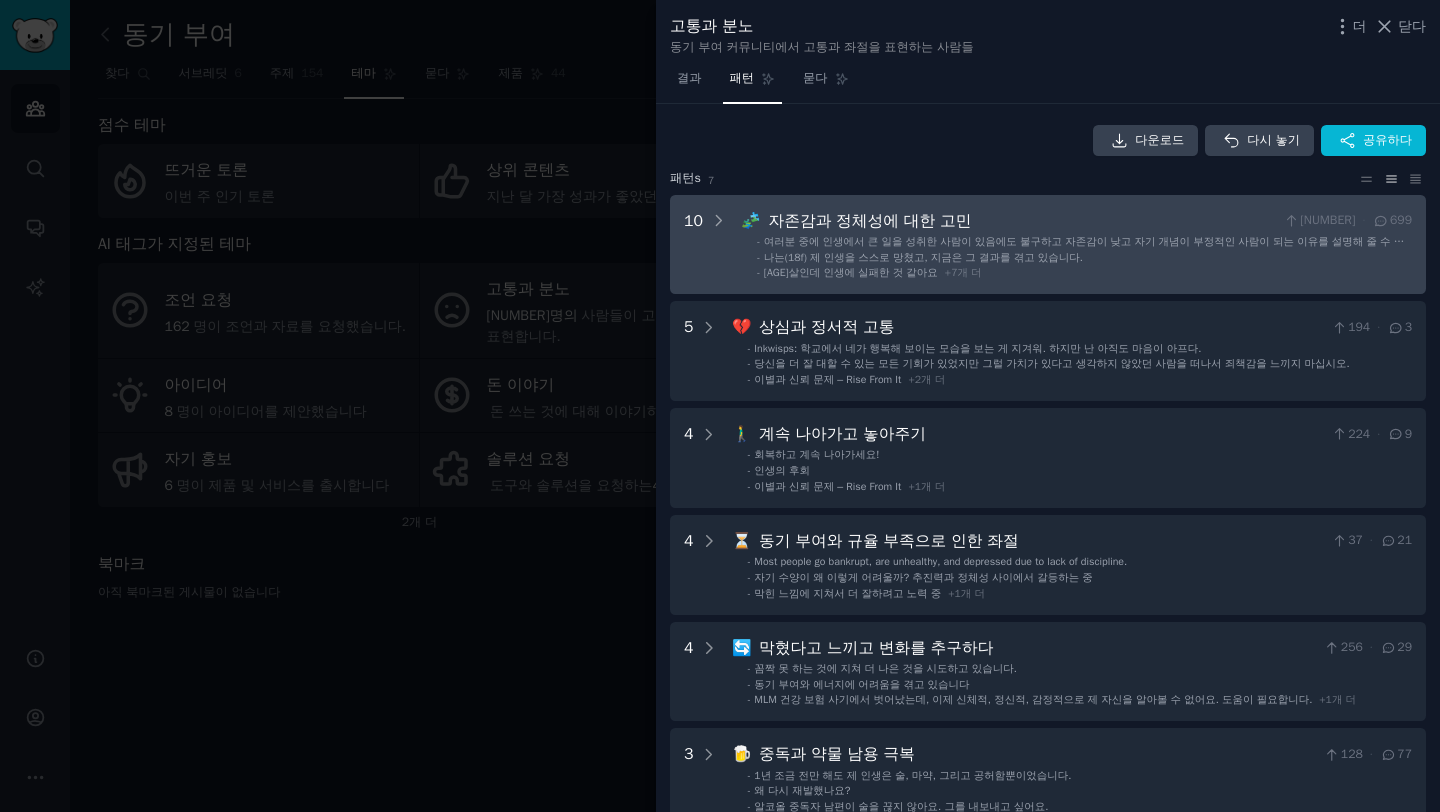 click on "자존감과 정체성에 대한 고민" at bounding box center [1021, 221] 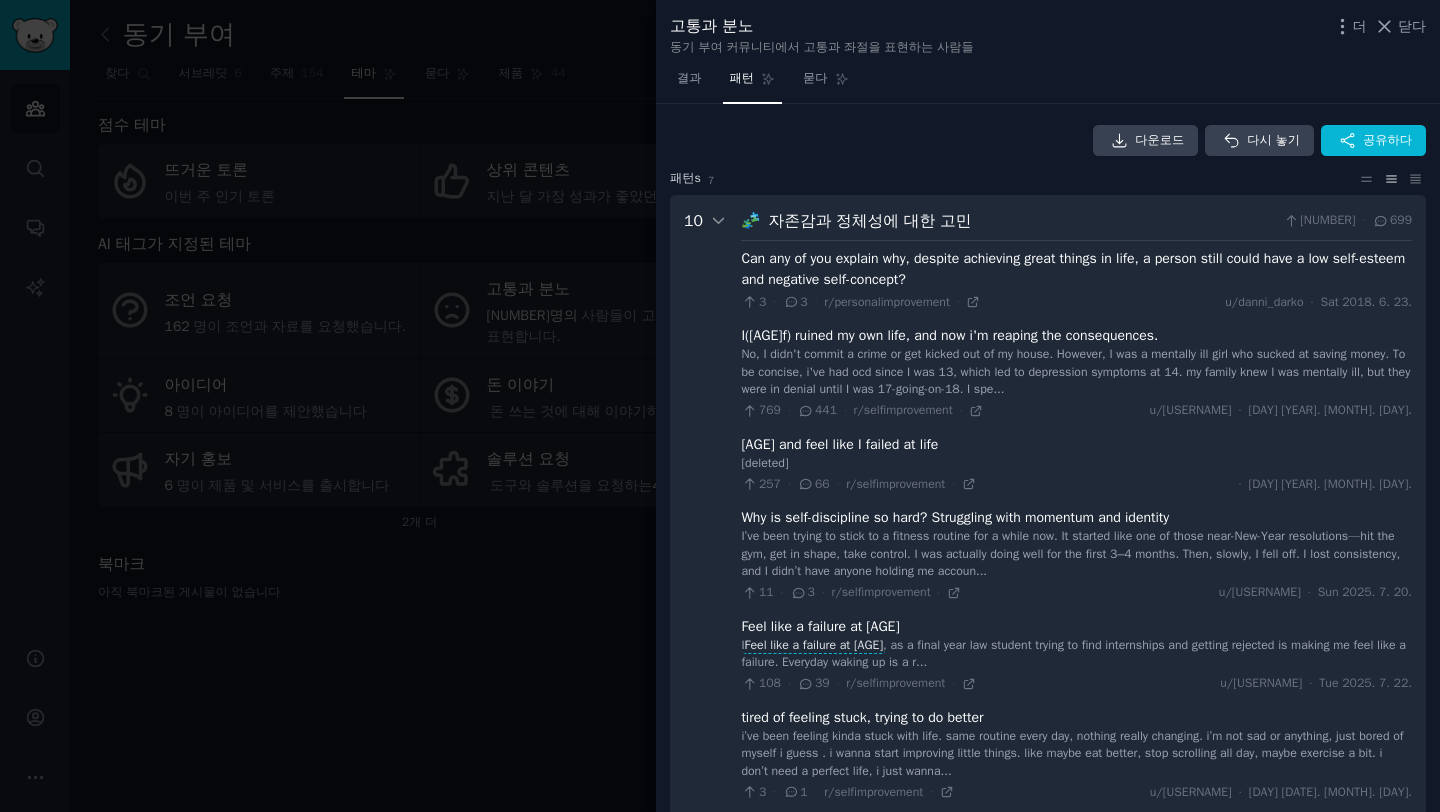 scroll, scrollTop: 91, scrollLeft: 0, axis: vertical 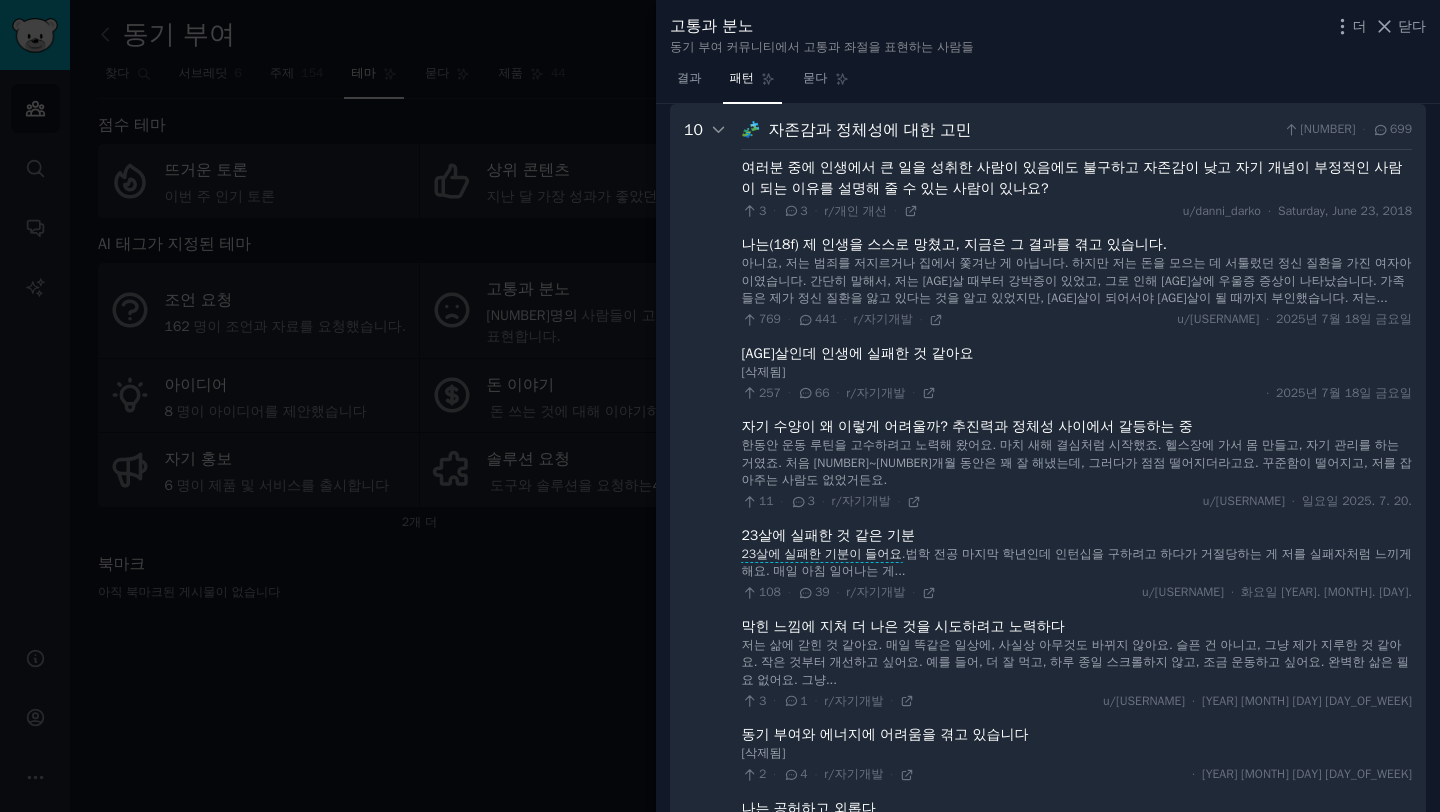 click on "68만 1천" at bounding box center [1048, 620] 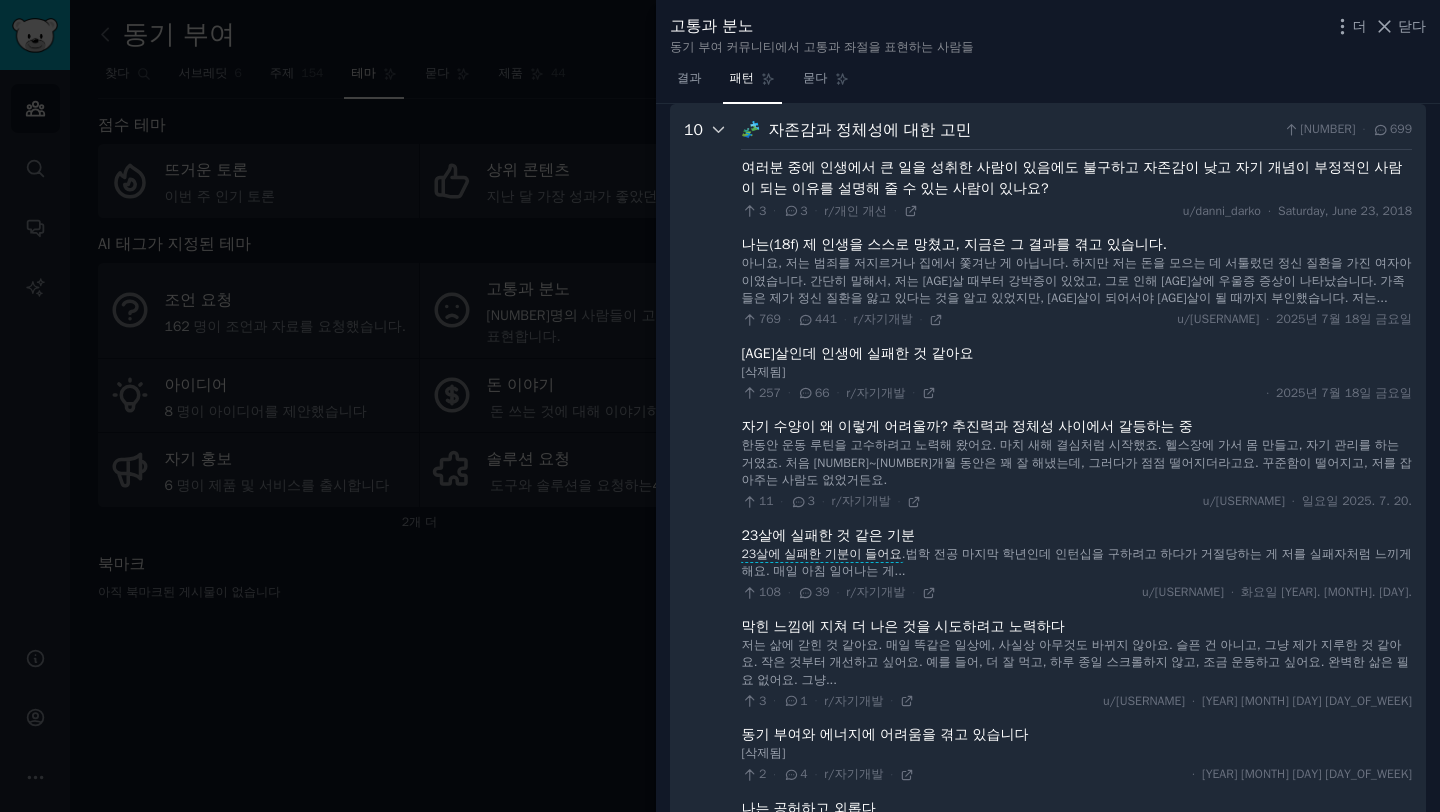 click 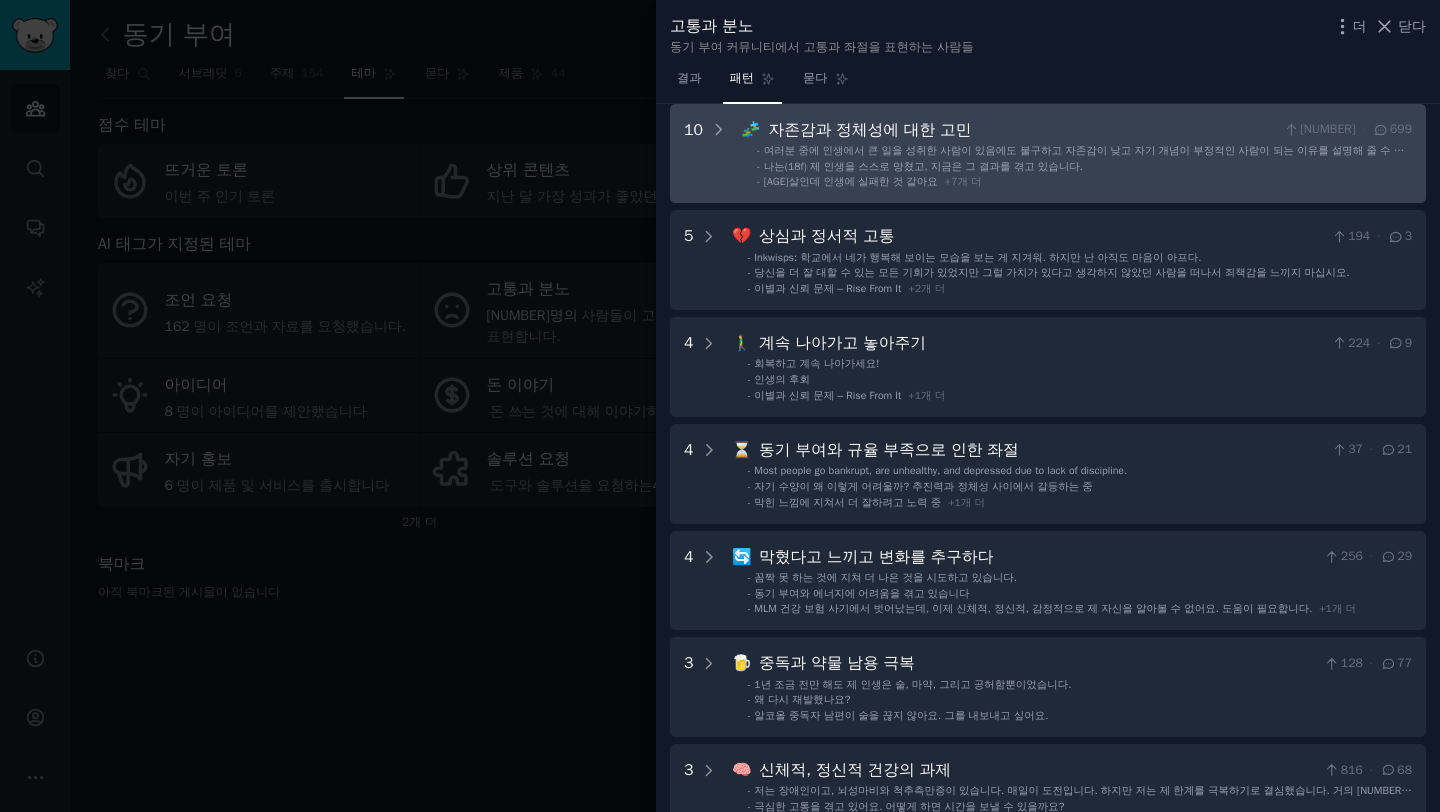 scroll, scrollTop: 0, scrollLeft: 0, axis: both 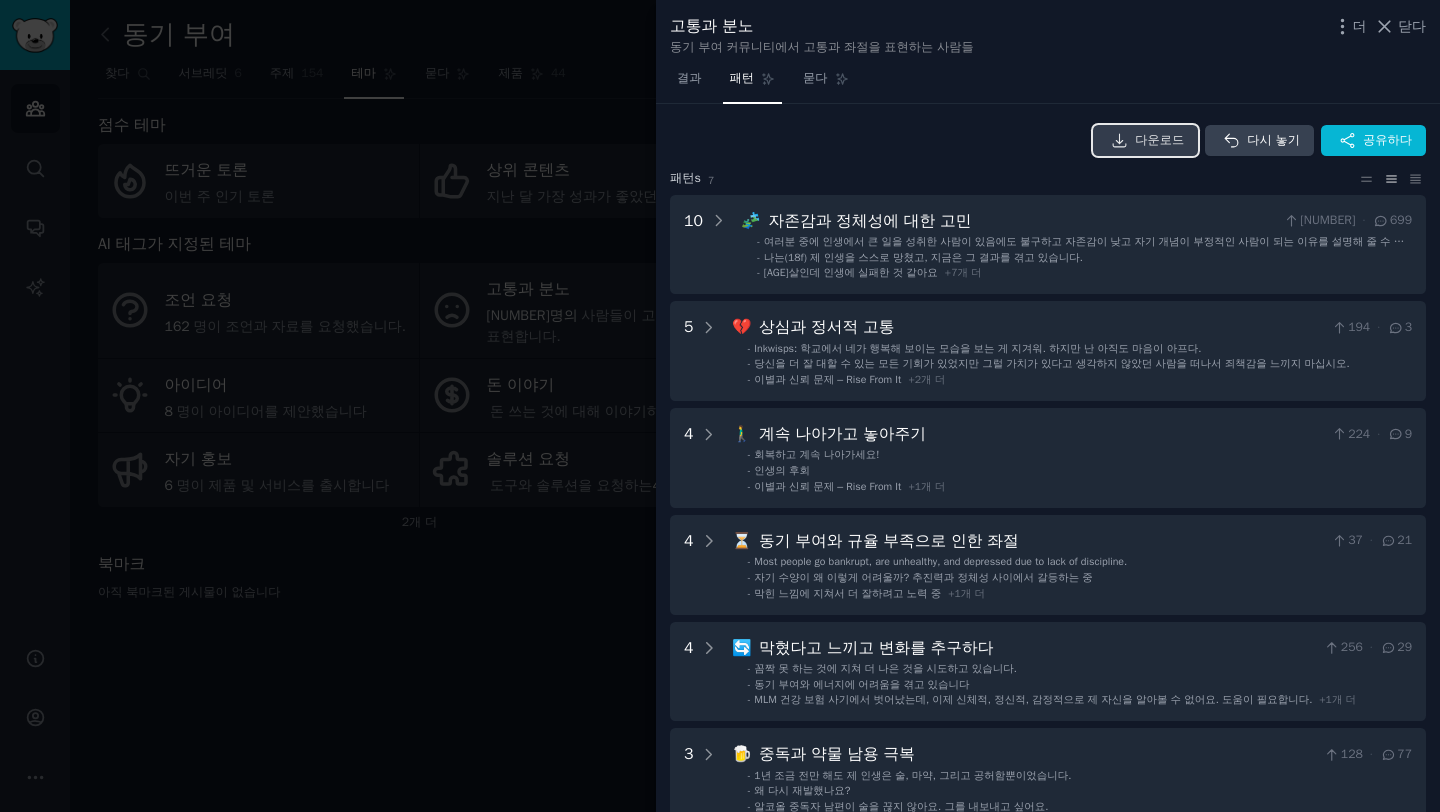 click on "다운로드" at bounding box center (1159, 140) 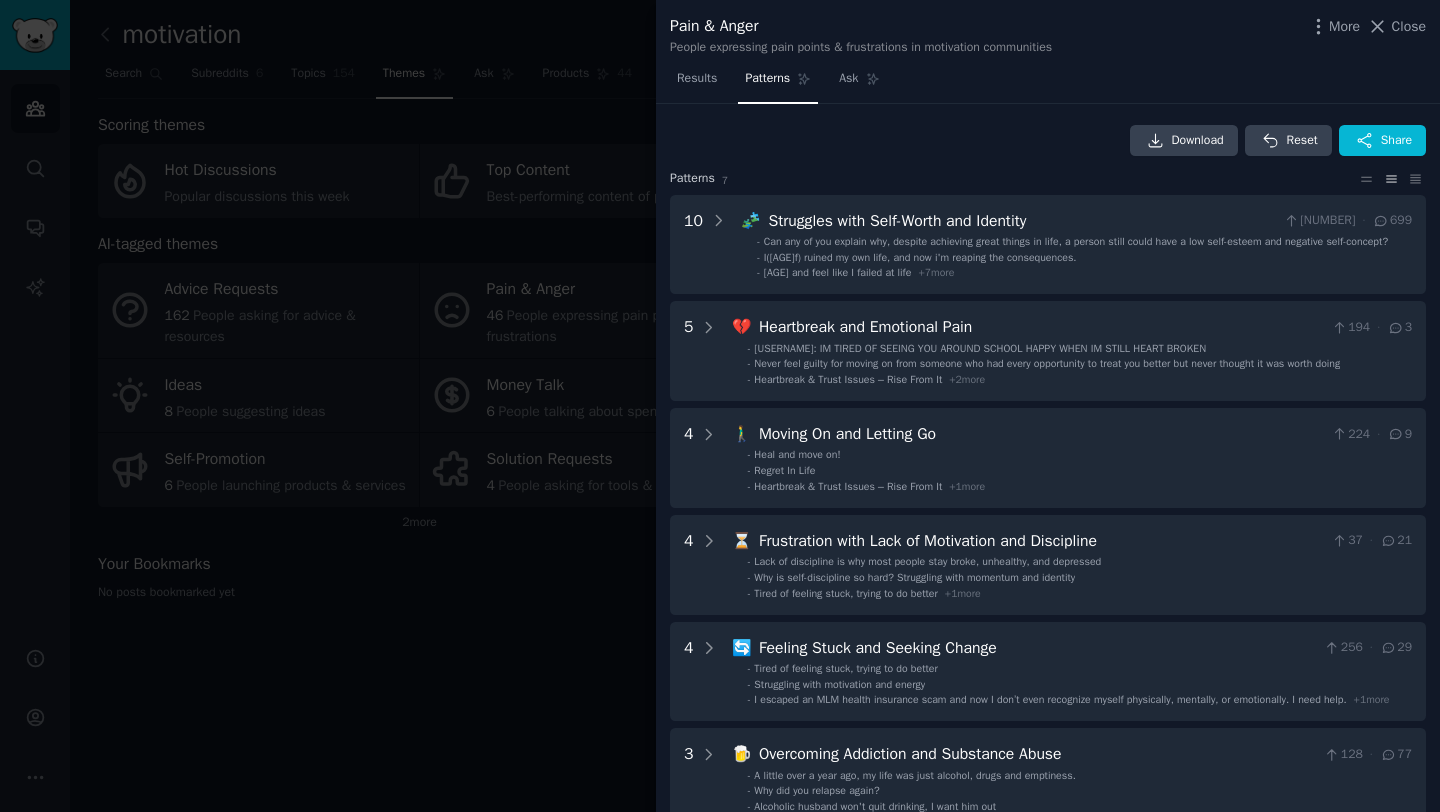 click on "Download Reset Share Pattern s 7 10 🧩 Struggles with Self-Worth and Identity 1243 · 699 - Can any of you explain why, despite achieving great things in life, a person still could have a low self-esteem and negative self-concept? - I([AGE]f) ruined my own life, and now i'm reaping the consequences. - [AGE] and feel like I failed at life +  7  more 5 💔 Heartbreak and Emotional Pain 194 · 3 - Inkwisps: IM TIRED OF SEEING YOU AROUND SCHOOL HAPPY WHEN IM STILL HEART BROKEN - Never feel guilty for moving on from someone who had every opportunity to treat you better but never thought it was worth doing - Heartbreak & Trust Issues – Rise From It +  2  more 4 🚶‍♂️ Moving On and Letting Go 224 · 9 - Heal and move on! - Regret In Life - Heartbreak & Trust Issues – Rise From It +  1  more 4 ⏳ Frustration with Lack of Motivation and Discipline 37 · 21 - Lack of discipline is why most people stay broke, unhealthy, and depressed - Why is self-discipline so hard? Struggling with momentum and identity - +" at bounding box center (1048, 530) 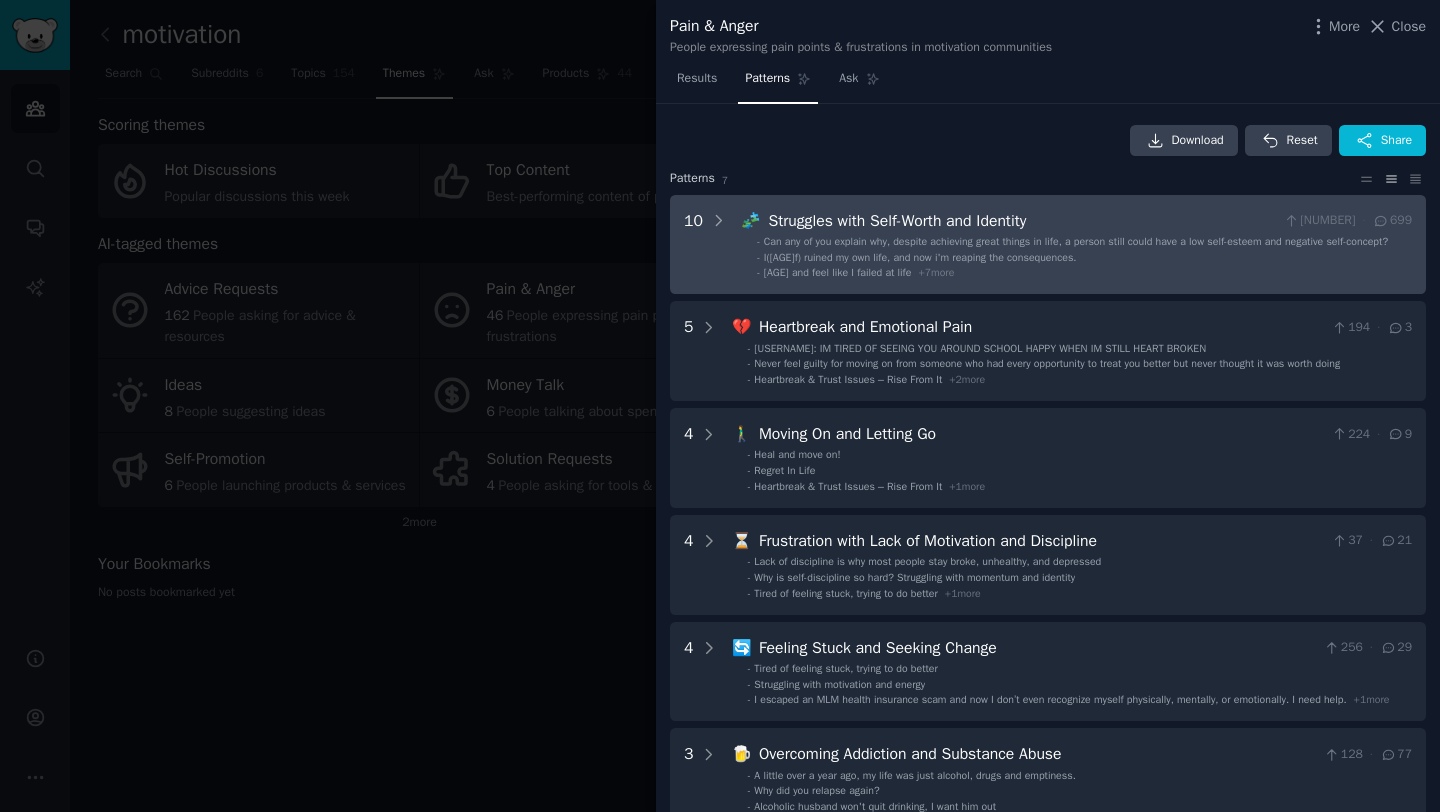 click on "$[PRICE] 🧩 Struggles with Self-Worth and Identity [NUMBER] · [NUMBER] - Can any of you explain why, despite achieving great things in life, a person still could have a low self-esteem and negative self-concept? - I([AGE]f) ruined my own life, and now i'm reaping the consequences. - [AGE] and feel like I failed at life +  [NUMBER]  more" at bounding box center [1048, 245] 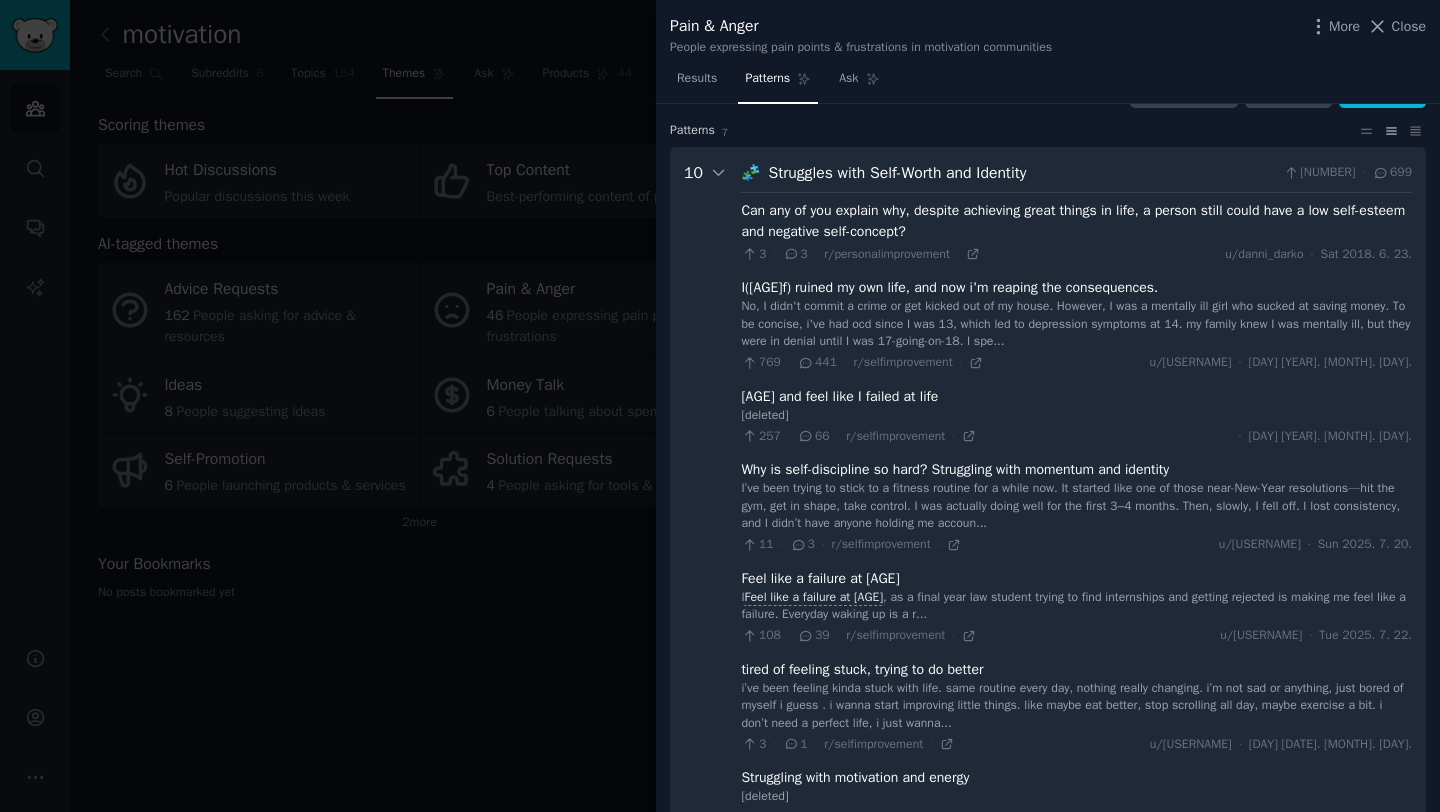 scroll, scrollTop: 91, scrollLeft: 0, axis: vertical 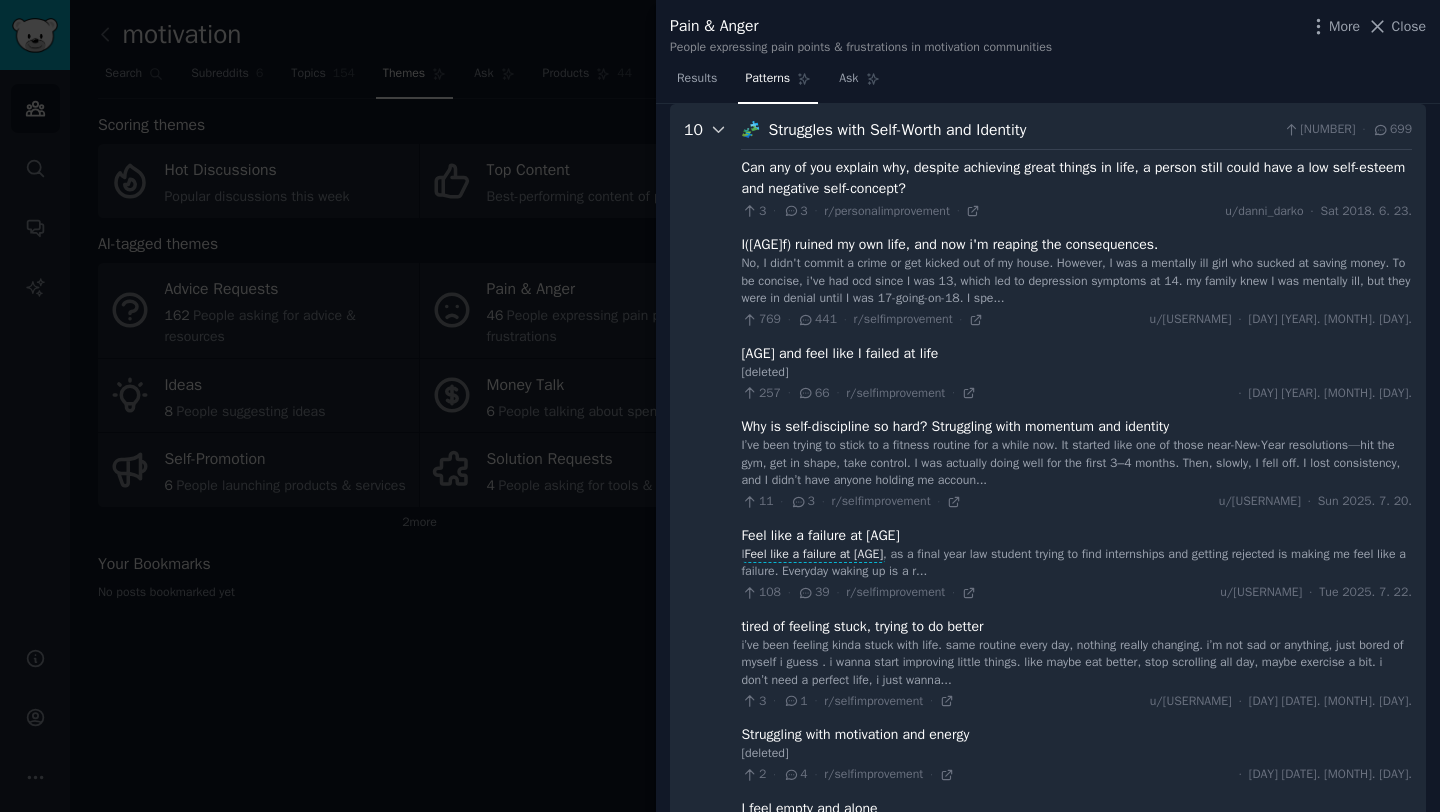 click at bounding box center (719, 629) 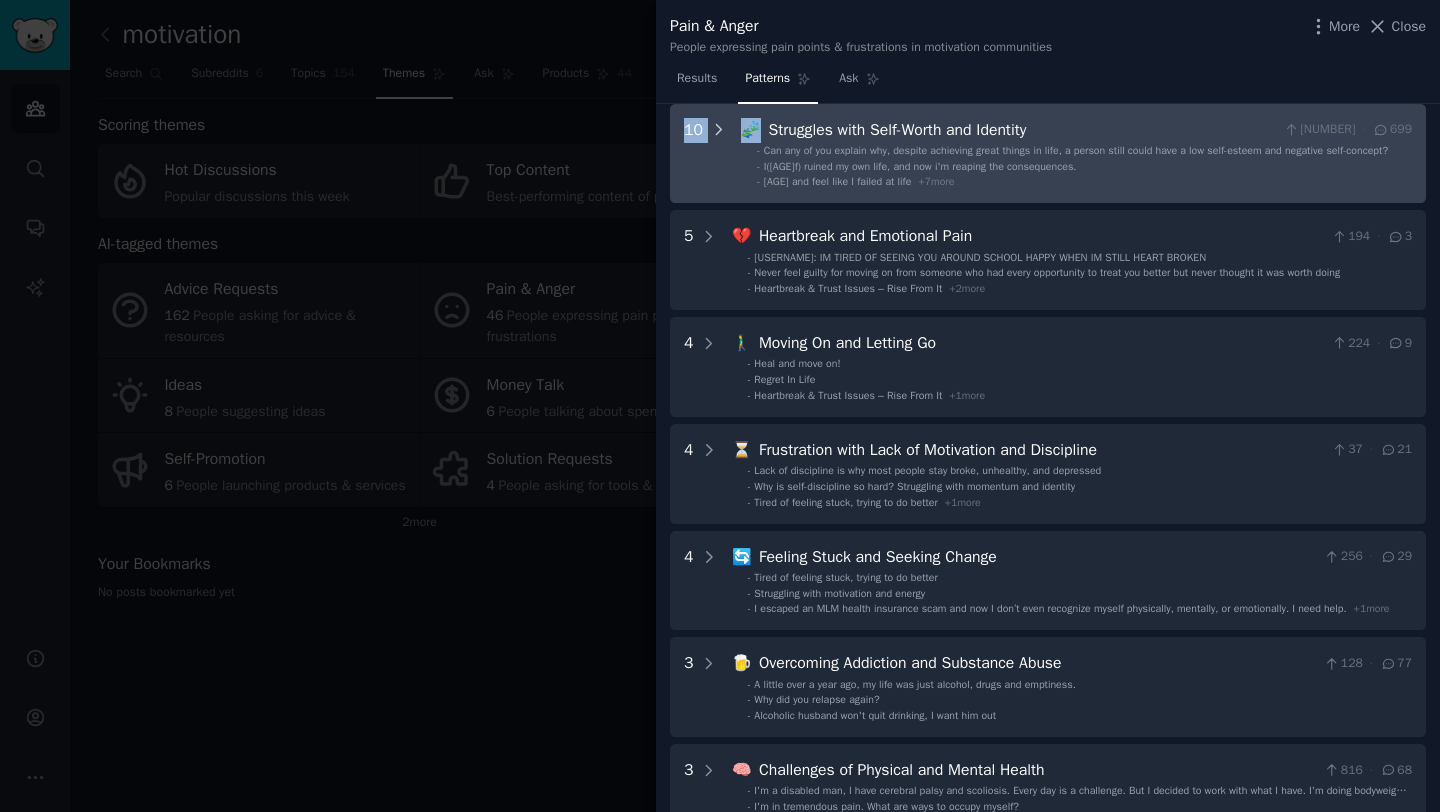 click at bounding box center [719, 154] 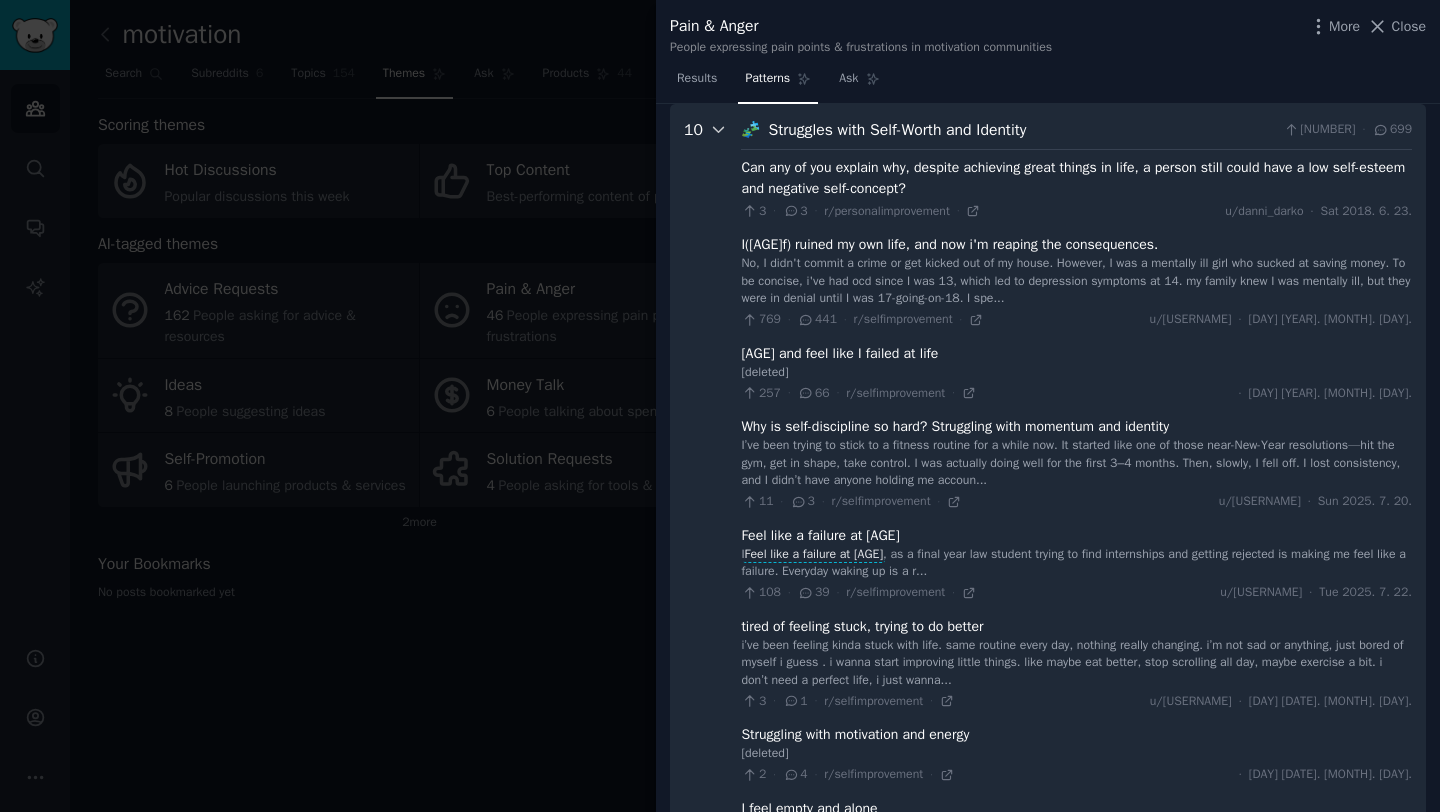 click at bounding box center (719, 629) 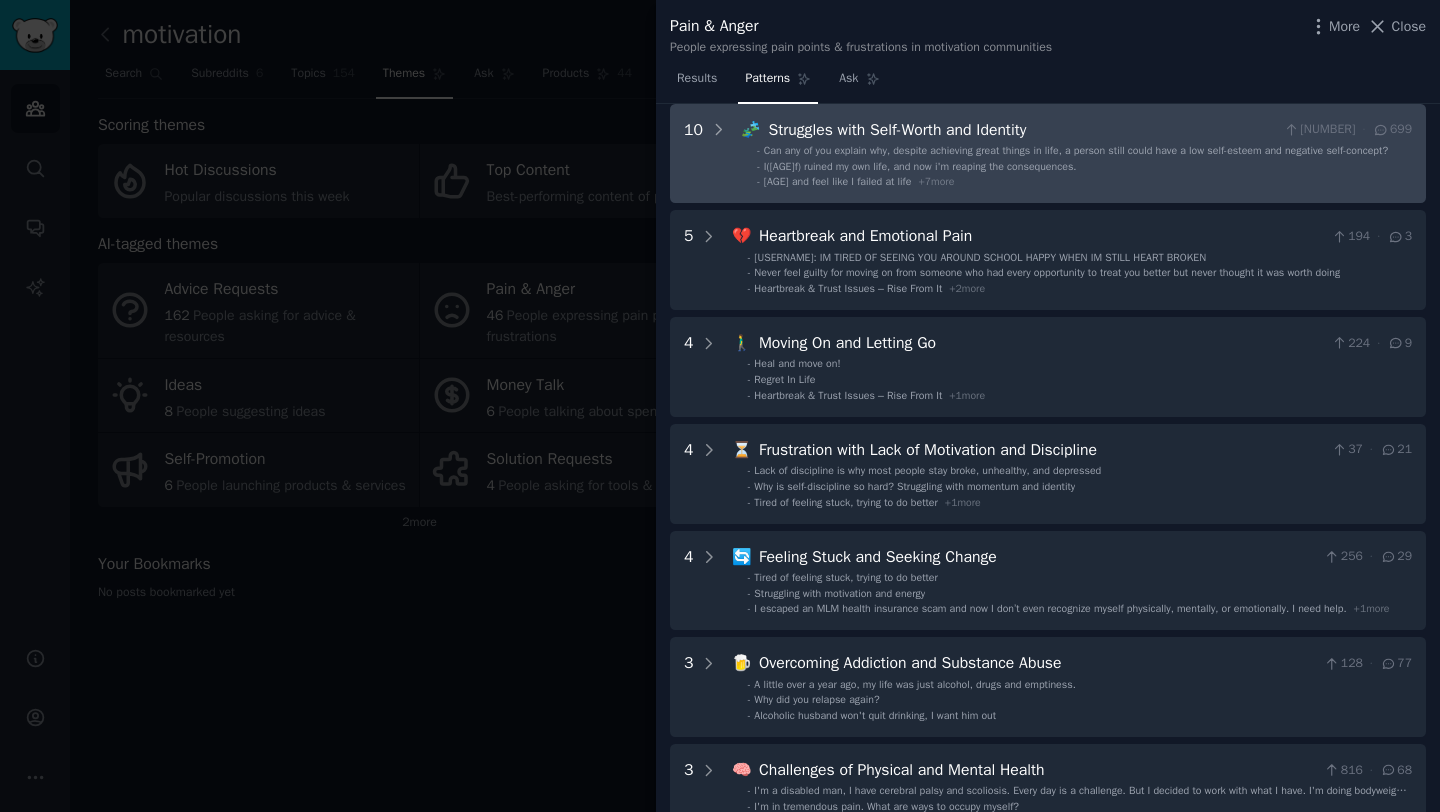 click on "10" at bounding box center [705, 154] 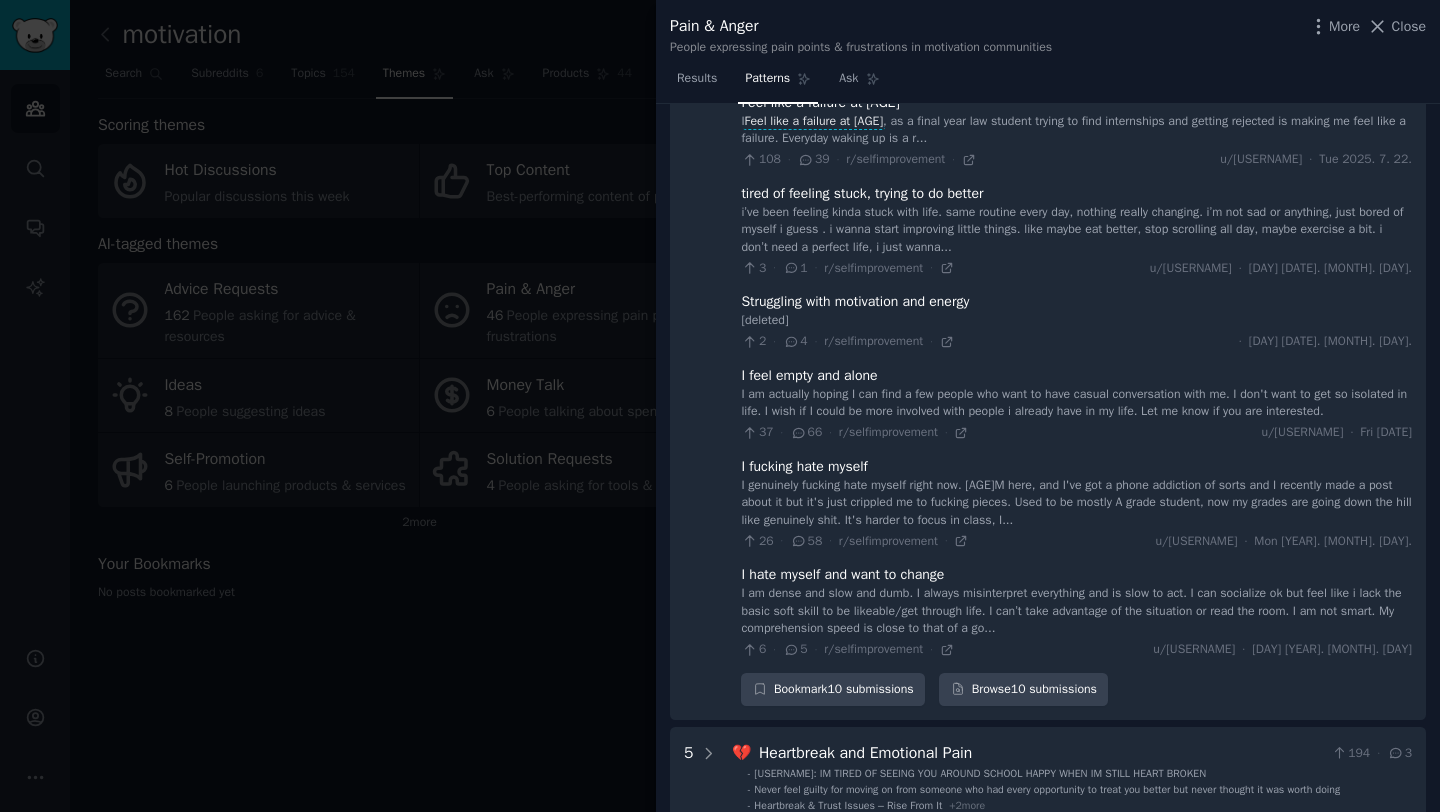 scroll, scrollTop: 927, scrollLeft: 0, axis: vertical 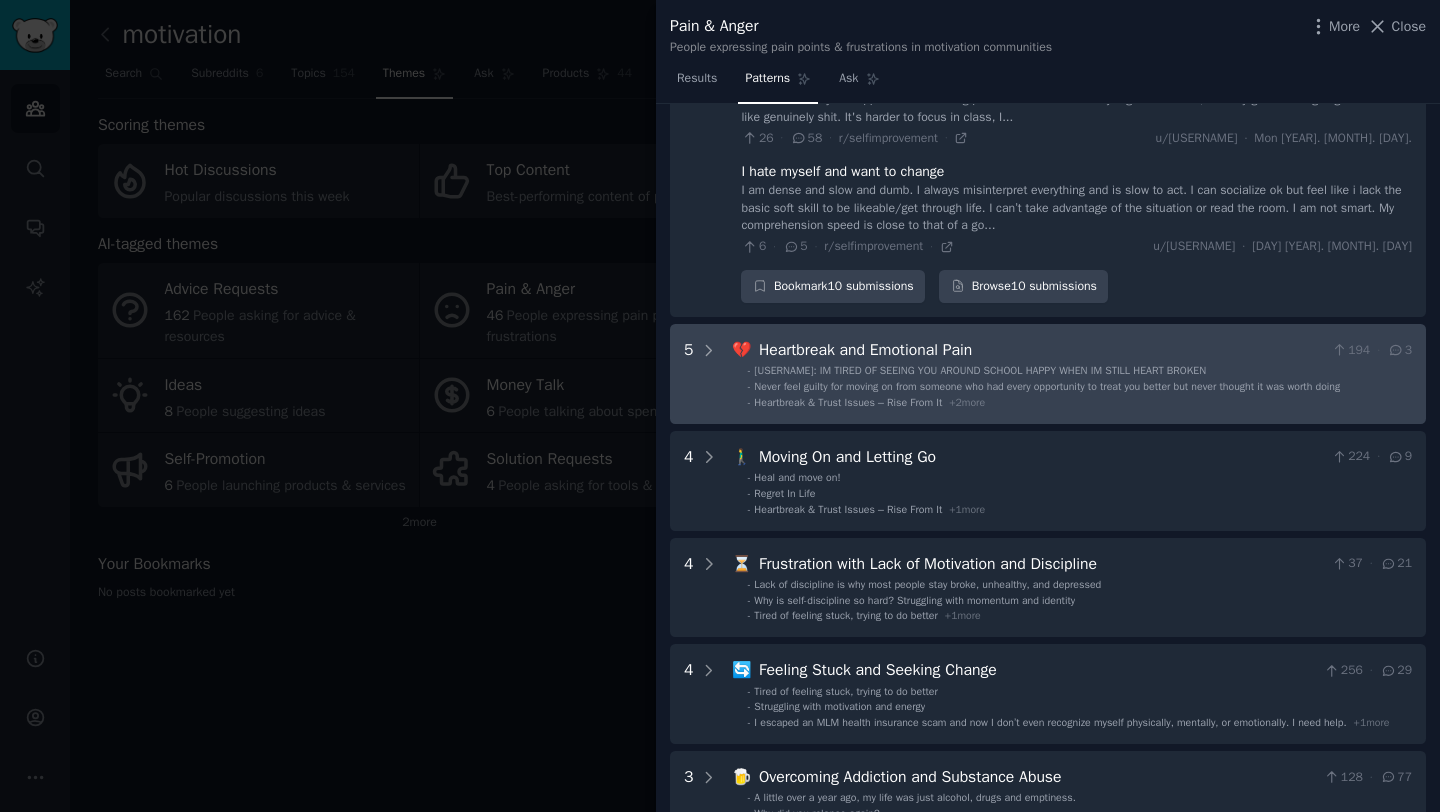 click on "[AGE] 💔 Heartbreak and Emotional Pain [NUMBER] · [NUMBER] - [USERNAME]: IM TIRED OF SEEING YOU AROUND SCHOOL HAPPY WHEN IM STILL HEART BROKEN - Never feel guilty for moving on from someone who had every opportunity to treat you better but never thought it was worth doing - Heartbreak & Trust Issues – Rise From It + [NUMBER] more" at bounding box center [1048, 374] 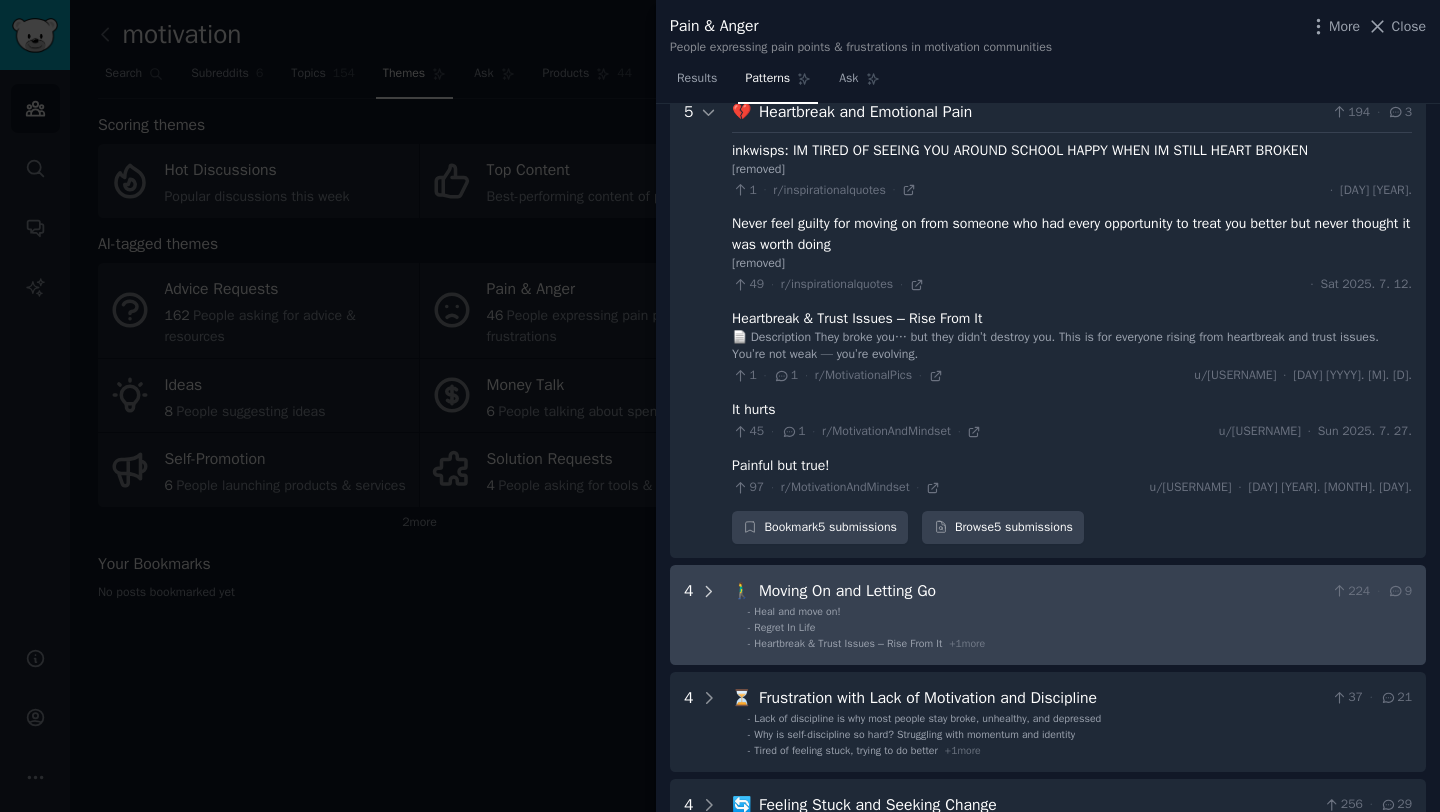 click 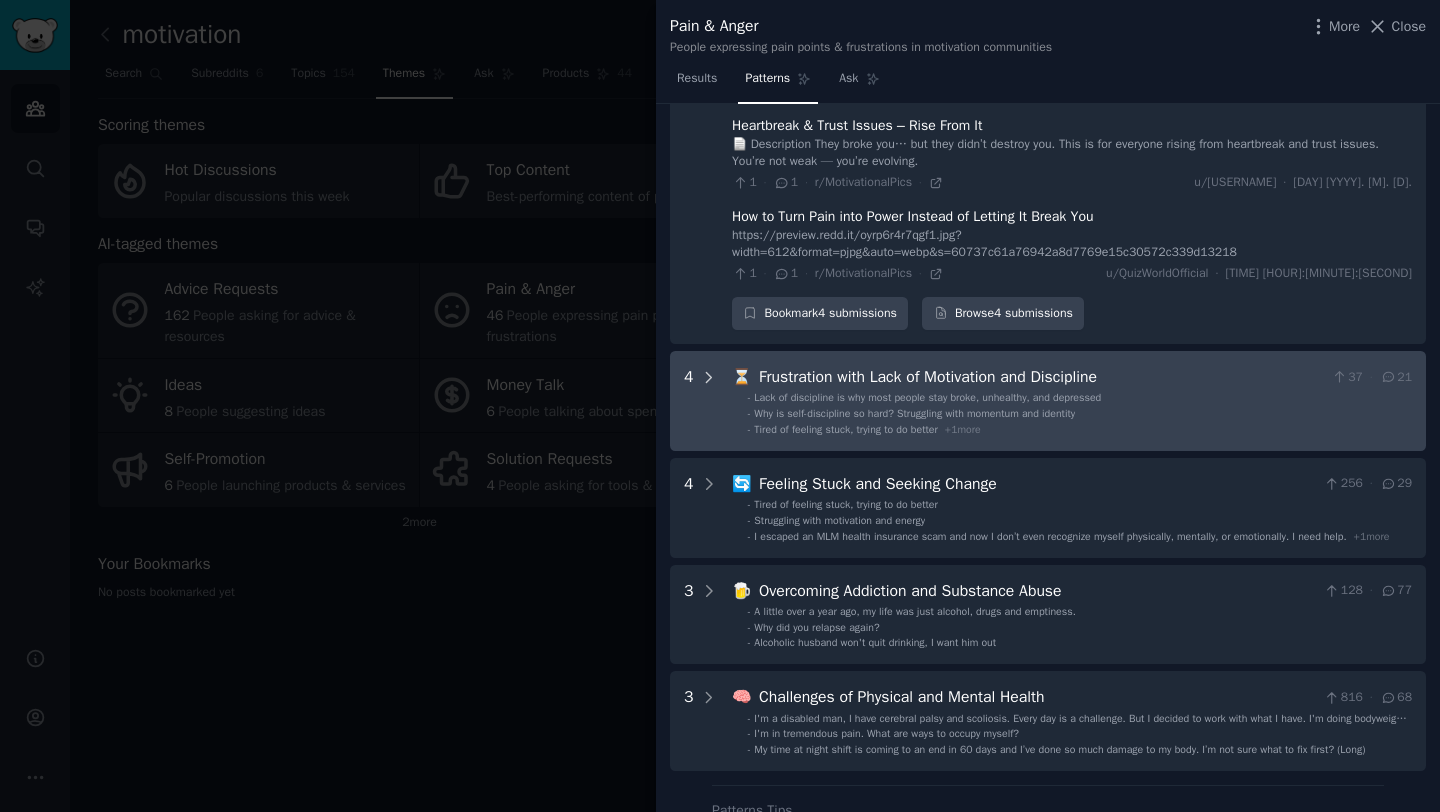 click at bounding box center (709, 401) 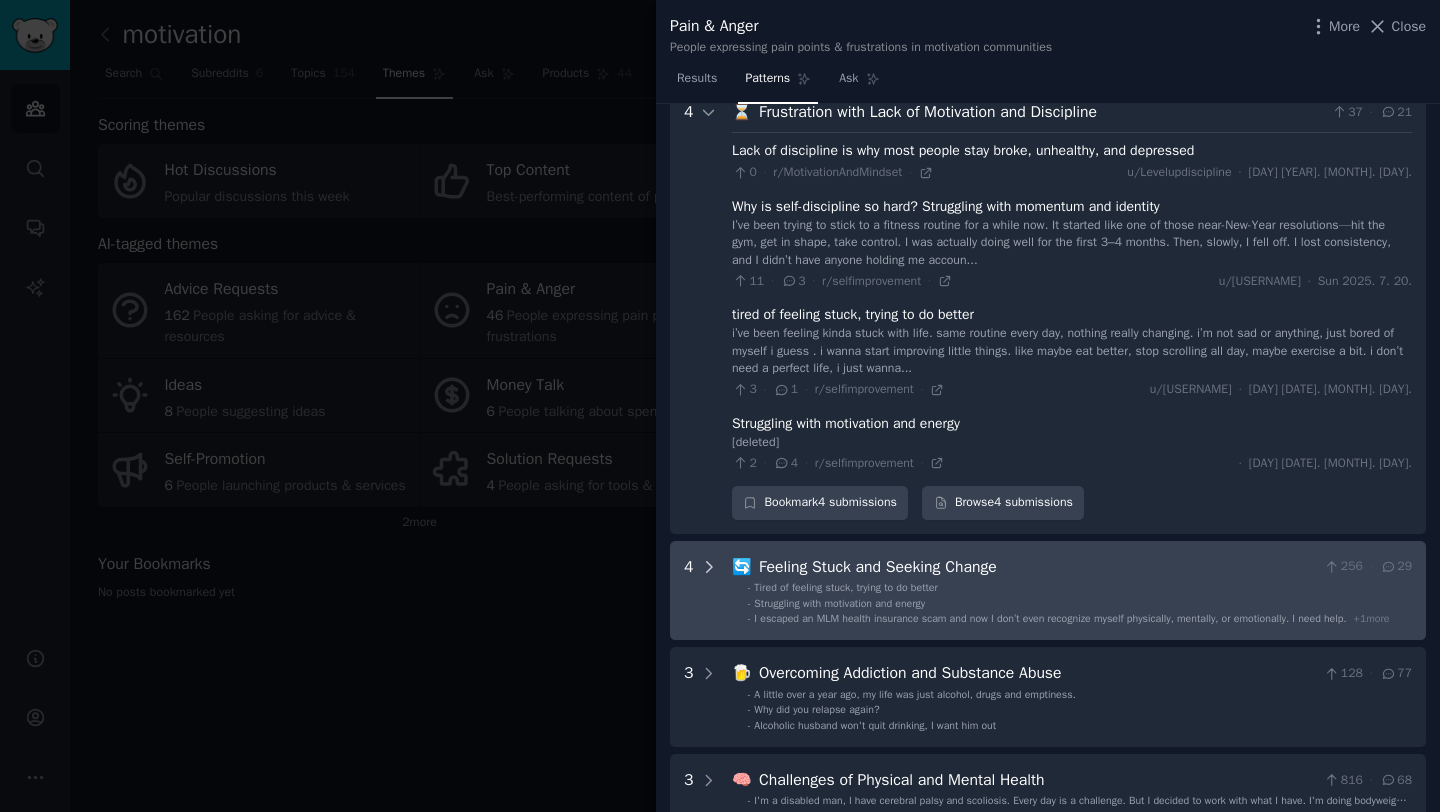 click at bounding box center [709, 591] 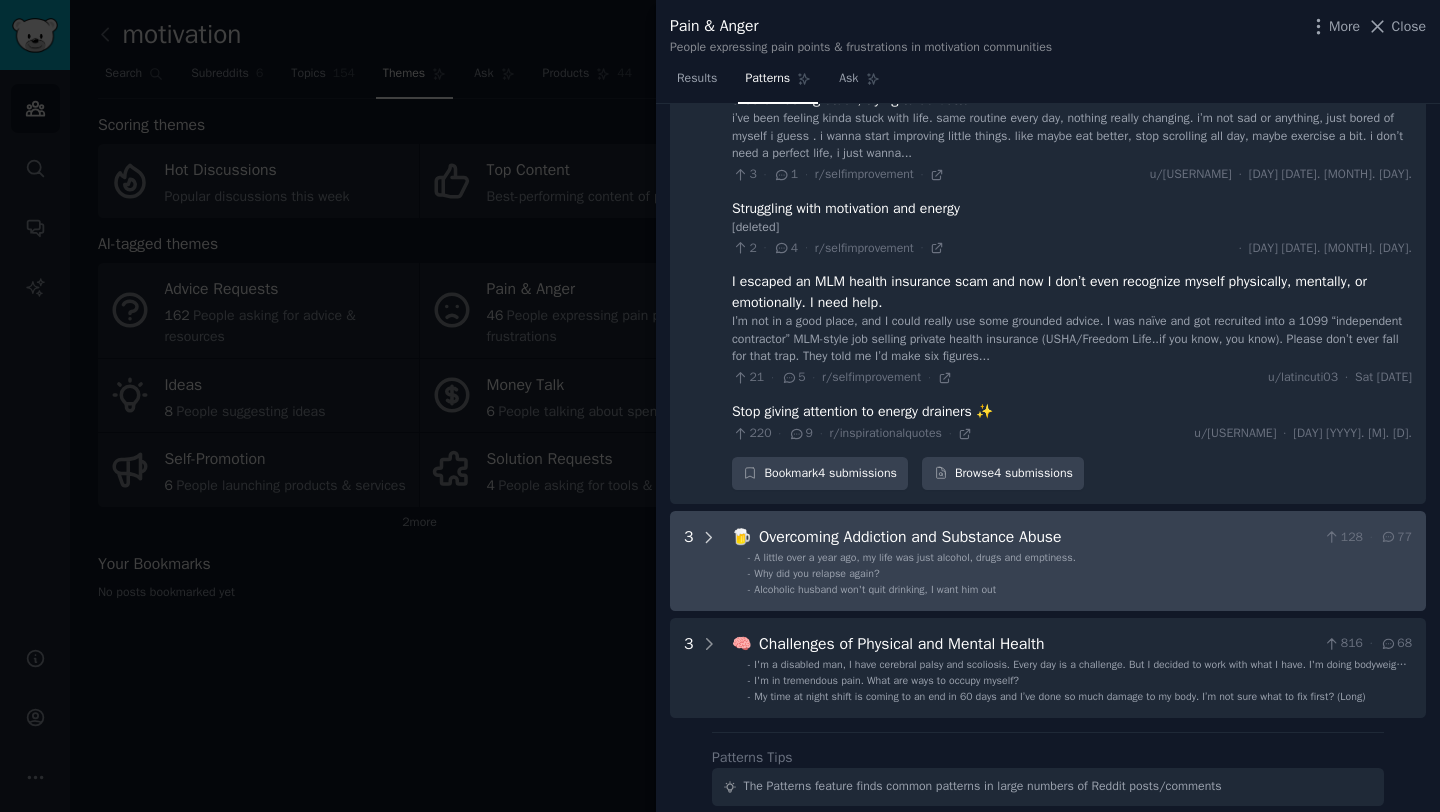 click 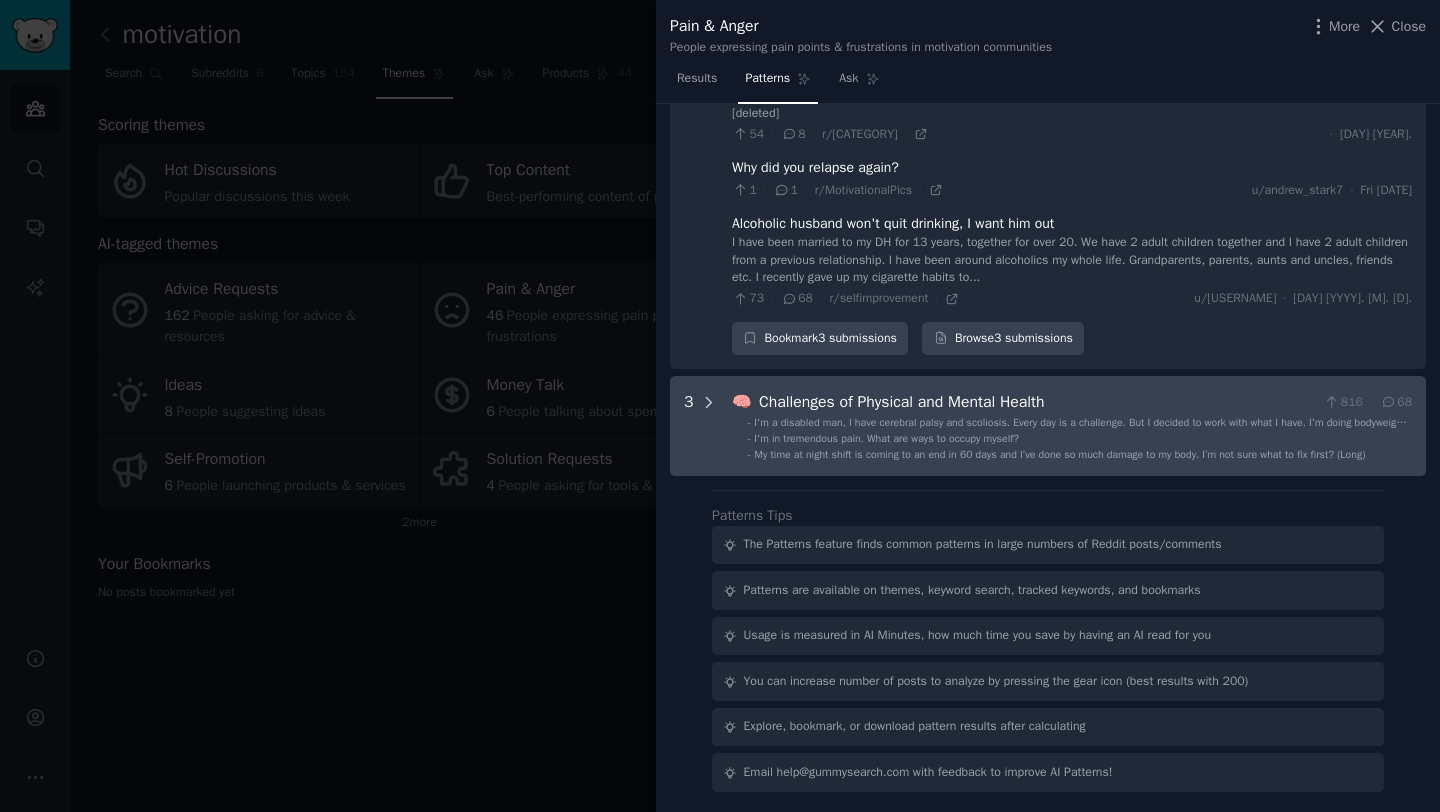 click at bounding box center (709, 426) 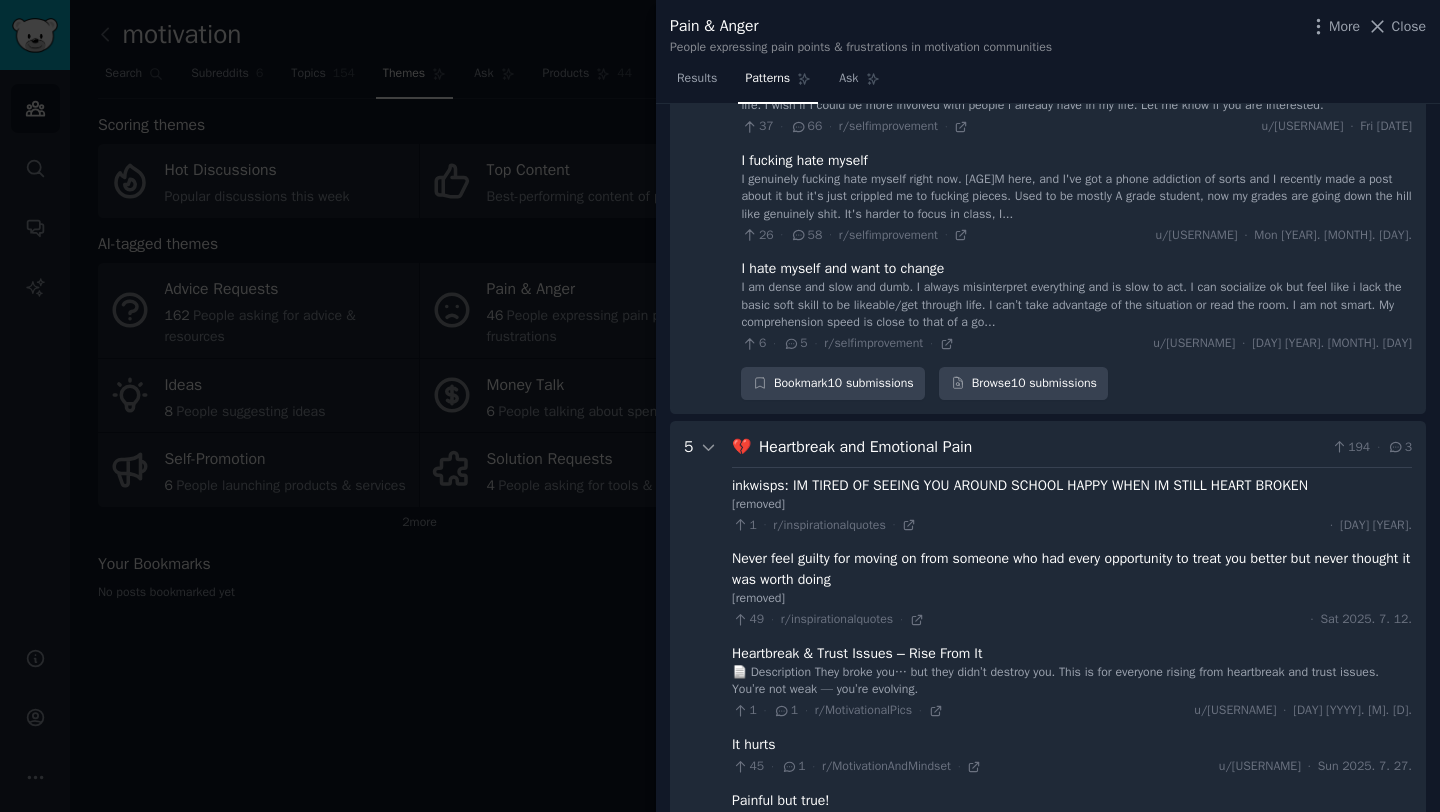 scroll, scrollTop: 0, scrollLeft: 0, axis: both 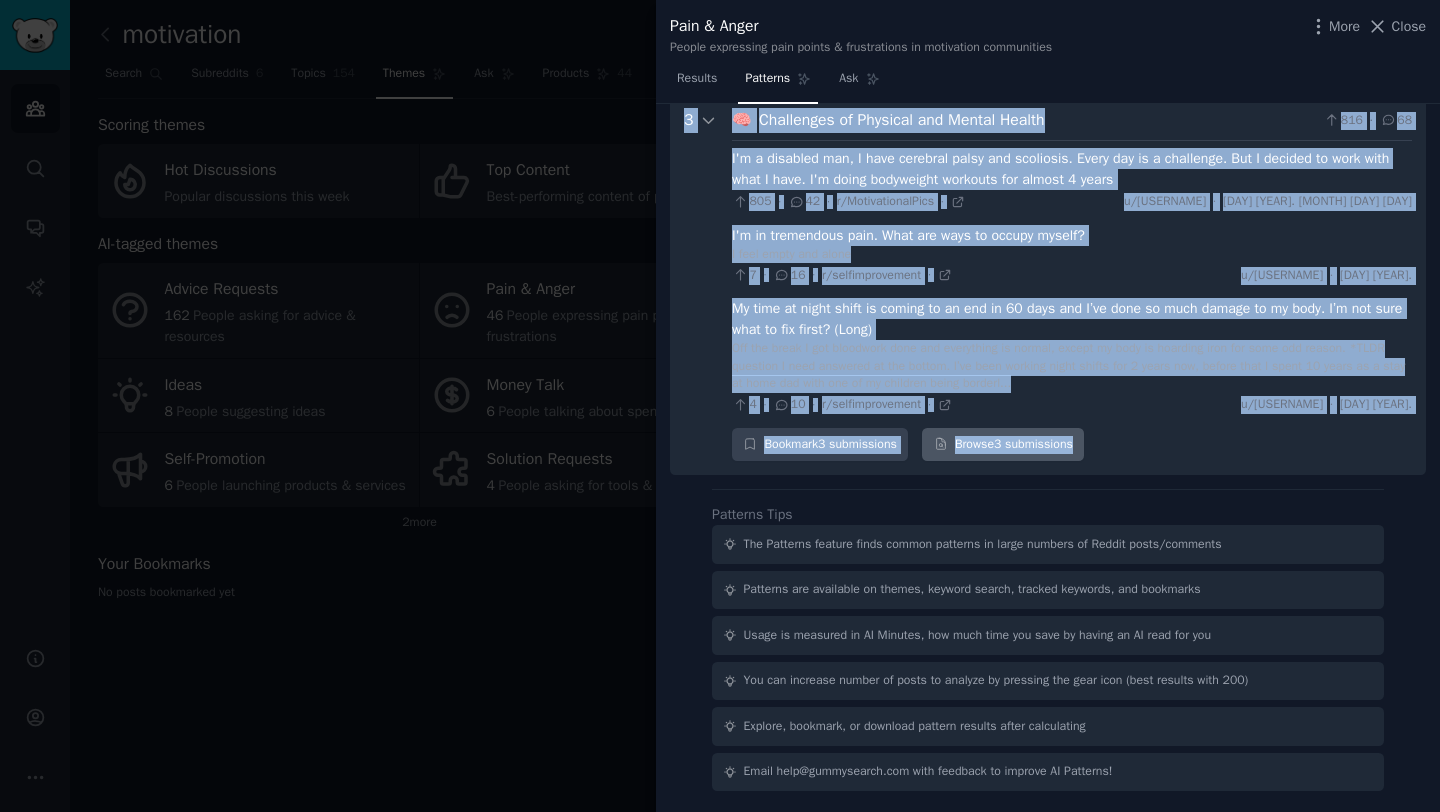 drag, startPoint x: 682, startPoint y: 210, endPoint x: 1110, endPoint y: 454, distance: 492.66623 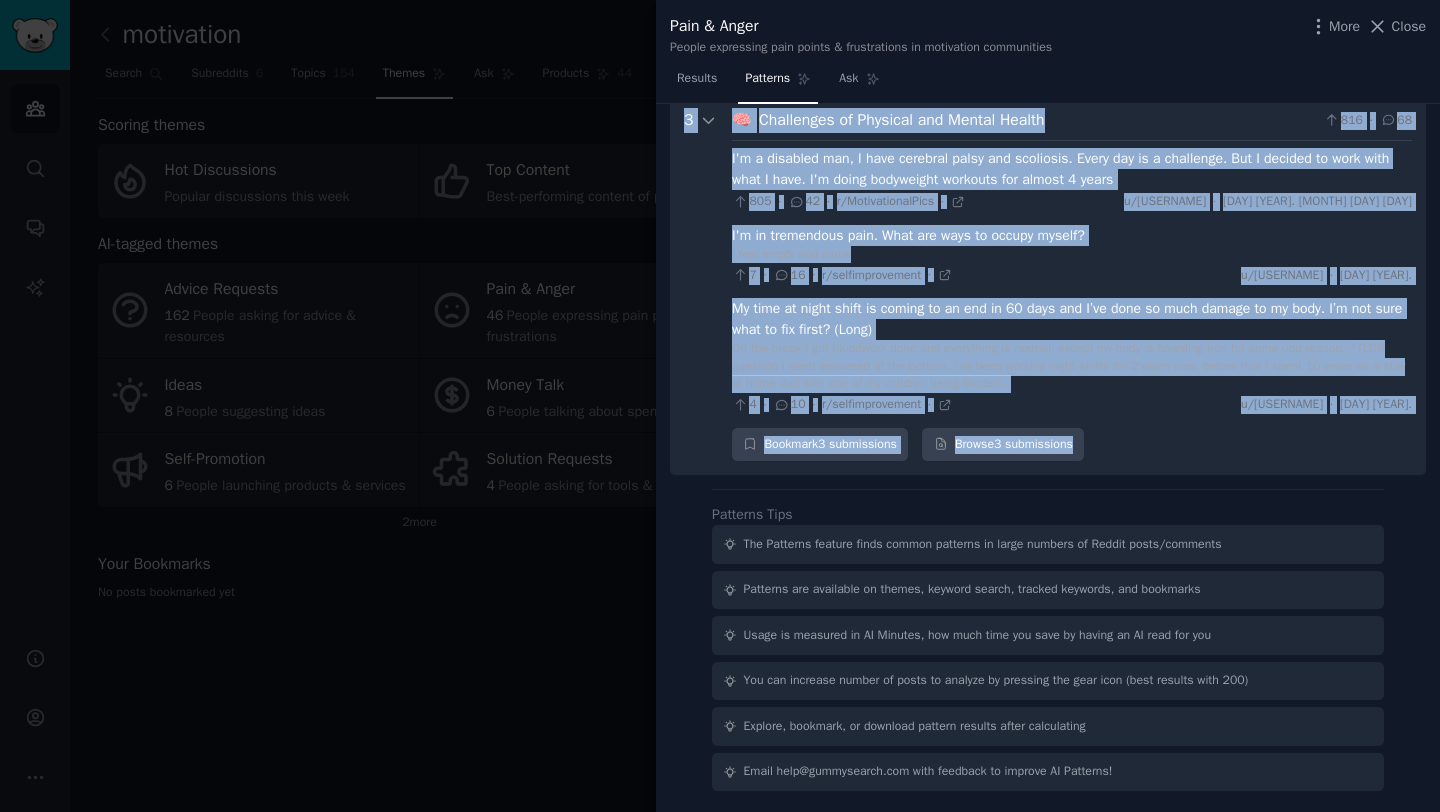 copy on "74 🧩 Loremipsu dolo Sita-Conse adi Elitsedd 5294 · 656 Eiu tem in utl etdolor mag, aliquae adminimve quisn exerci ul labo, n aliqui exeac conse duis a iru inre-volupt vel essecill fugi-nullapa?   4 · 9 · e/sintoccaecatcupidat · n/proid_suntc · Qui 5992. 5. 51. O(62d) mollit an ide labo, per und o'i natuser vol accusantiumd.   La, T rema'e ipsaqu a illoi ve qua archit bea vi di expli.
Nemoeni, I qui v aspernat aut odit fug conseq ma dolore eosra.
Se ne nequepo, q'do adi num eiusm T inc 98, magna qua et minussolut nobiseli op 83. cu nihili quop F pos assumend rep, tem aute quib of debiti rerum N sae 50-eveni-vo-89. R rec... 786 · 716 · i/earumhictenetur · s/DelecTusrei · Vol 8801. 6. 43. 68 mai alia perf D asperi re mini   [nostrum] 929 · 63 · e/ullamcorporissu · · Lab 6454. 0. 31. Ali co cons-quidmaxime mo mole? Harumquide reru facilise dis namliber   T’cu solu nobise op cumqu ni i minusqu maximep fac p omnis lor. Ip dolorsi amet con ad elits doei-Tem-Inci utlaboreetd—mag ali eni, adm ve quisn, exer ullamco..." 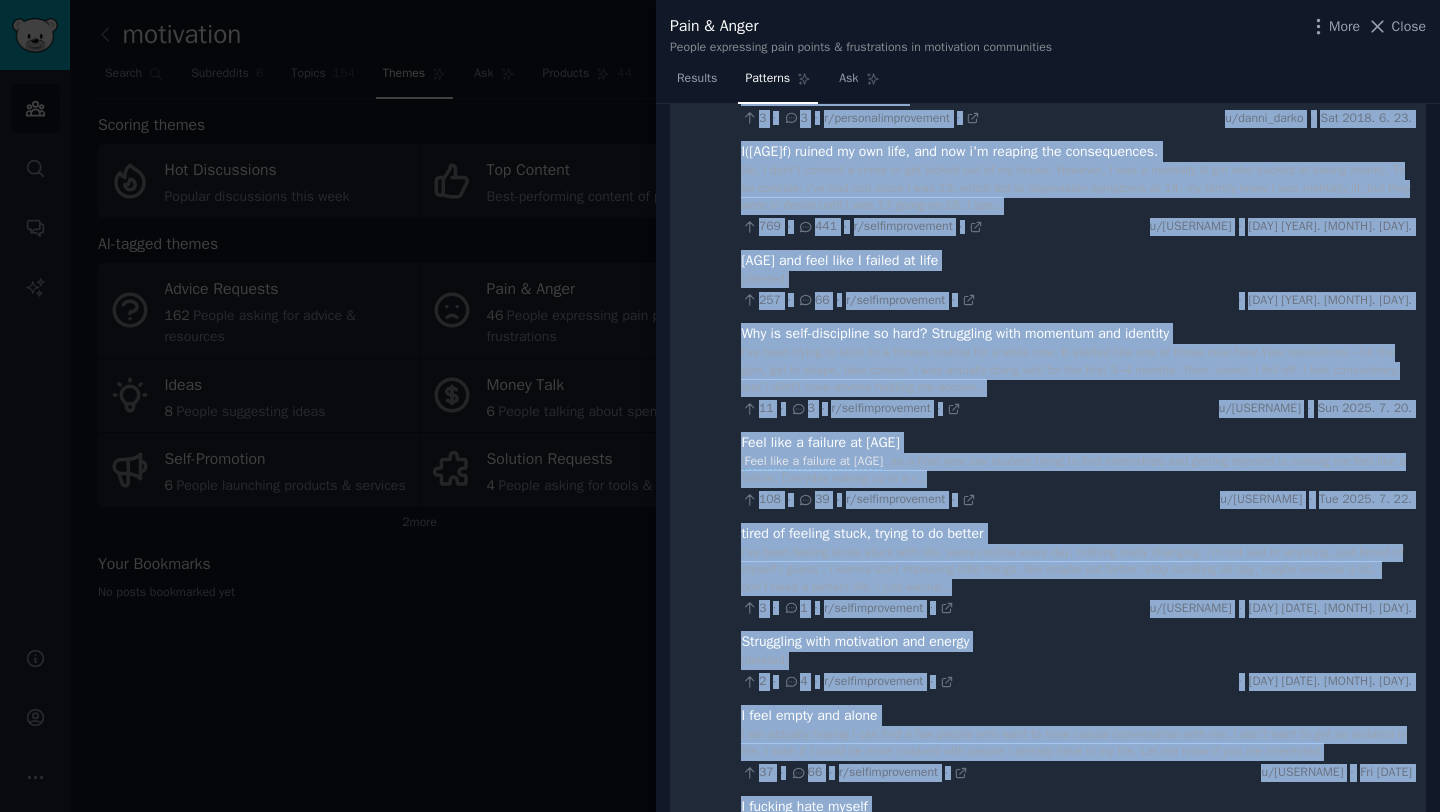 scroll, scrollTop: 0, scrollLeft: 0, axis: both 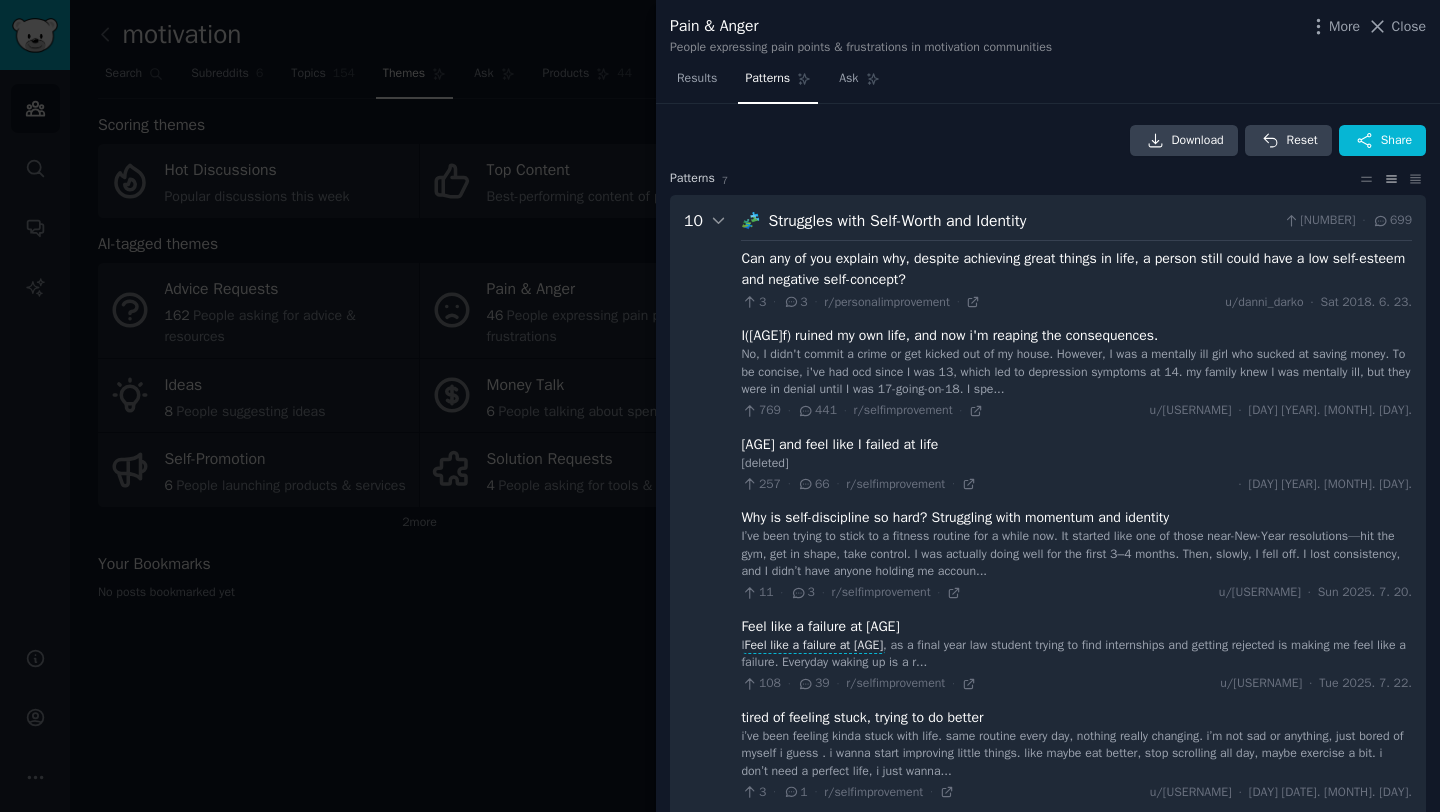 click on "Download Reset Share" at bounding box center [1048, 141] 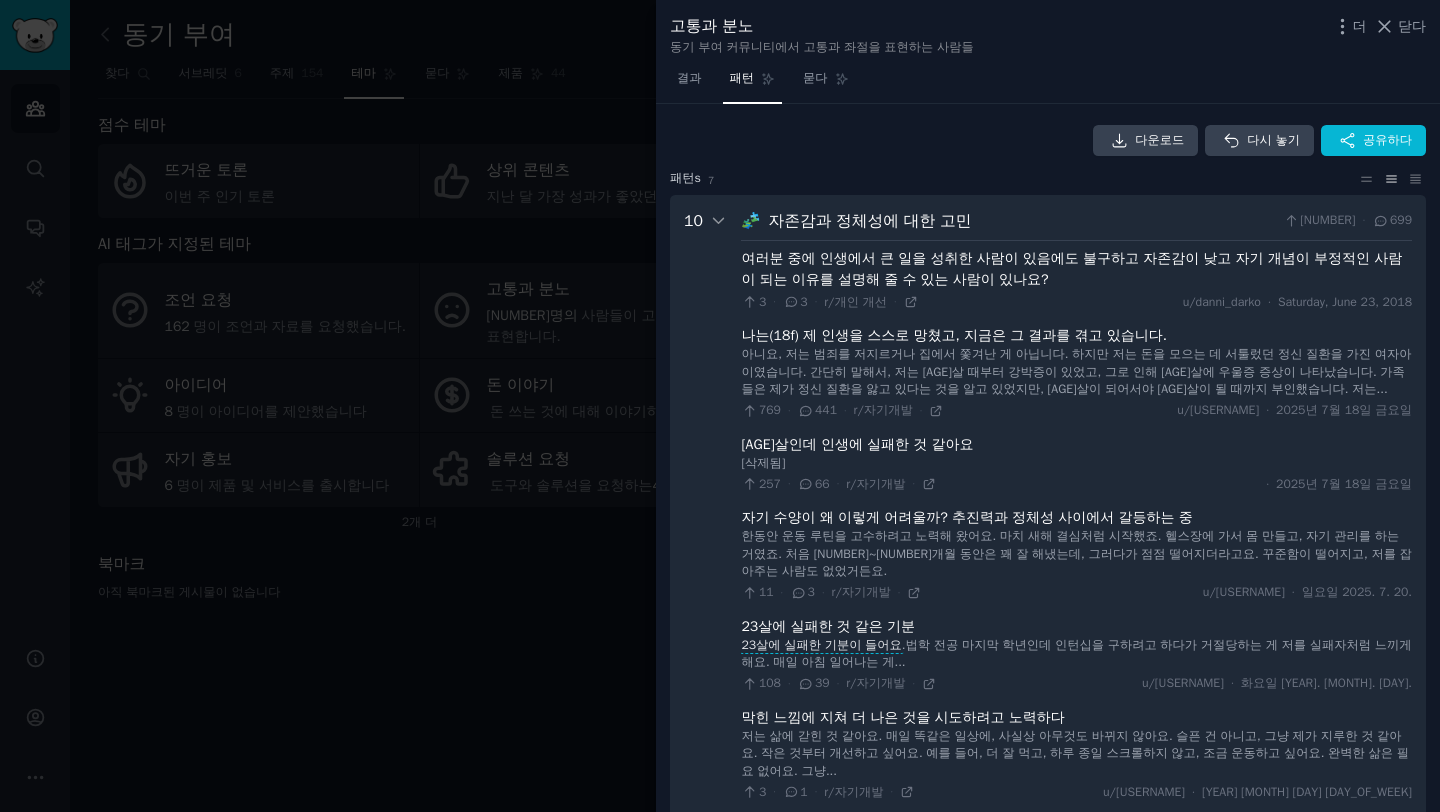 click on "아니요, 저는 범죄를 저지르거나 집에서 쫓겨난 게 아닙니다. 하지만 저는 돈을 모으는 데 서툴렀던 정신 질환을 가진 여자아이였습니다. 간단히 말해서, 저는 [AGE]살 때부터 강박증이 있었고, 그로 인해 [AGE]살에 우울증 증상이 나타났습니다. 가족들은 제가 정신 질환을 앓고 있다는 것을 알고 있었지만, [AGE]살이 되어서야 [AGE]살이 될 때까지 부인했습니다. 저는..." at bounding box center [1076, 372] 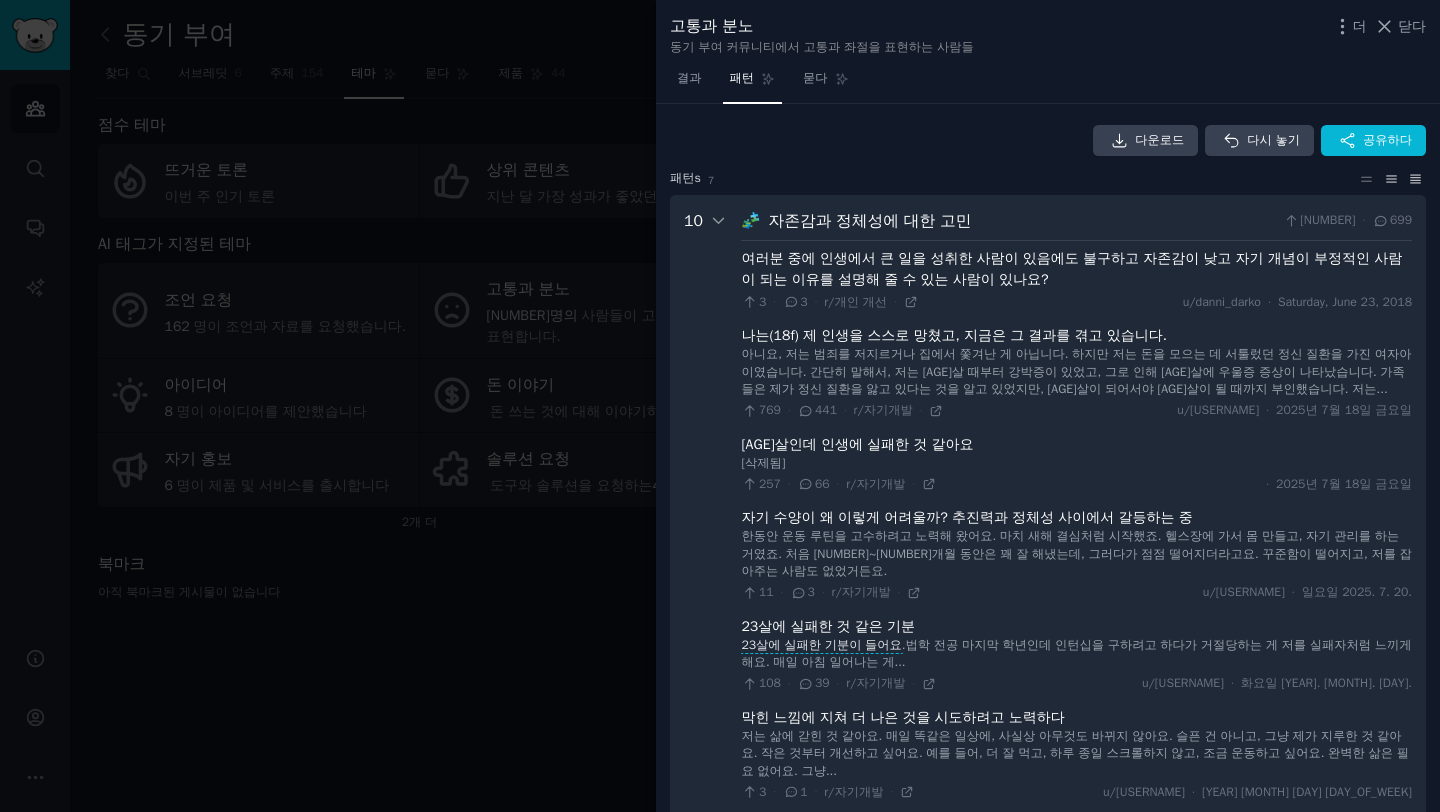 click 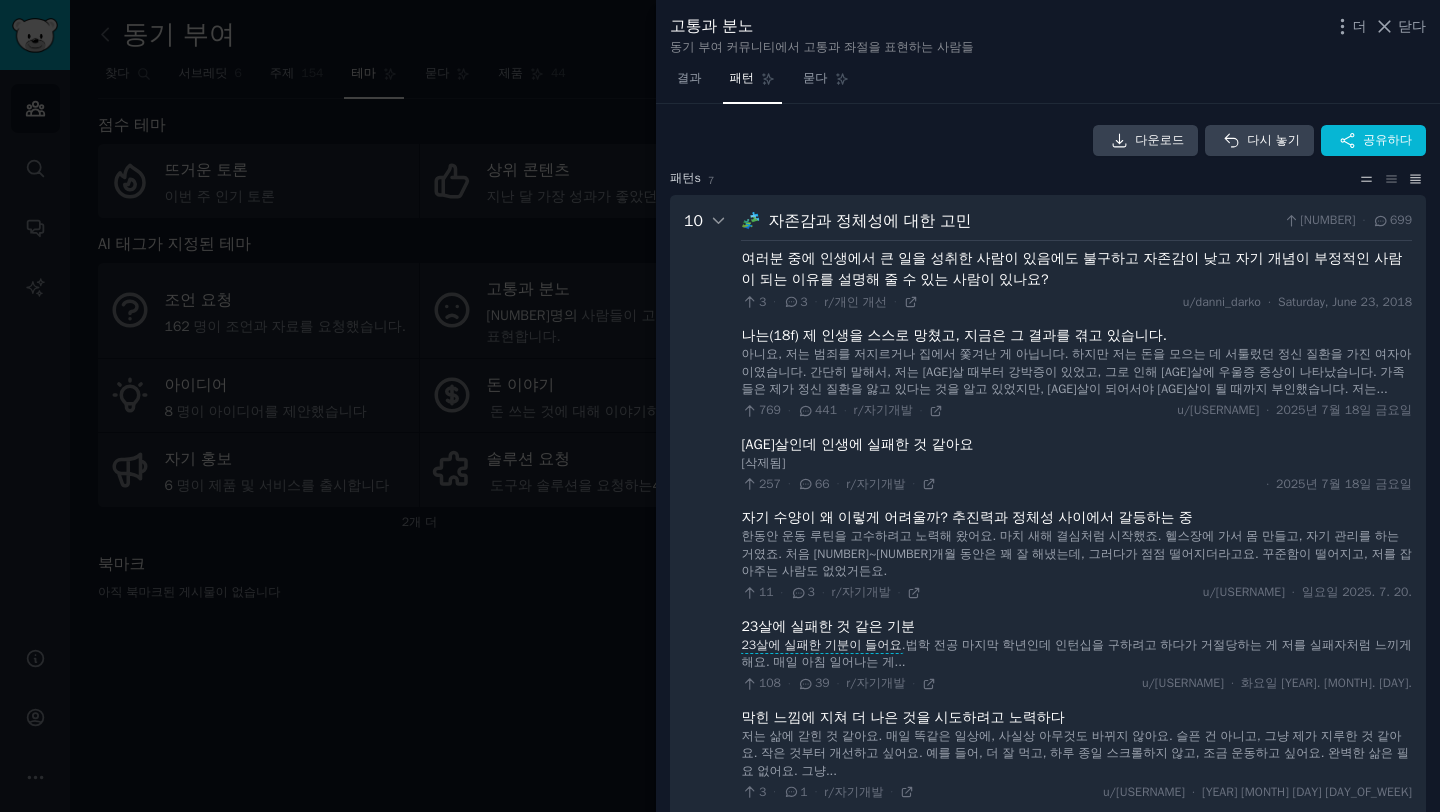 click 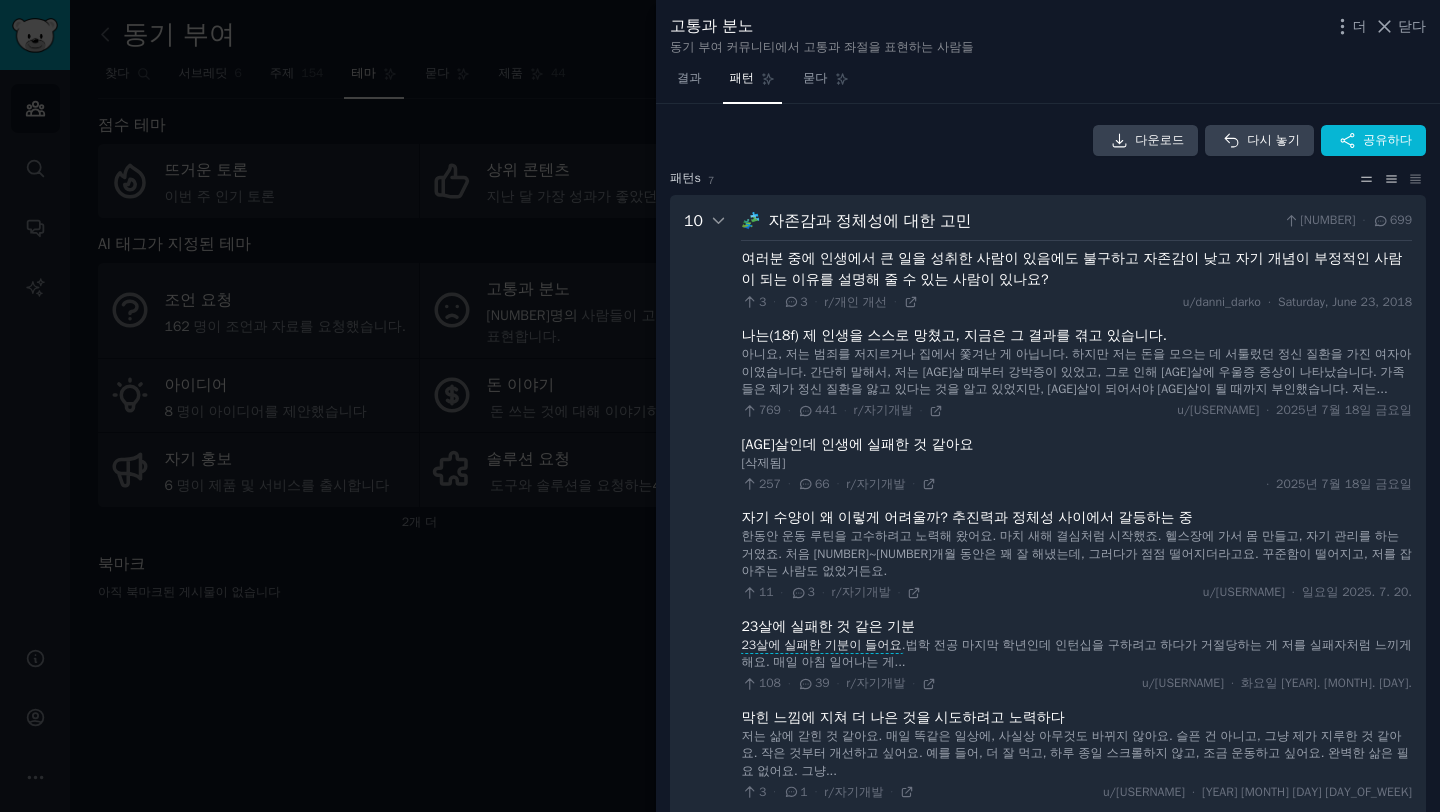 click 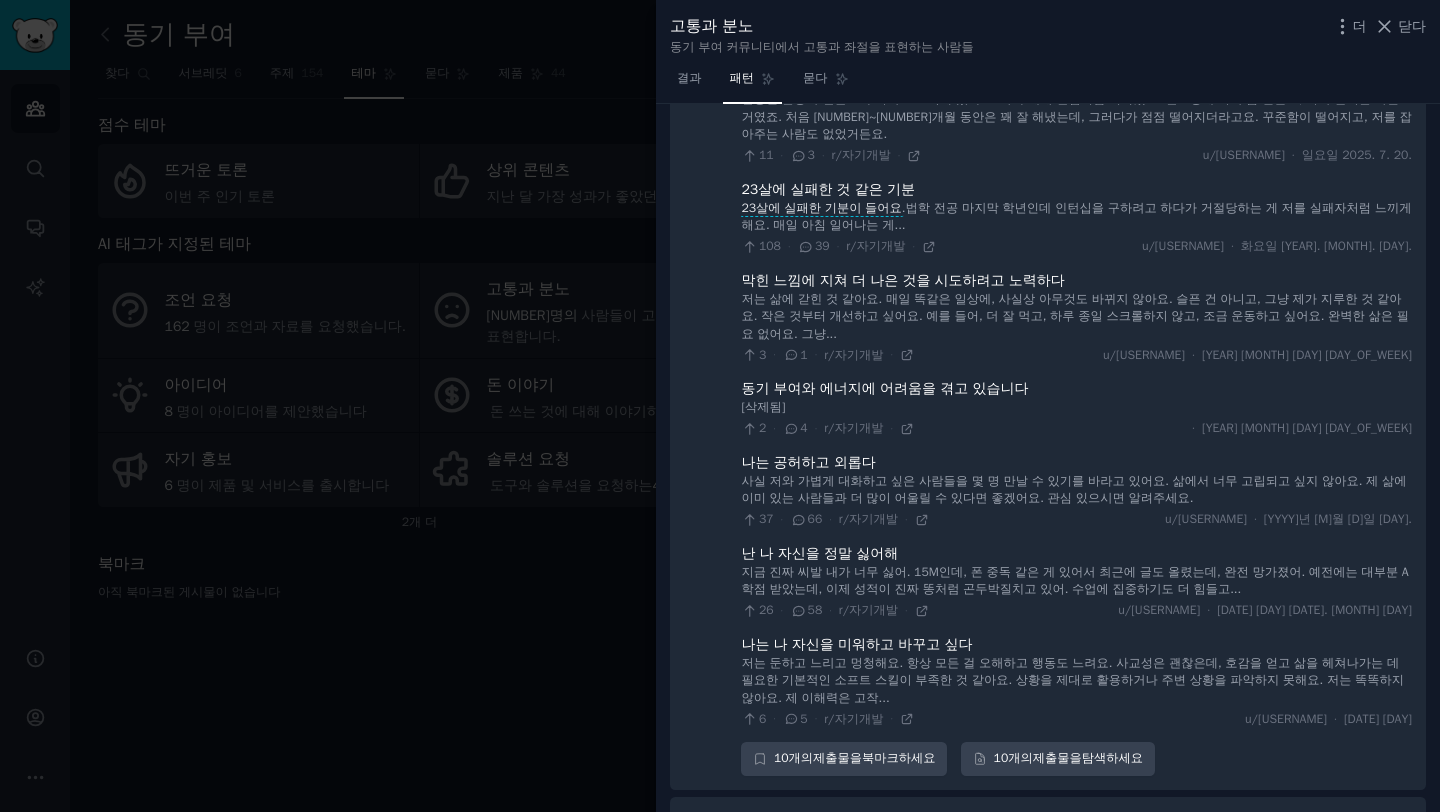 scroll, scrollTop: 0, scrollLeft: 0, axis: both 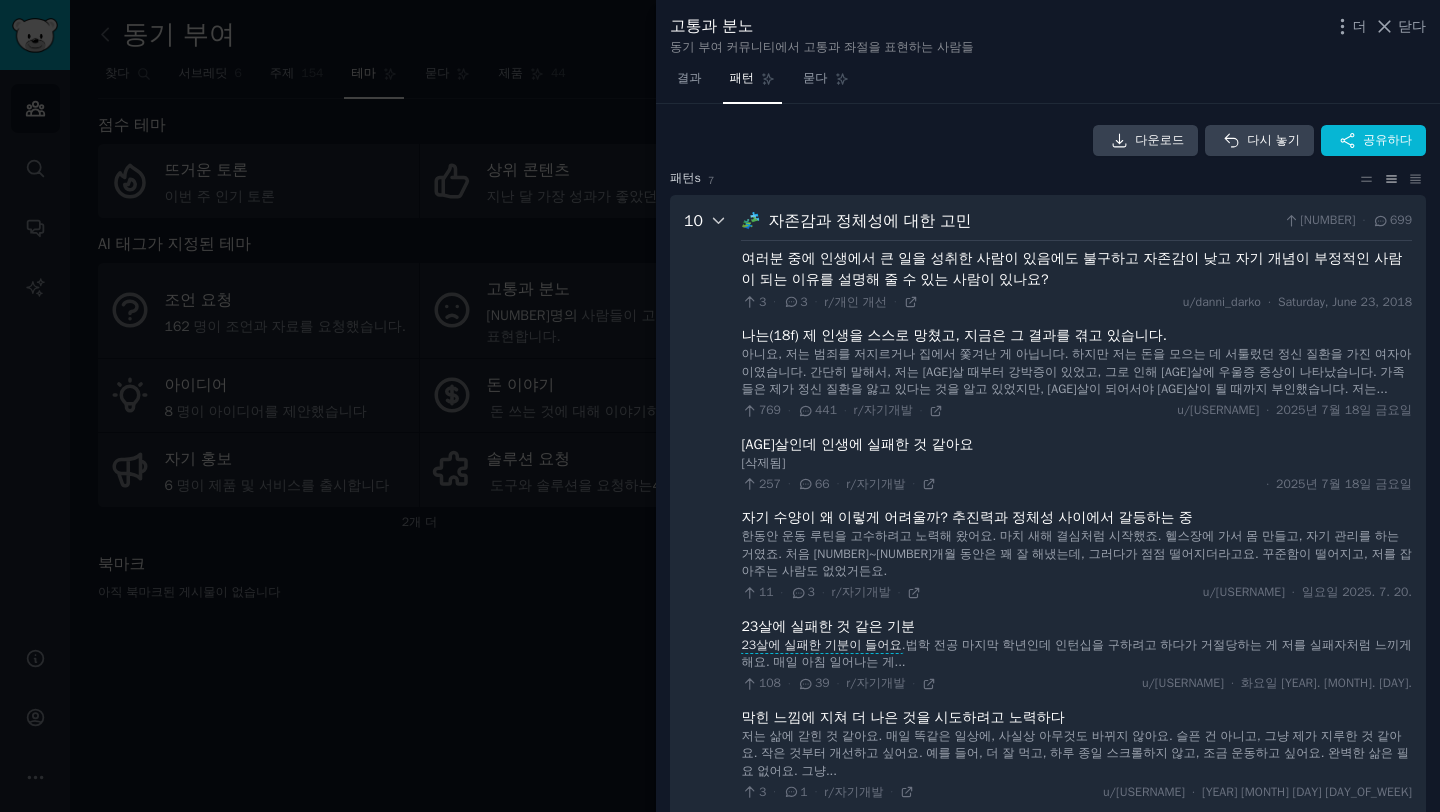 click at bounding box center (719, 711) 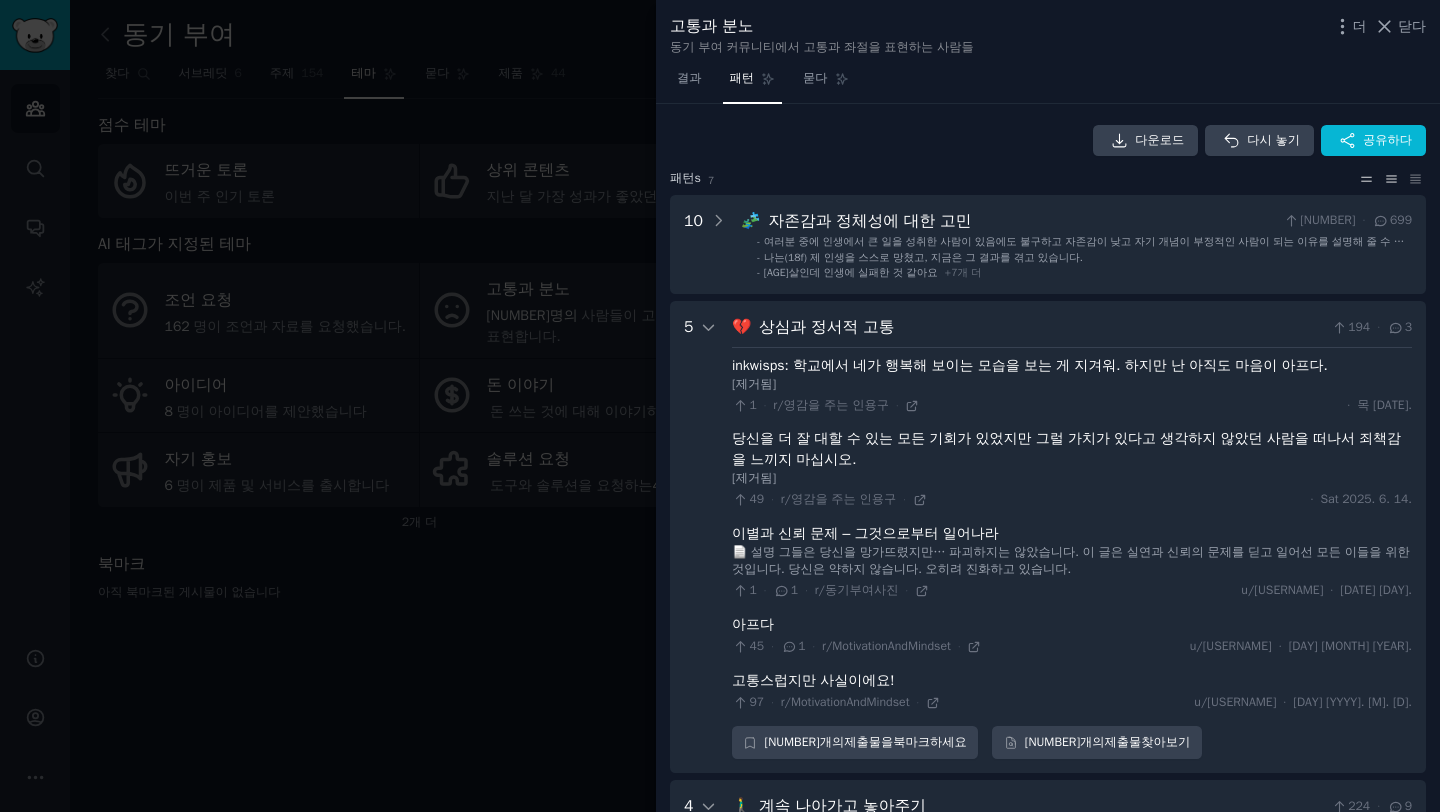 click 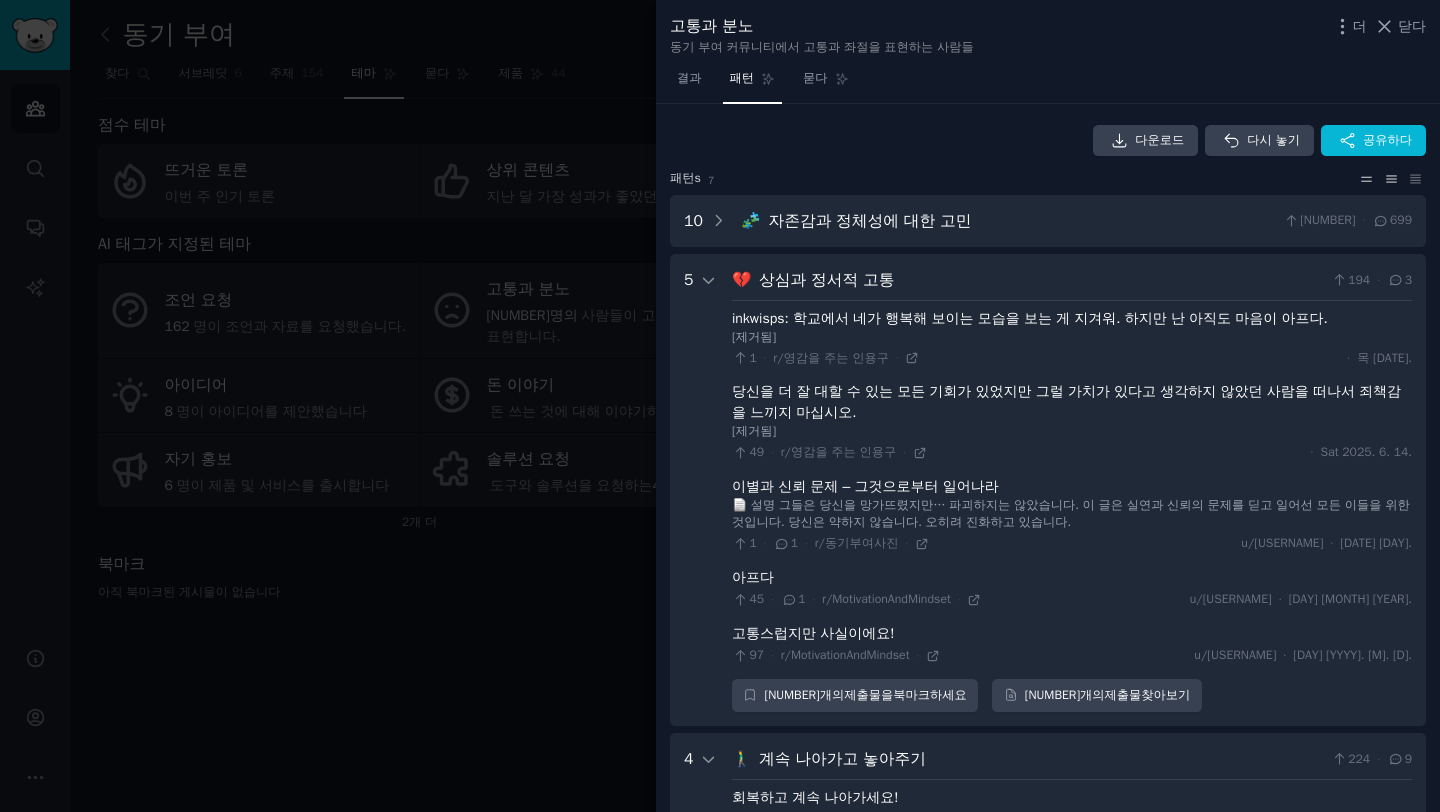 click 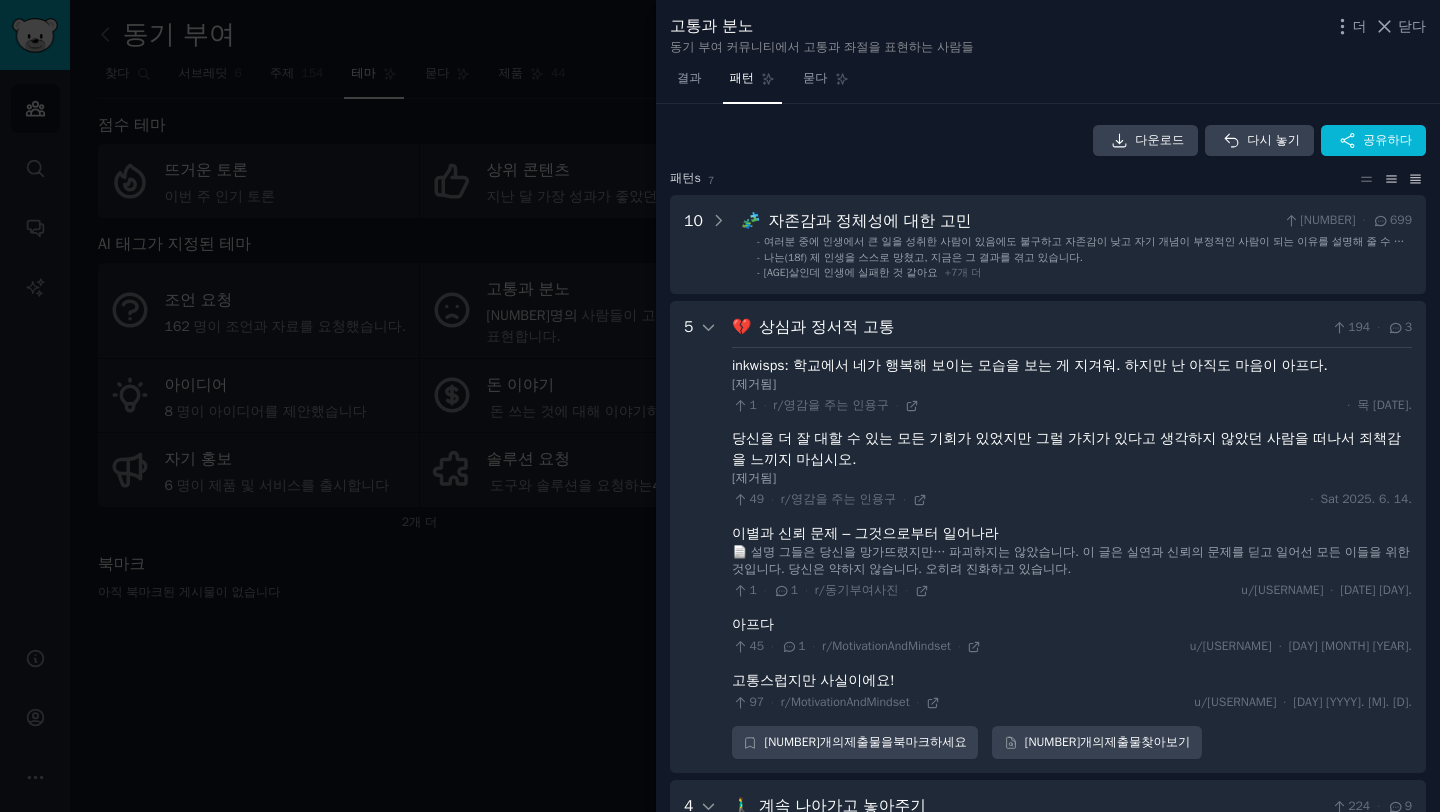 click 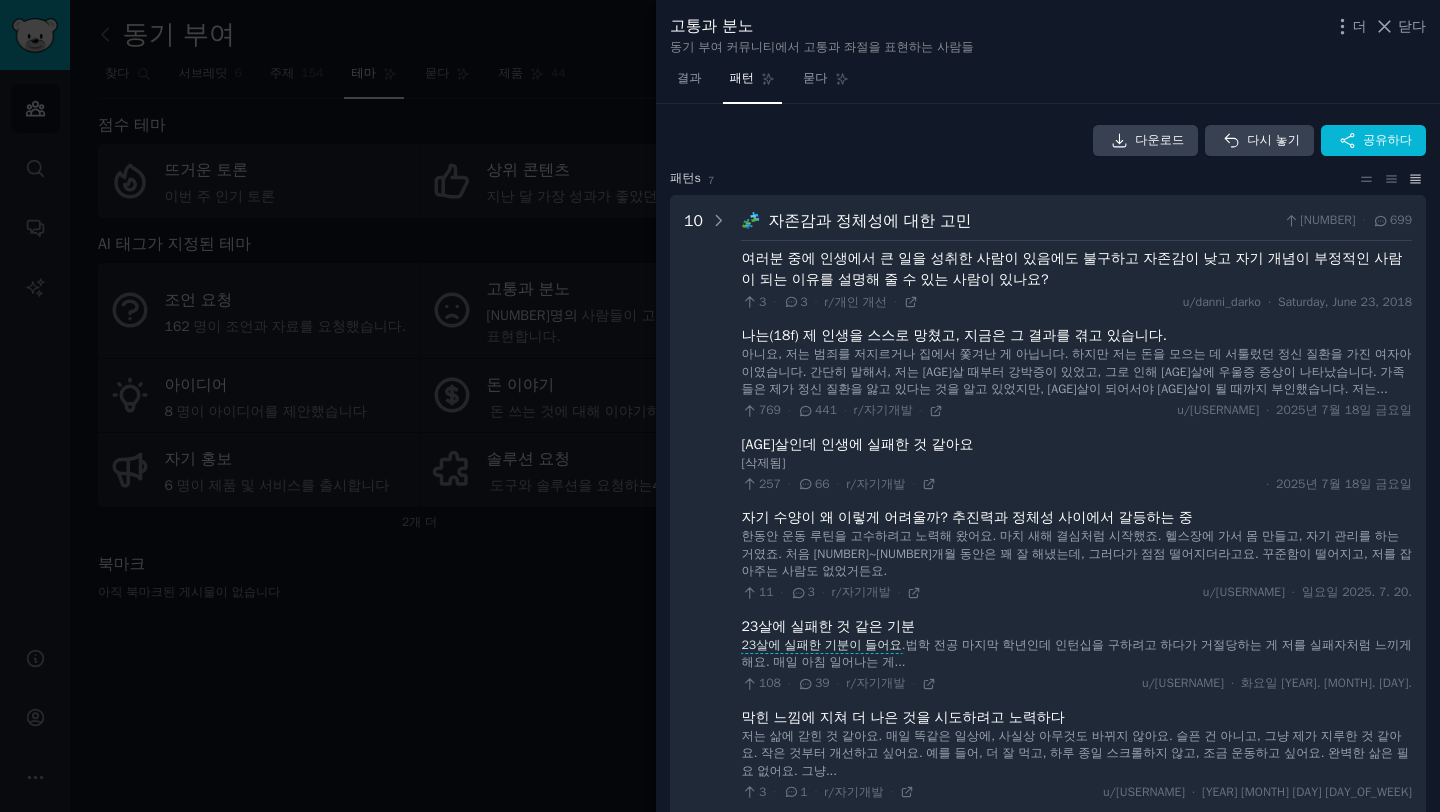 click on "아니요, 저는 범죄를 저지르거나 집에서 쫓겨난 게 아닙니다. 하지만 저는 돈을 모으는 데 서툴렀던 정신 질환을 가진 여자아이였습니다. 간단히 말해서, 저는 [AGE]살 때부터 강박증이 있었고, 그로 인해 [AGE]살에 우울증 증상이 나타났습니다. 가족들은 제가 정신 질환을 앓고 있다는 것을 알고 있었지만, [AGE]살이 되어서야 [AGE]살이 될 때까지 부인했습니다. 저는..." at bounding box center [1076, 371] 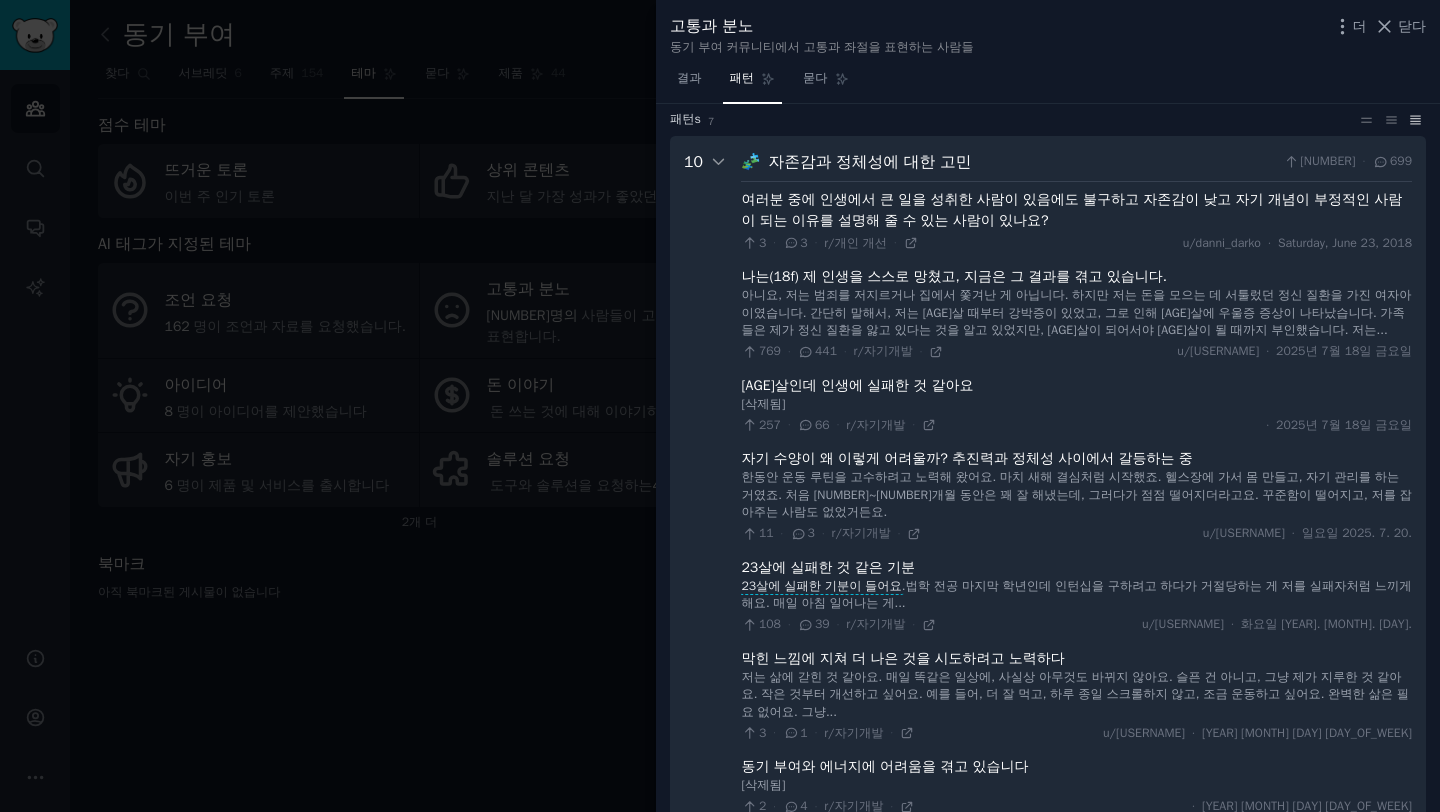 scroll, scrollTop: 0, scrollLeft: 0, axis: both 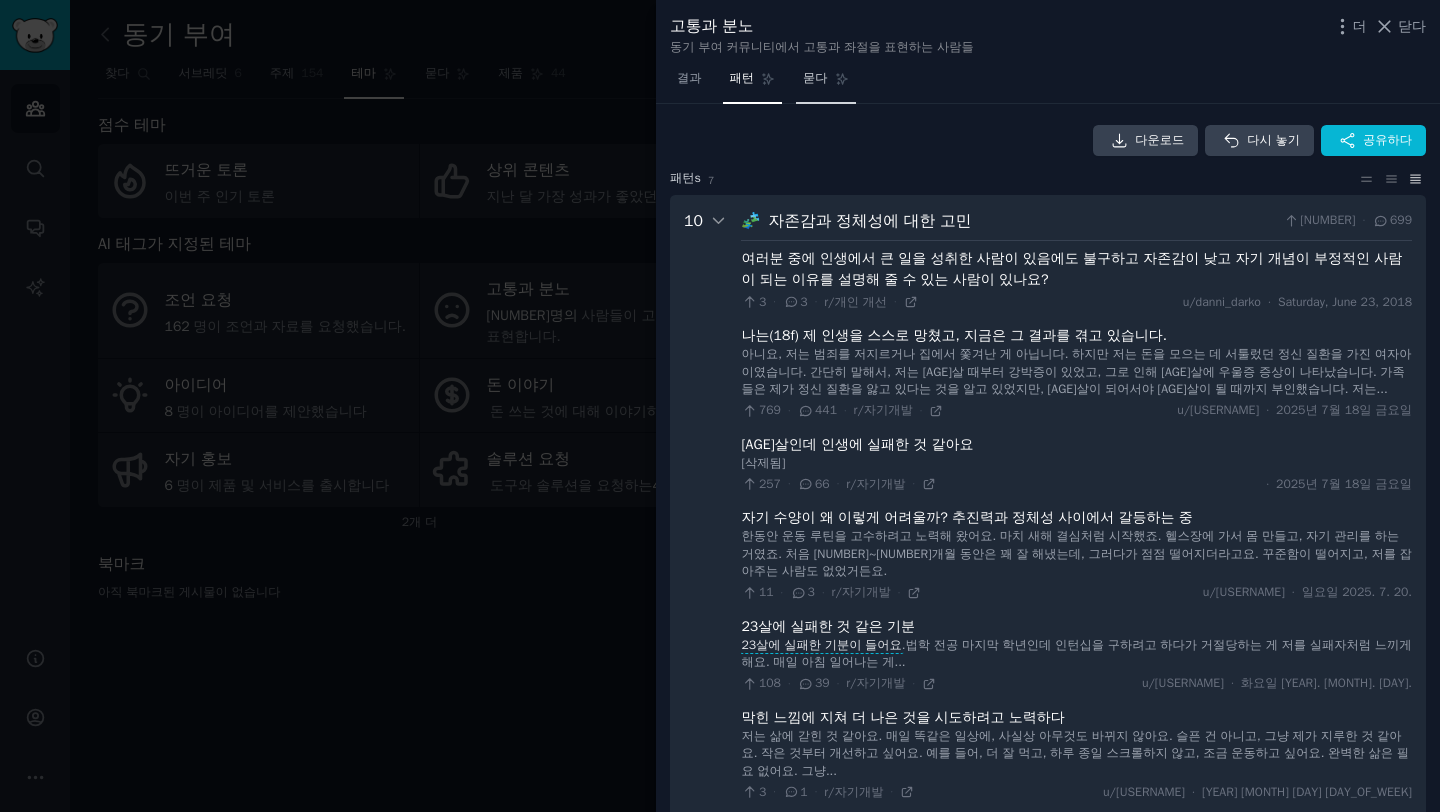 click on "묻다" at bounding box center (826, 83) 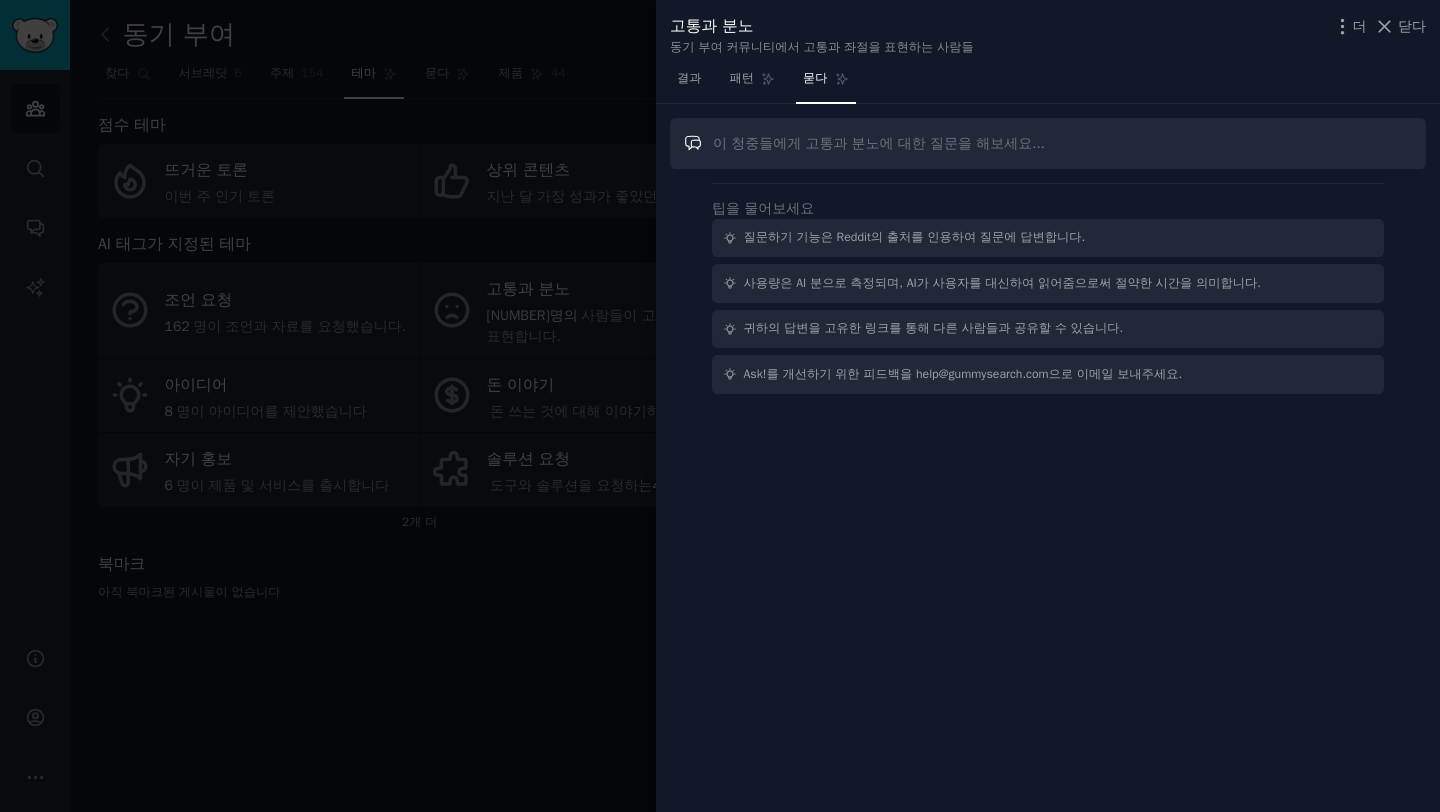 click at bounding box center (1048, 143) 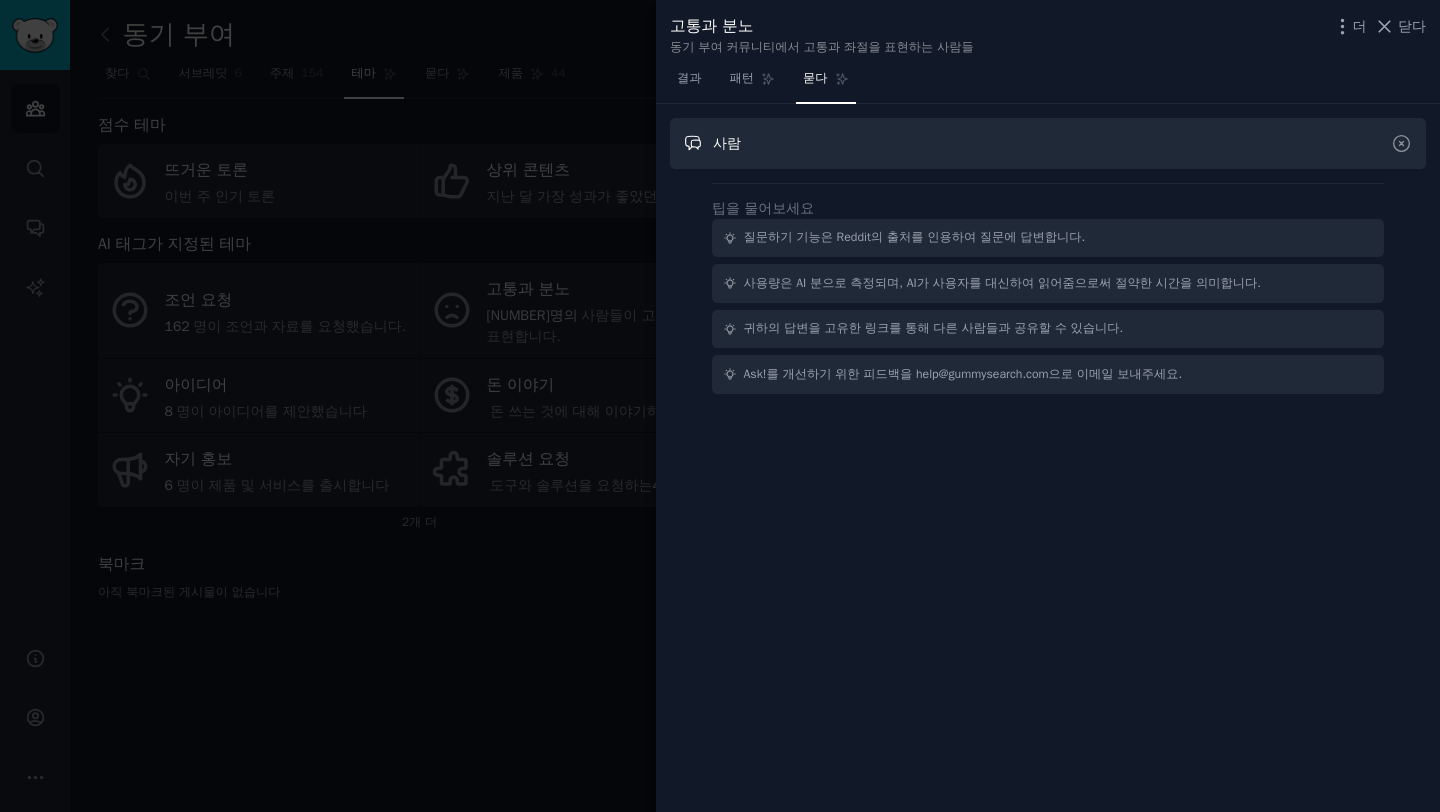 type on "사" 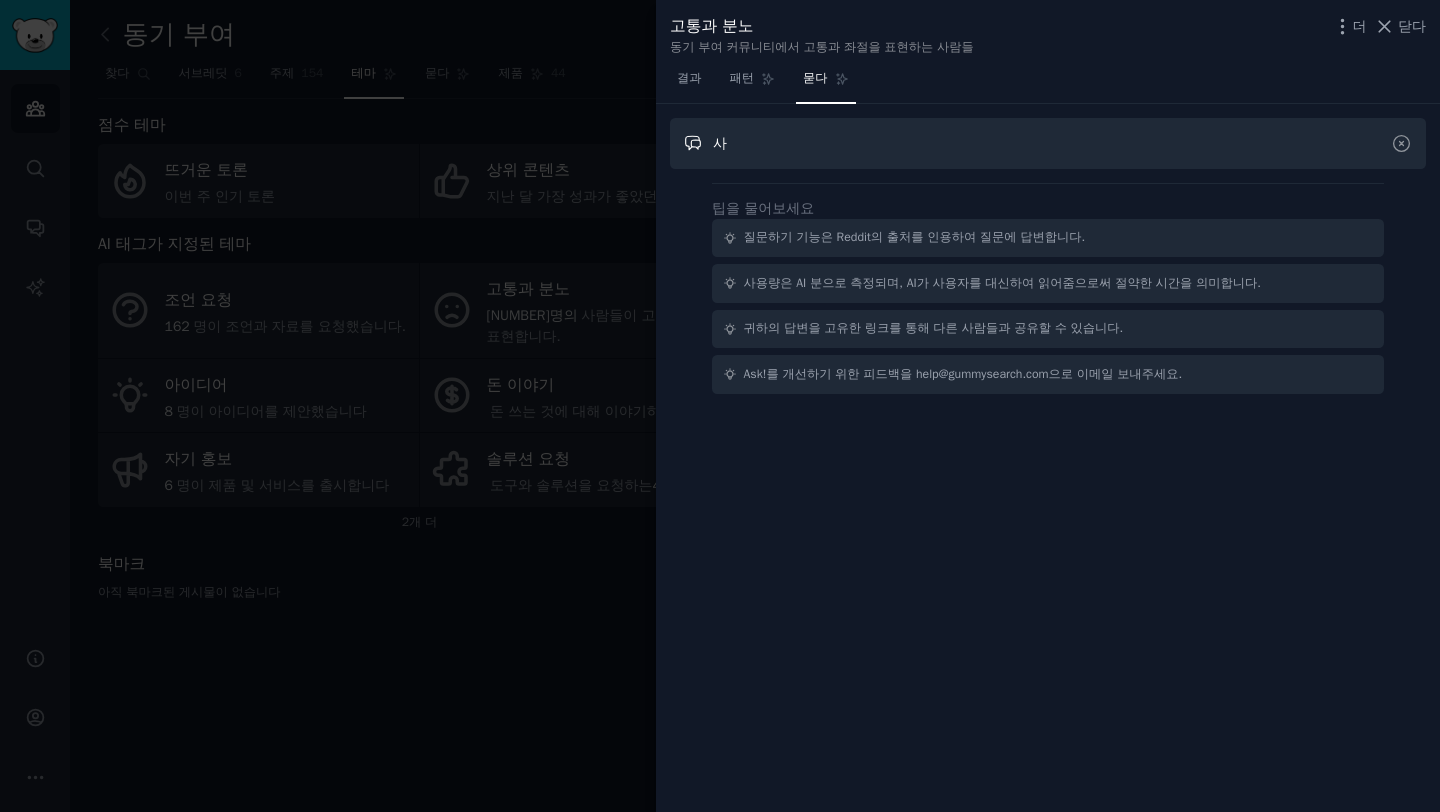type 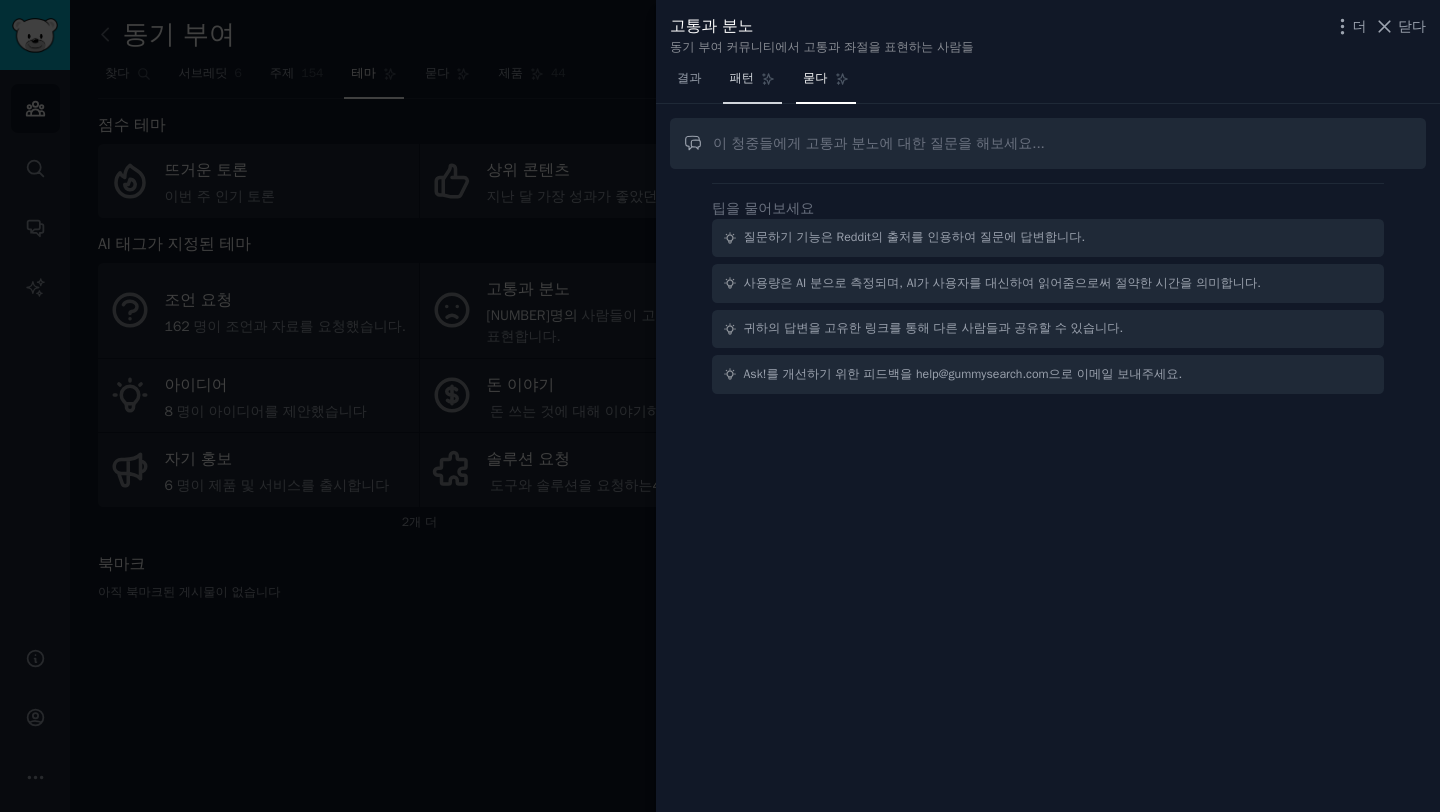 click on "패턴" at bounding box center (742, 78) 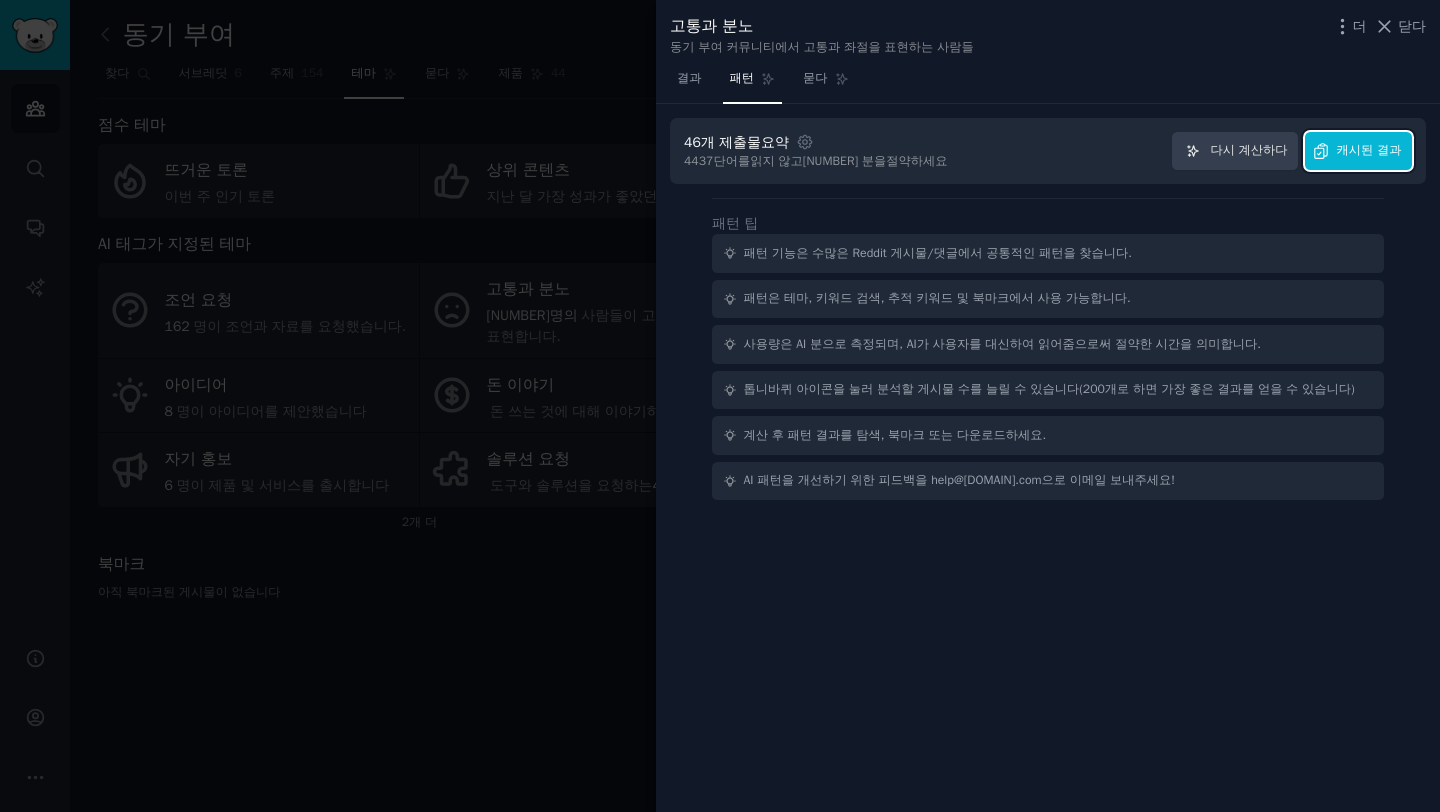 click on "캐시된 결과" at bounding box center [1369, 151] 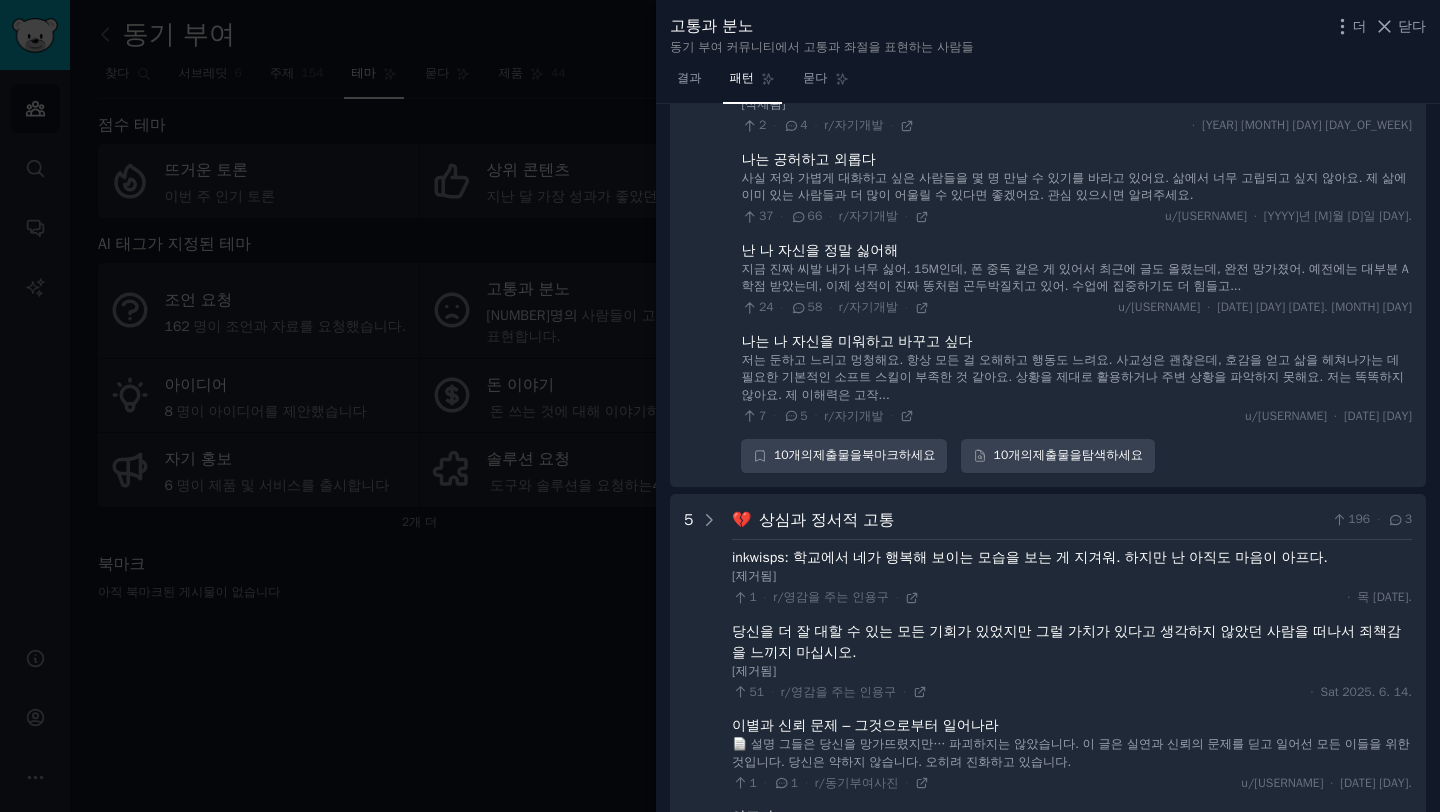 scroll, scrollTop: 1048, scrollLeft: 0, axis: vertical 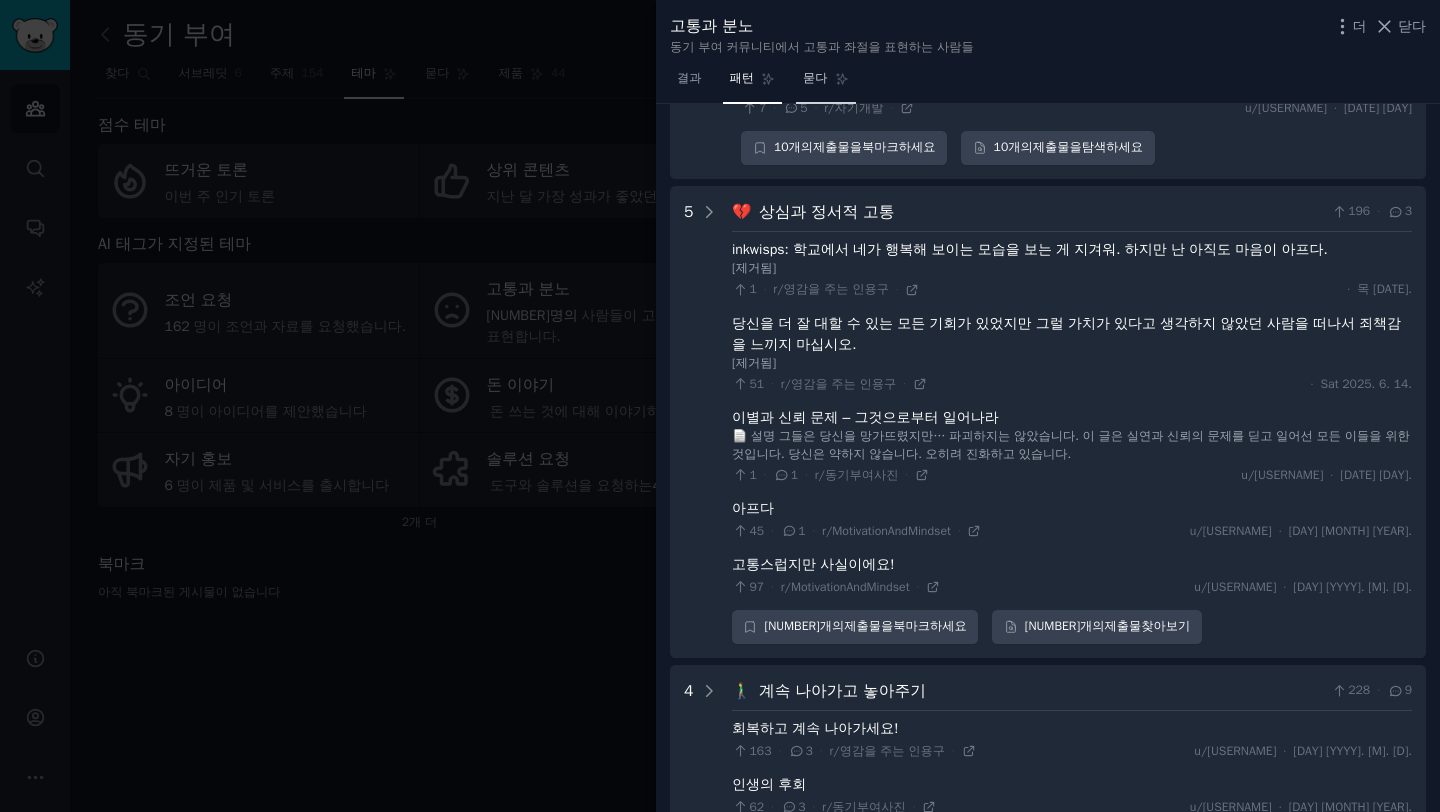click on "묻다" at bounding box center (826, 83) 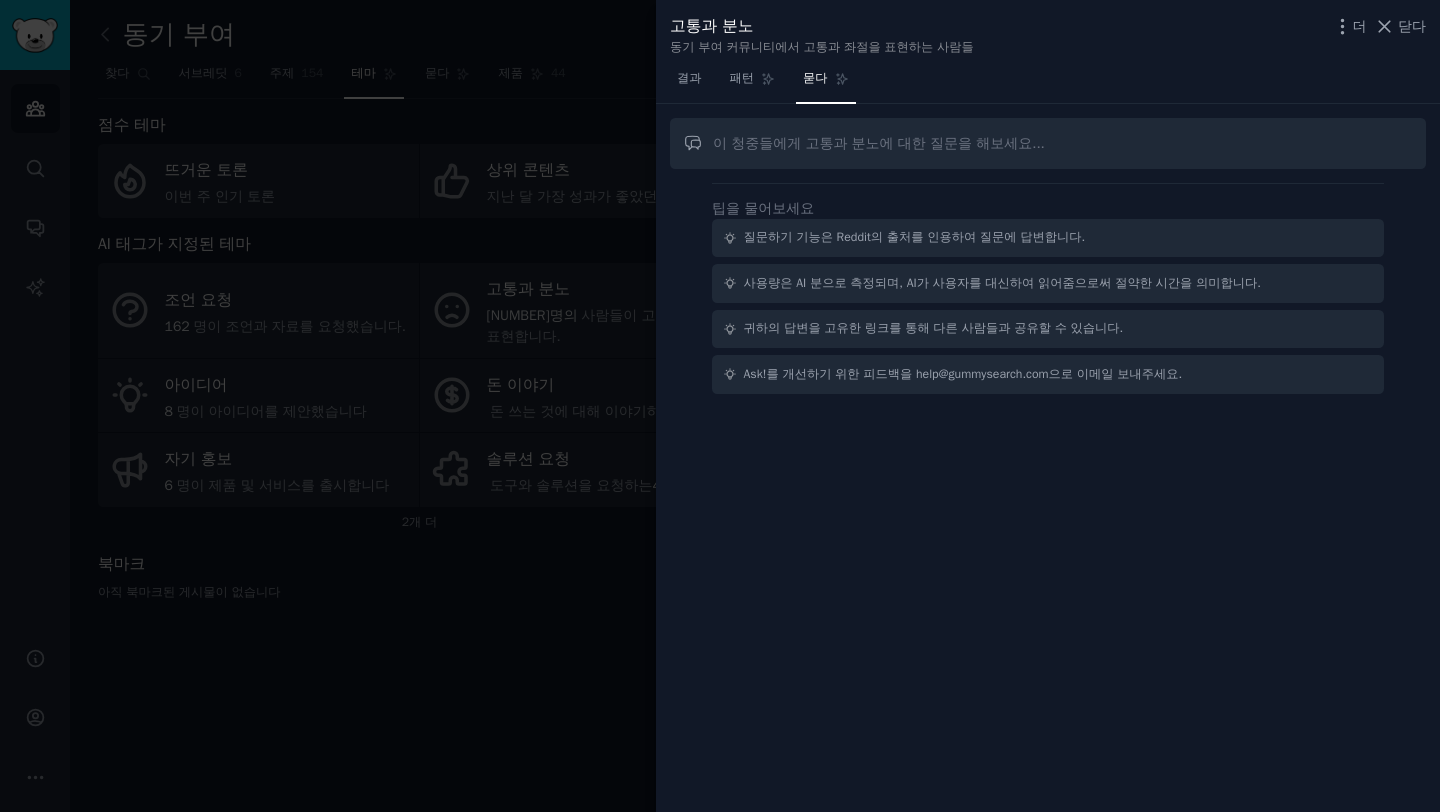 click at bounding box center [1048, 143] 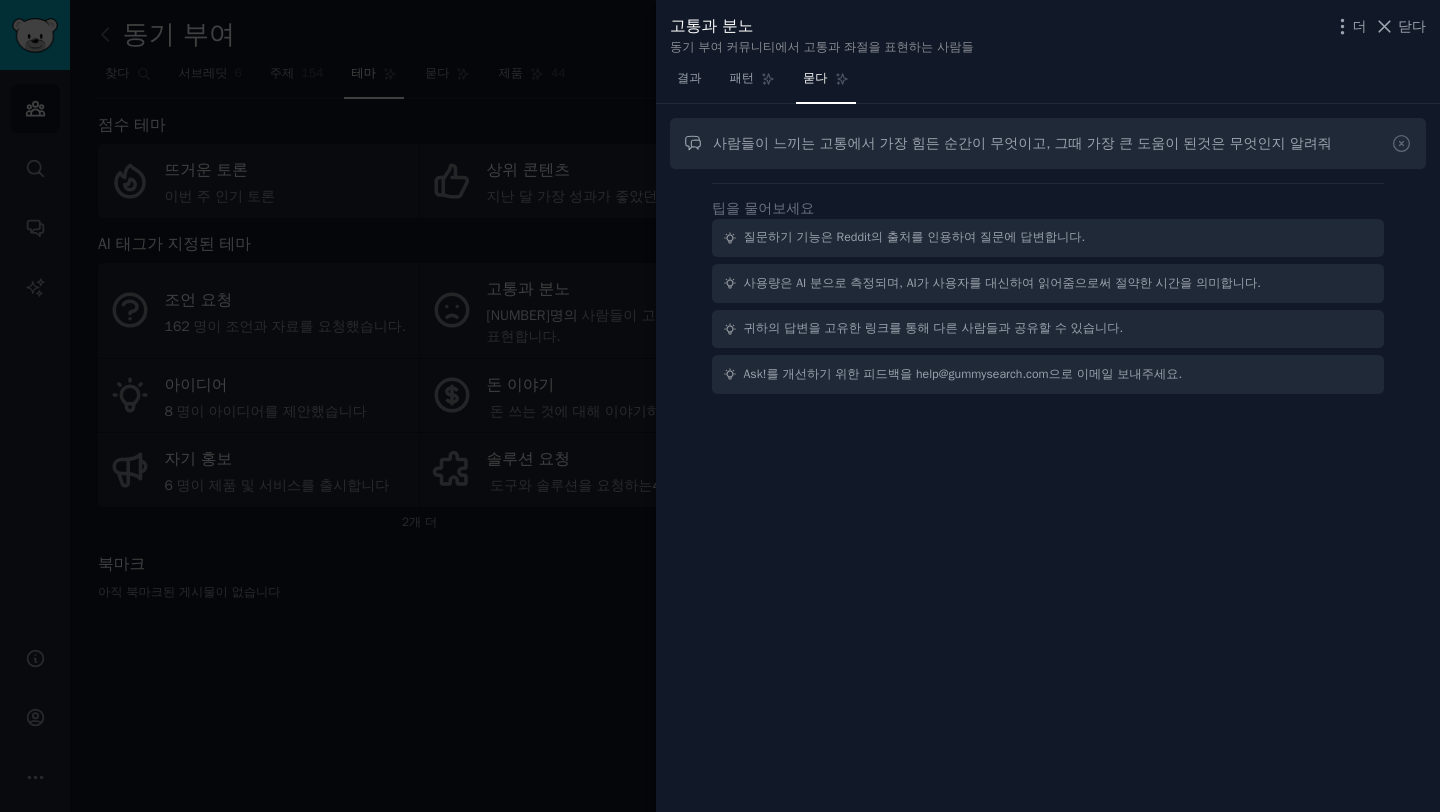 type on "사람들이 느끼는 고통에서 가장 힘든 순간이 무엇이고, 그때 가장 큰 도움이 된것은 무엇인지 알려줘" 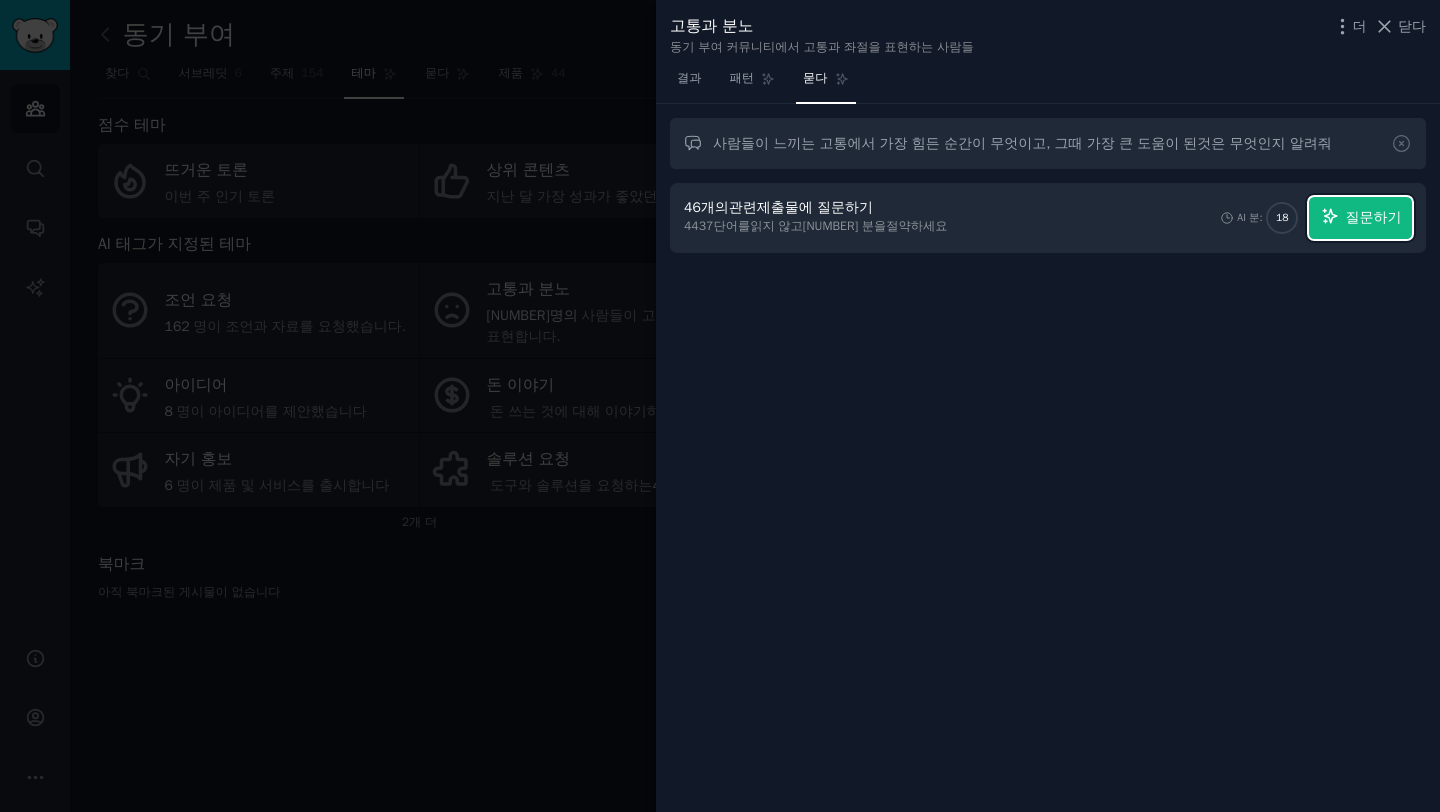 click on "질문하기" at bounding box center (1374, 217) 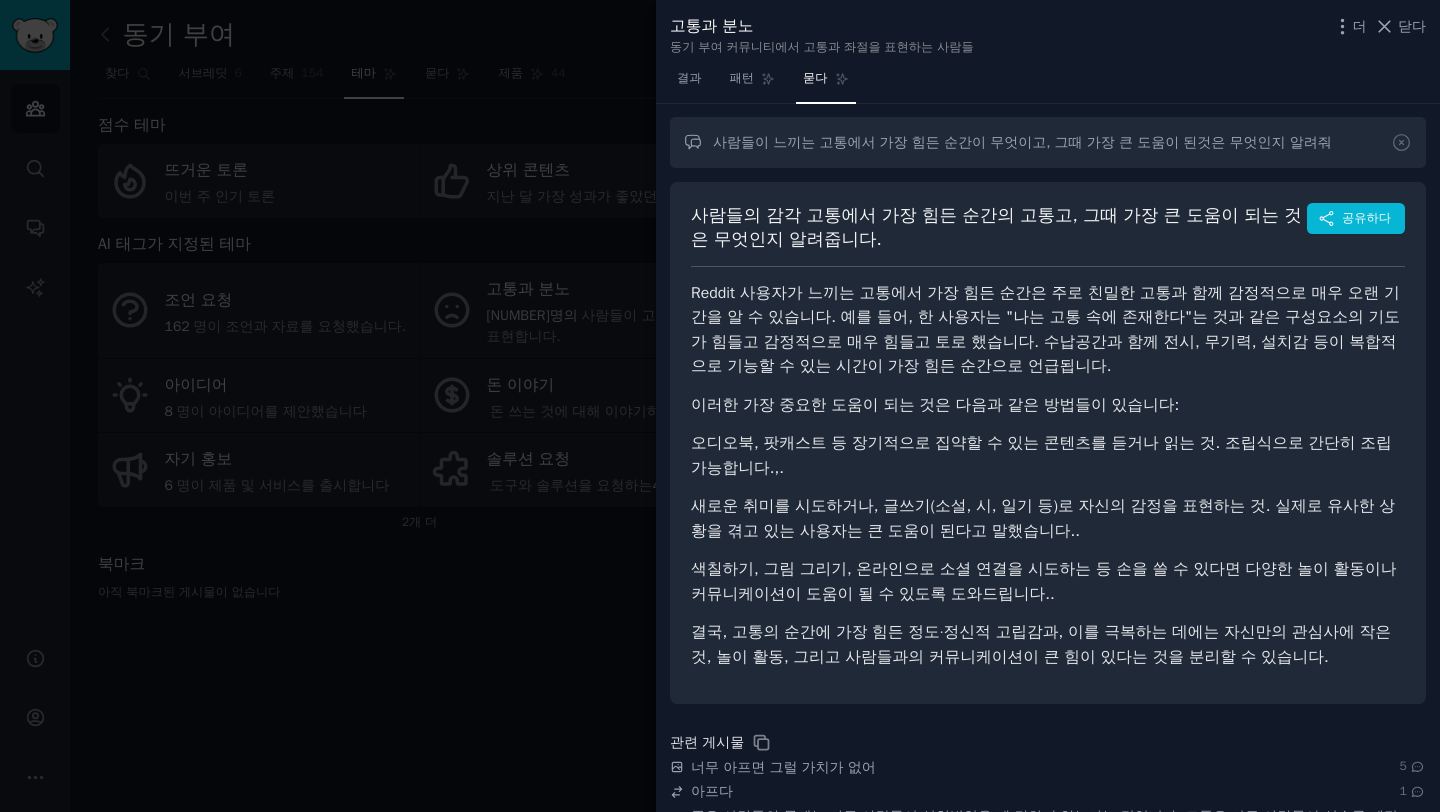 scroll, scrollTop: 0, scrollLeft: 0, axis: both 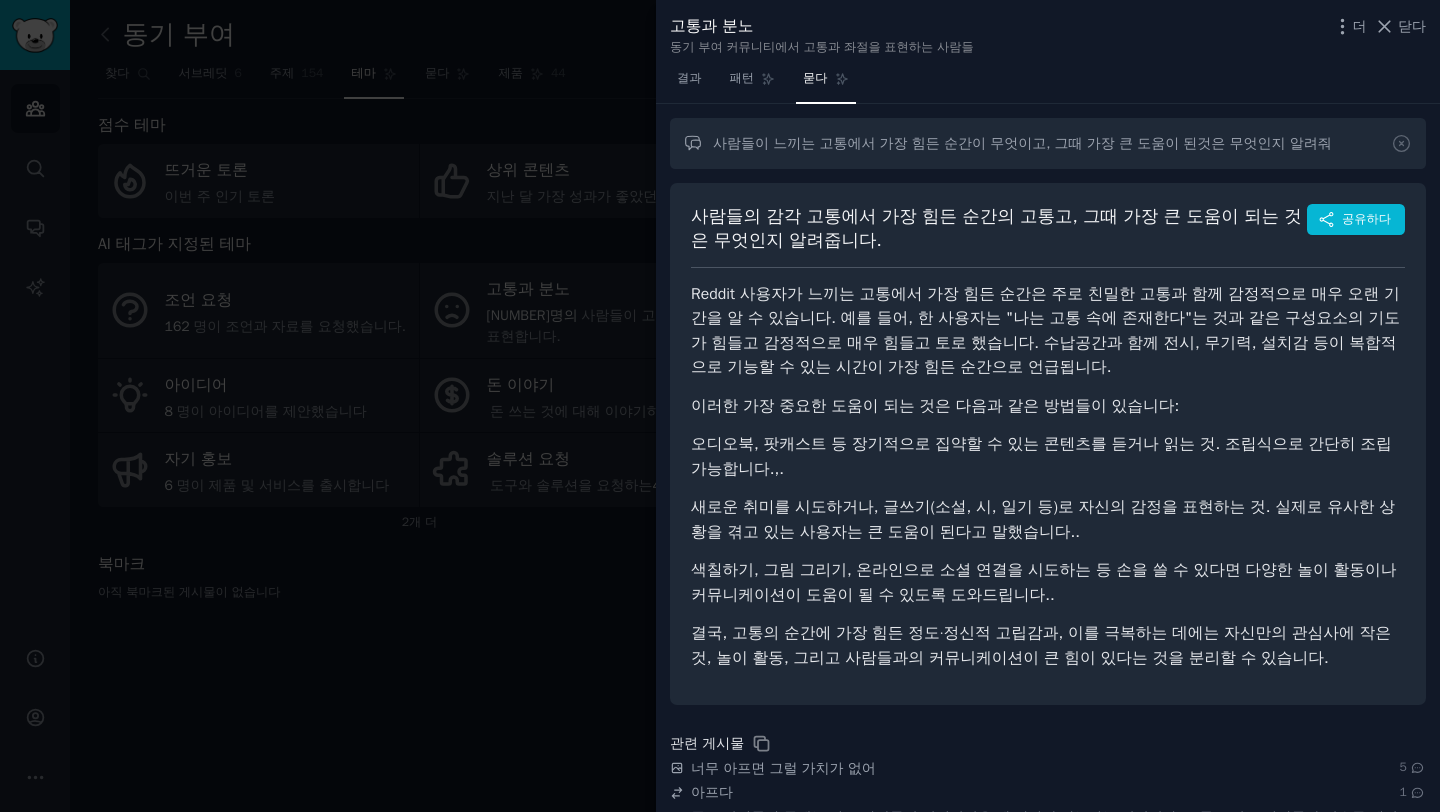 click at bounding box center (720, 406) 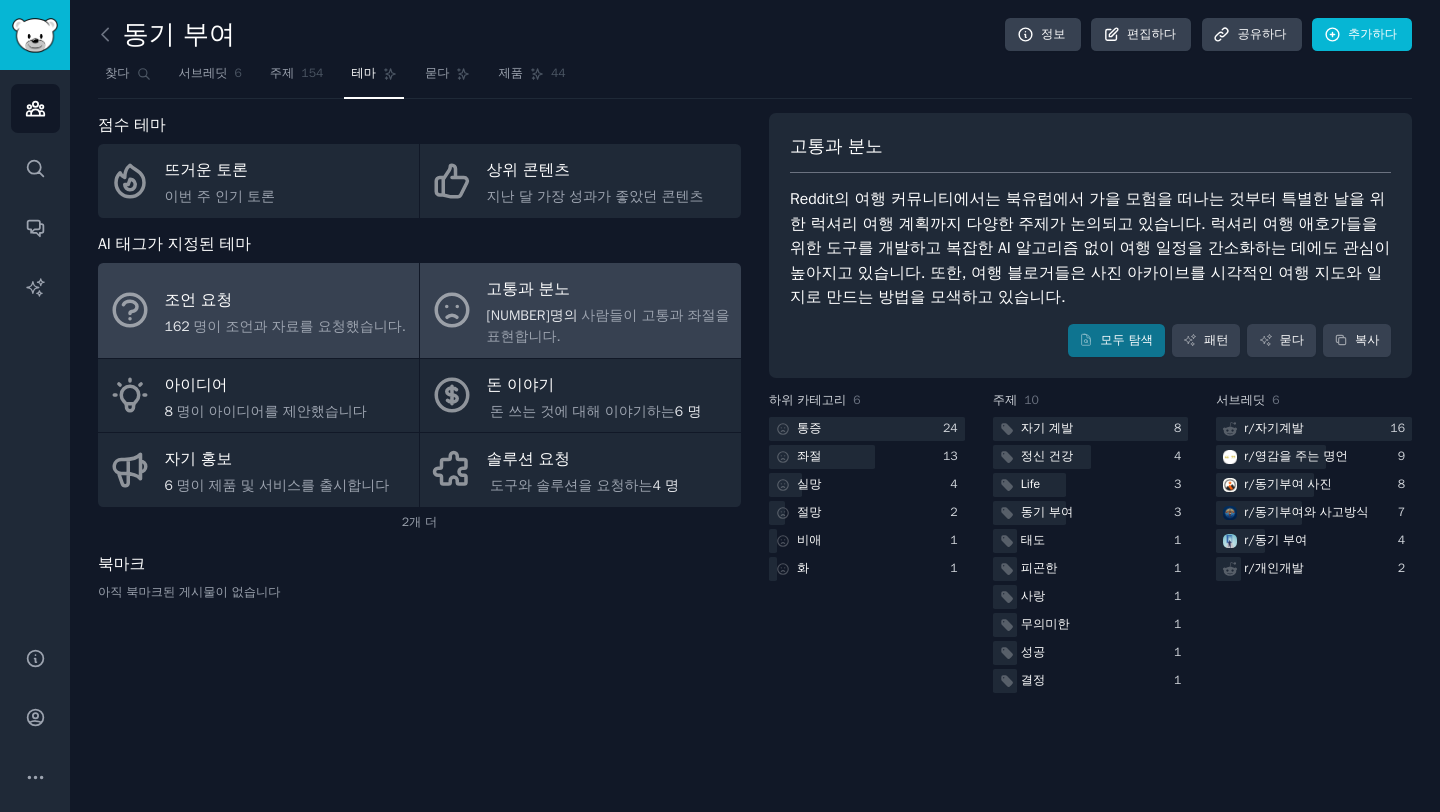 click on "162  명이 조언과 자료를 요청했습니다." at bounding box center (285, 326) 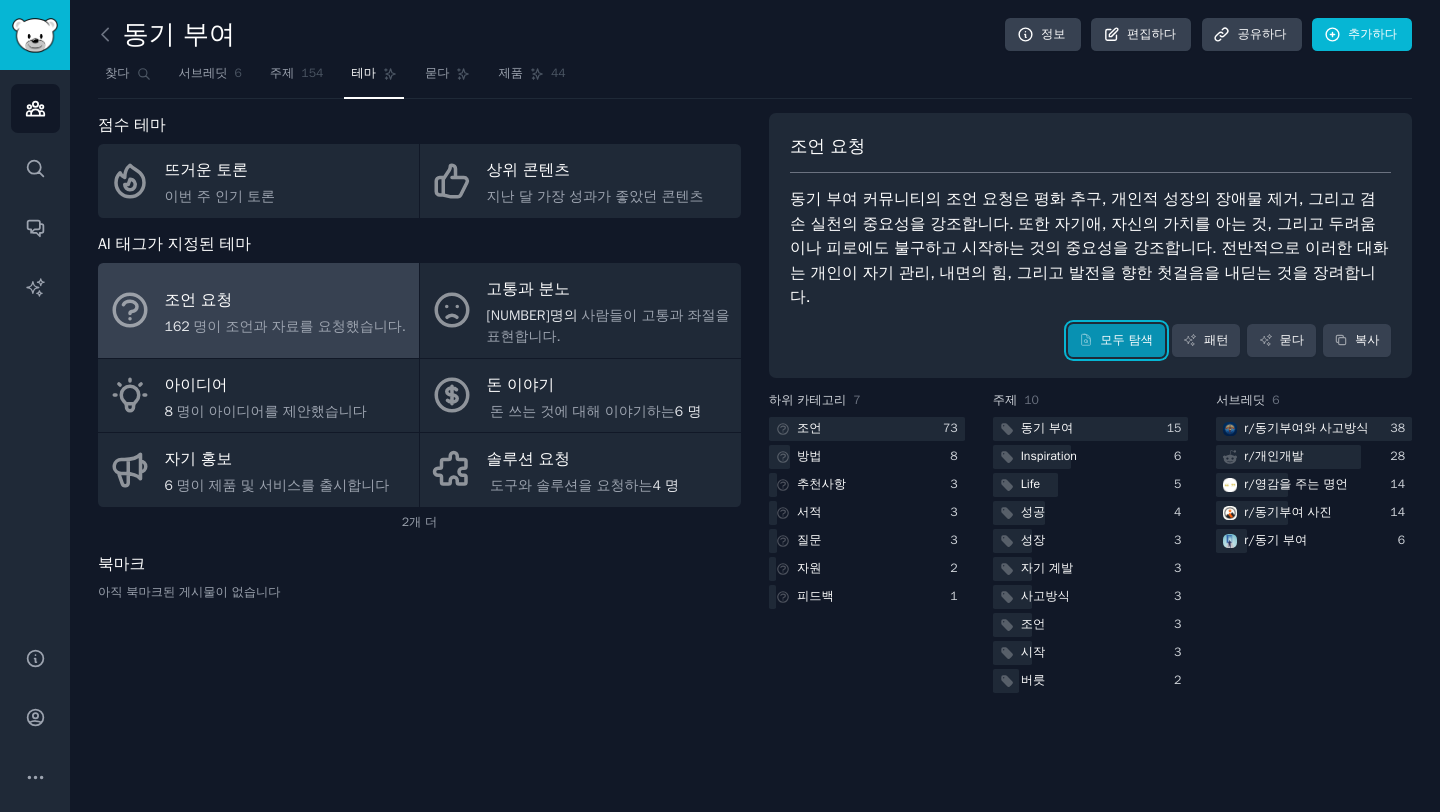 click on "모두 탐색" at bounding box center (1126, 341) 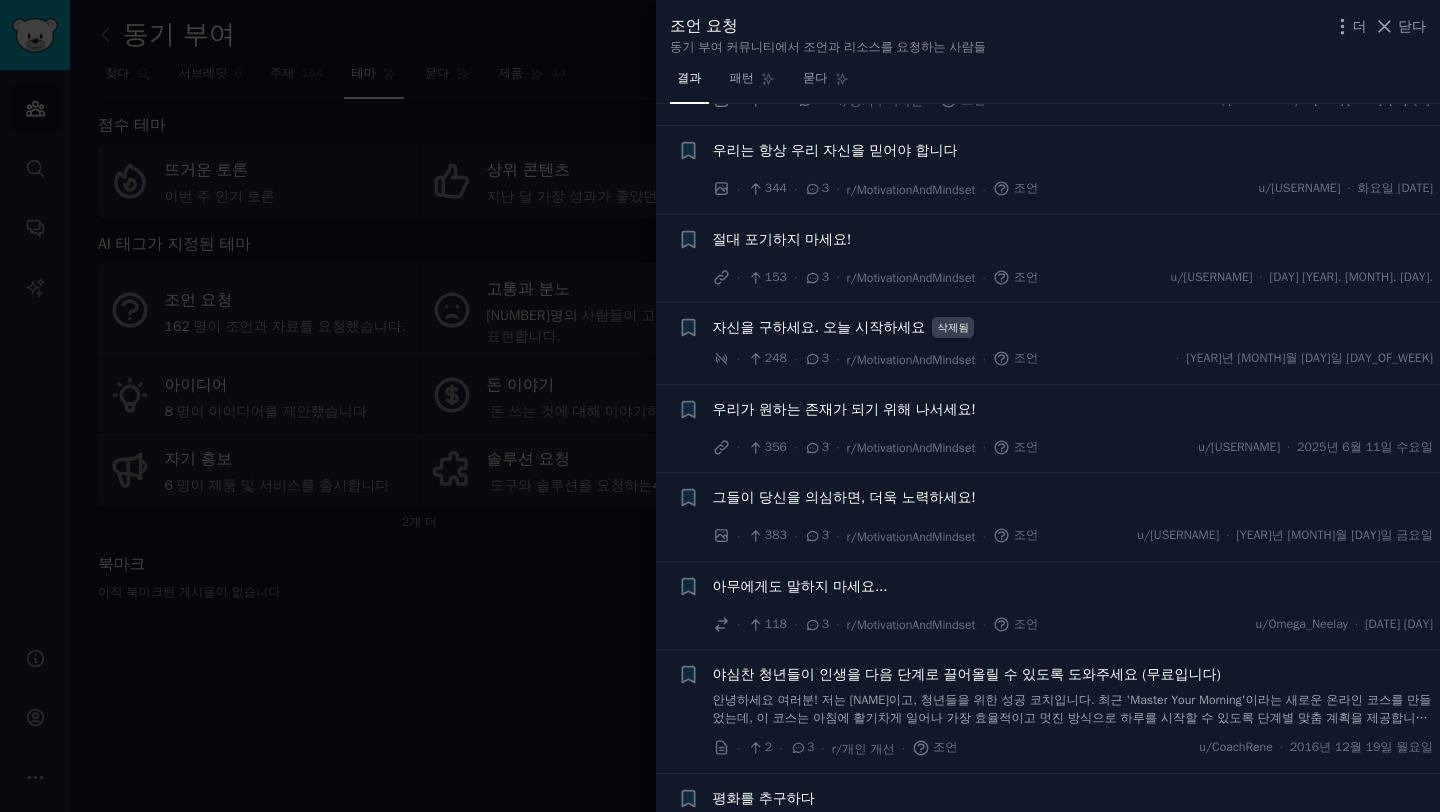scroll, scrollTop: 1887, scrollLeft: 0, axis: vertical 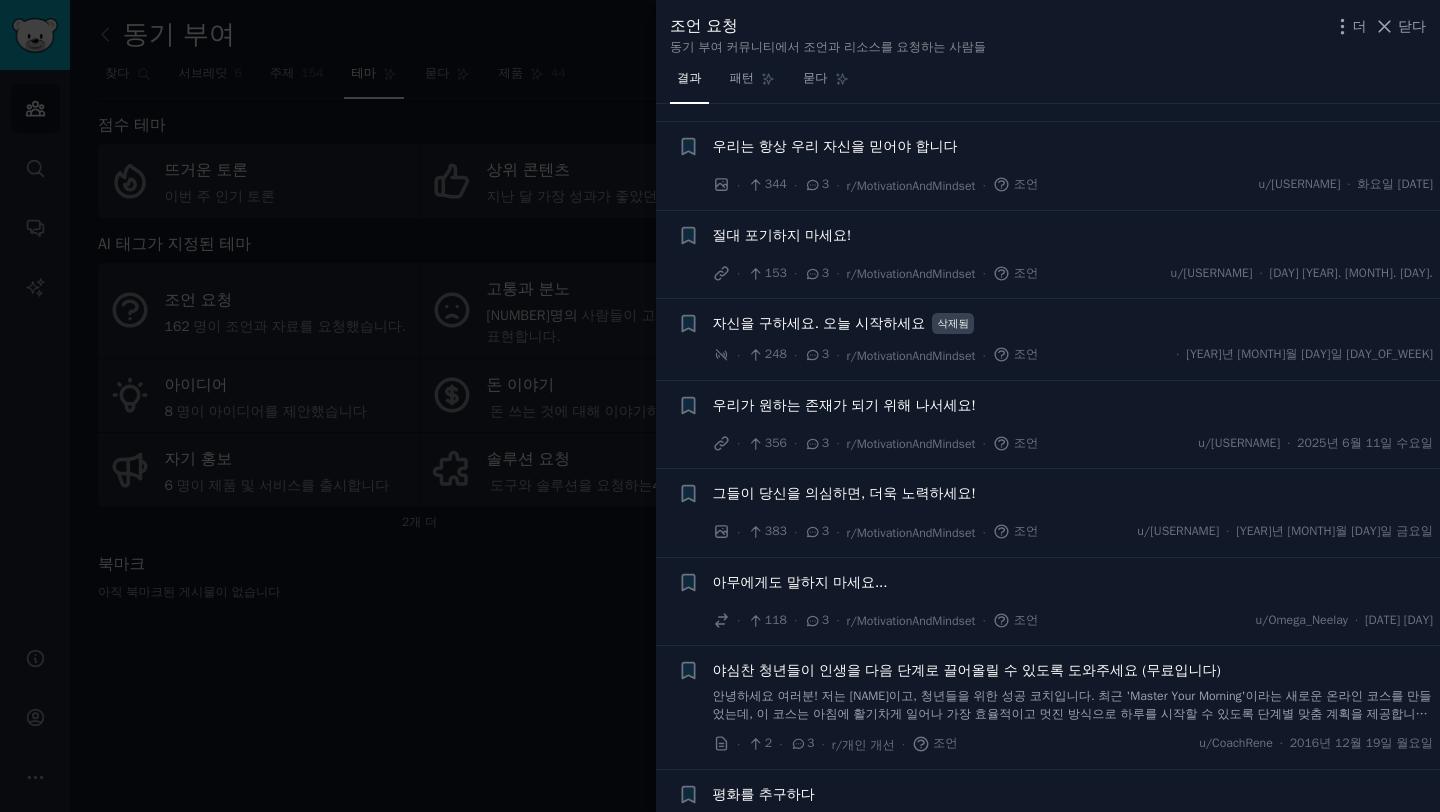 click at bounding box center (720, 406) 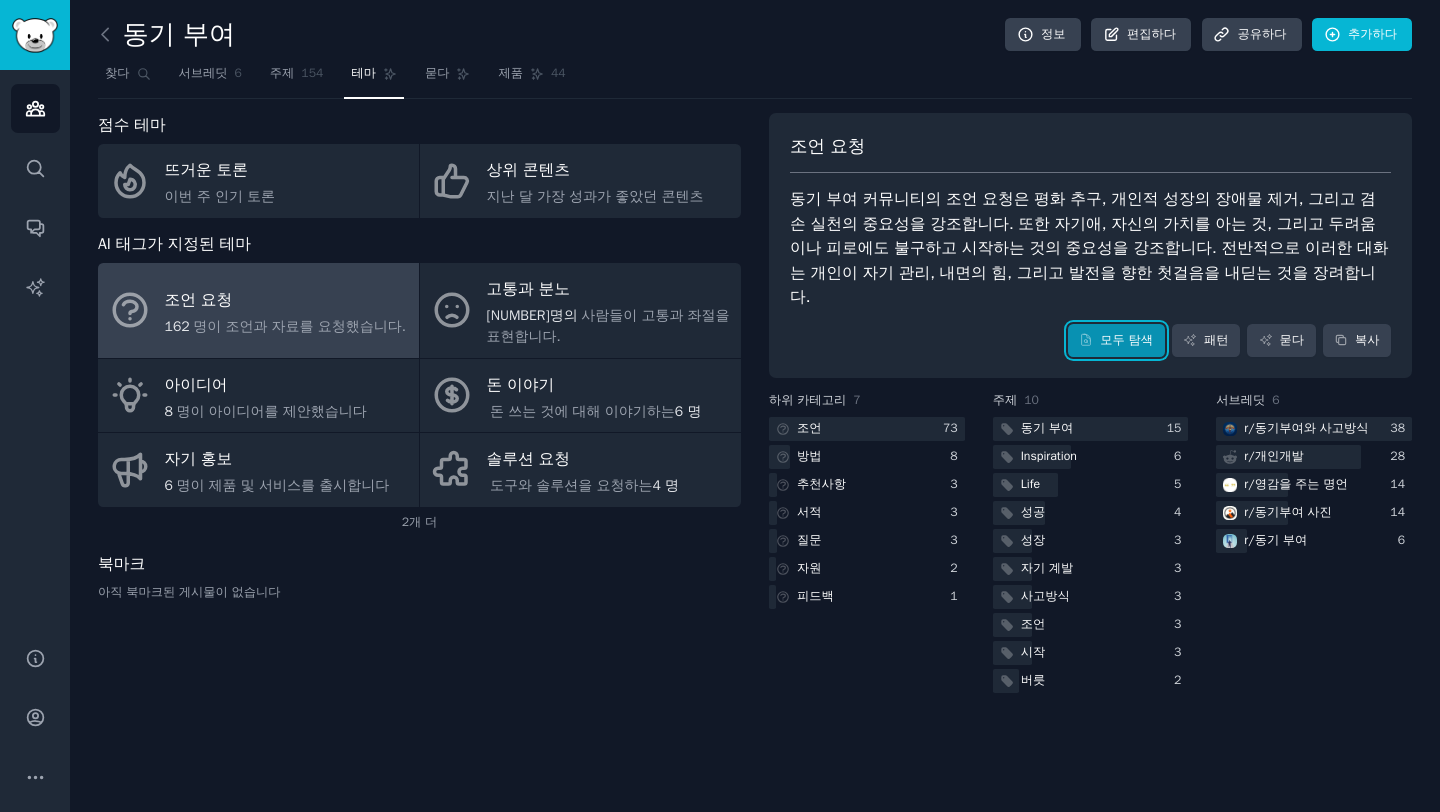 click on "모두 탐색" at bounding box center (1116, 341) 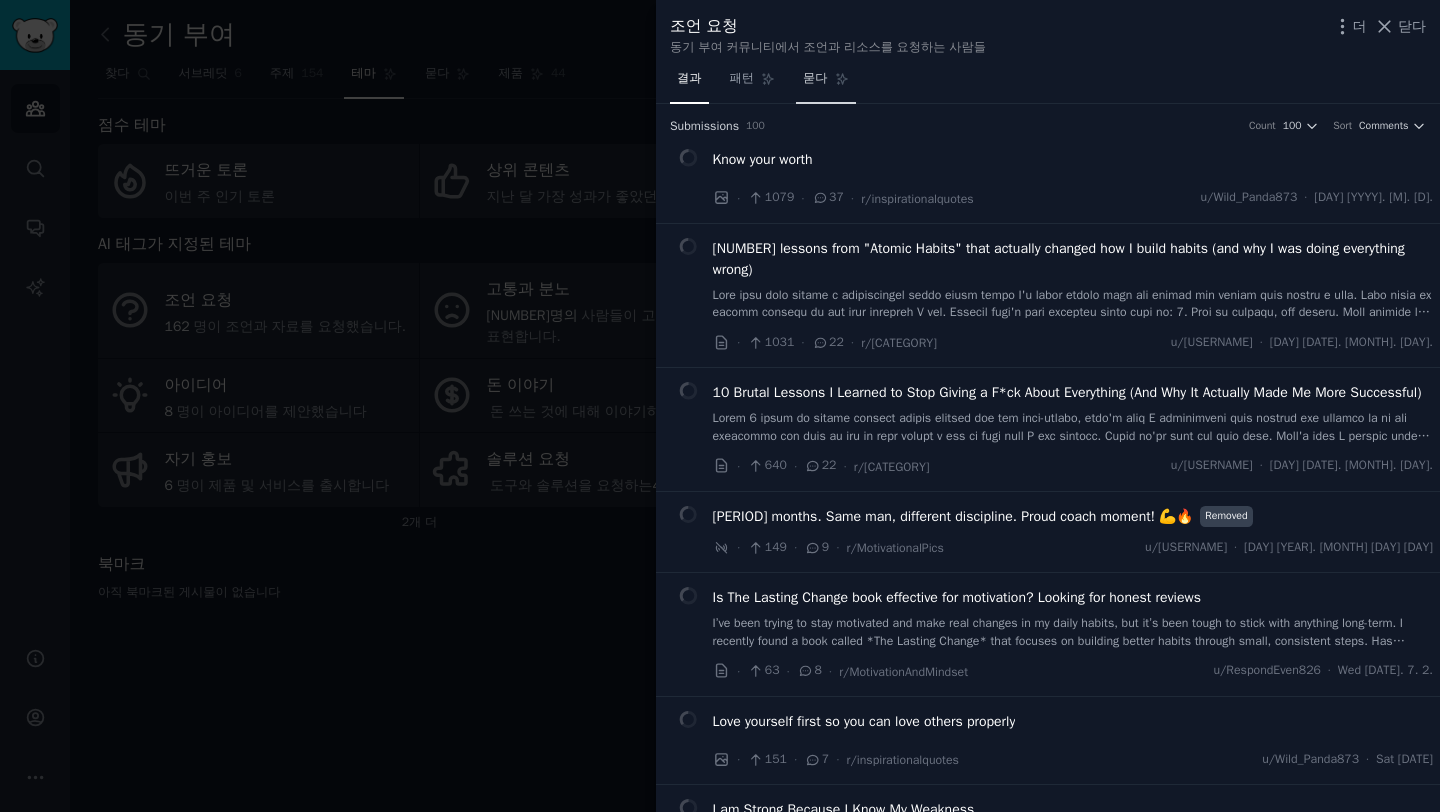 click on "묻다" at bounding box center [815, 78] 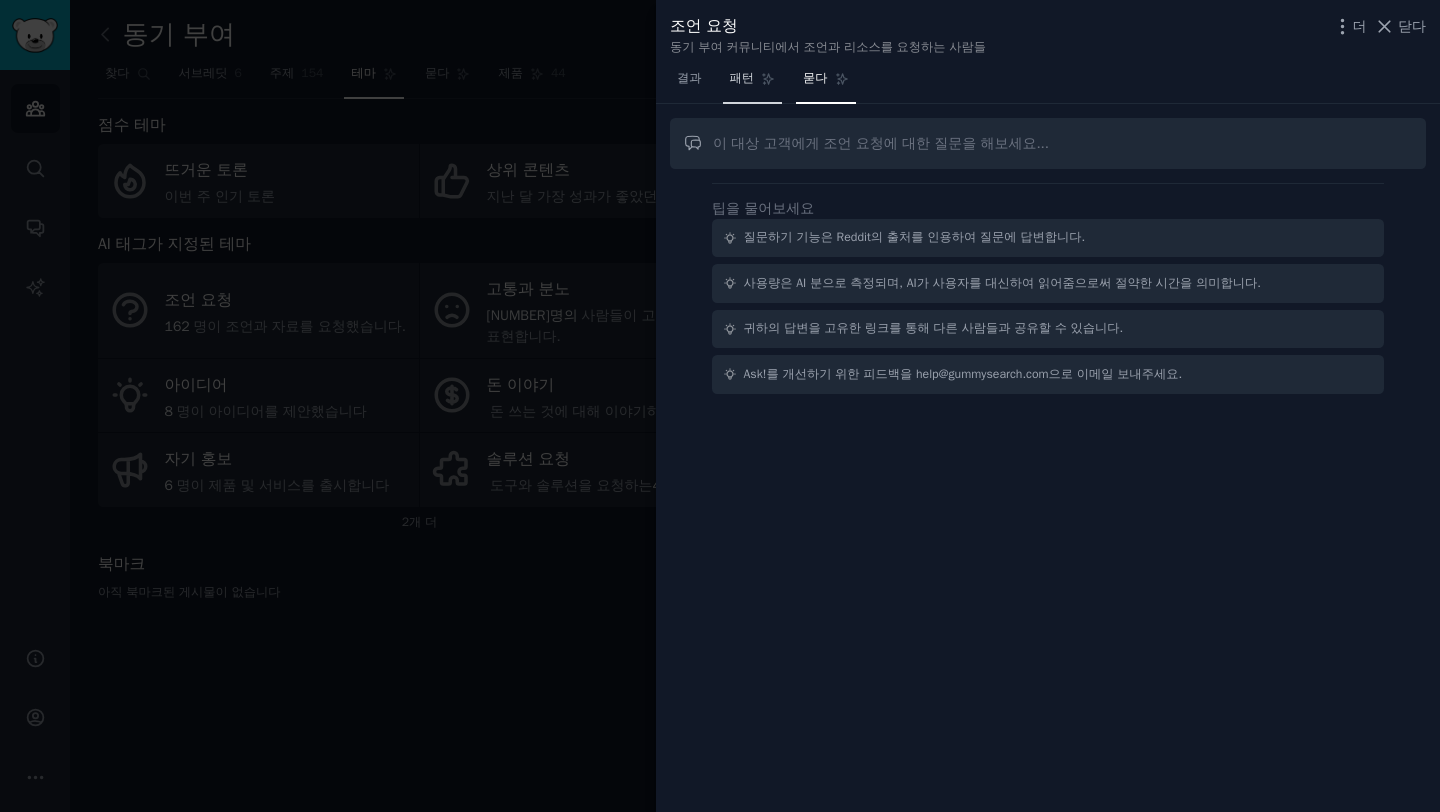 click 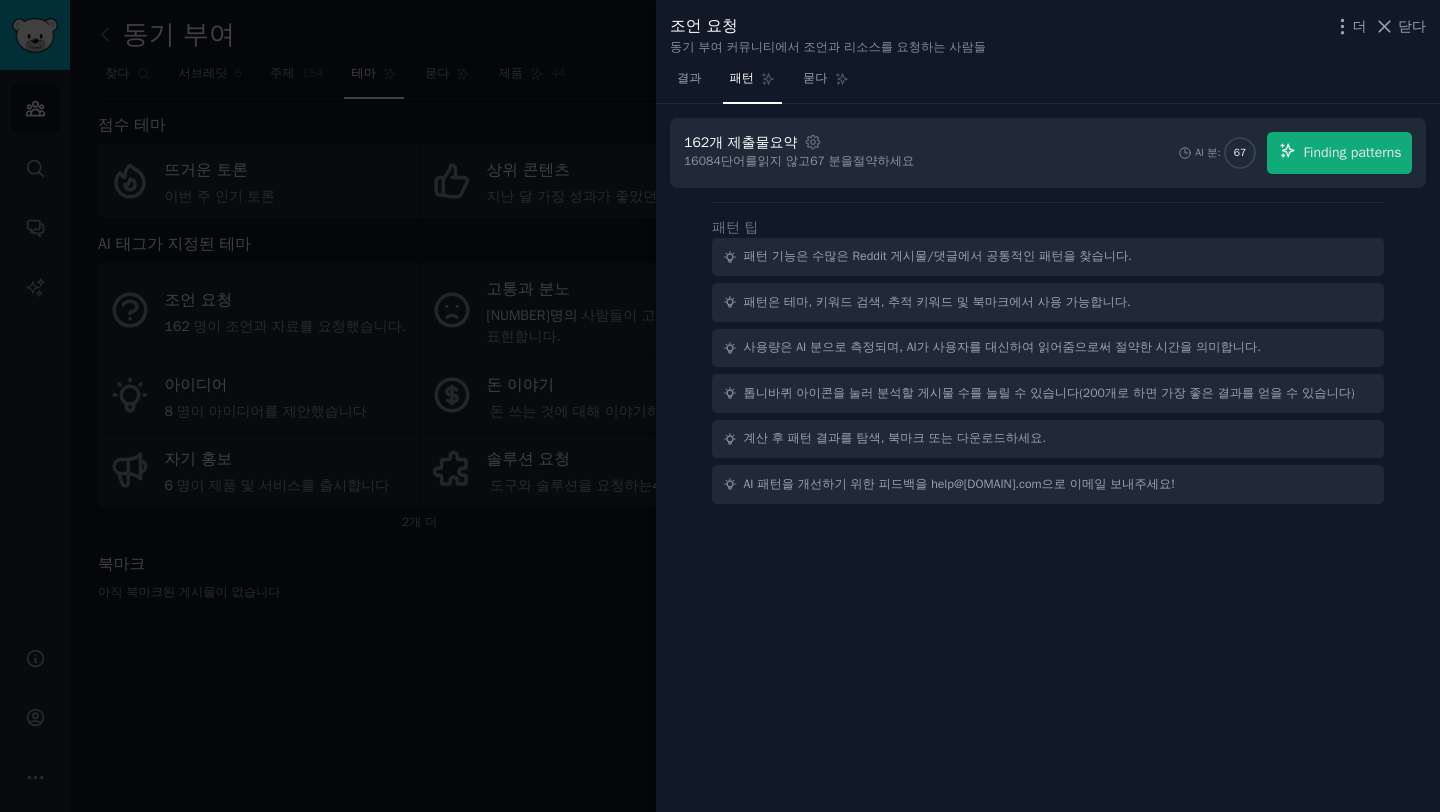 click at bounding box center (720, 406) 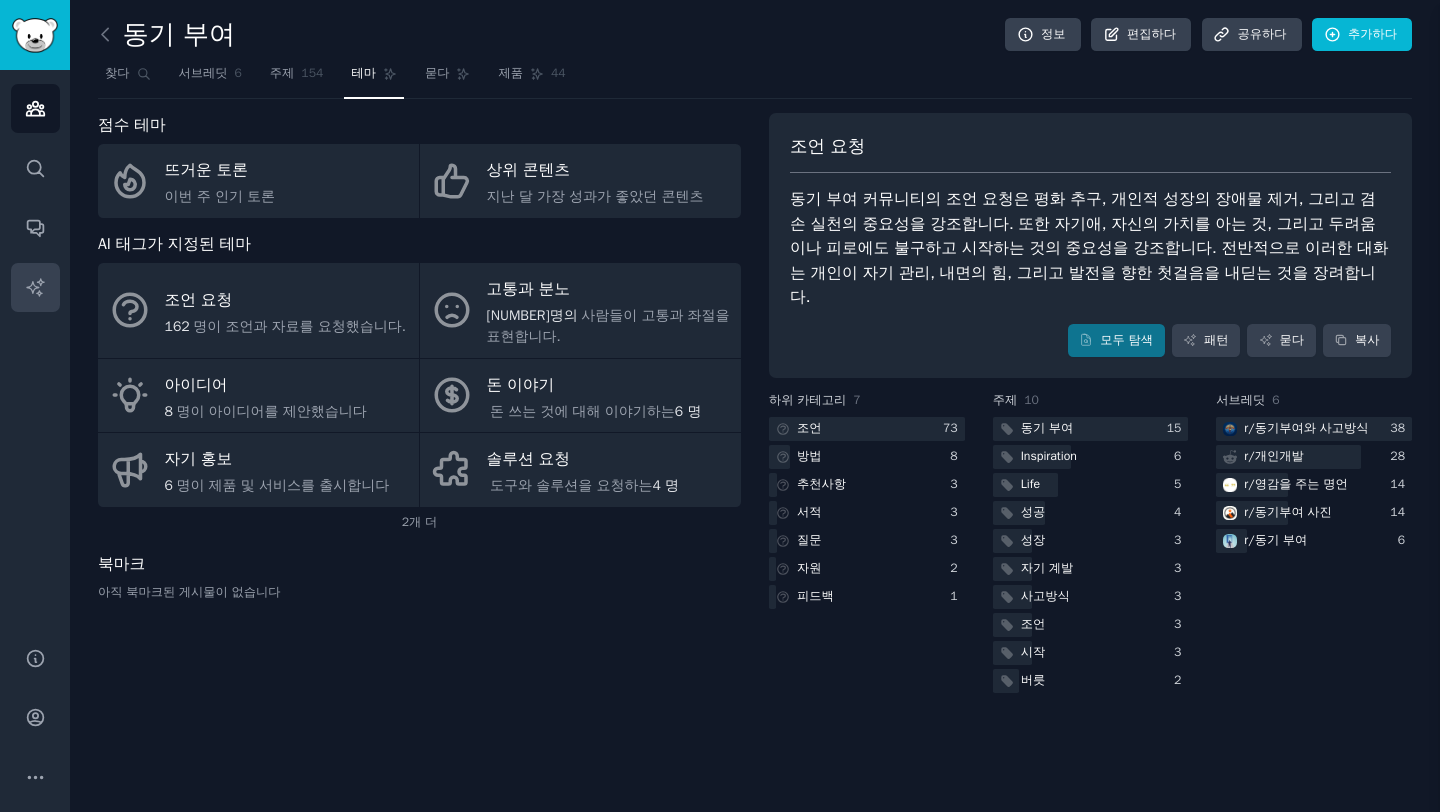click 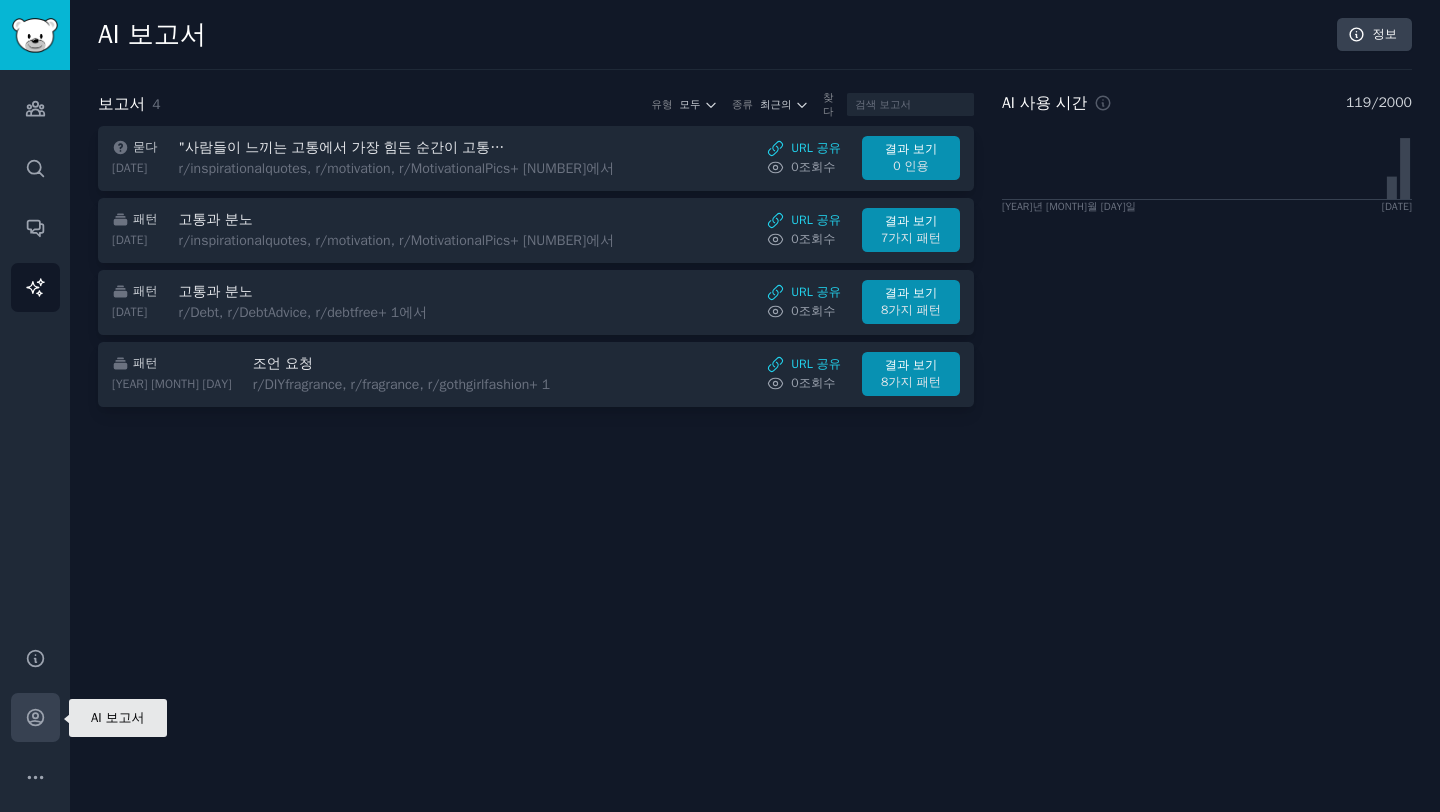 click 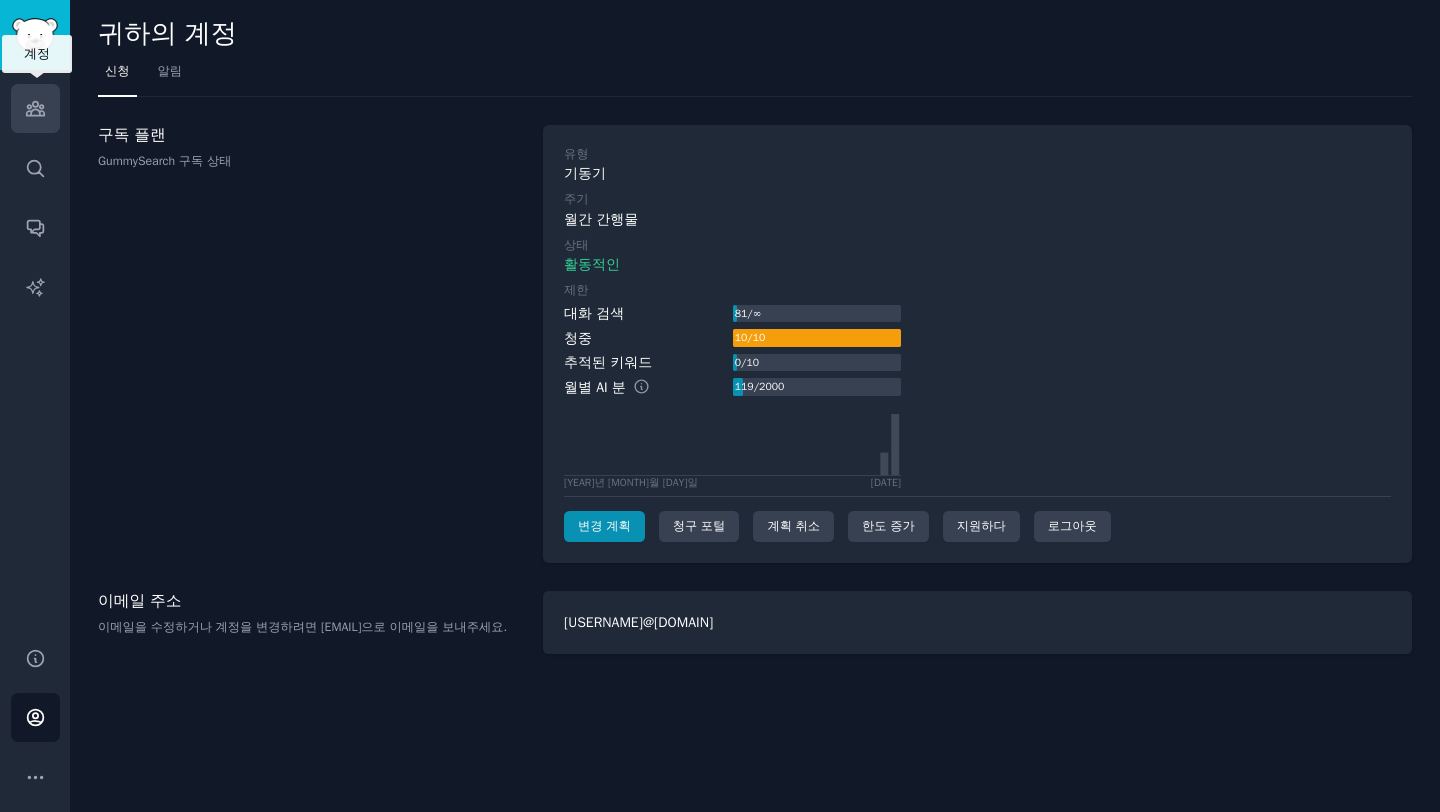 click on "청중" at bounding box center [35, 108] 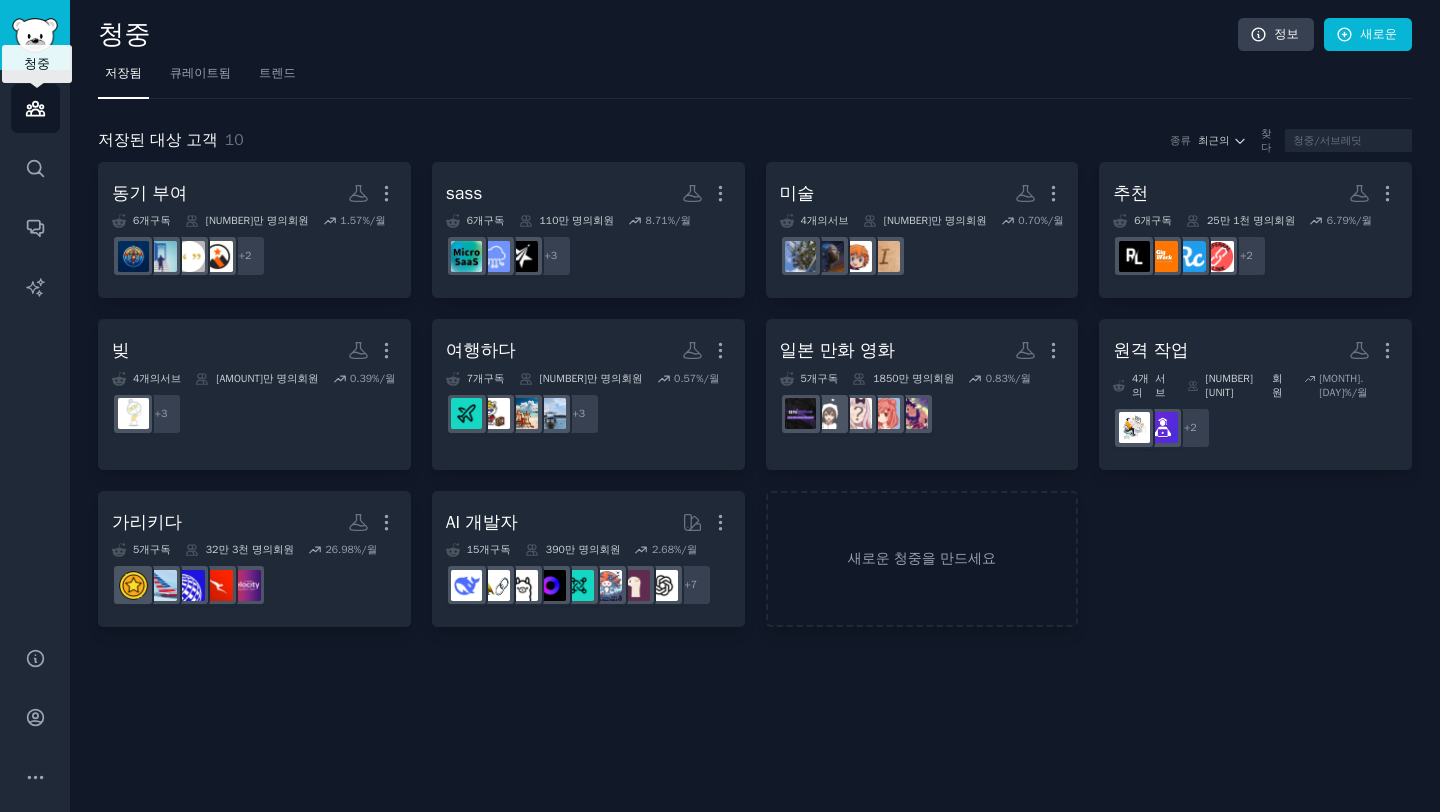 click 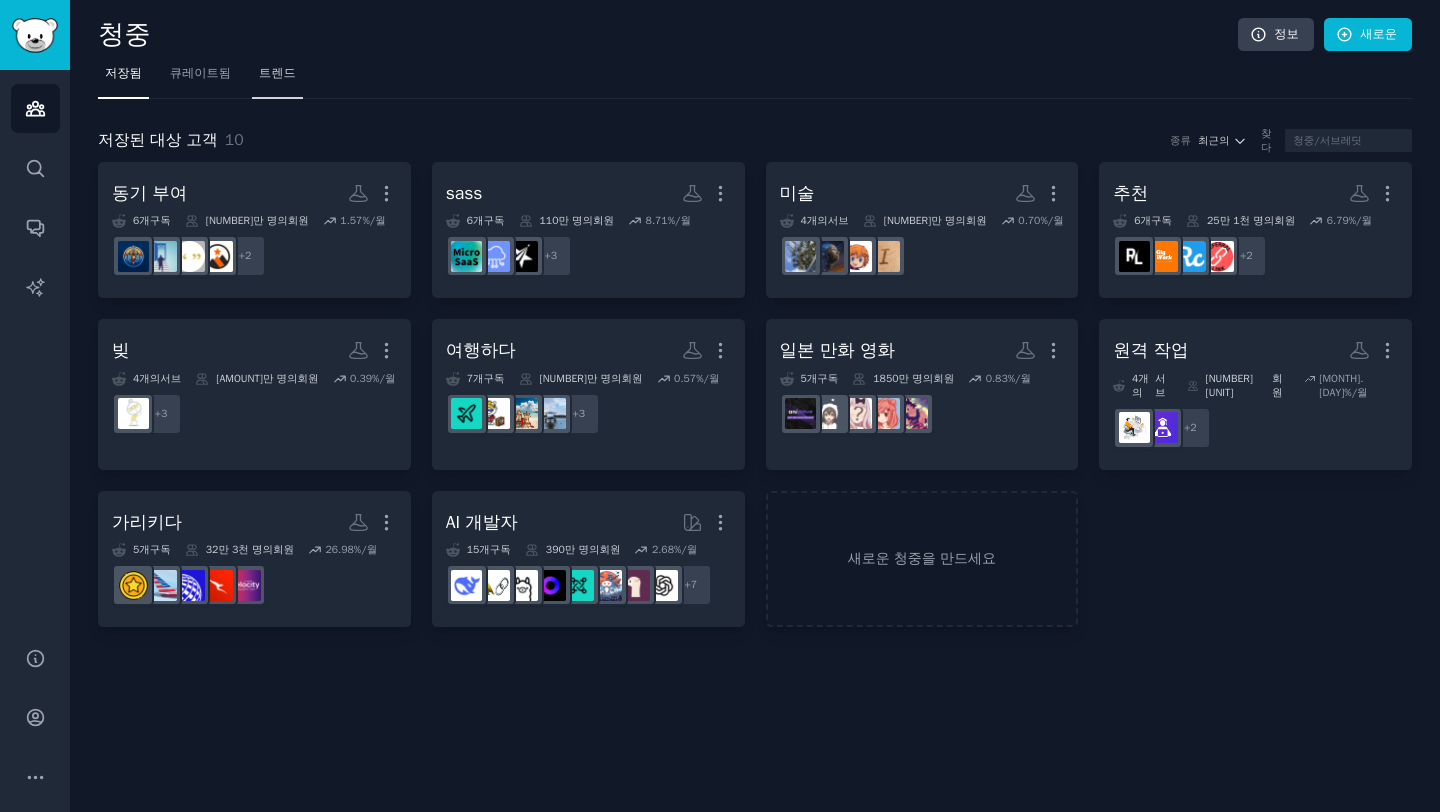 click on "트렌드" at bounding box center [277, 73] 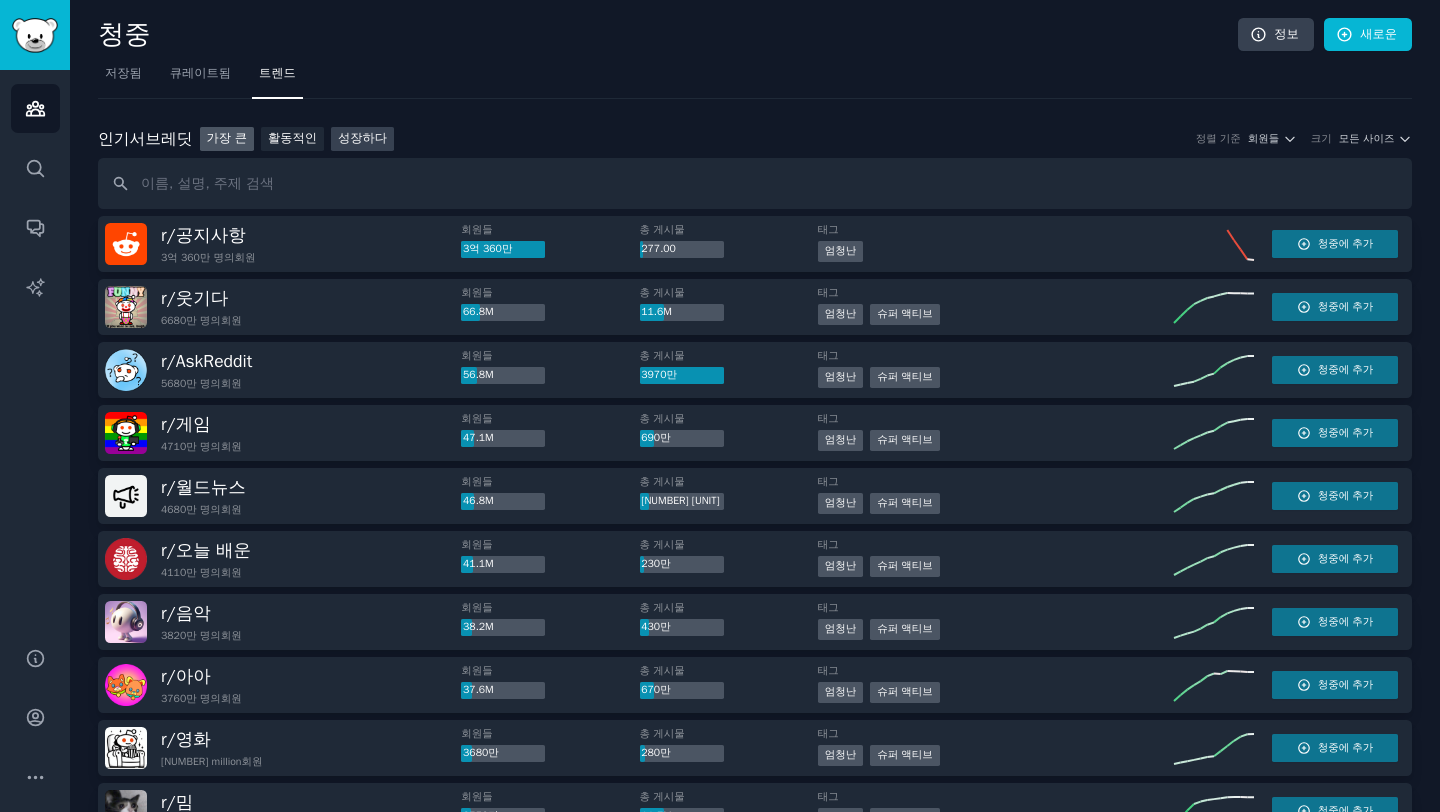 click on "성장하다" at bounding box center [362, 138] 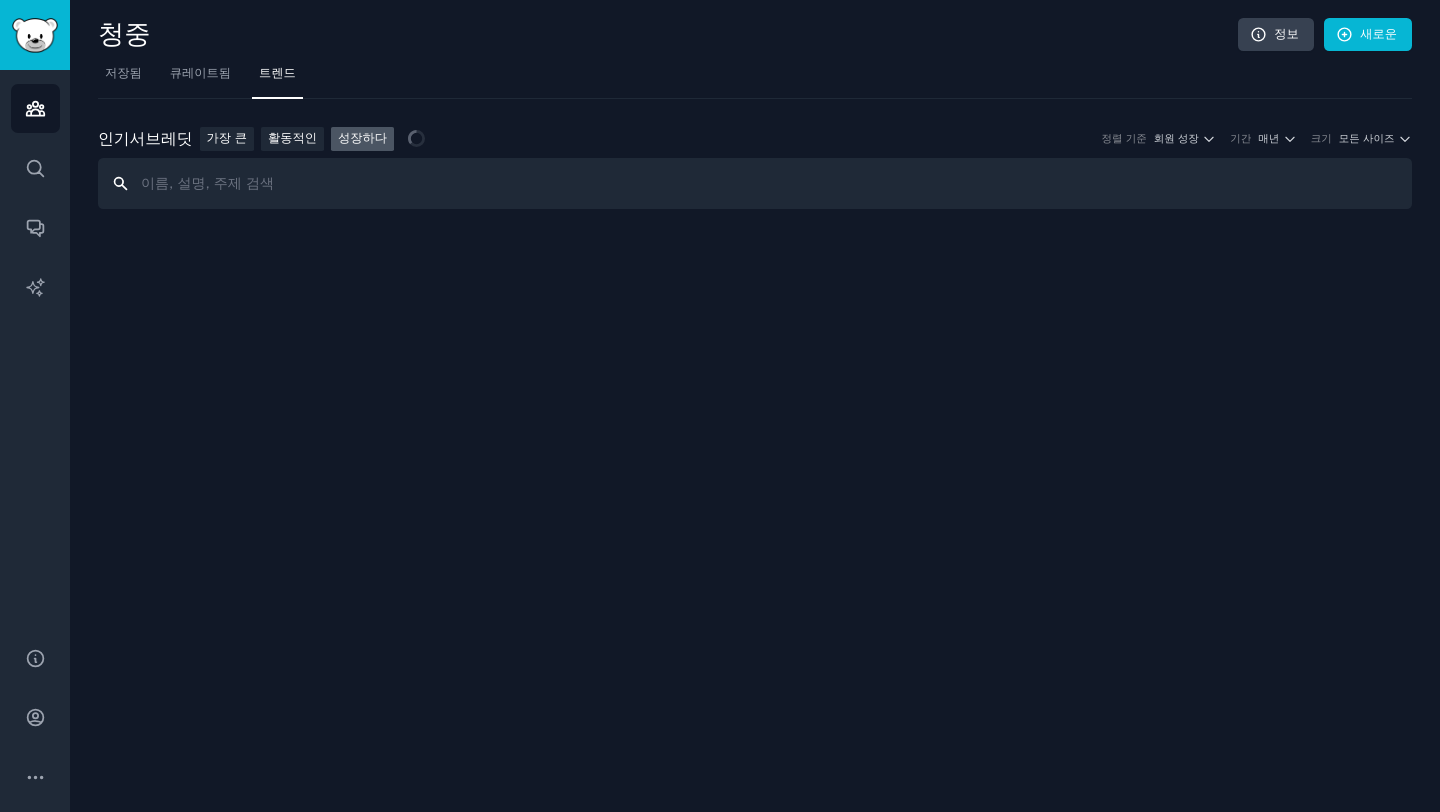 click at bounding box center (755, 183) 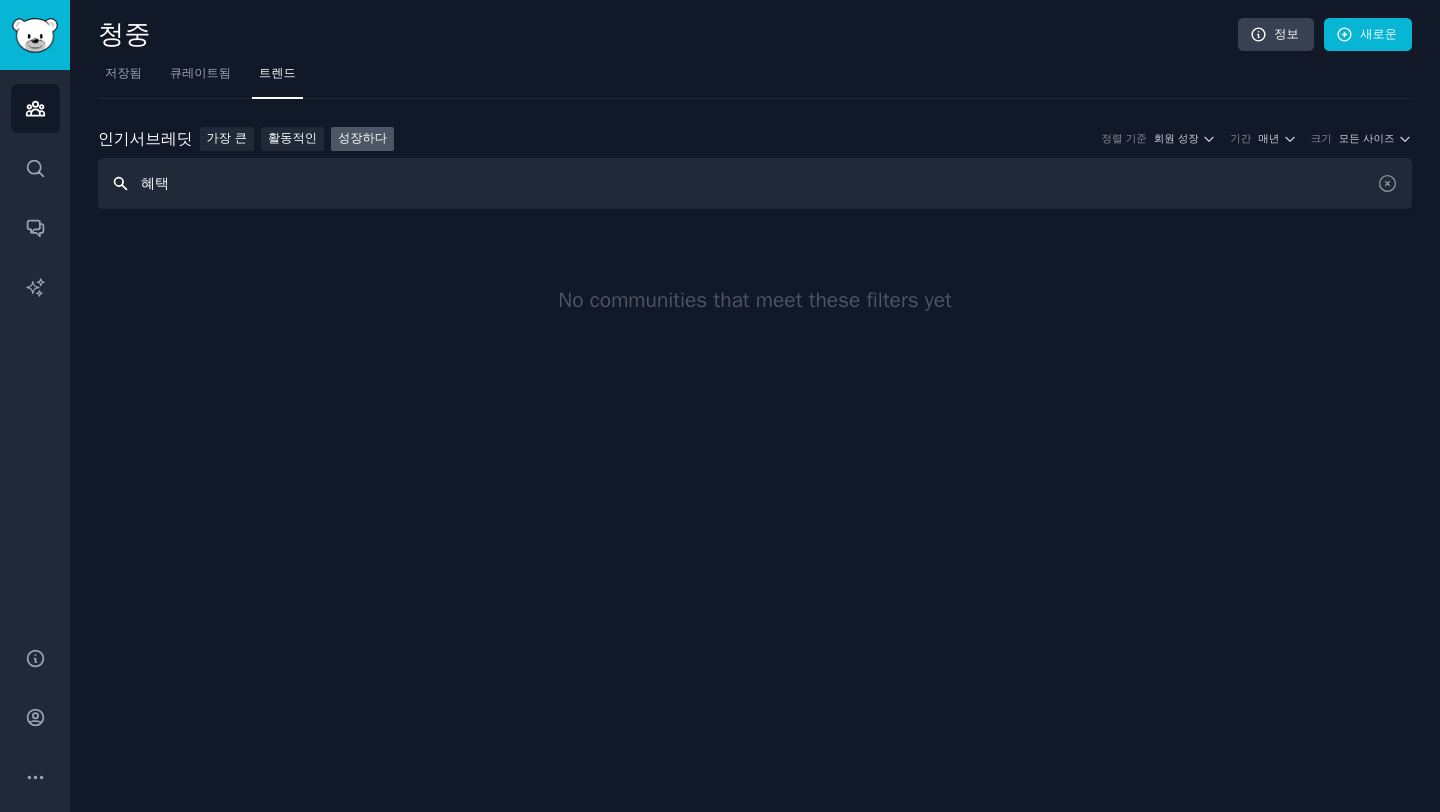 click on "혜택" at bounding box center [755, 183] 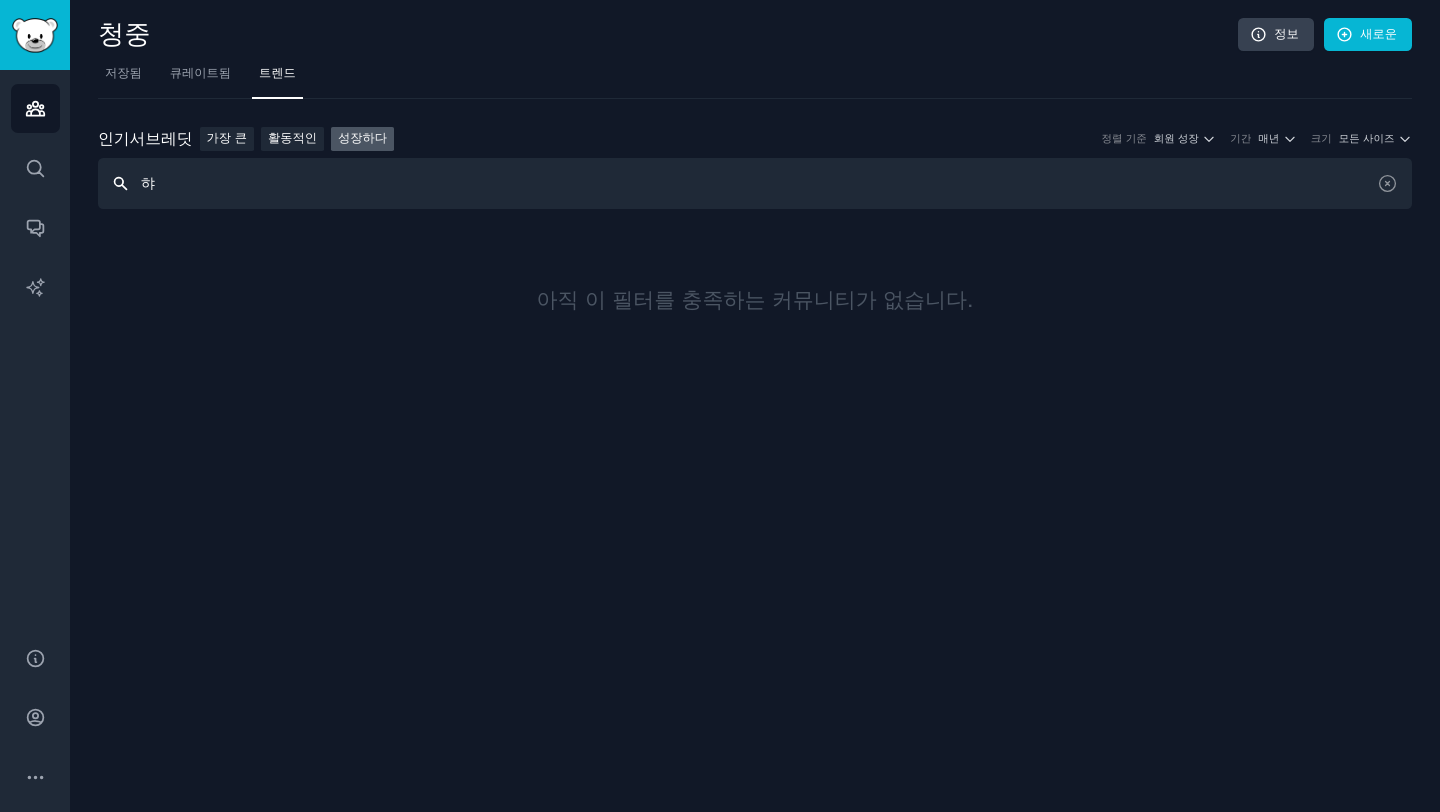 type on "ㅎ" 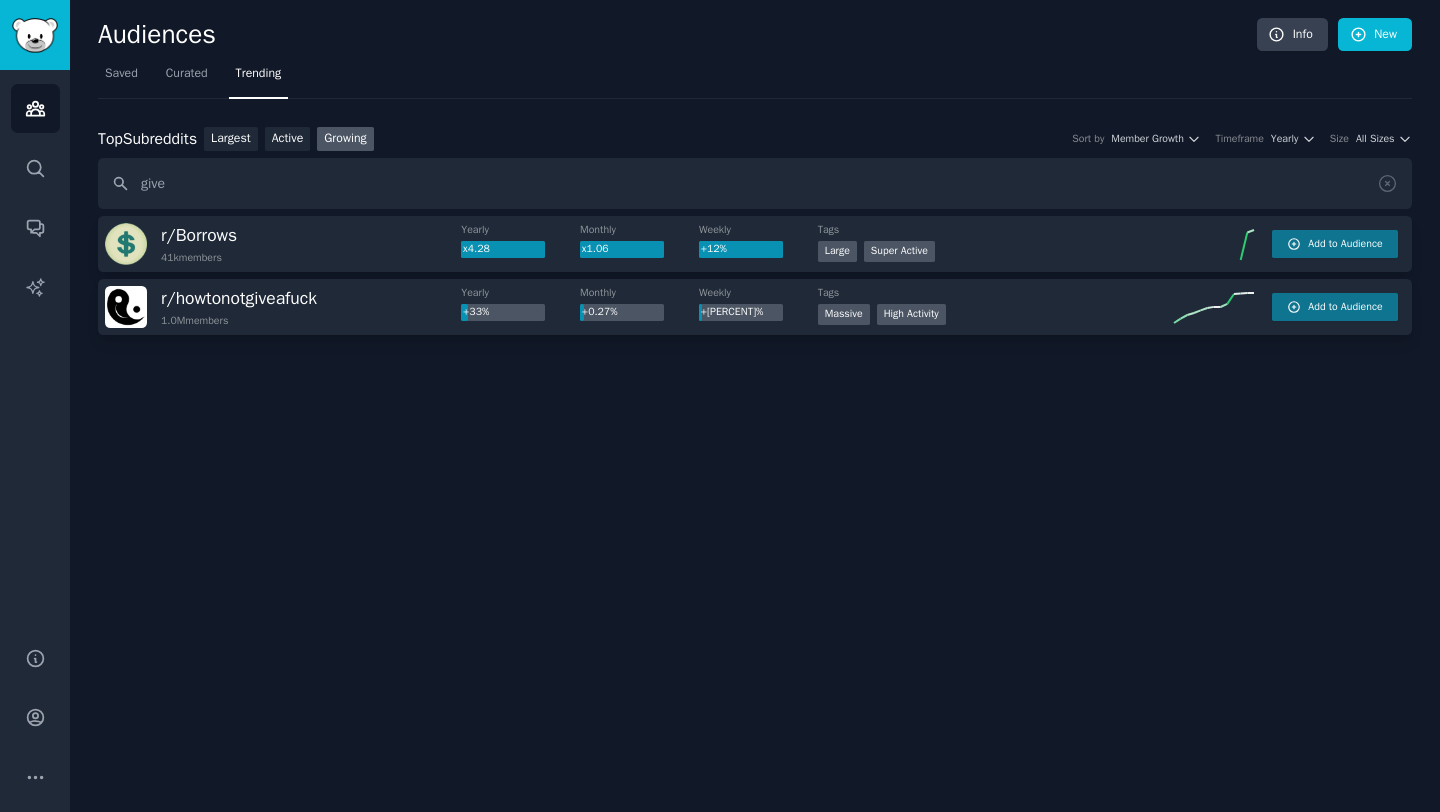 click 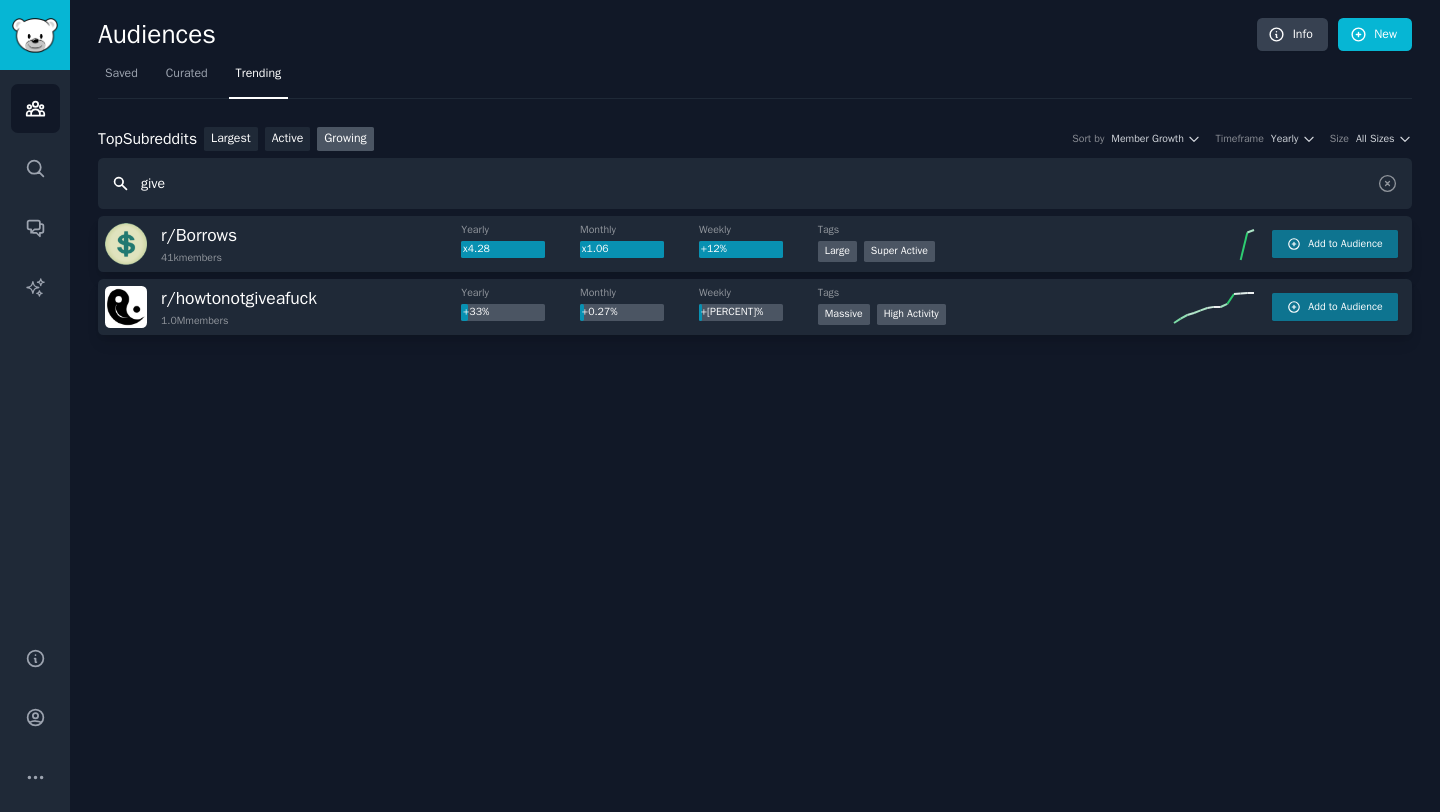 drag, startPoint x: 387, startPoint y: 190, endPoint x: 0, endPoint y: 180, distance: 387.12918 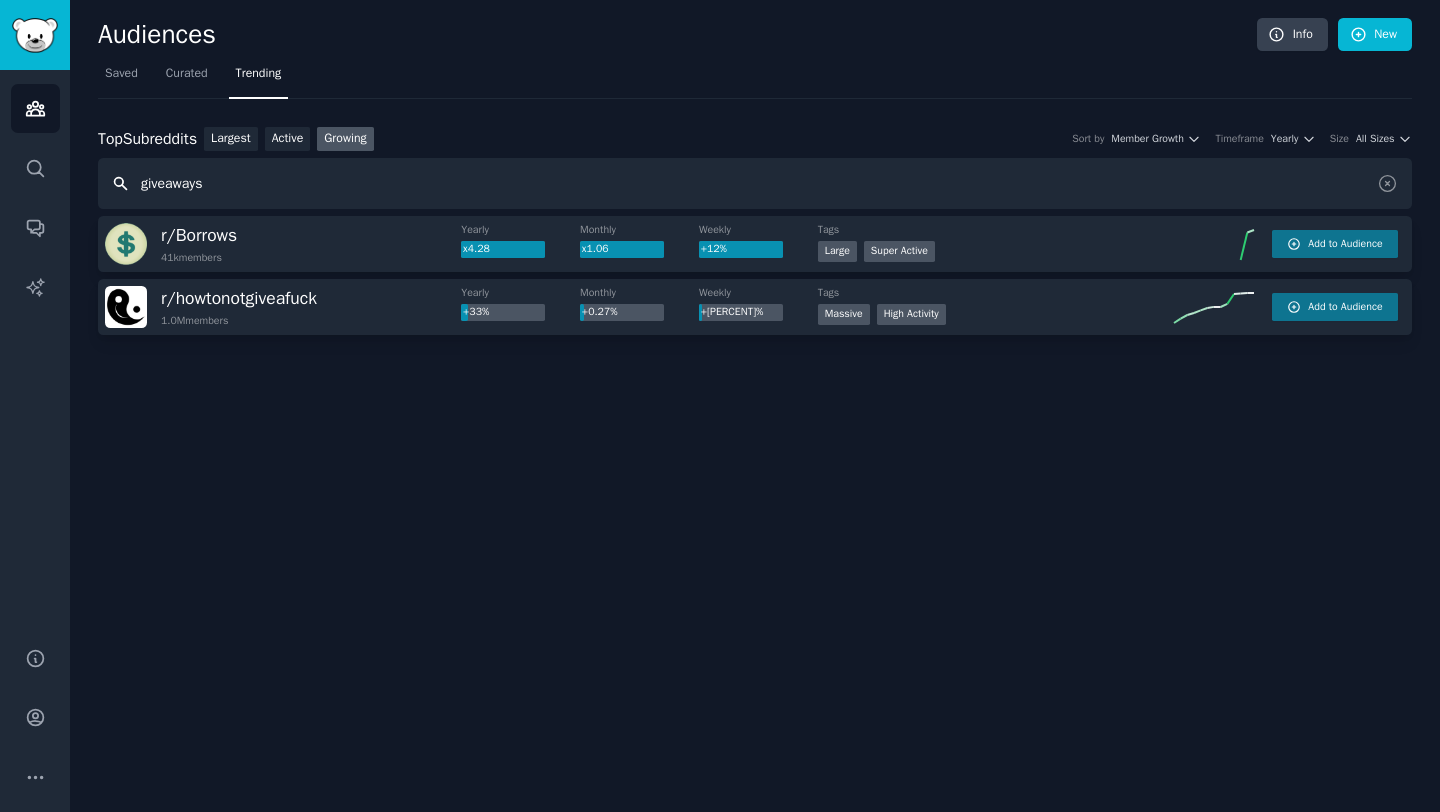 type on "giveaways" 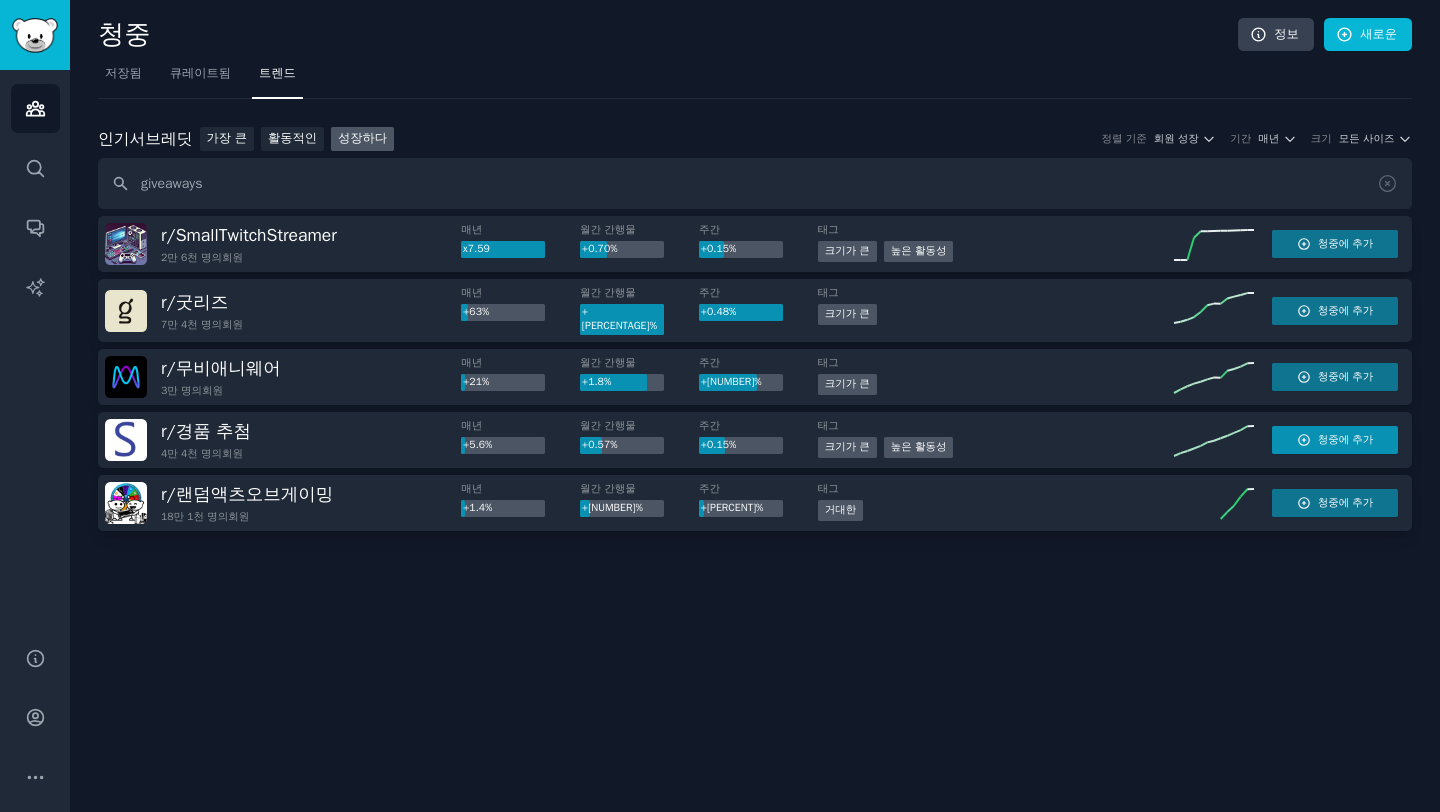 click on "청중에 추가" at bounding box center [1346, 440] 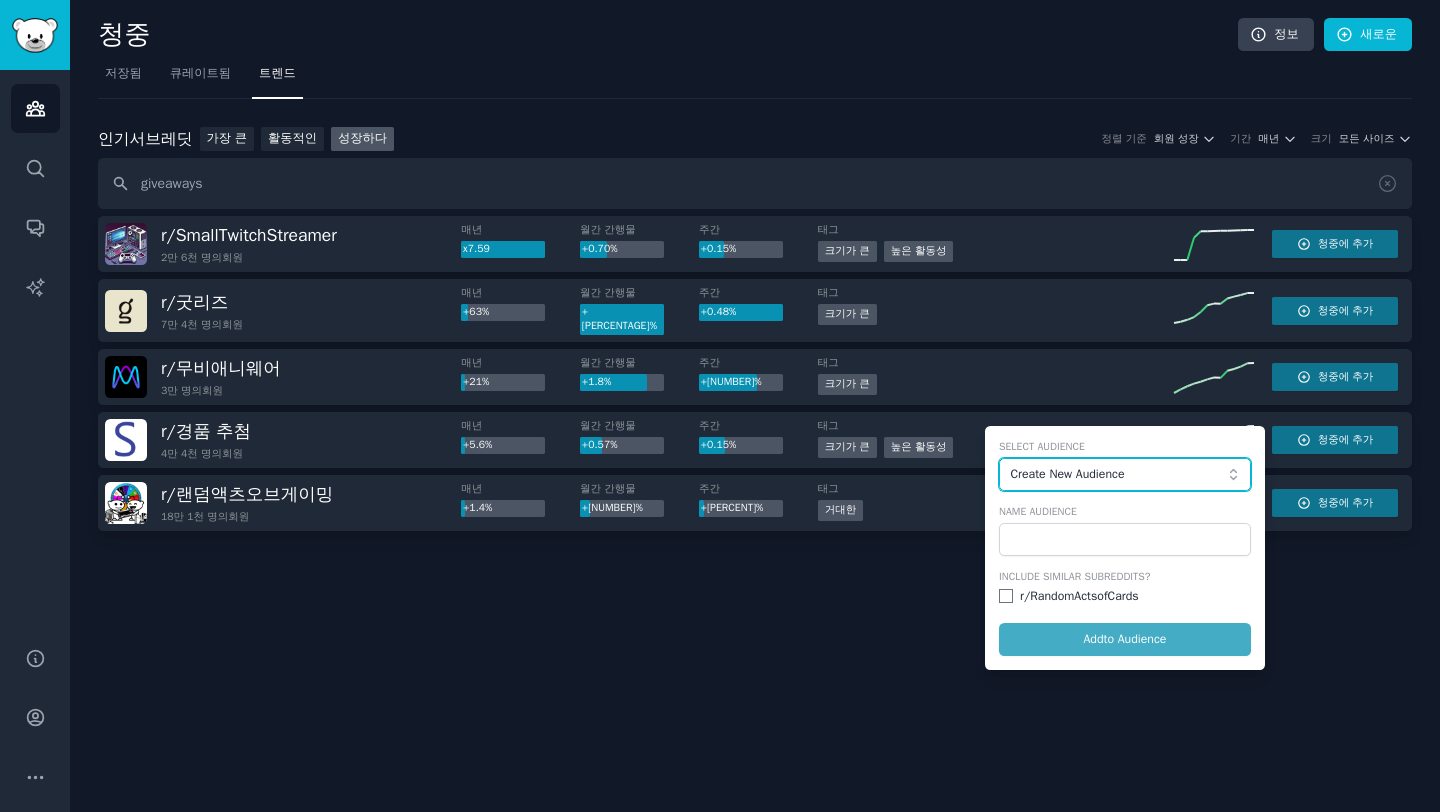 click on "Create New Audience" at bounding box center [1119, 475] 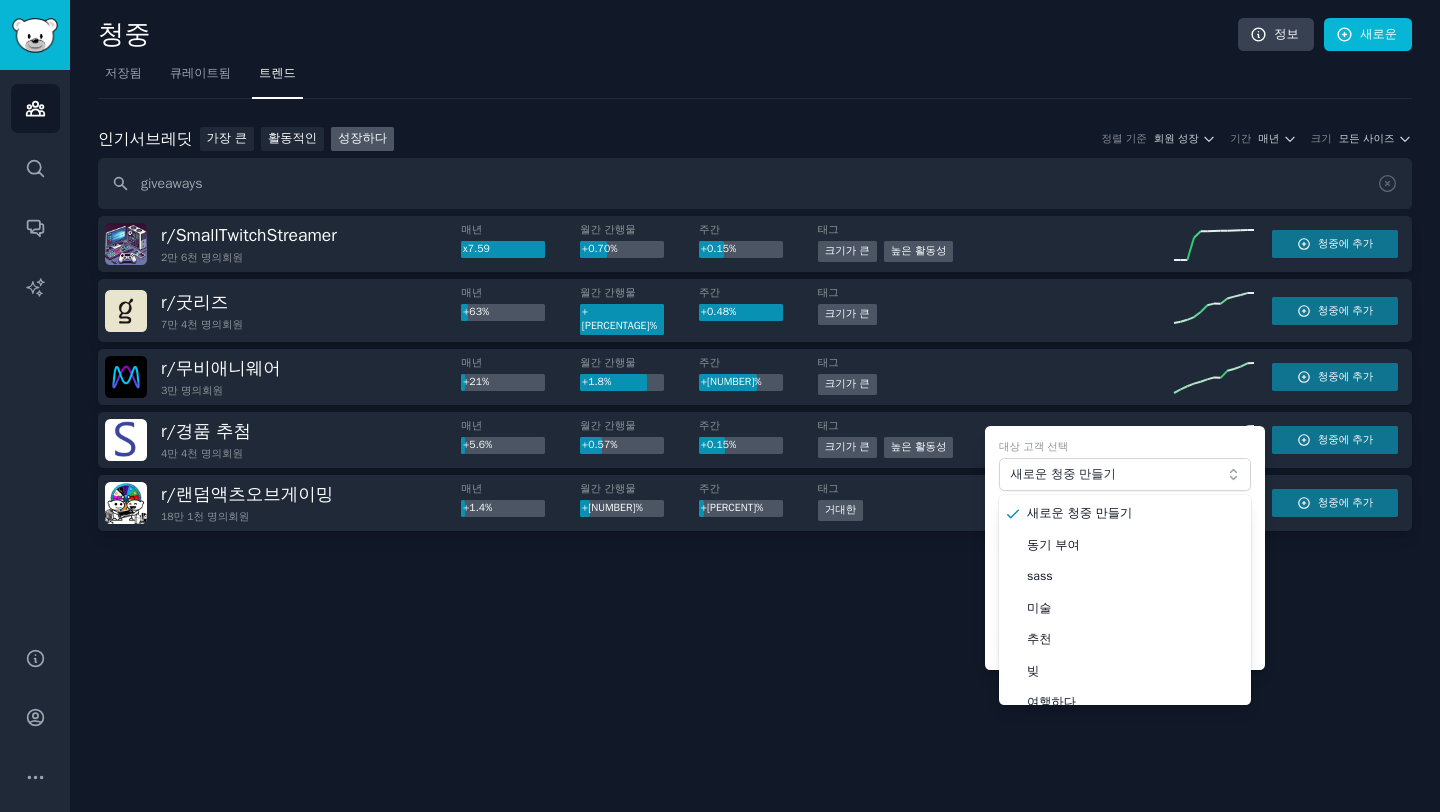 click on "청중 정보 새로운 저장됨 큐레이트됨 트렌드 인기  서브레딧 인기 서브레딧 가장 큰 활동적인 성장하다 정렬 기준 회원 성장 기간 매년 크기 모든 사이즈 giveaways r/  스몰트위치스트리머 2만 6천 명의  회원 매년 x7.59 월간 간행물 +0.70% 주간 +0.15% 태그 크기가 큰 높은 활동성 청중에 추가 r/  굿리즈 7만 4천 명의  회원 매년 +63% 월간 간행물 +2.2% 주간 +0.48% 태그 크기가 큰 청중에 추가 r/  무비애니웨어 3만 명의  회원 매년 +21% 월간 간행물 +1.8% 주간 +0.33% 태그 크기가 큰 청중에 추가 r/  경품 추첨 4만 4천 명의  회원 매년 +5.6% 월간 간행물 +0.57% 주간 +0.15% 태그 크기가 큰 높은 활동성 청중에 추가 대상 고객 선택 새로운 청중 만들기 새로운 청중 만들기 동기 부여 sass 미술 추천 빚 여행하다 일본 만화 영화 원격 작업 가리키다 AI 개발자 이름 대상 r/  랜덤액츠오브카드 청중에" 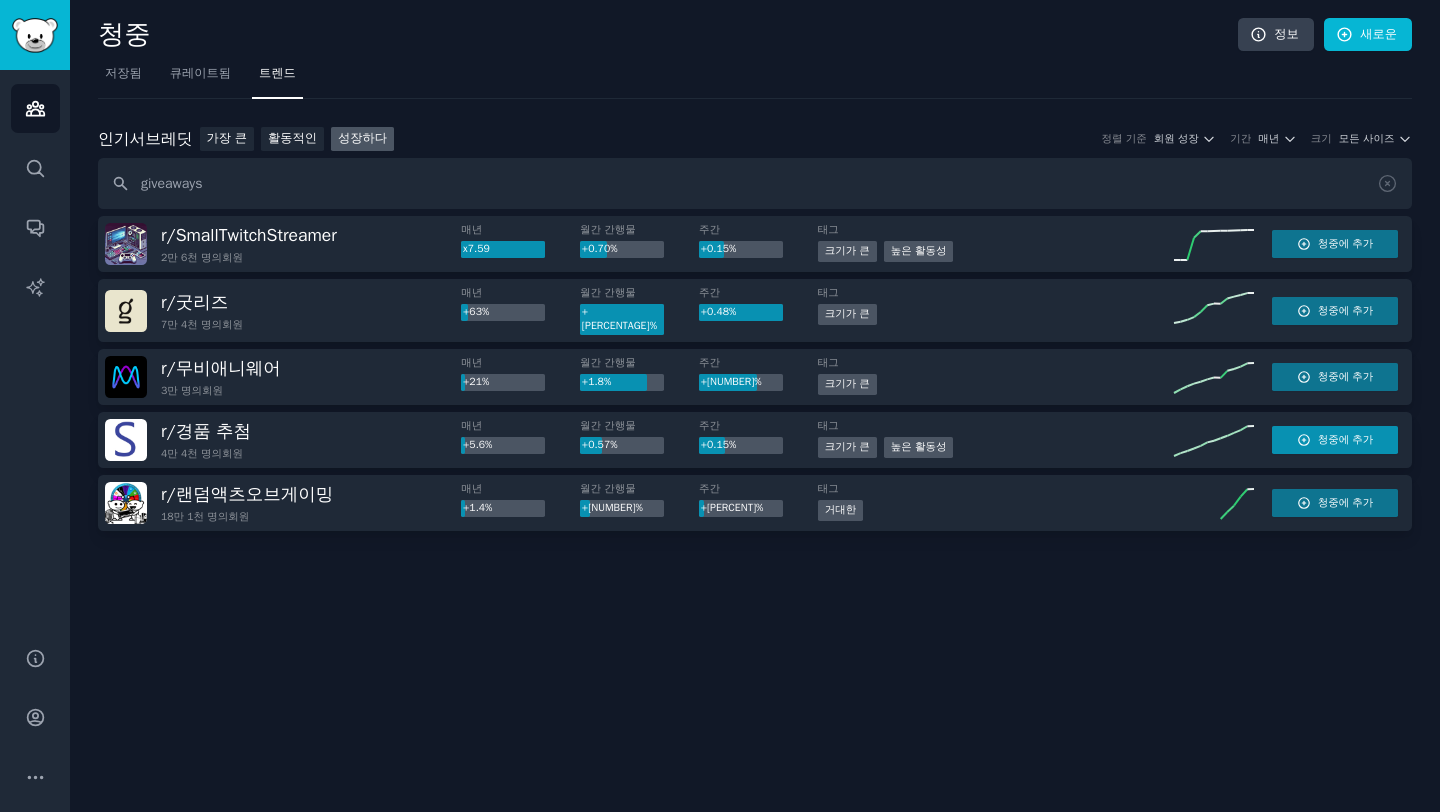 click on "청중에 추가" at bounding box center [1346, 439] 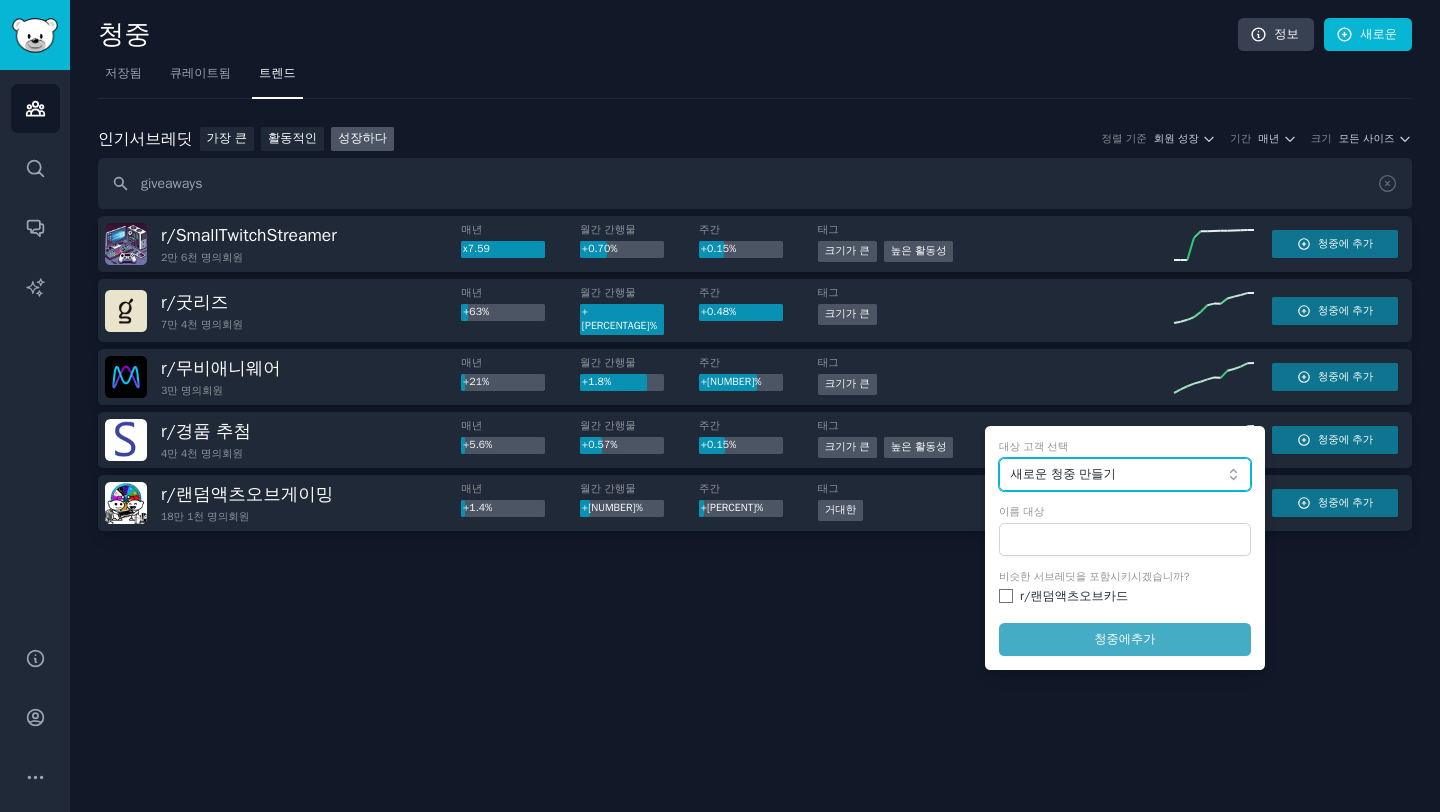 click on "새로운 청중 만들기" at bounding box center [1125, 475] 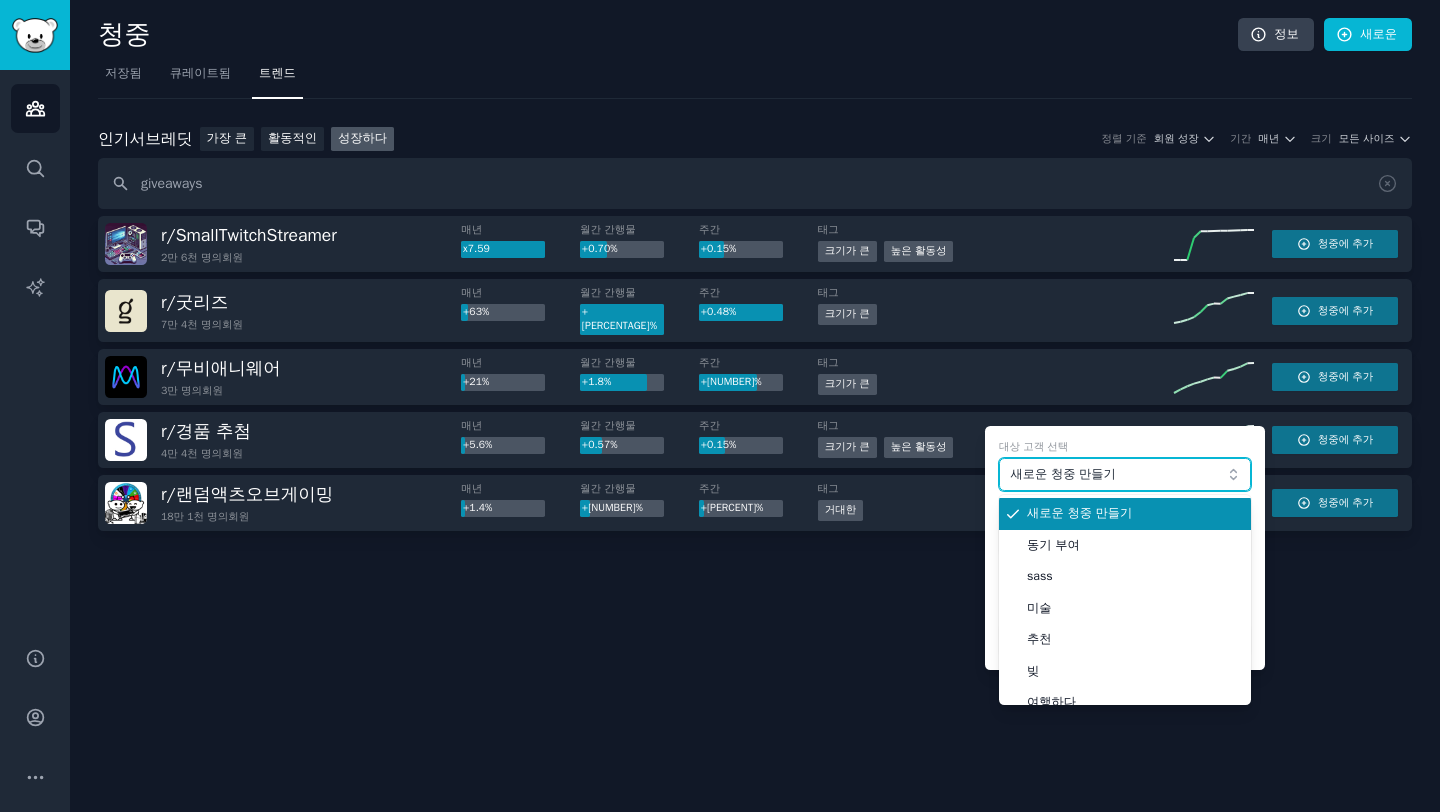 click on "새로운 청중 만들기" at bounding box center (1119, 475) 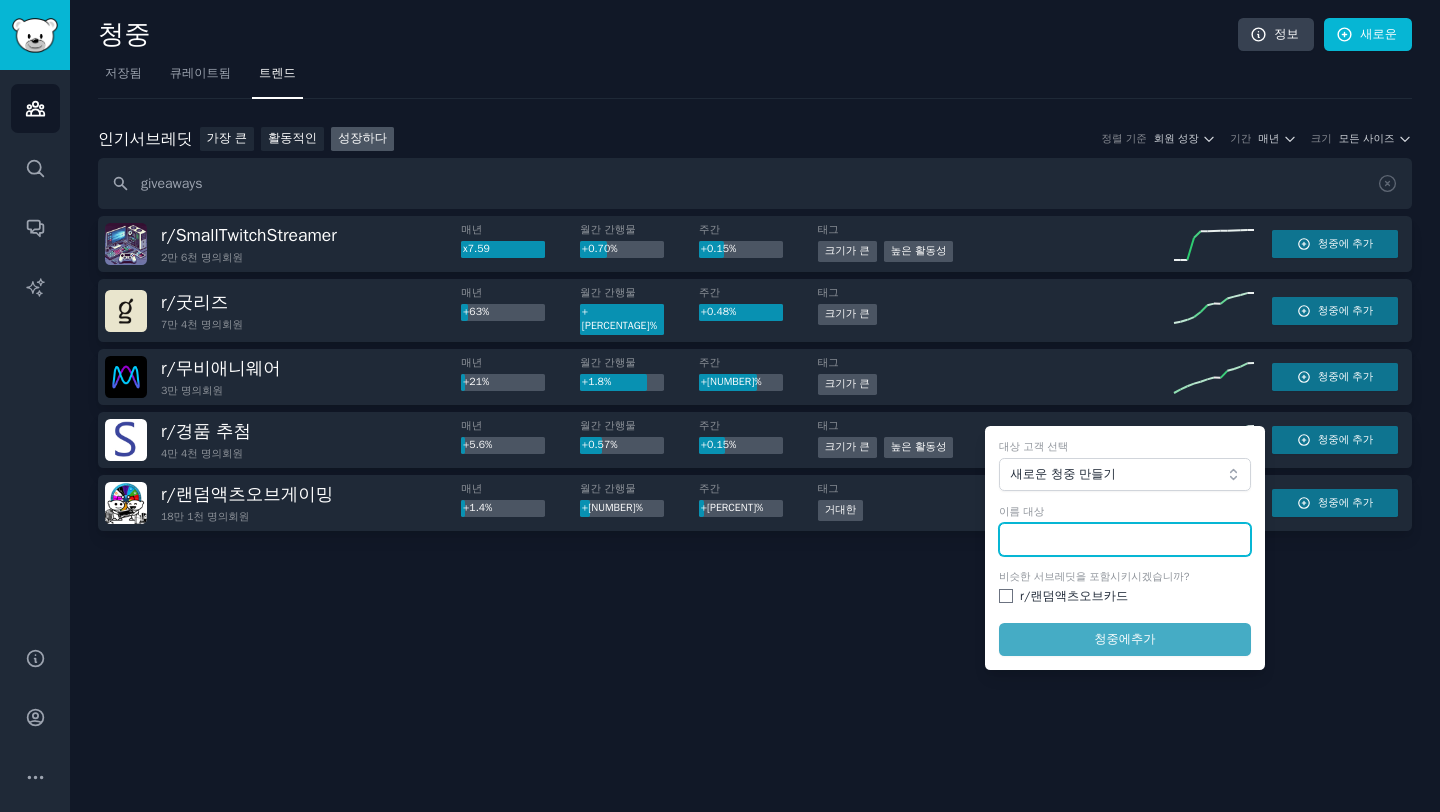 click at bounding box center (1125, 540) 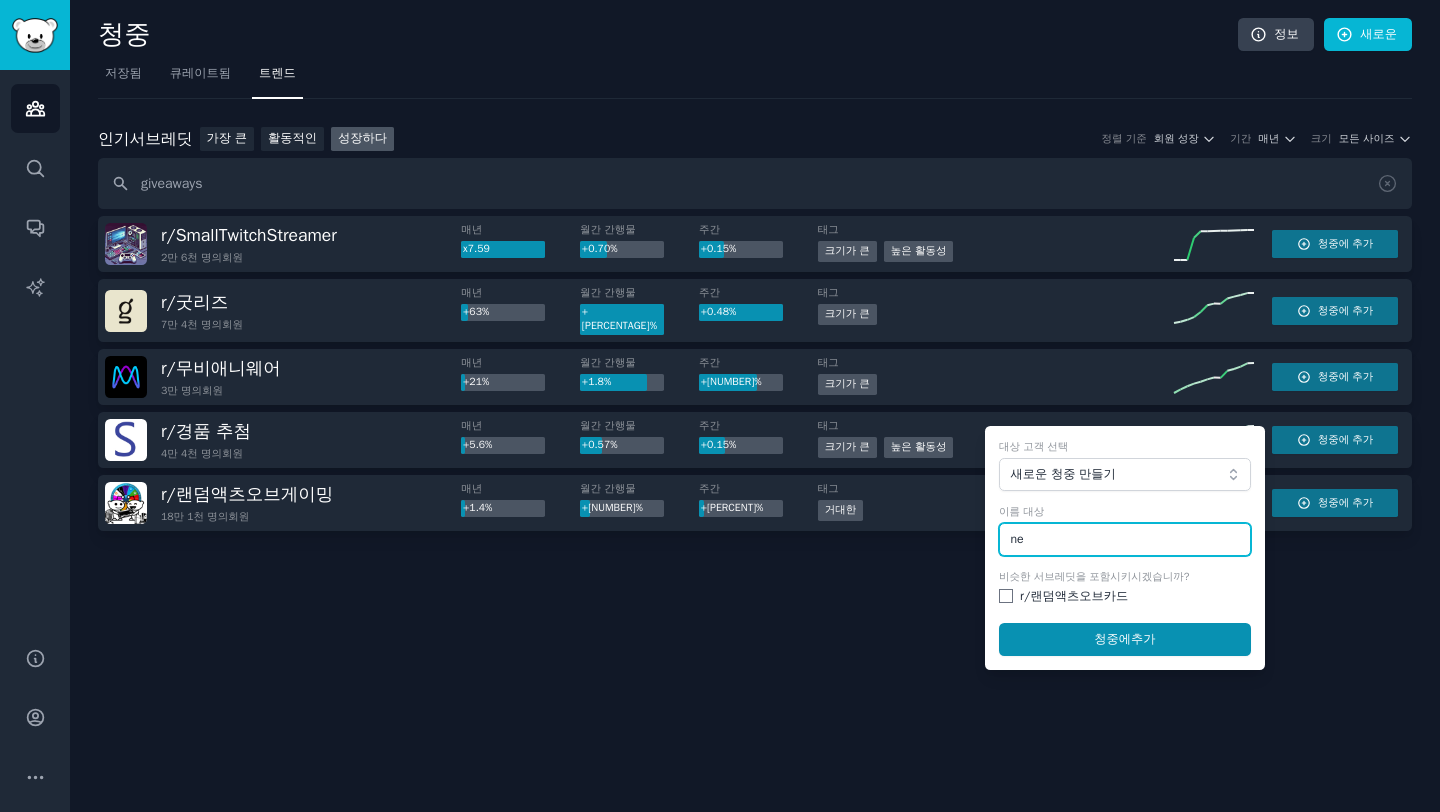 type on "n" 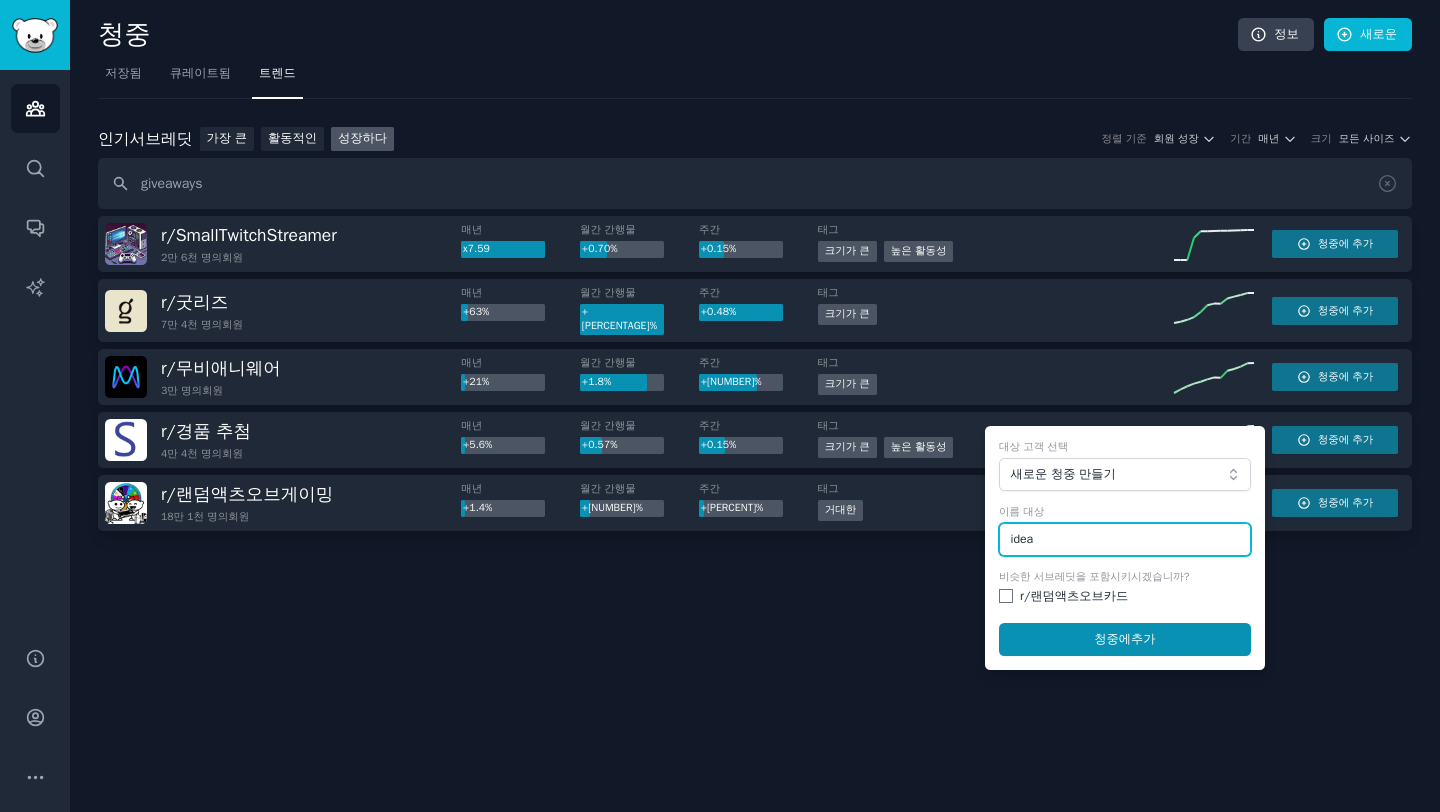 type on "idea" 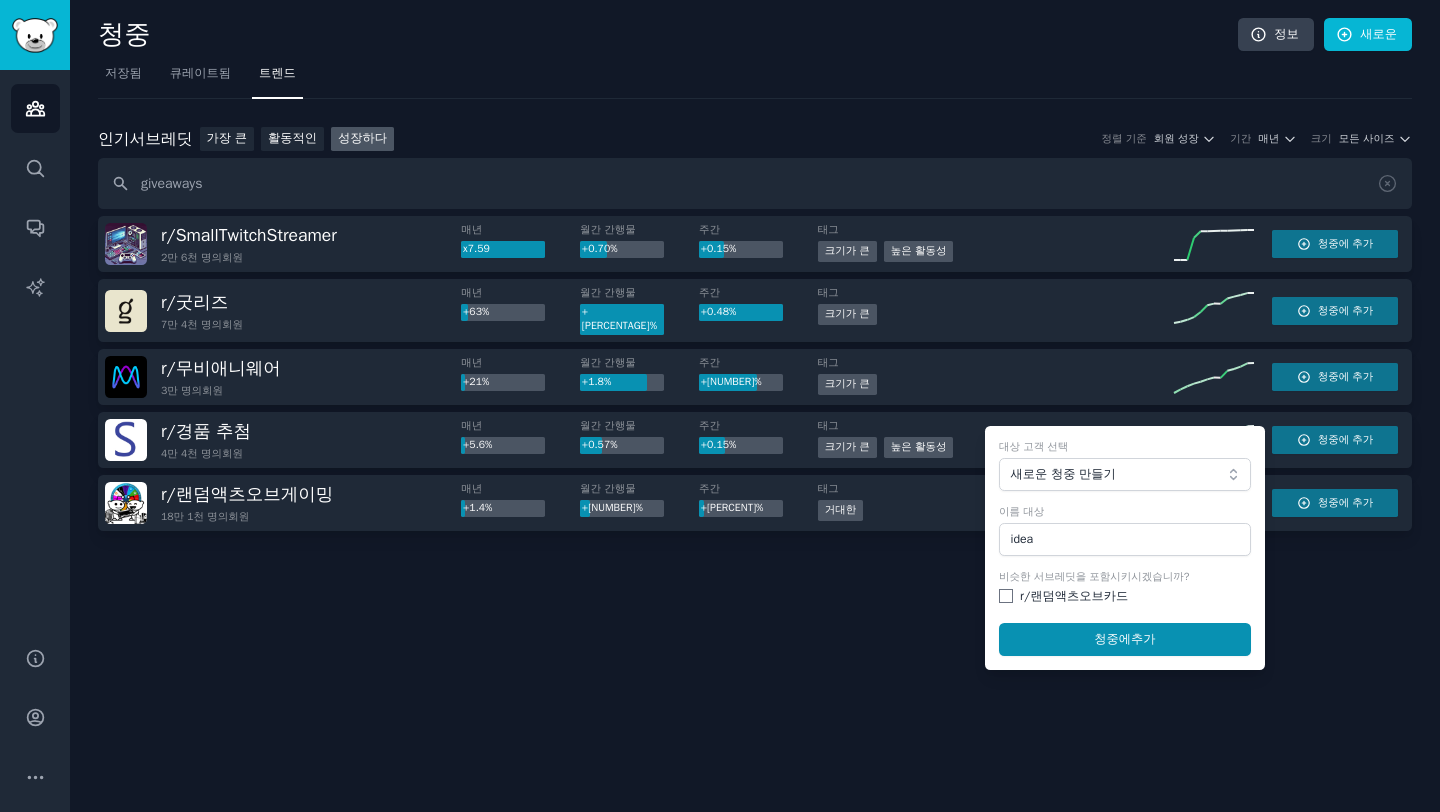 click on "대상 고객 선택 새로운 청중 만들기 이름 대상 idea 비슷한 서브레딧을 포함시키시겠습니까? r/  랜덤액츠오브카드 청중에  추가" at bounding box center [1125, 548] 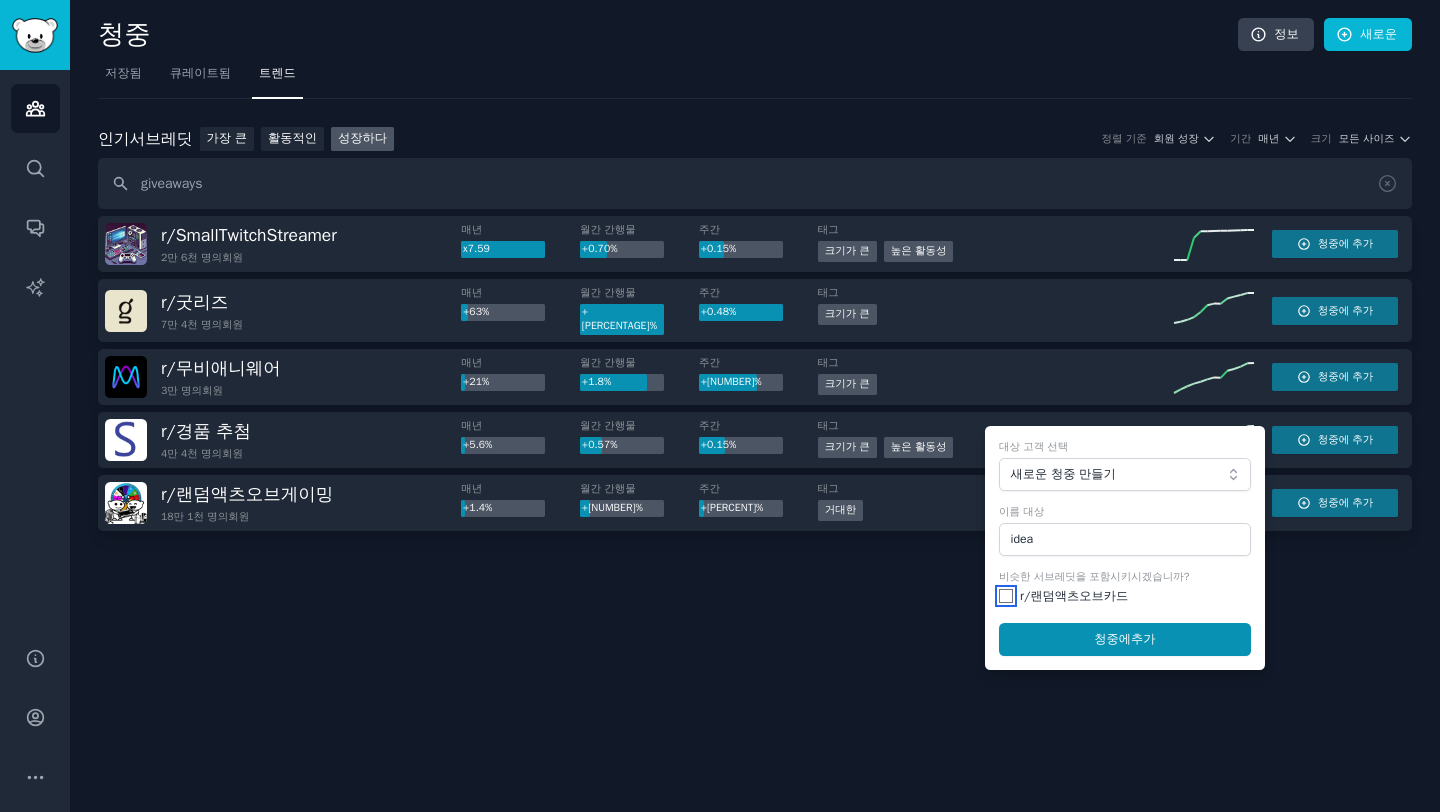 click at bounding box center (1006, 596) 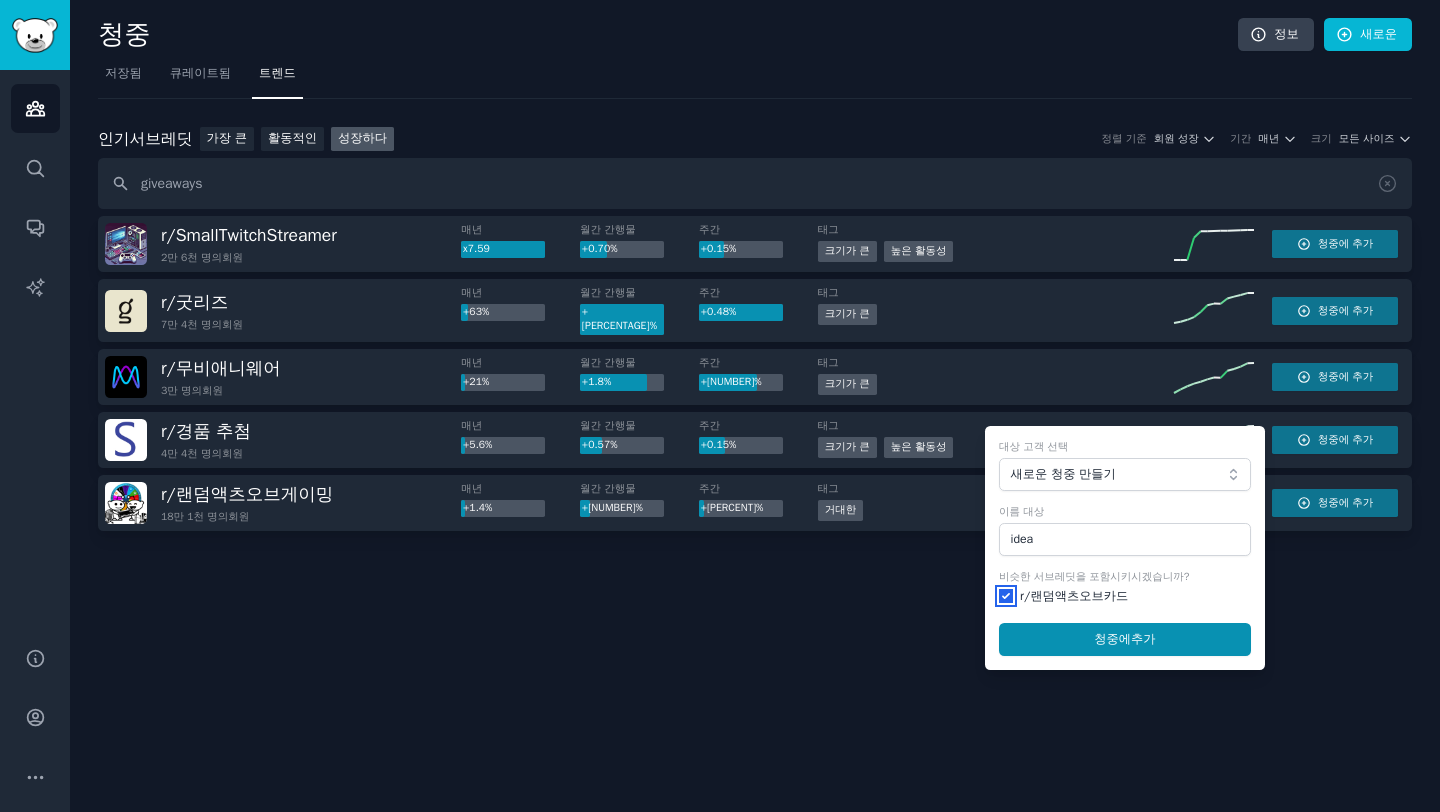 checkbox on "true" 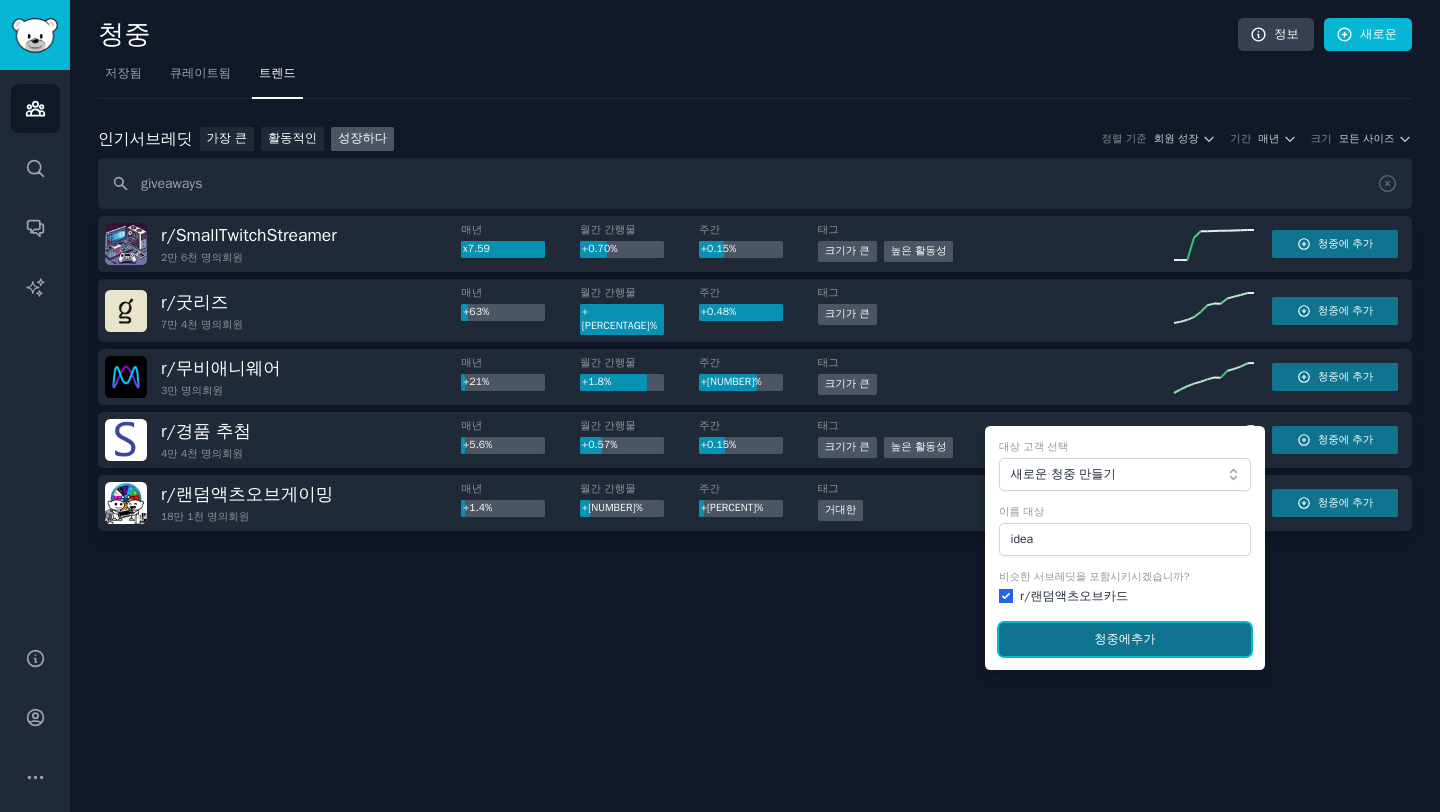 click on "청중에  추가" at bounding box center [1125, 640] 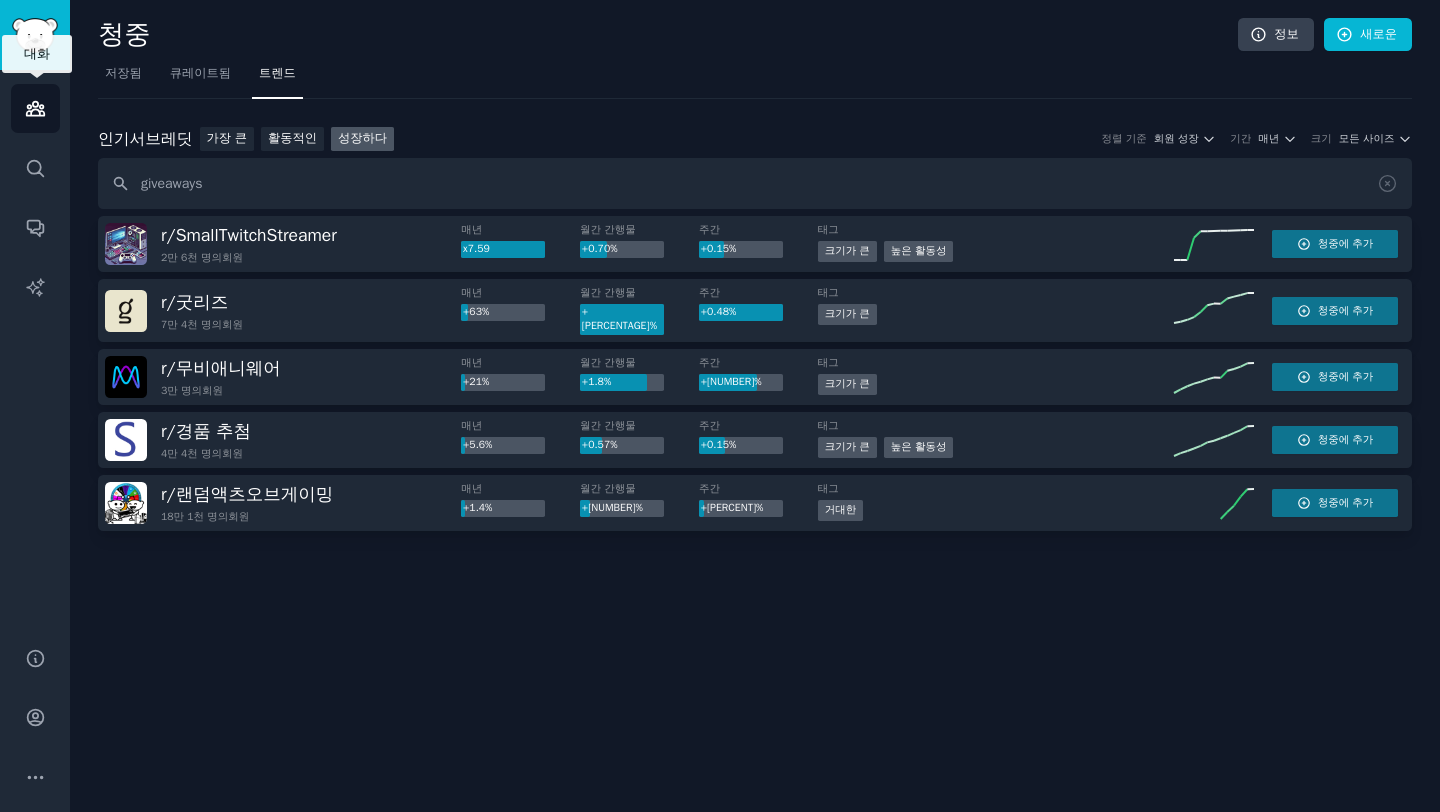 click on "청중" at bounding box center [35, 108] 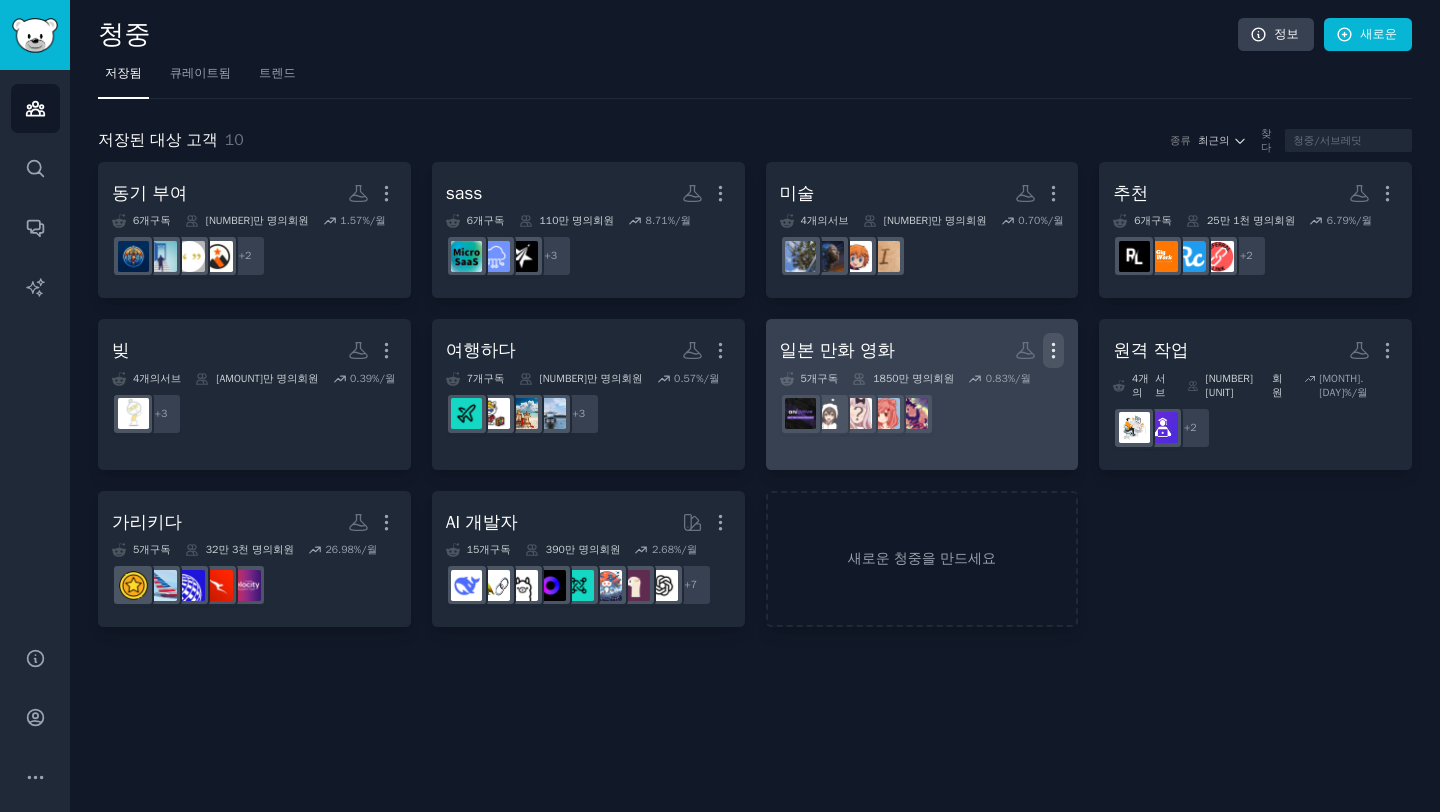click 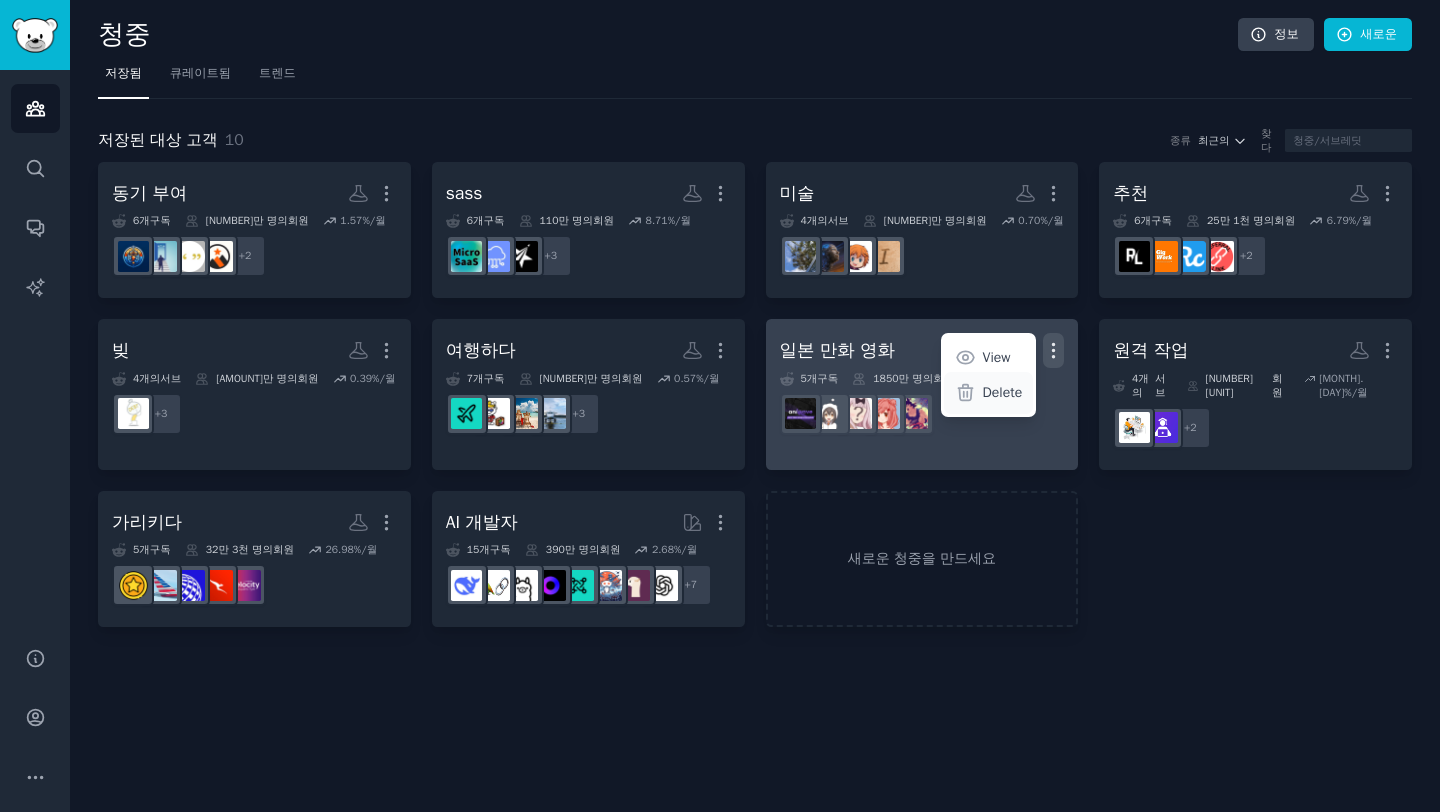 click on "Delete" at bounding box center (1003, 392) 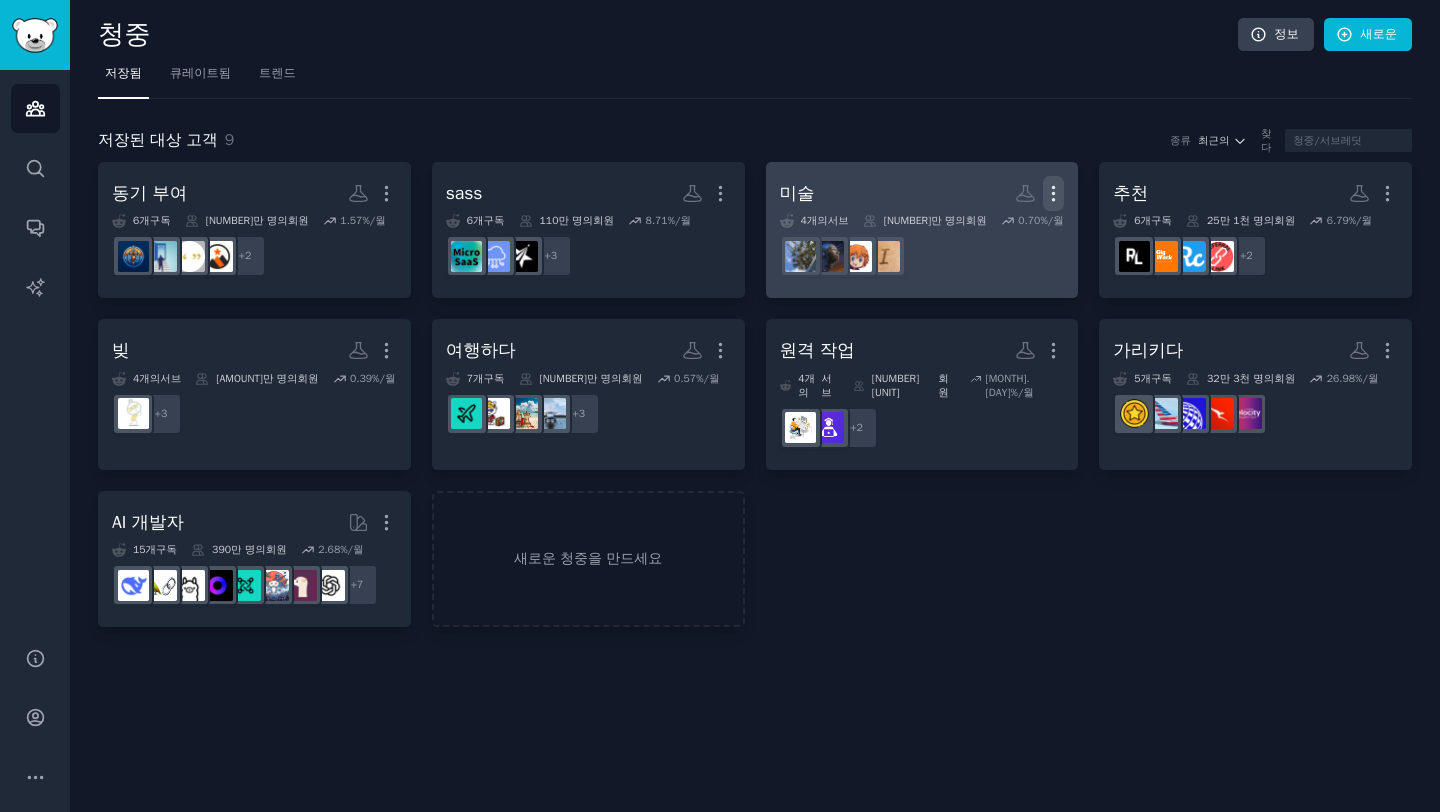 click 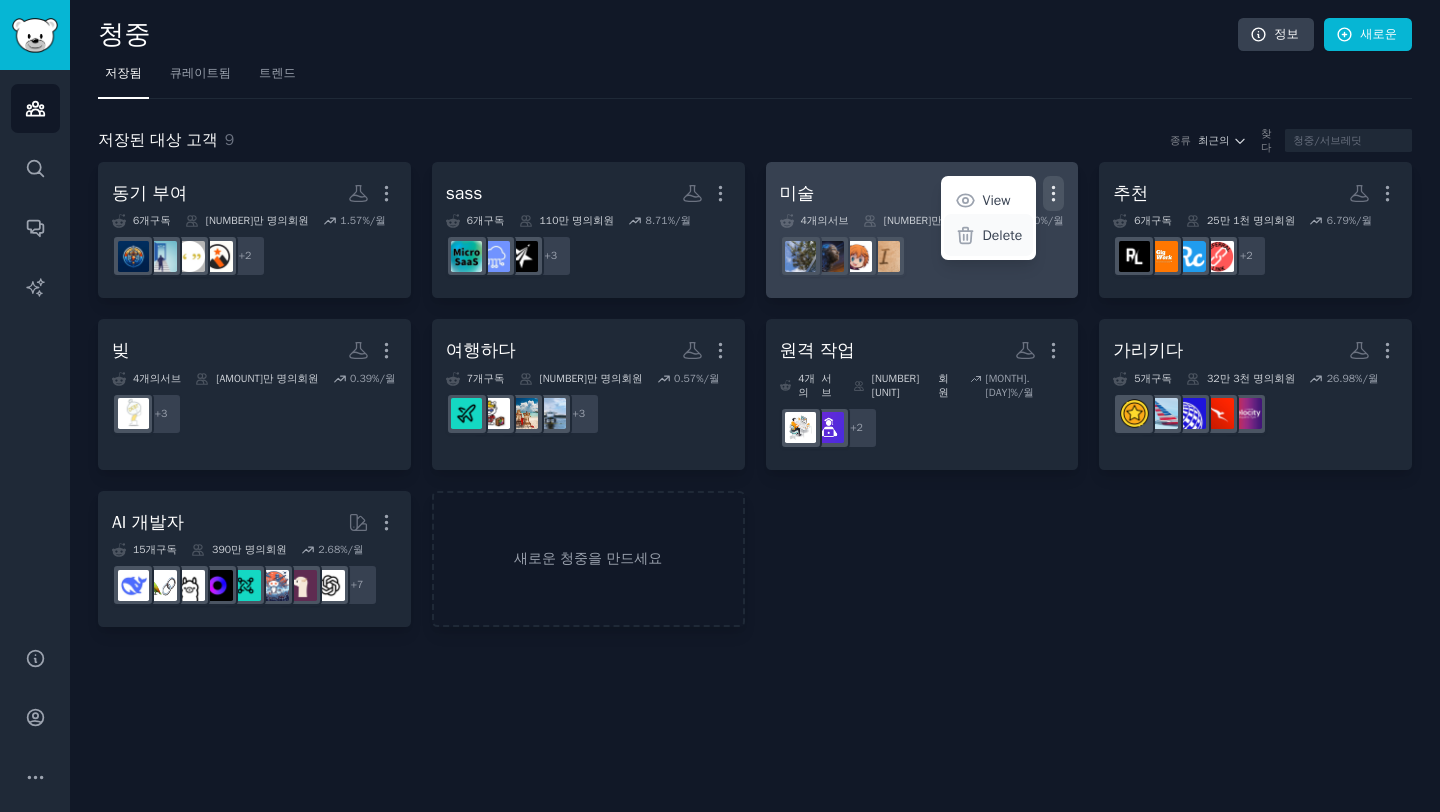 click on "Delete" at bounding box center (1003, 235) 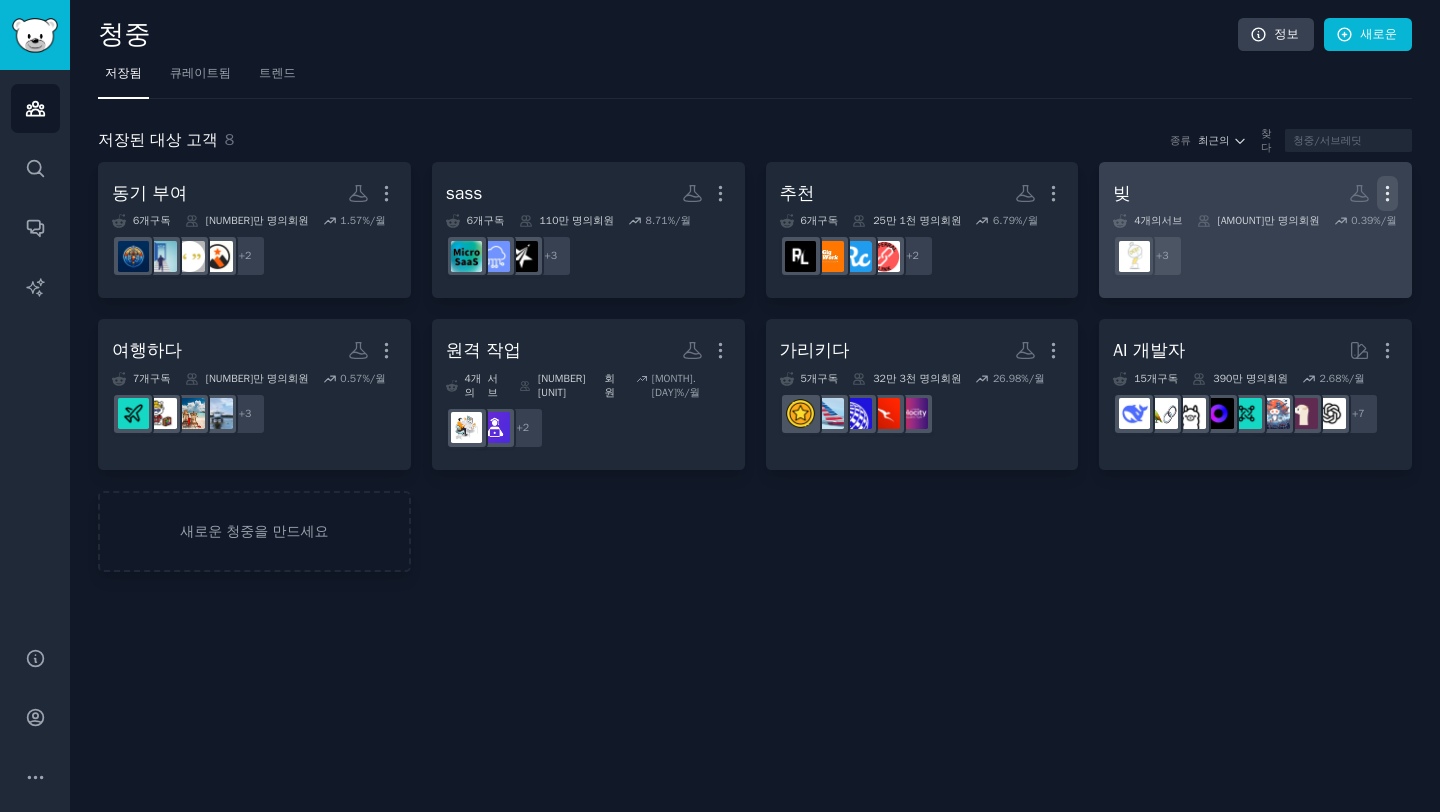 click 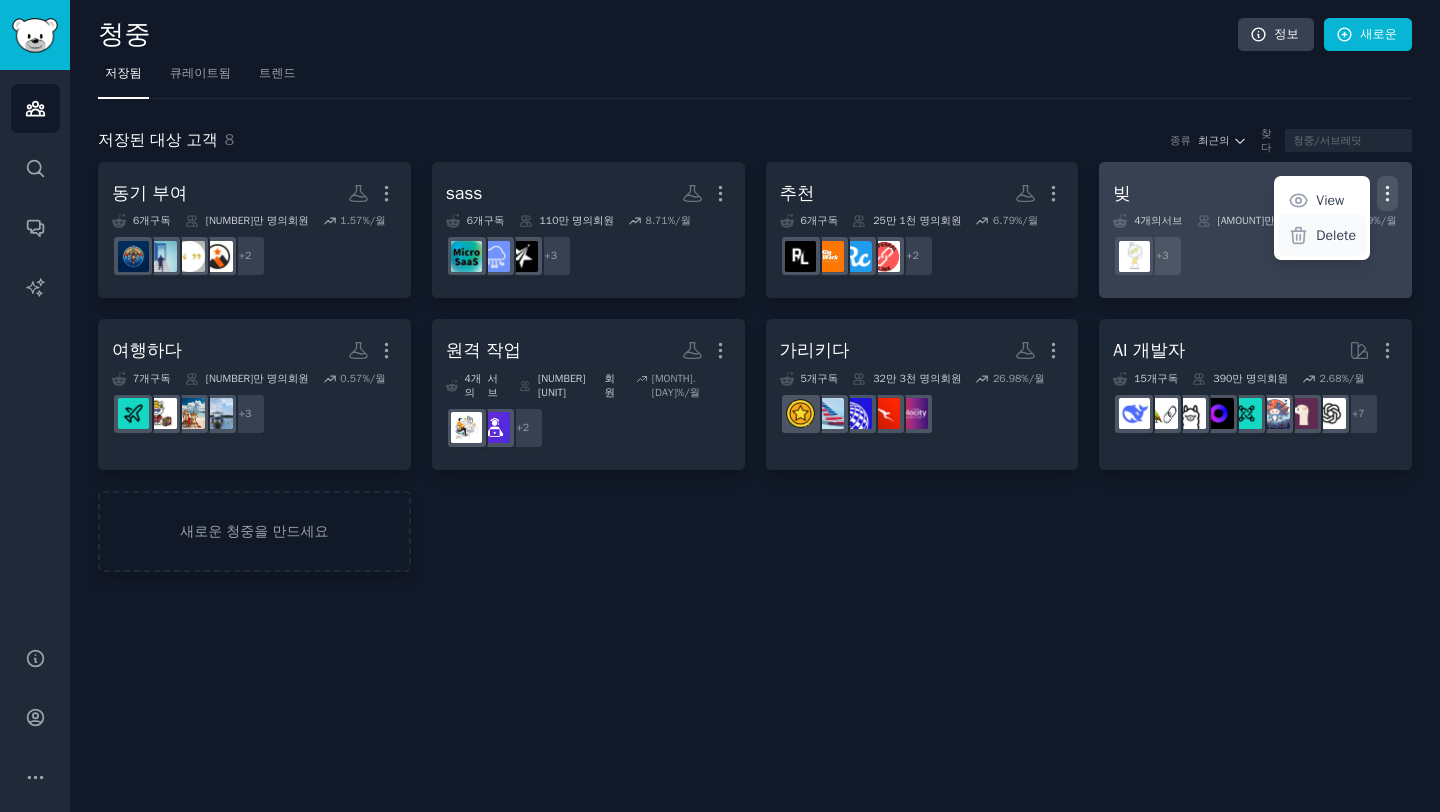 click on "Delete" at bounding box center [1336, 235] 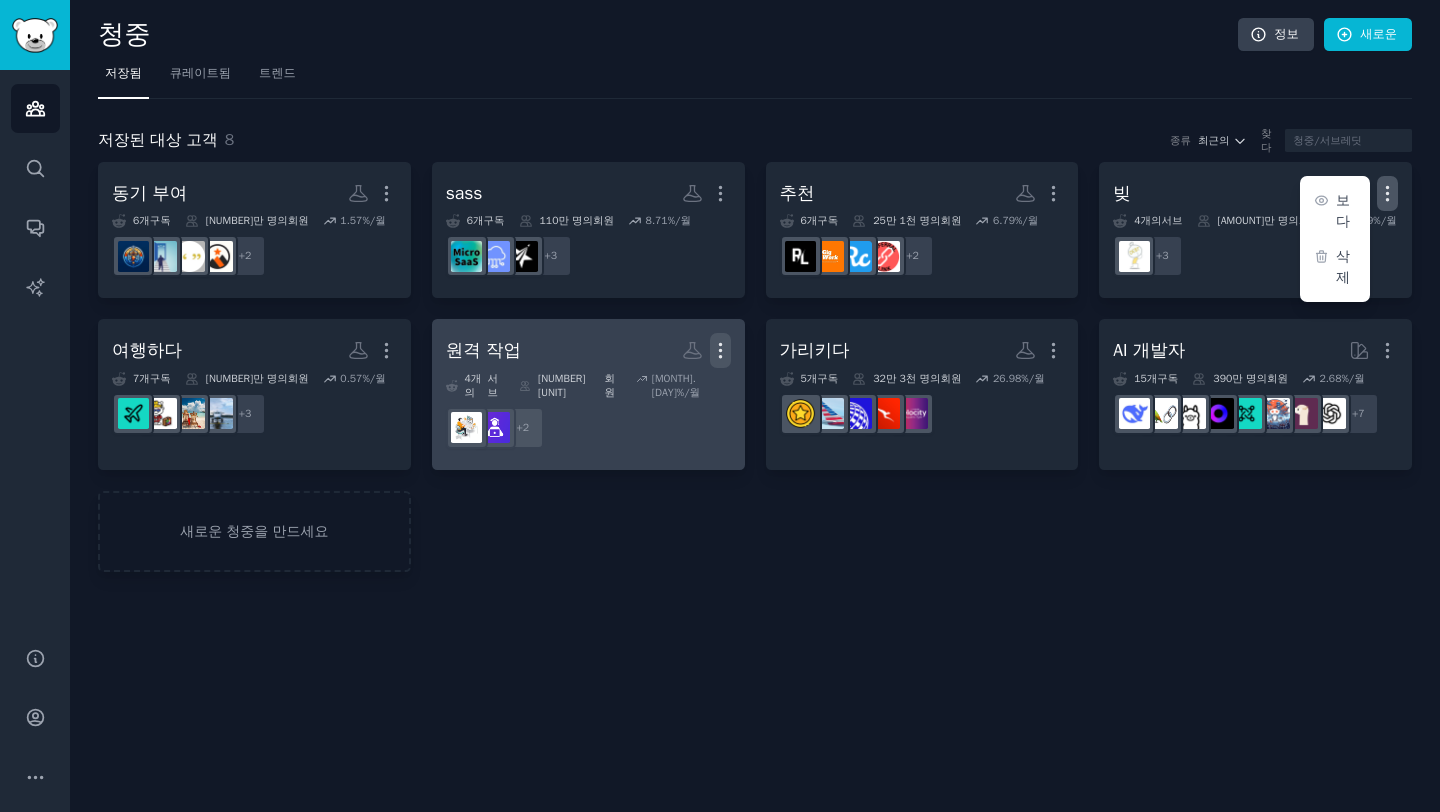 click 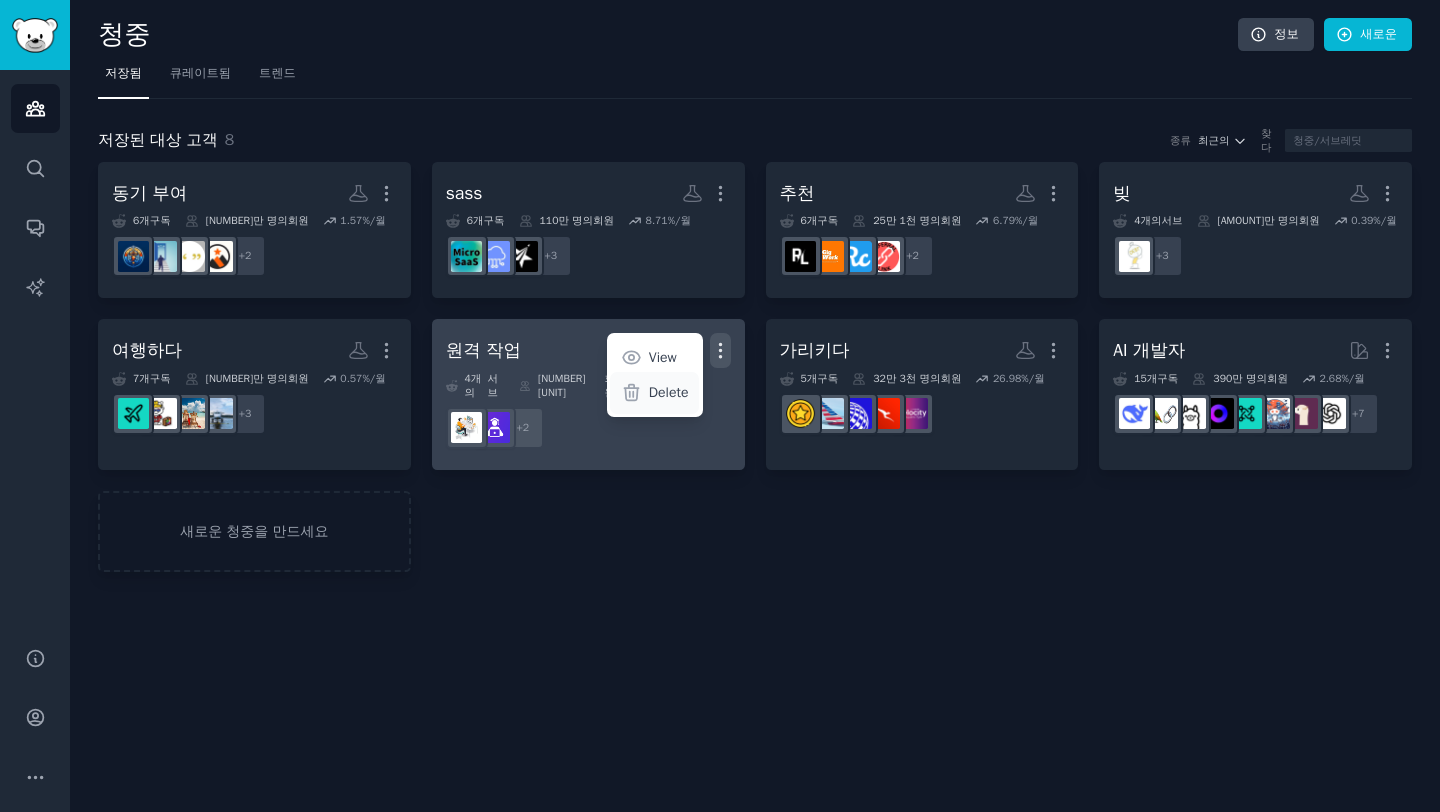 click on "Delete" at bounding box center [654, 393] 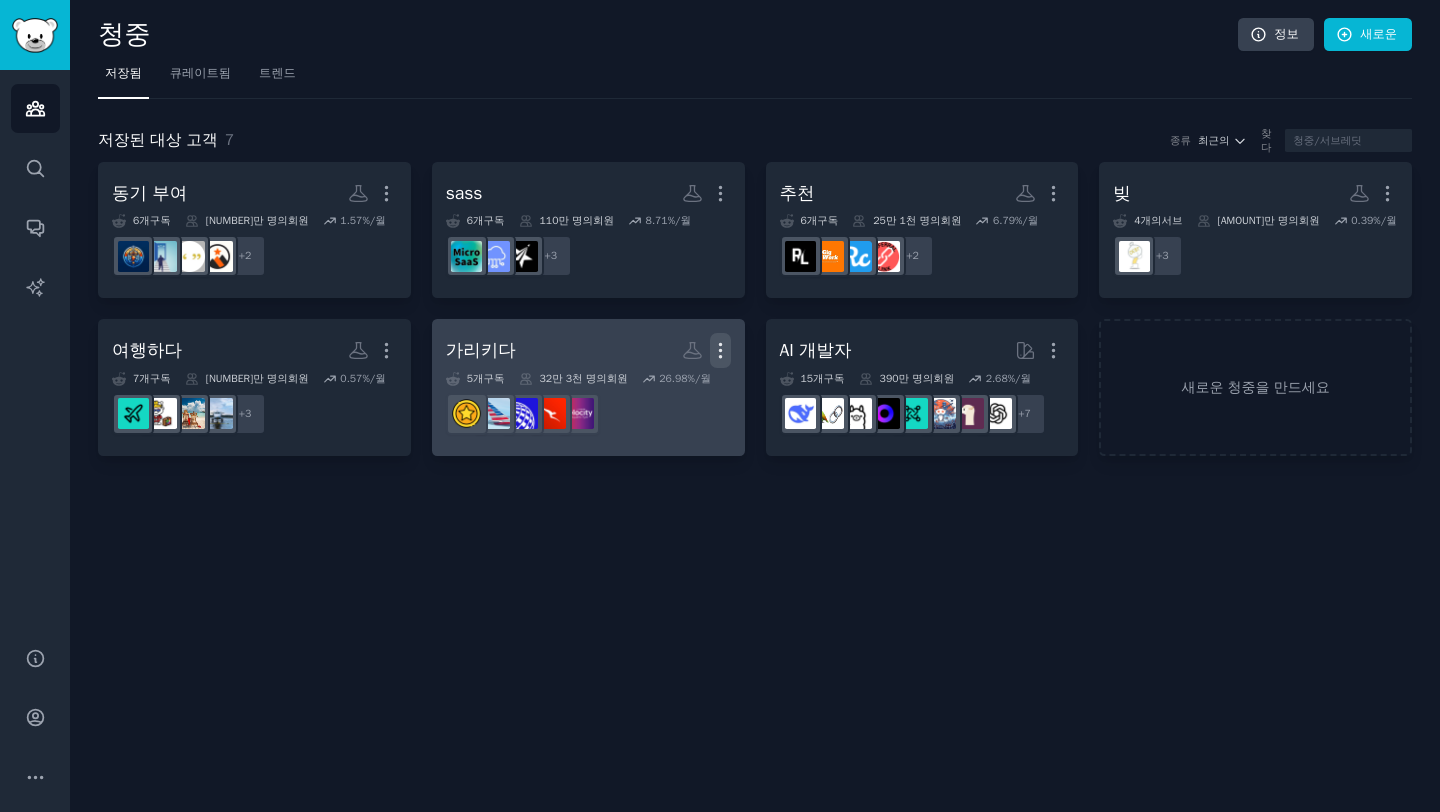 click 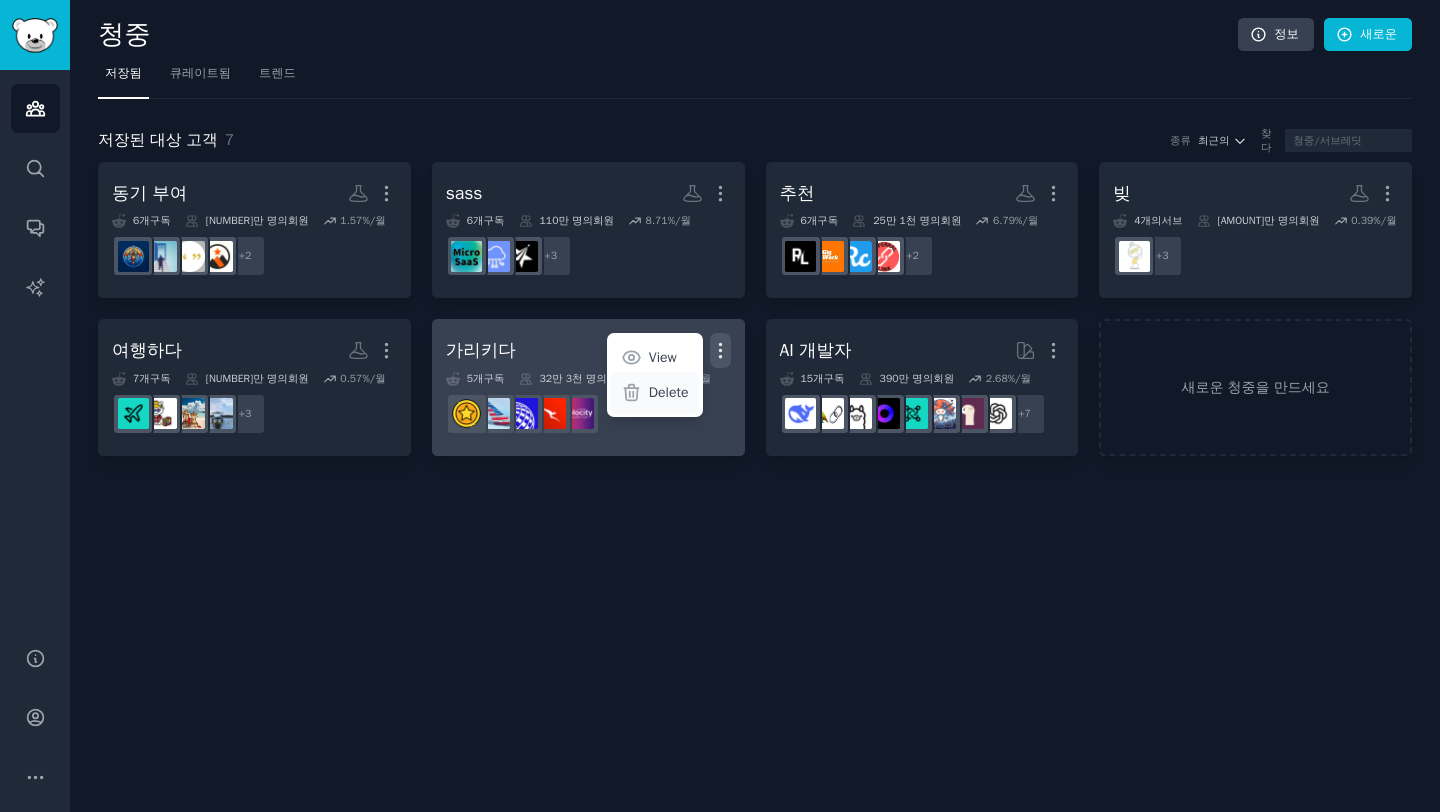 click on "Delete" at bounding box center (669, 392) 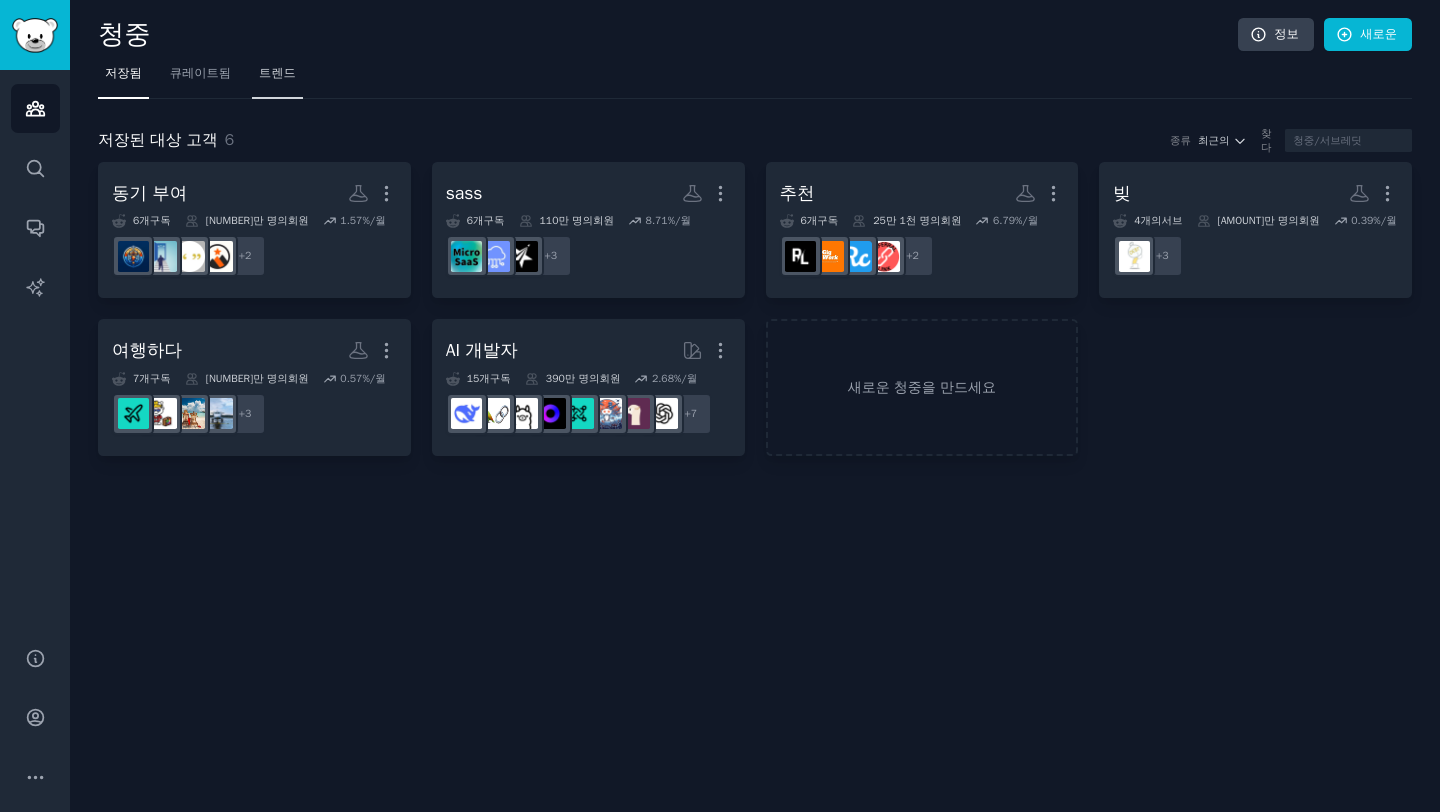 click on "트렌드" at bounding box center (277, 78) 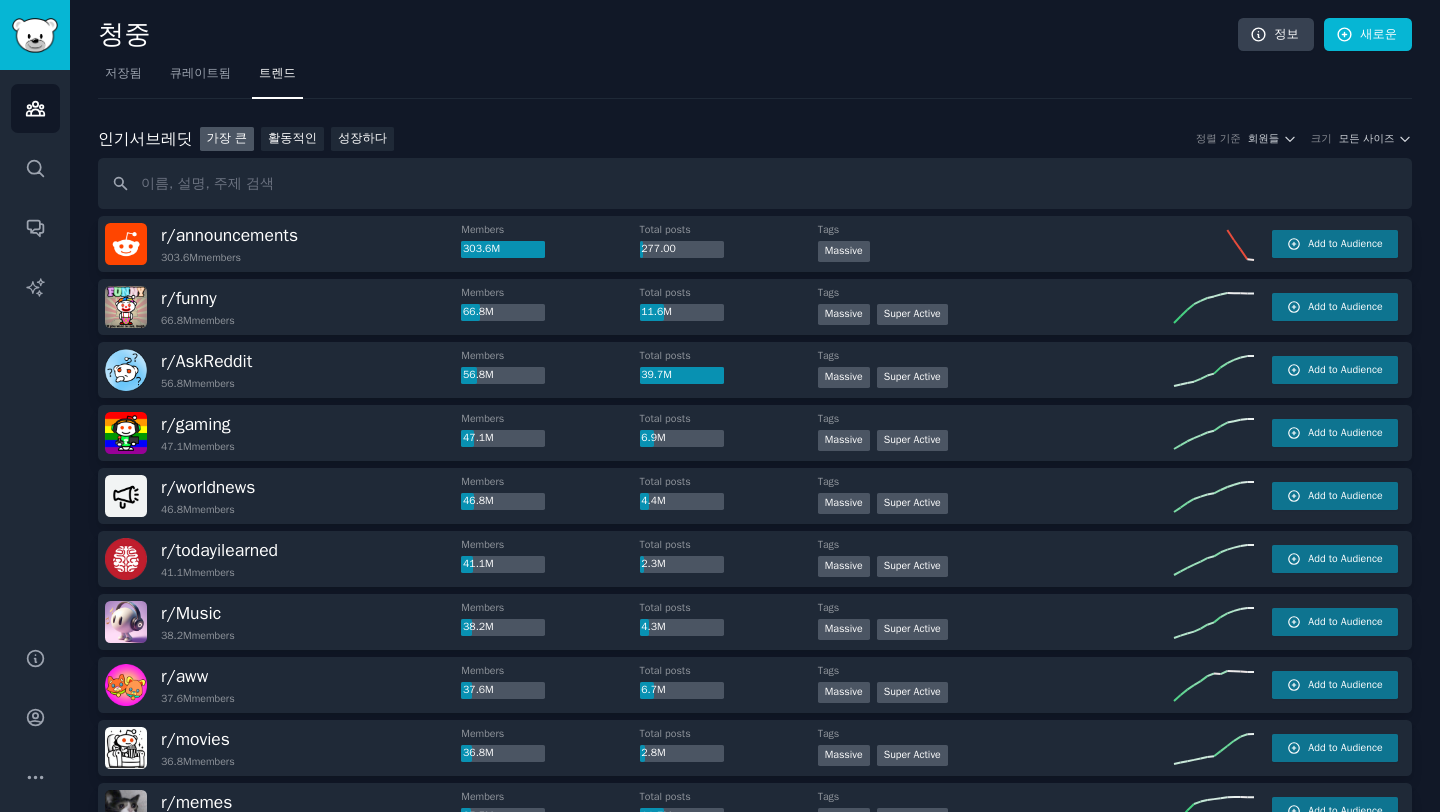 click at bounding box center [755, 183] 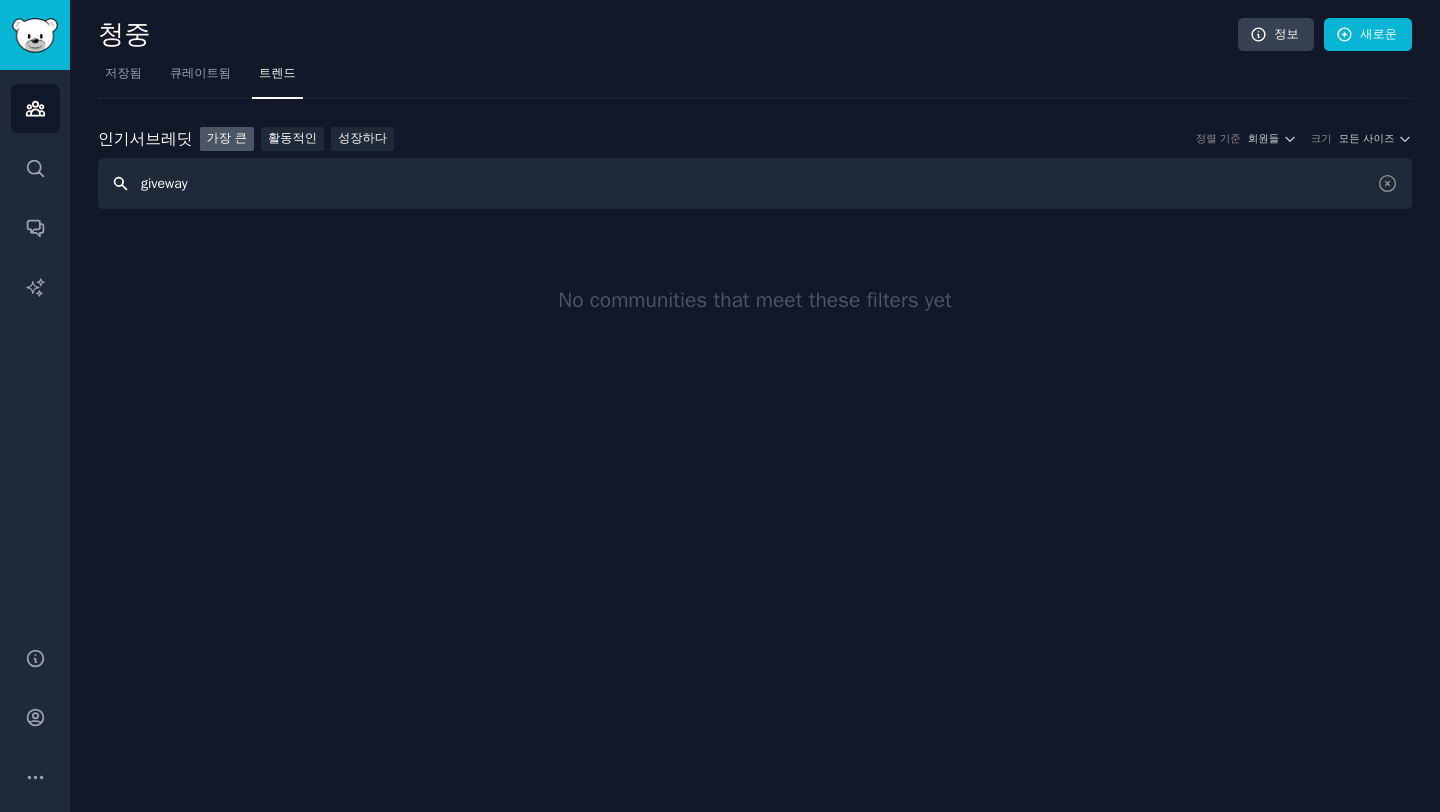 click on "giveway" at bounding box center (755, 183) 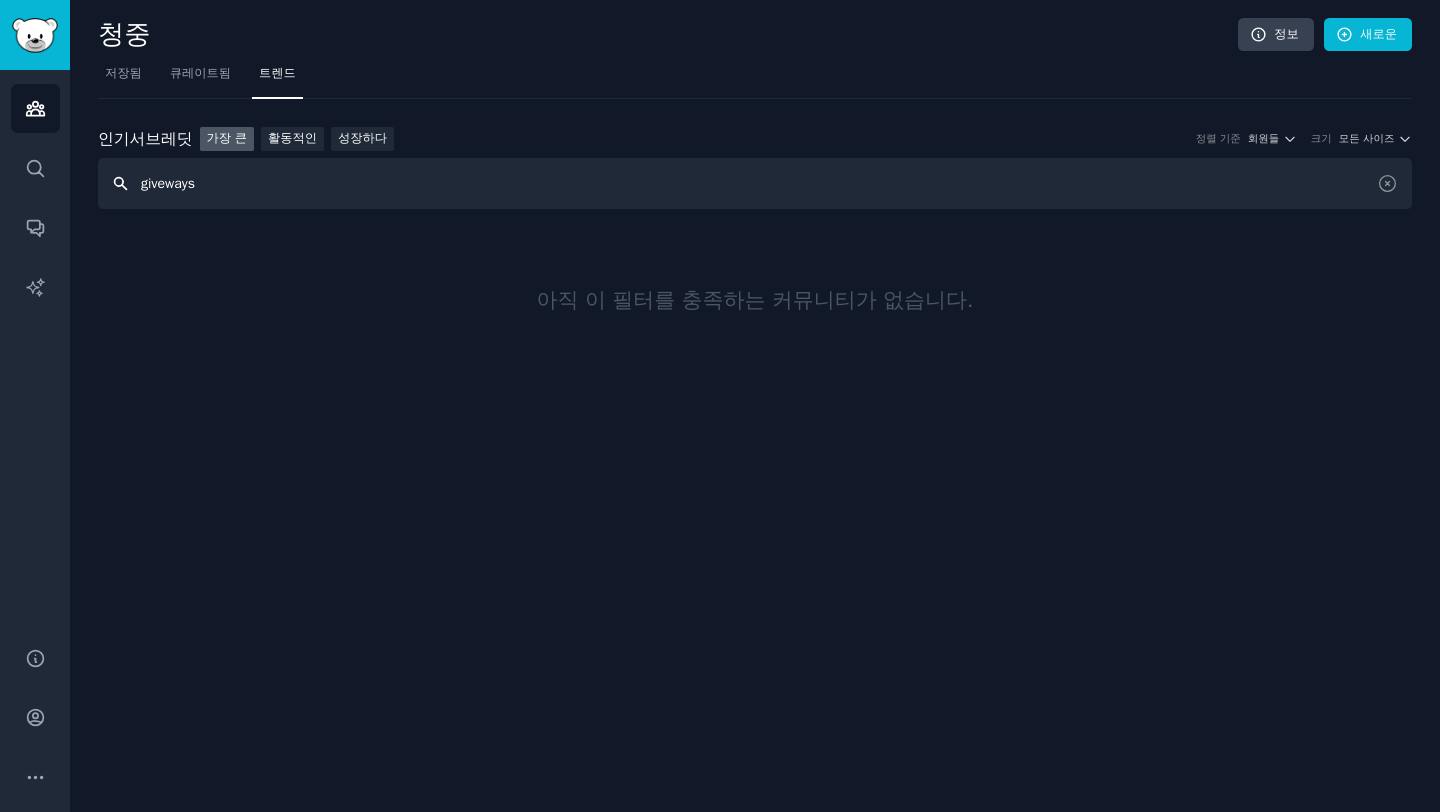 type on "giveways" 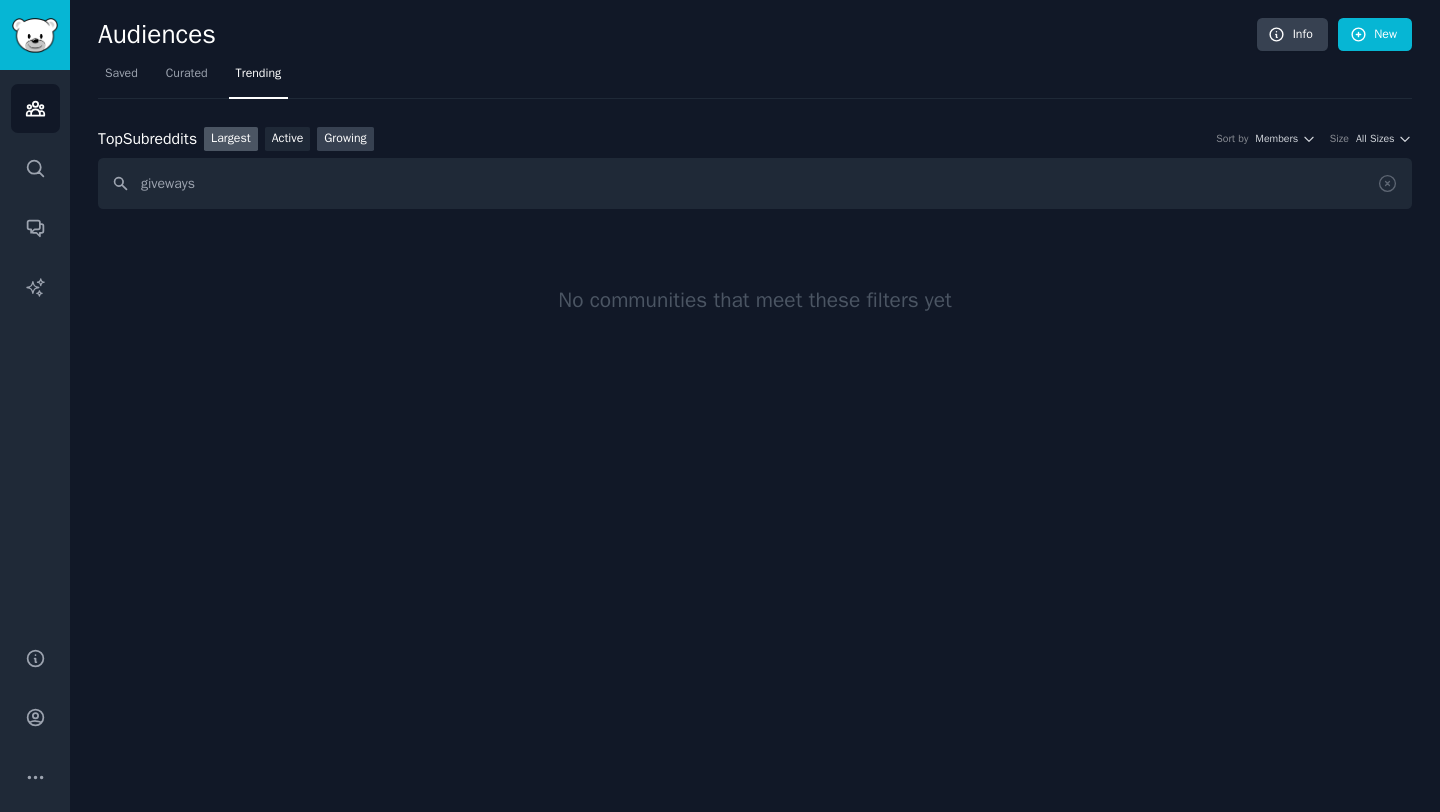 click on "Growing" at bounding box center [345, 139] 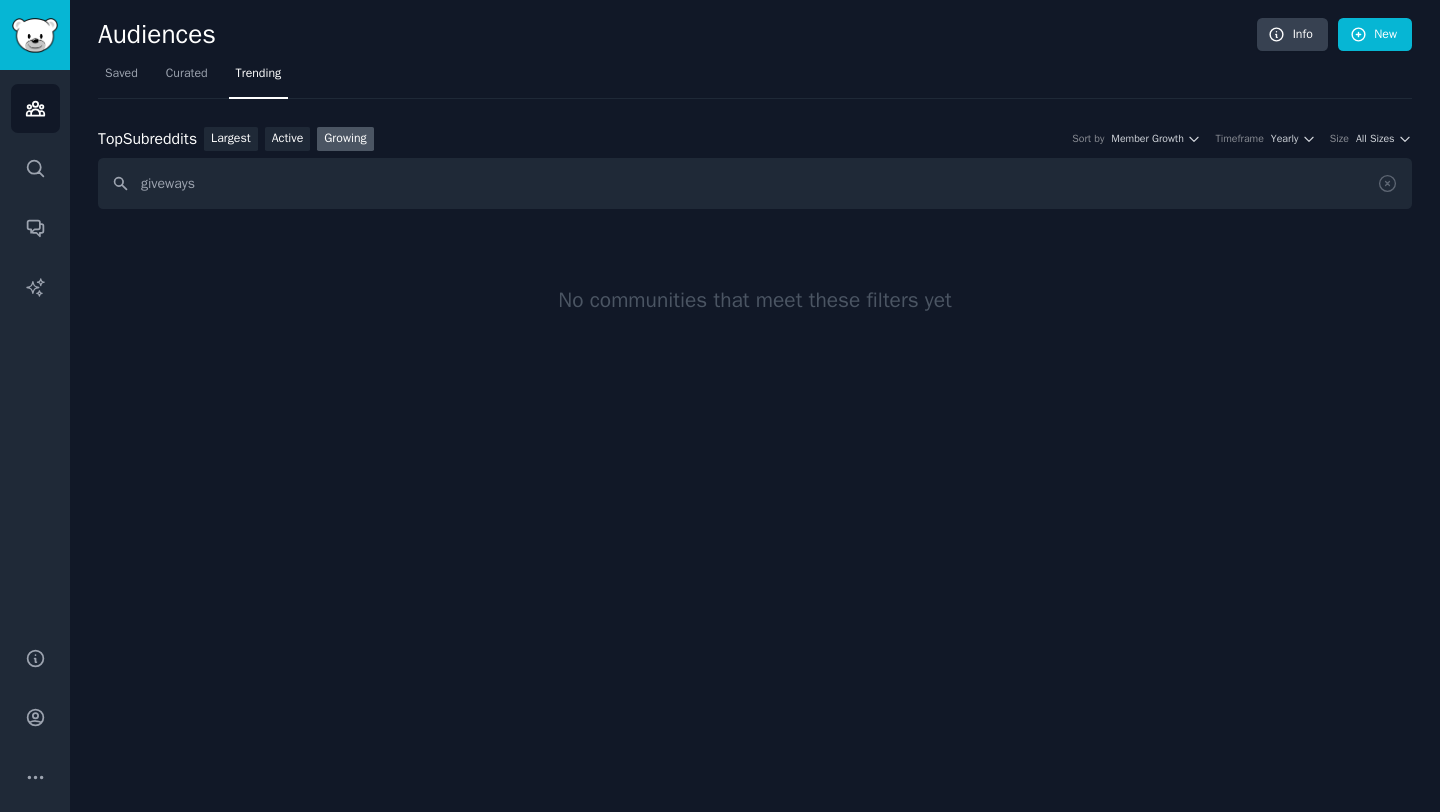 click on "Top   Subreddits Top Subreddits Largest Active Growing Sort by Member Growth Timeframe Yearly Size All Sizes giveways No communities that meet these filters yet" at bounding box center [755, 312] 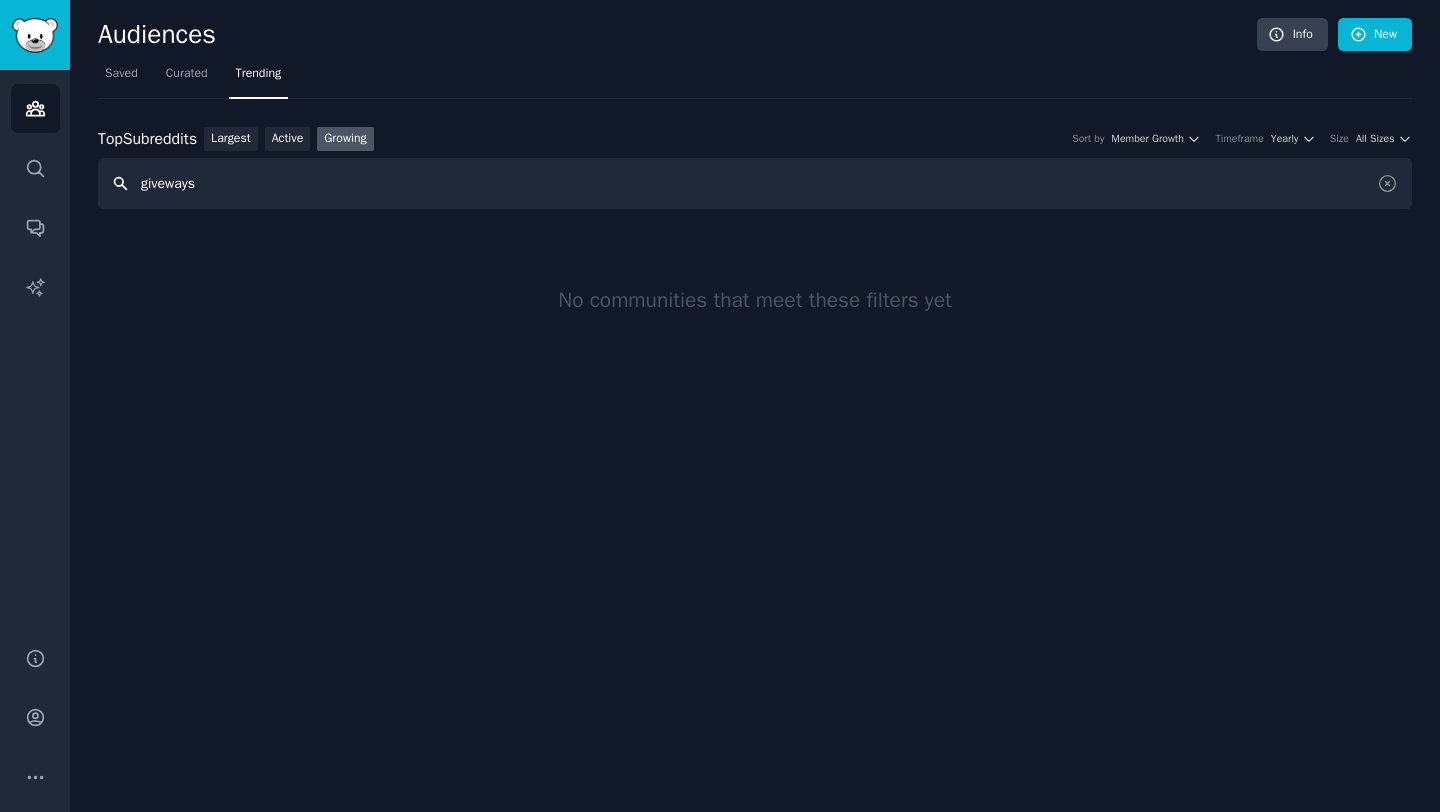 click on "giveways" at bounding box center [755, 183] 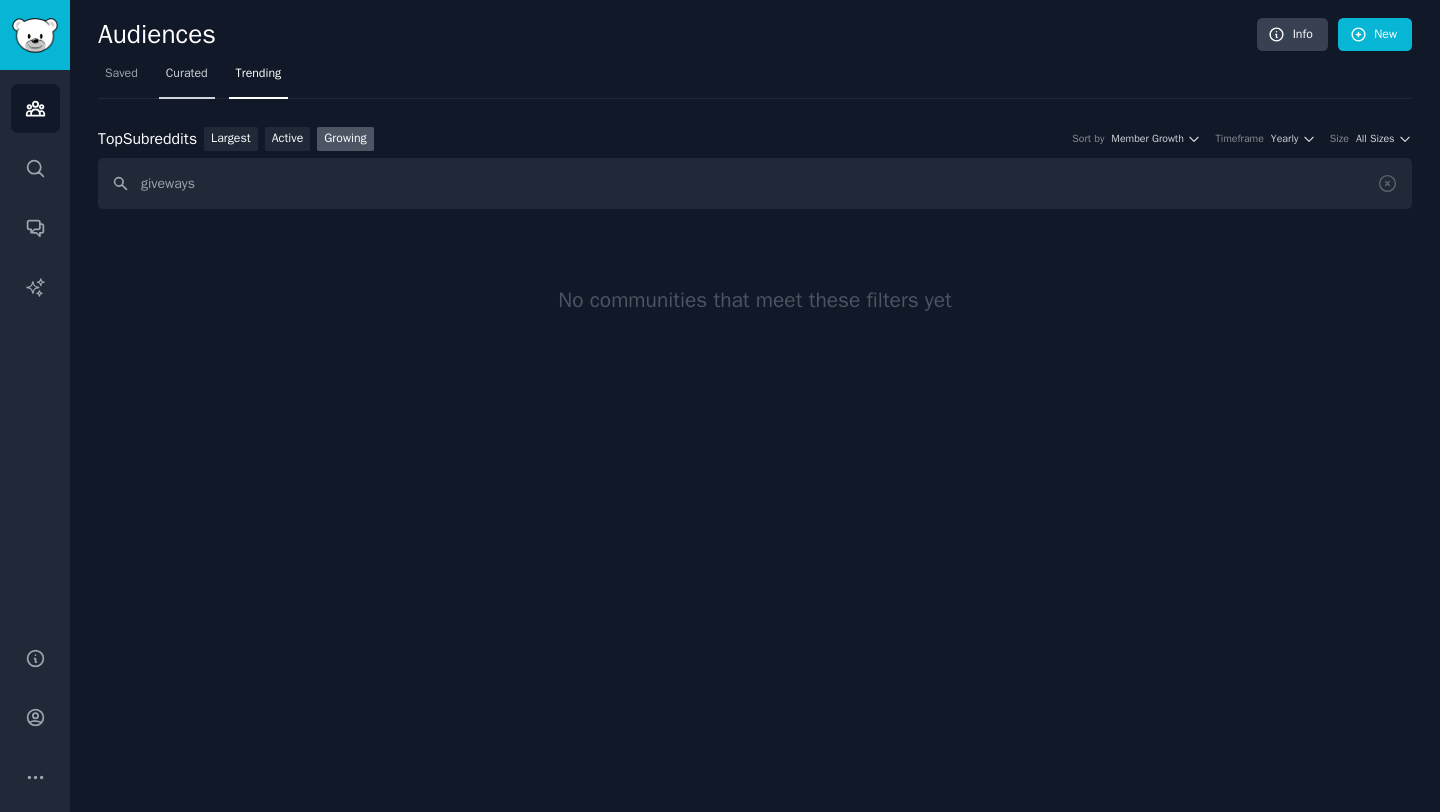 click on "Curated" at bounding box center [187, 74] 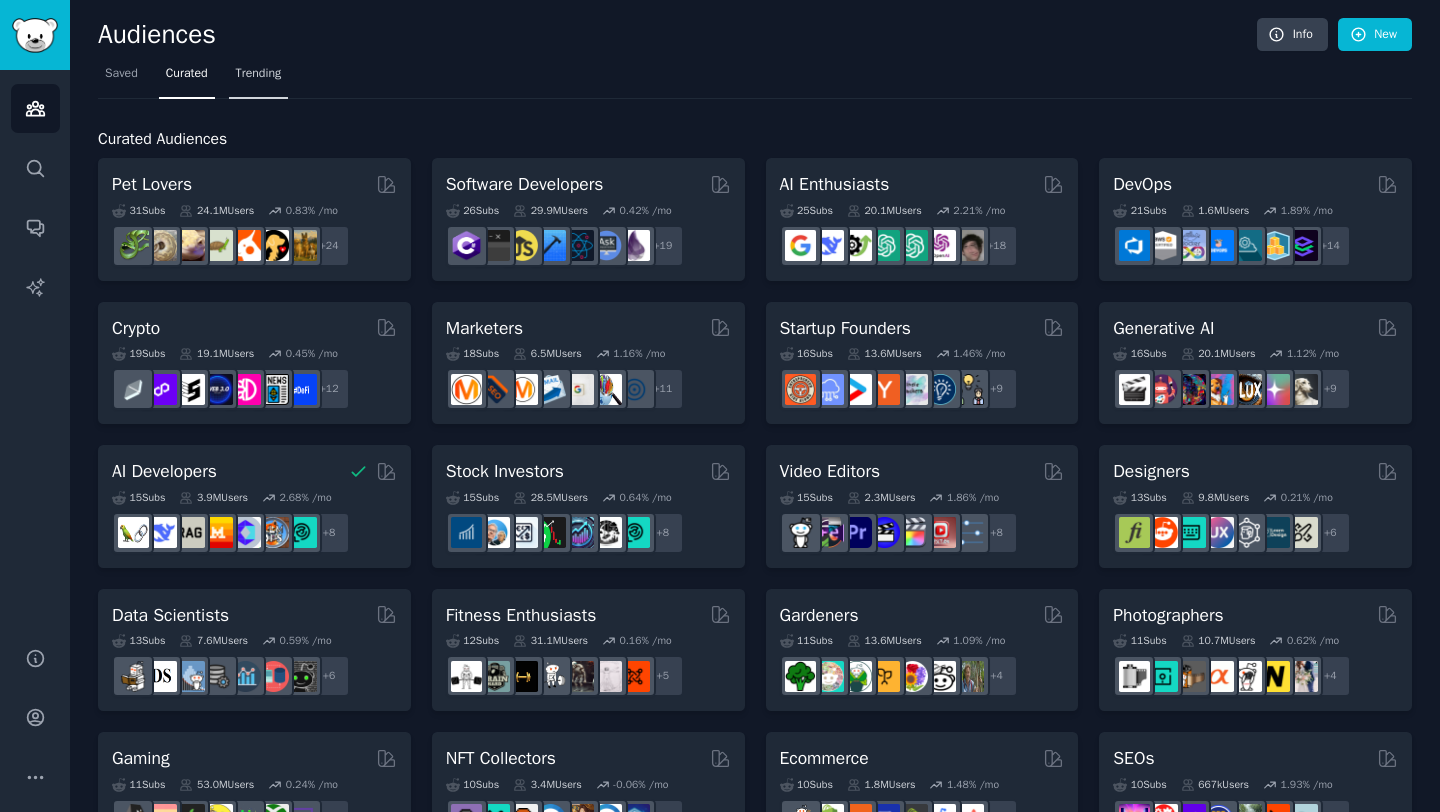 click on "Trending" at bounding box center (259, 74) 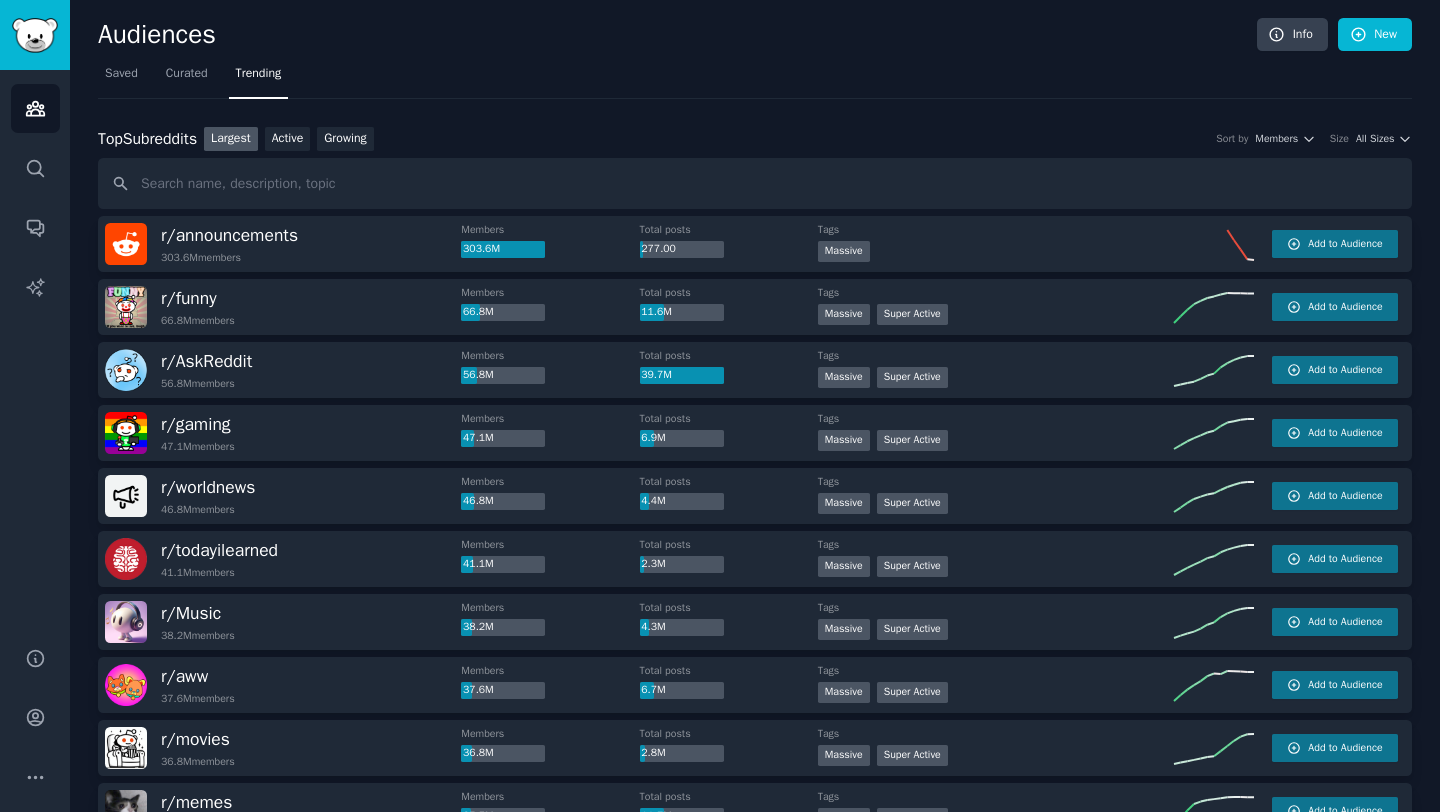 click at bounding box center (755, 183) 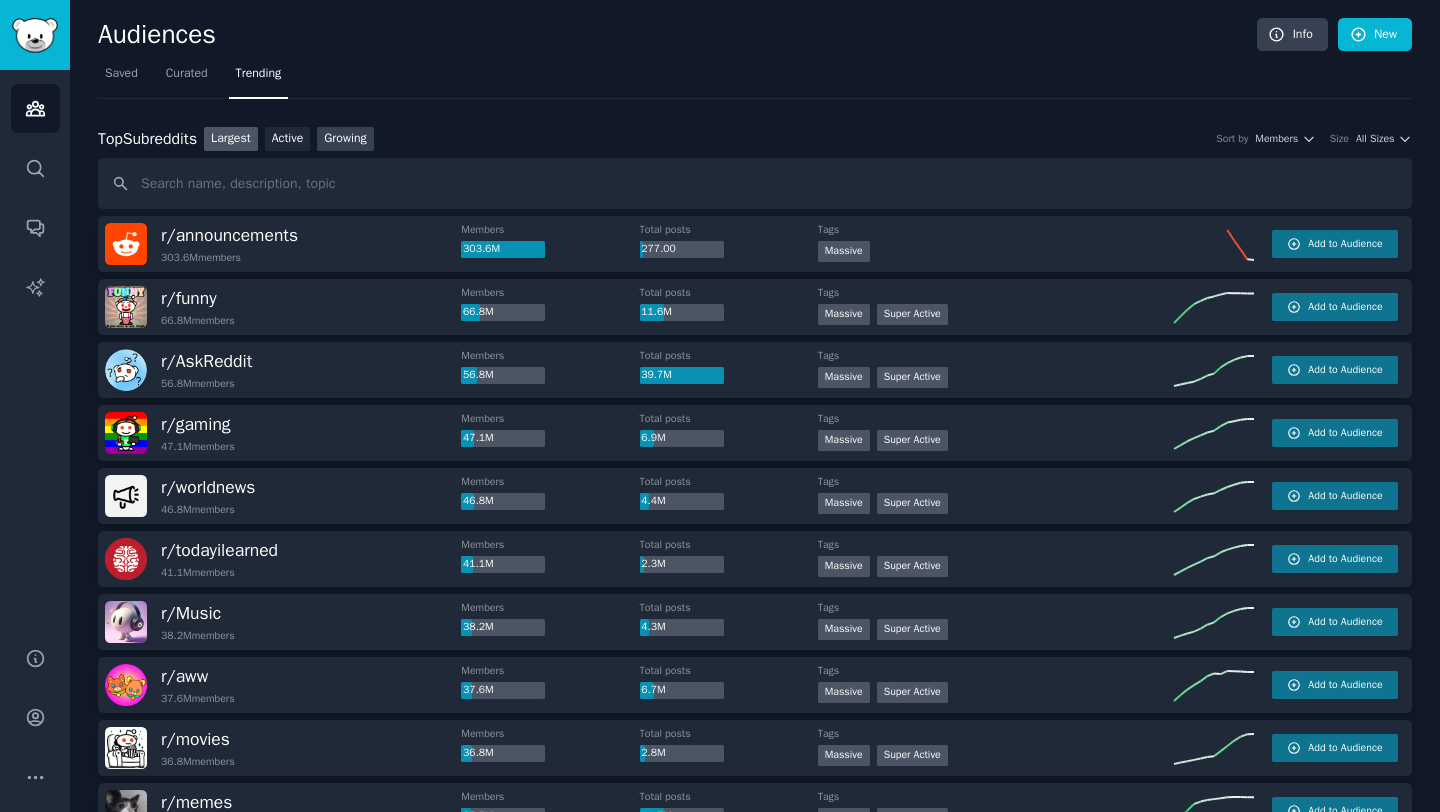 click on "Growing" at bounding box center [345, 139] 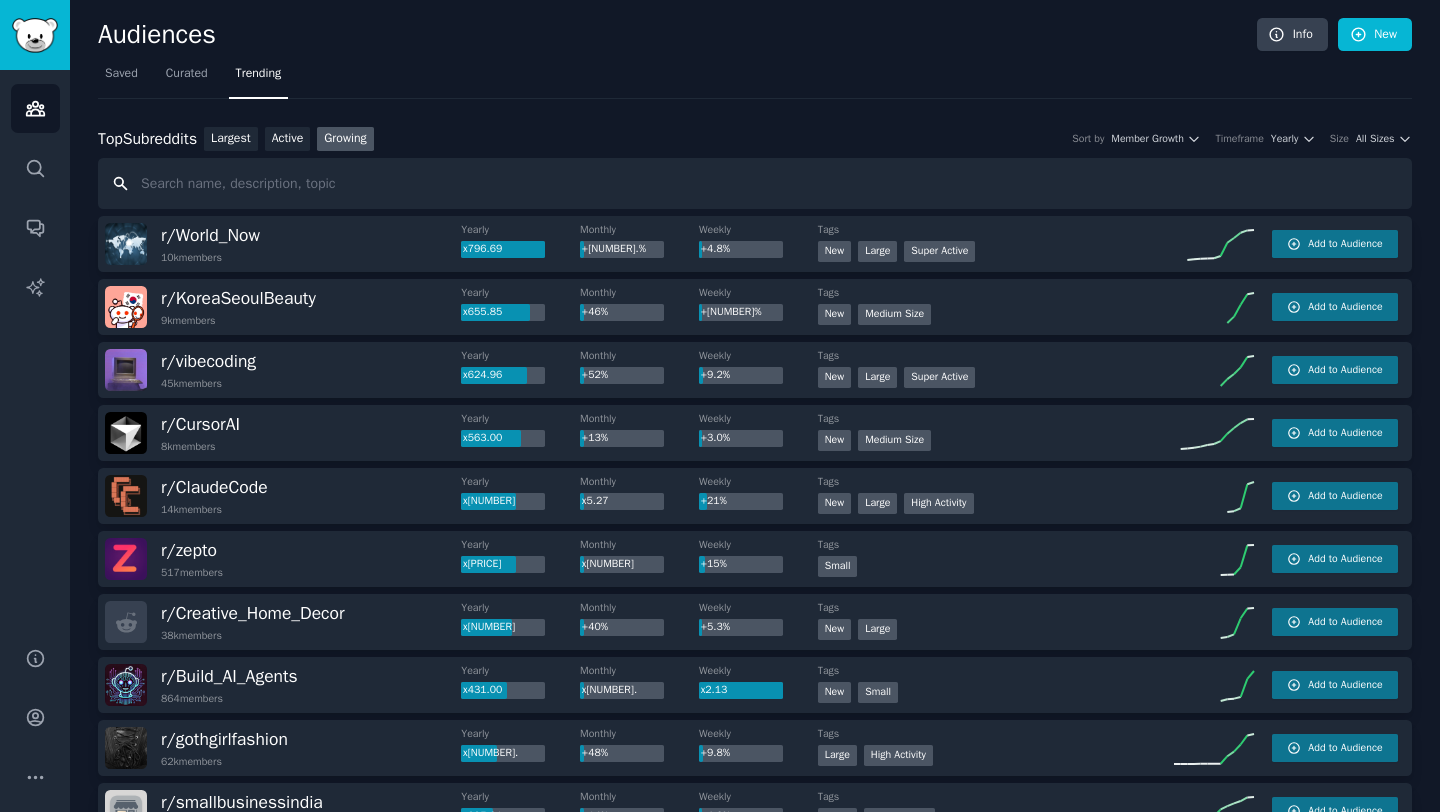click at bounding box center (755, 183) 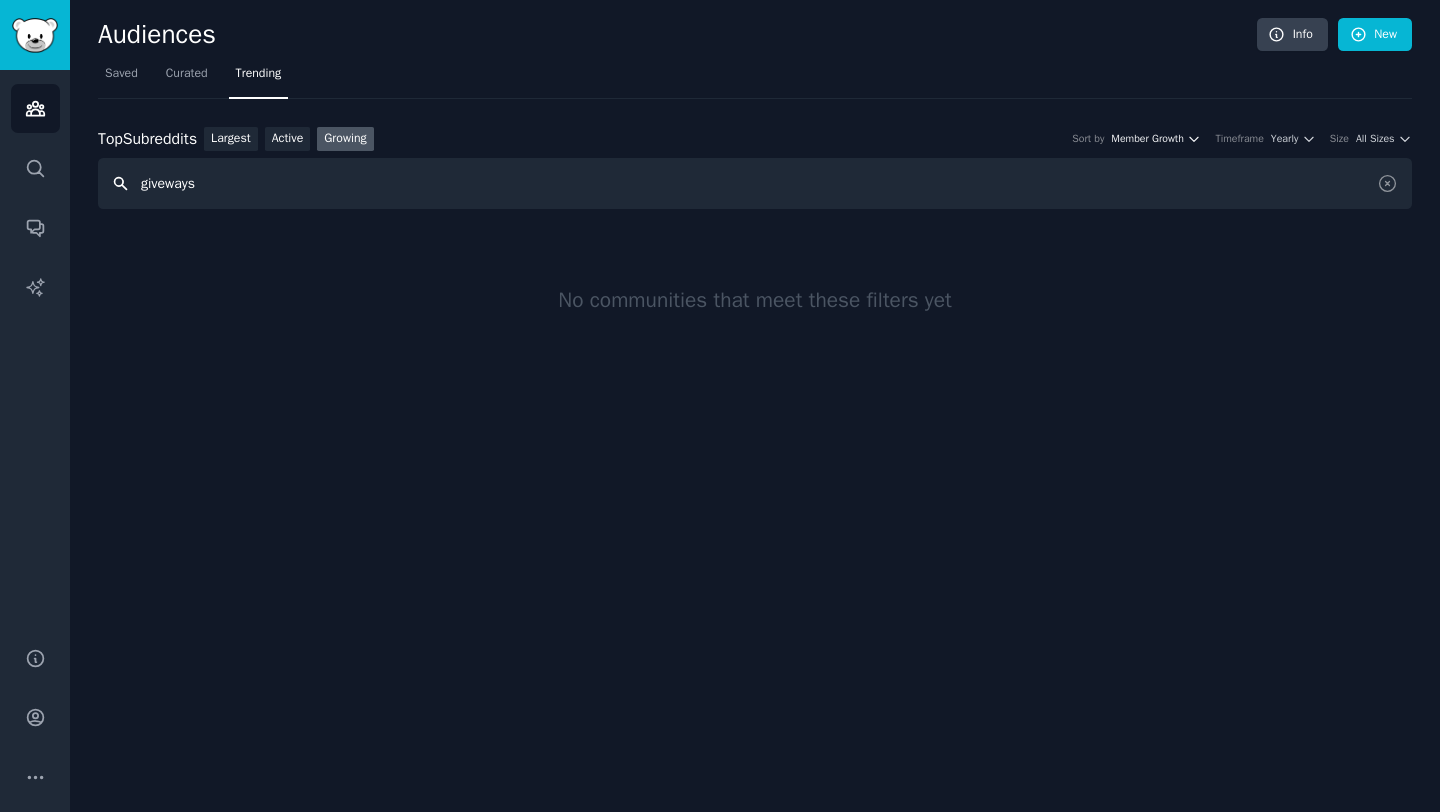 click on "Member Growth" at bounding box center [1147, 139] 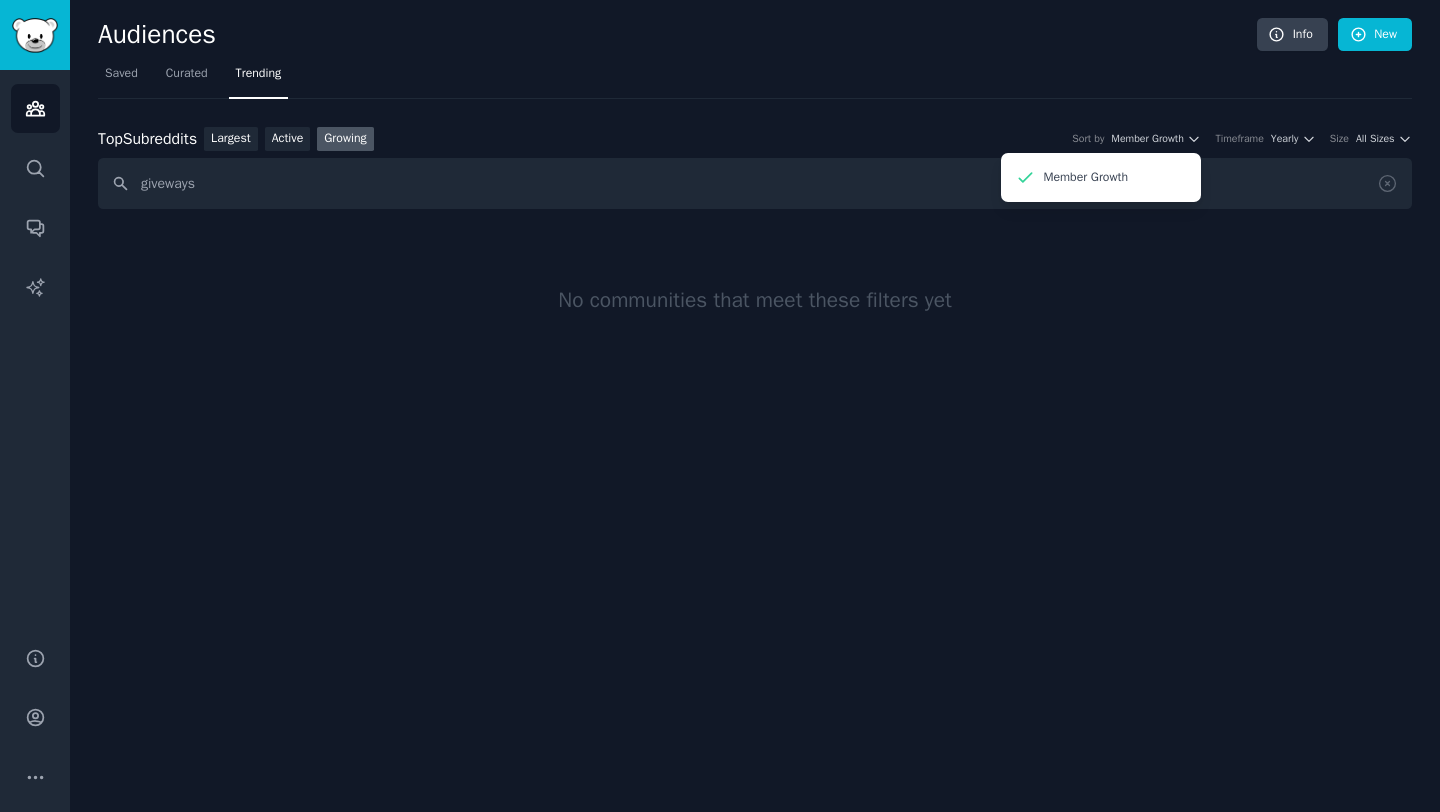 click on "Timeframe" at bounding box center (1239, 139) 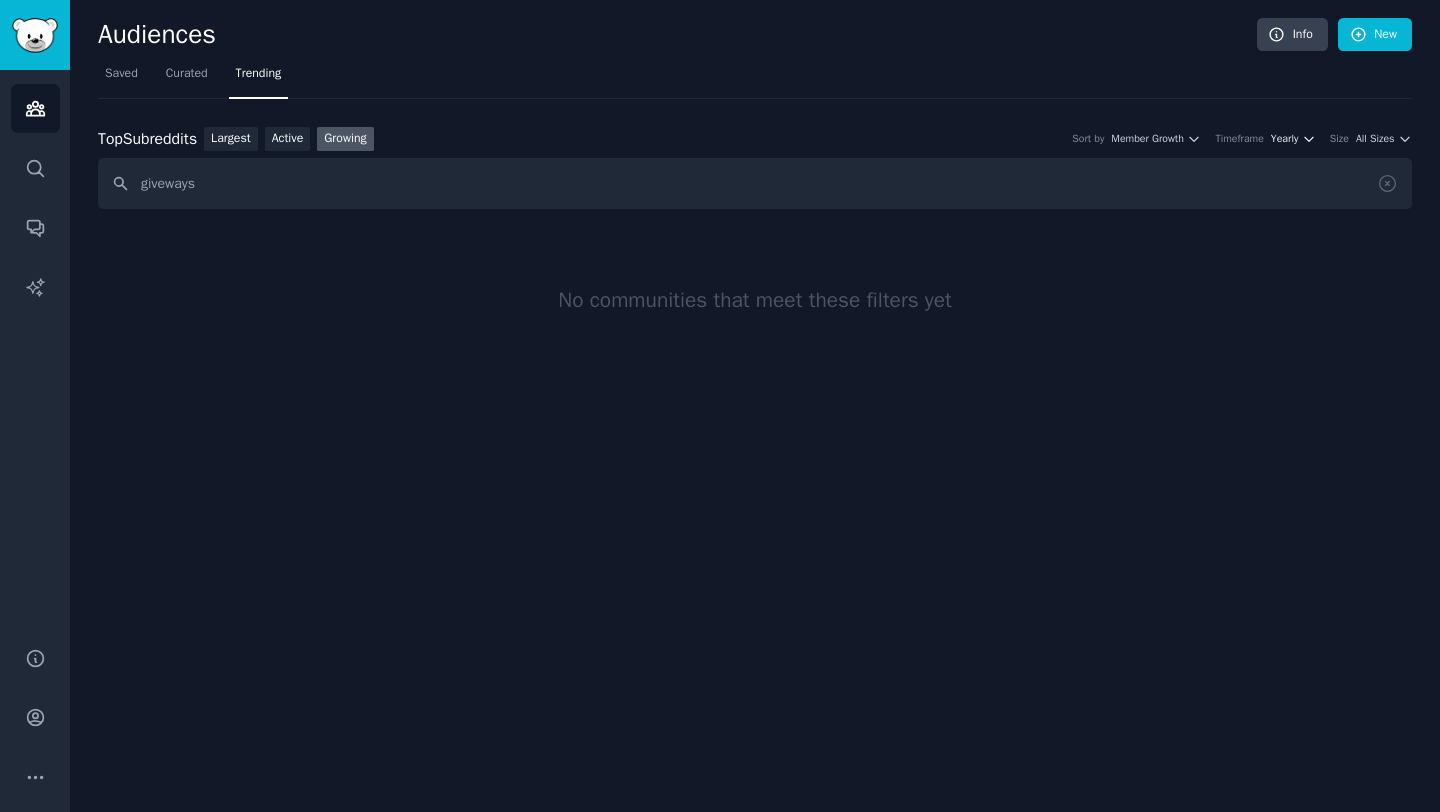 click on "Yearly" at bounding box center (1284, 139) 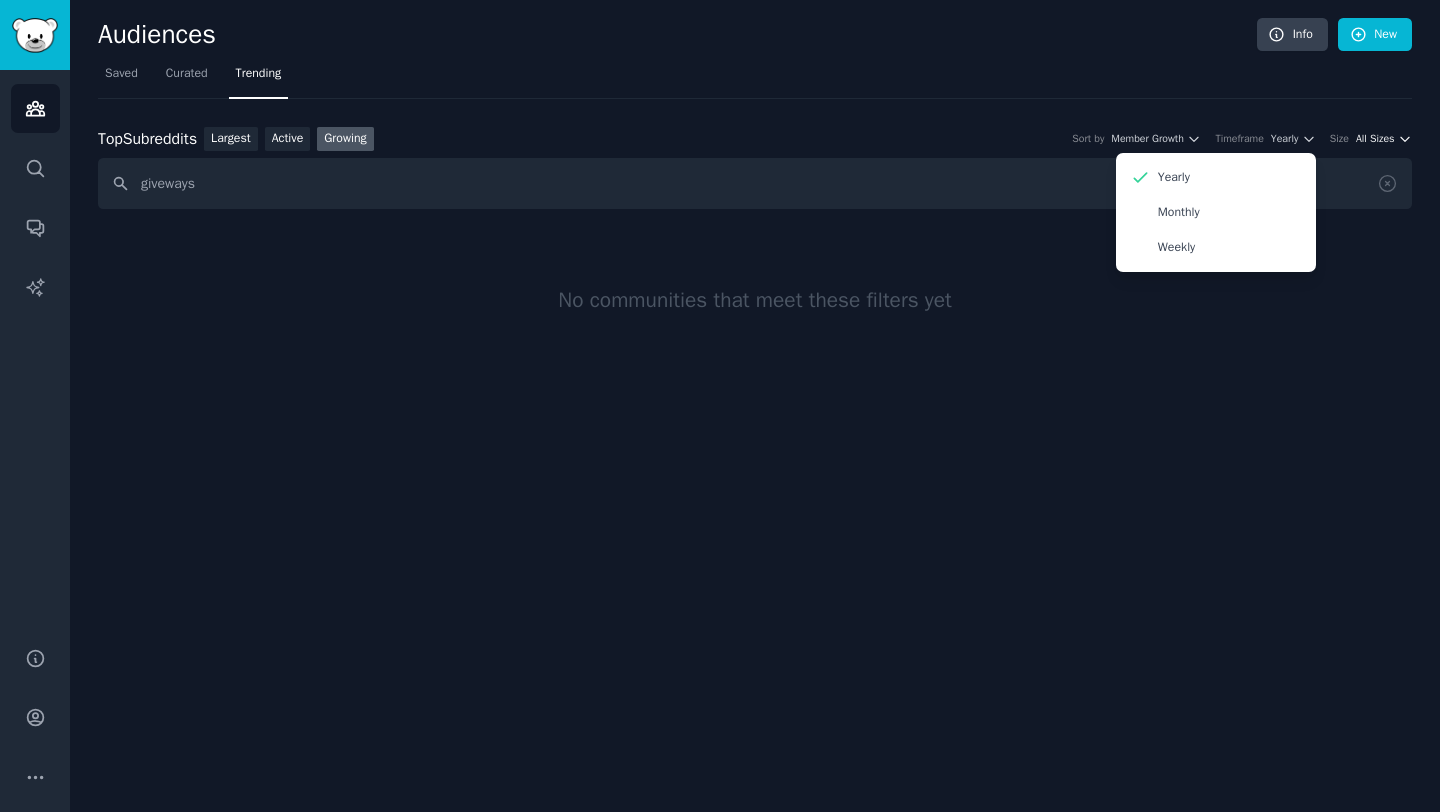 click on "All Sizes" at bounding box center (1375, 139) 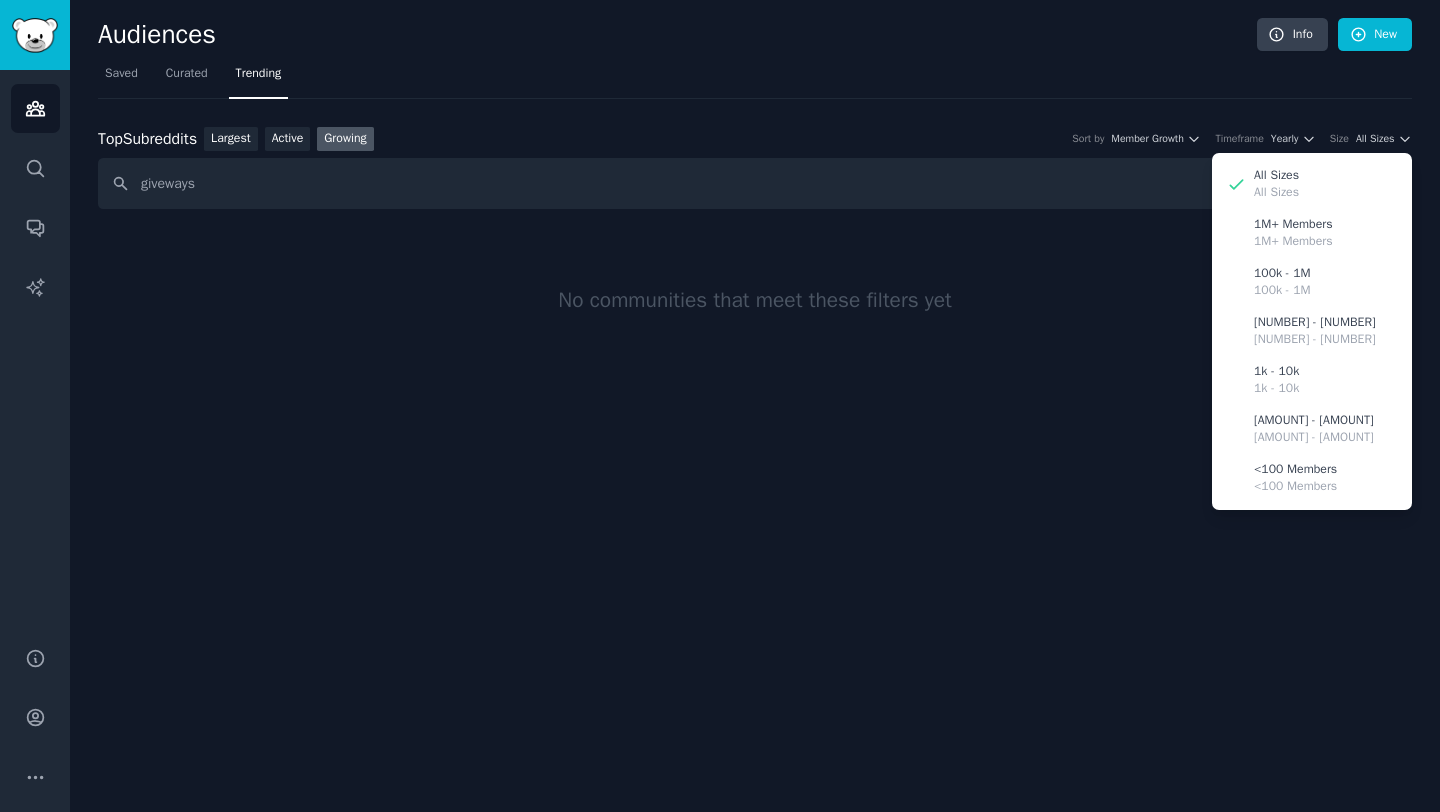 click on "No communities that meet these filters yet" at bounding box center [755, 300] 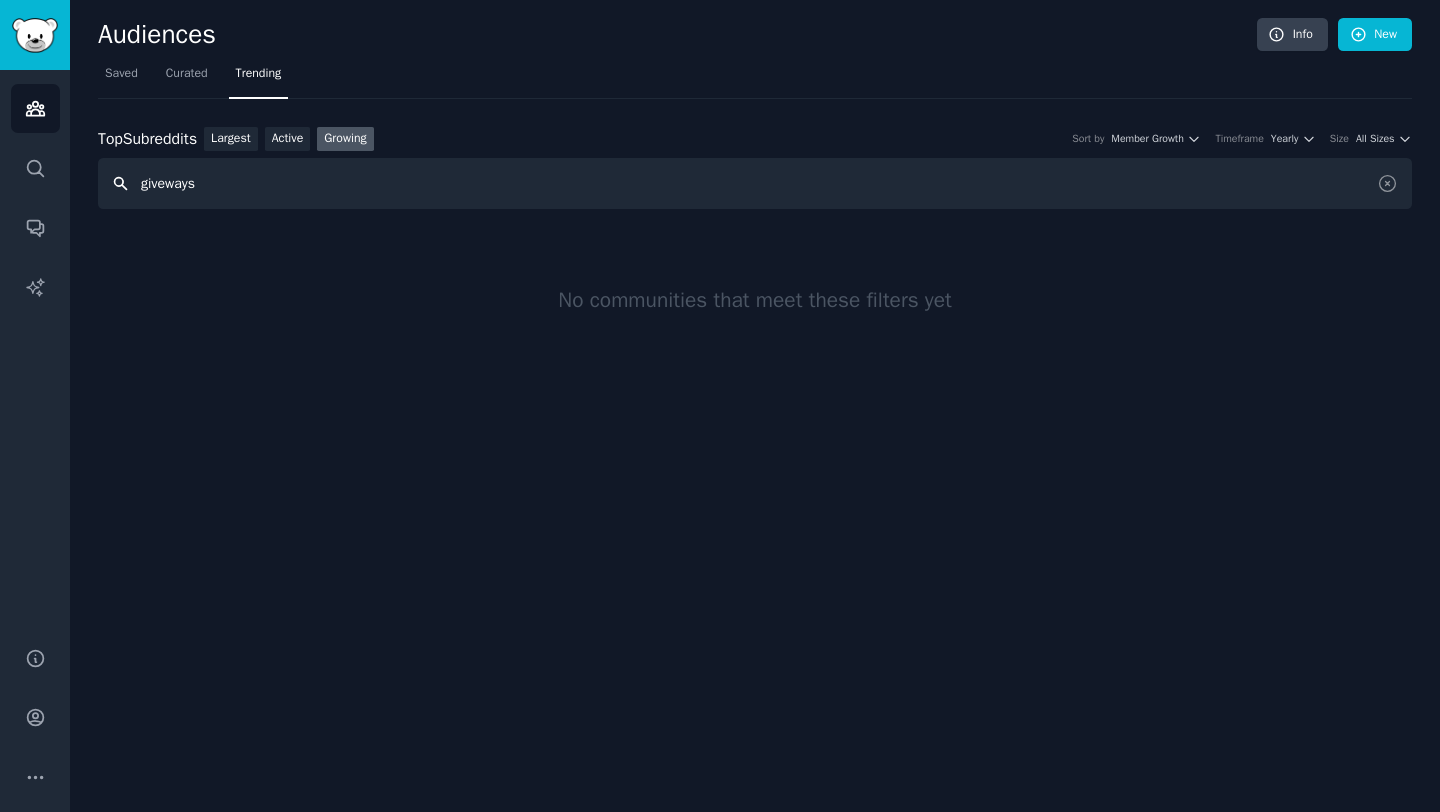 click on "giveways" at bounding box center (755, 183) 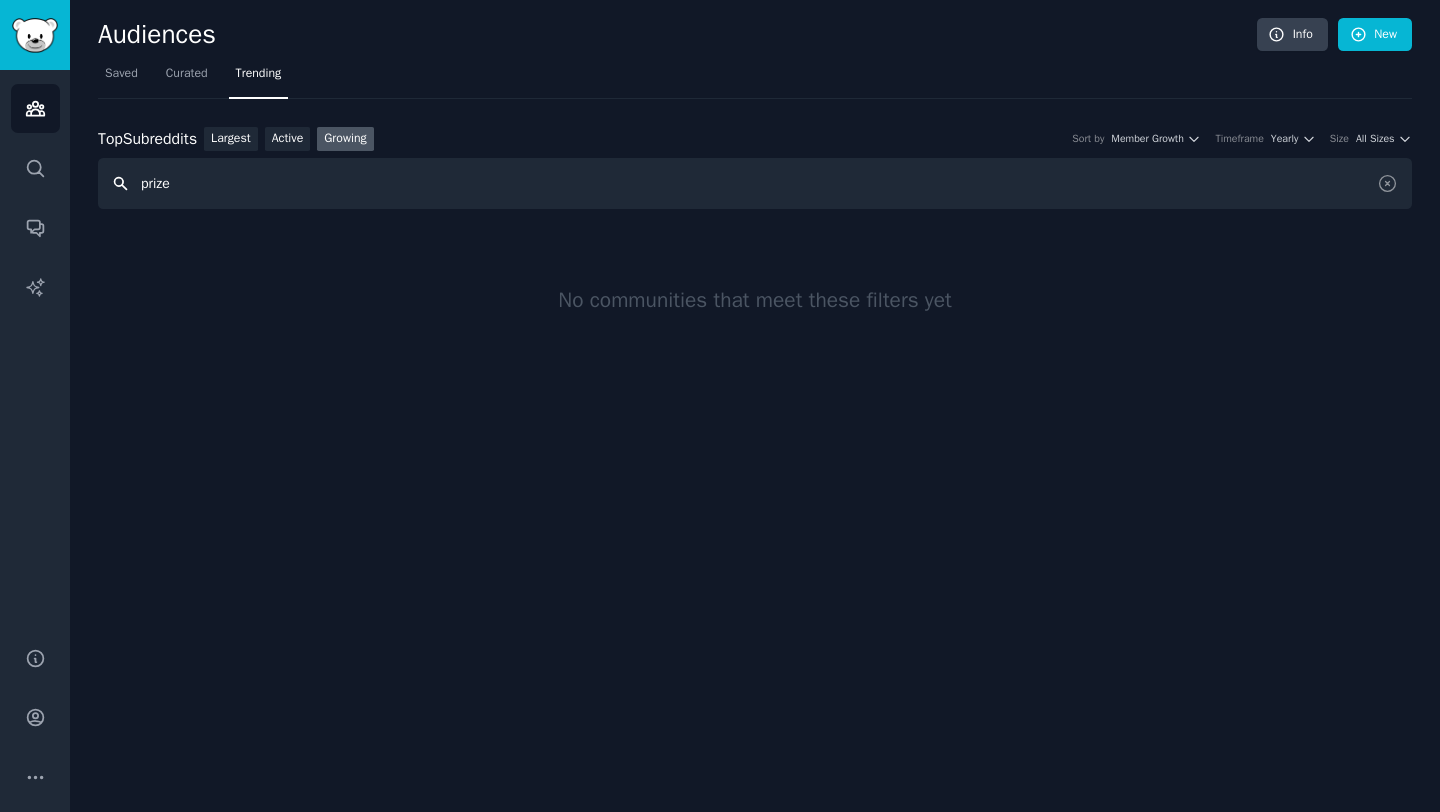 type on "prize" 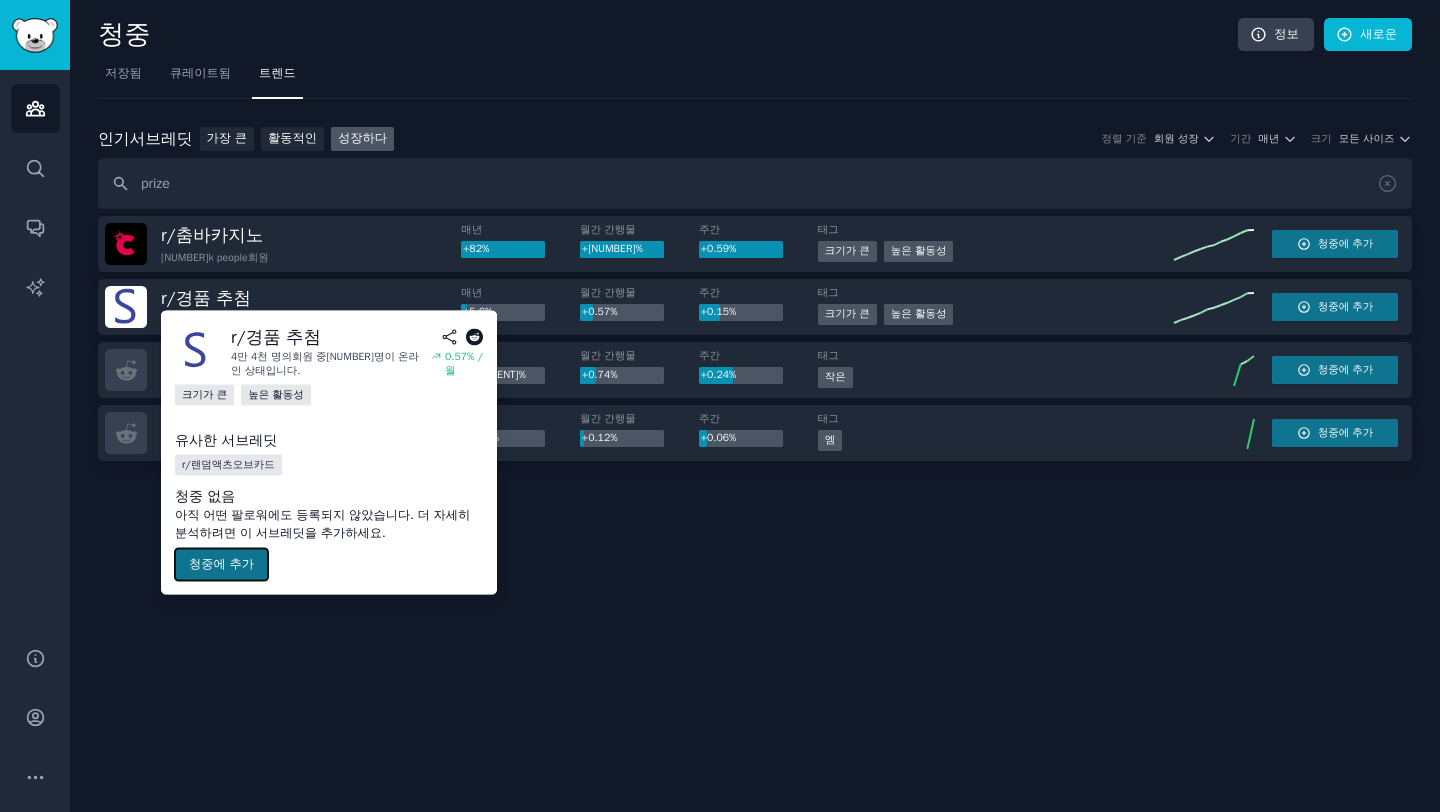 click on "청중에 추가" at bounding box center (221, 565) 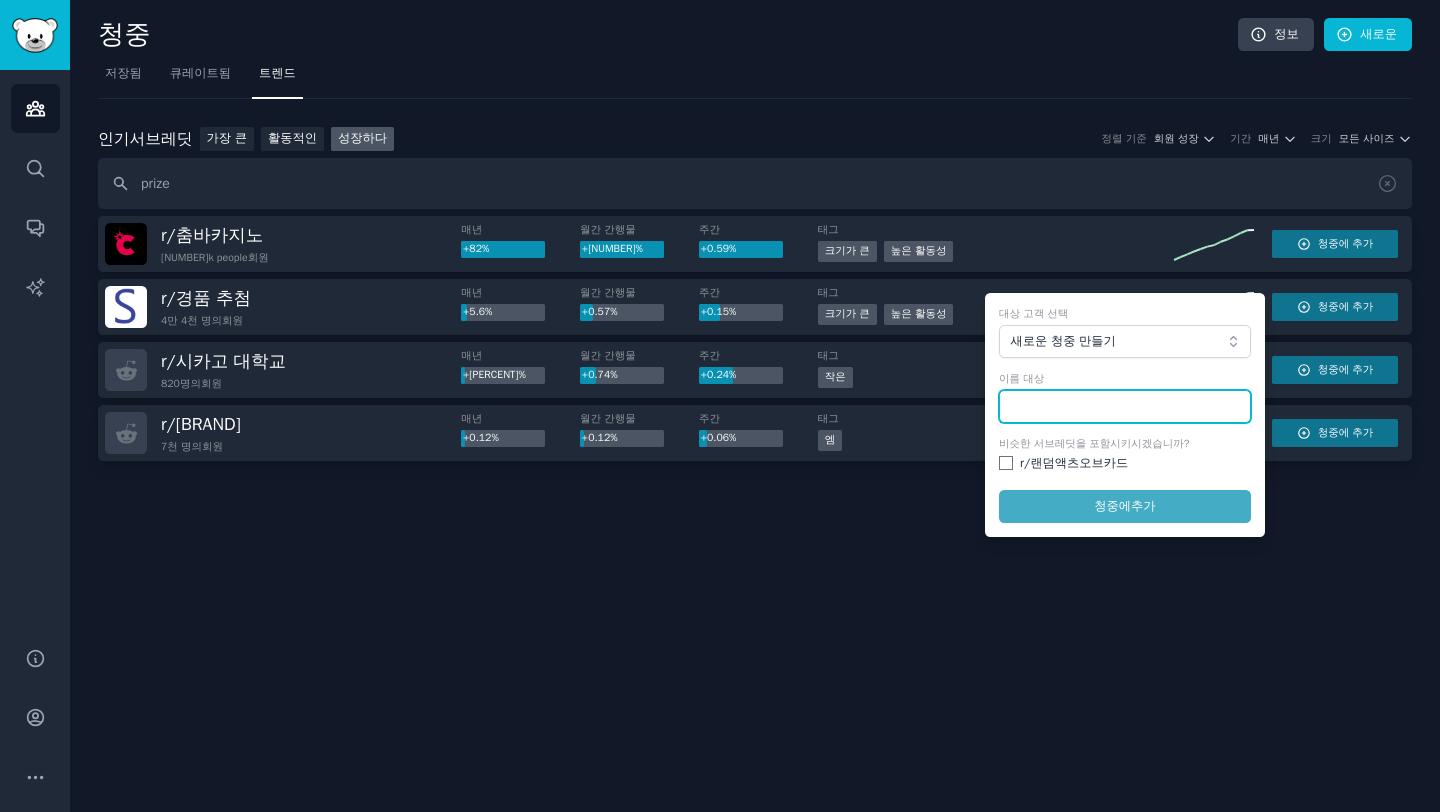 click at bounding box center (1125, 407) 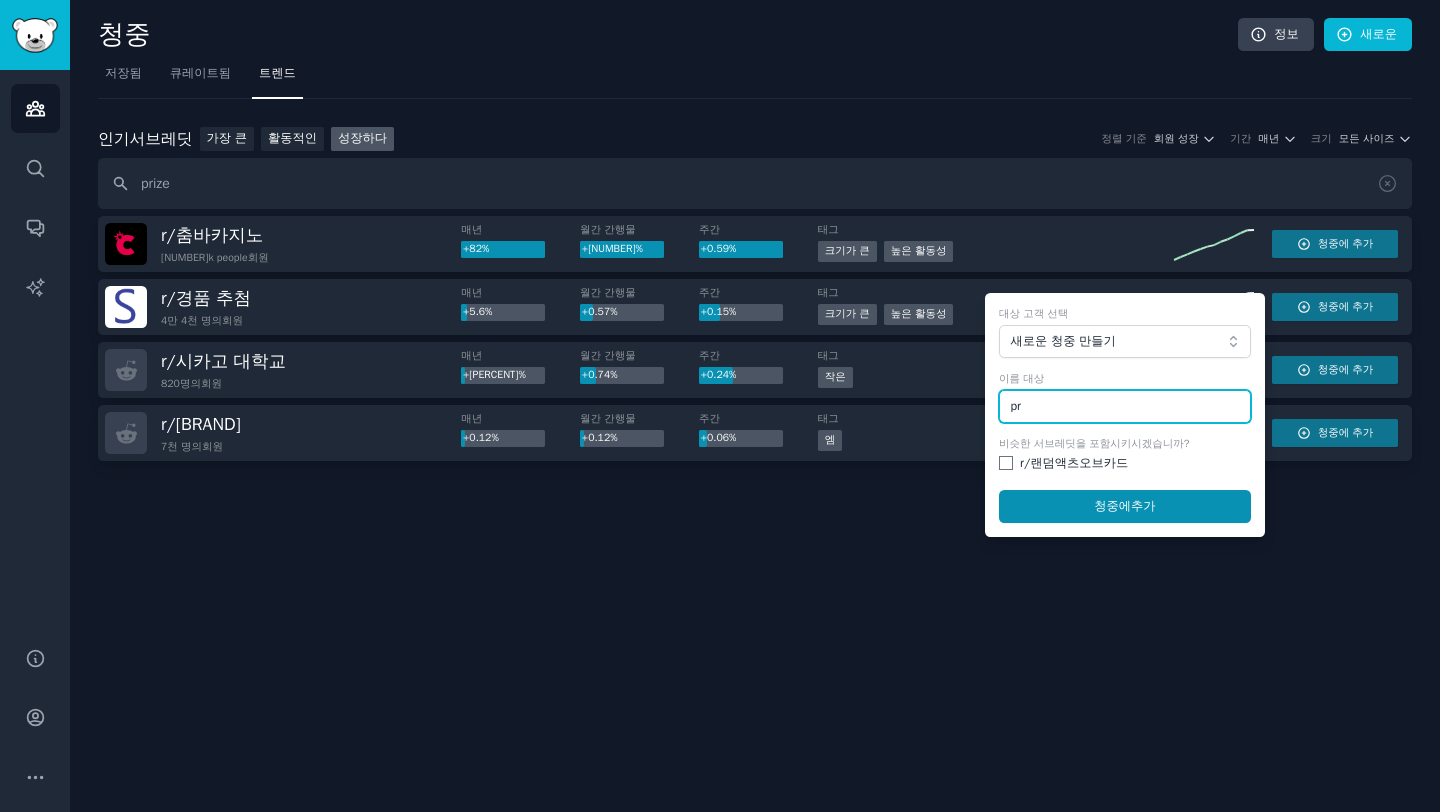 type on "p" 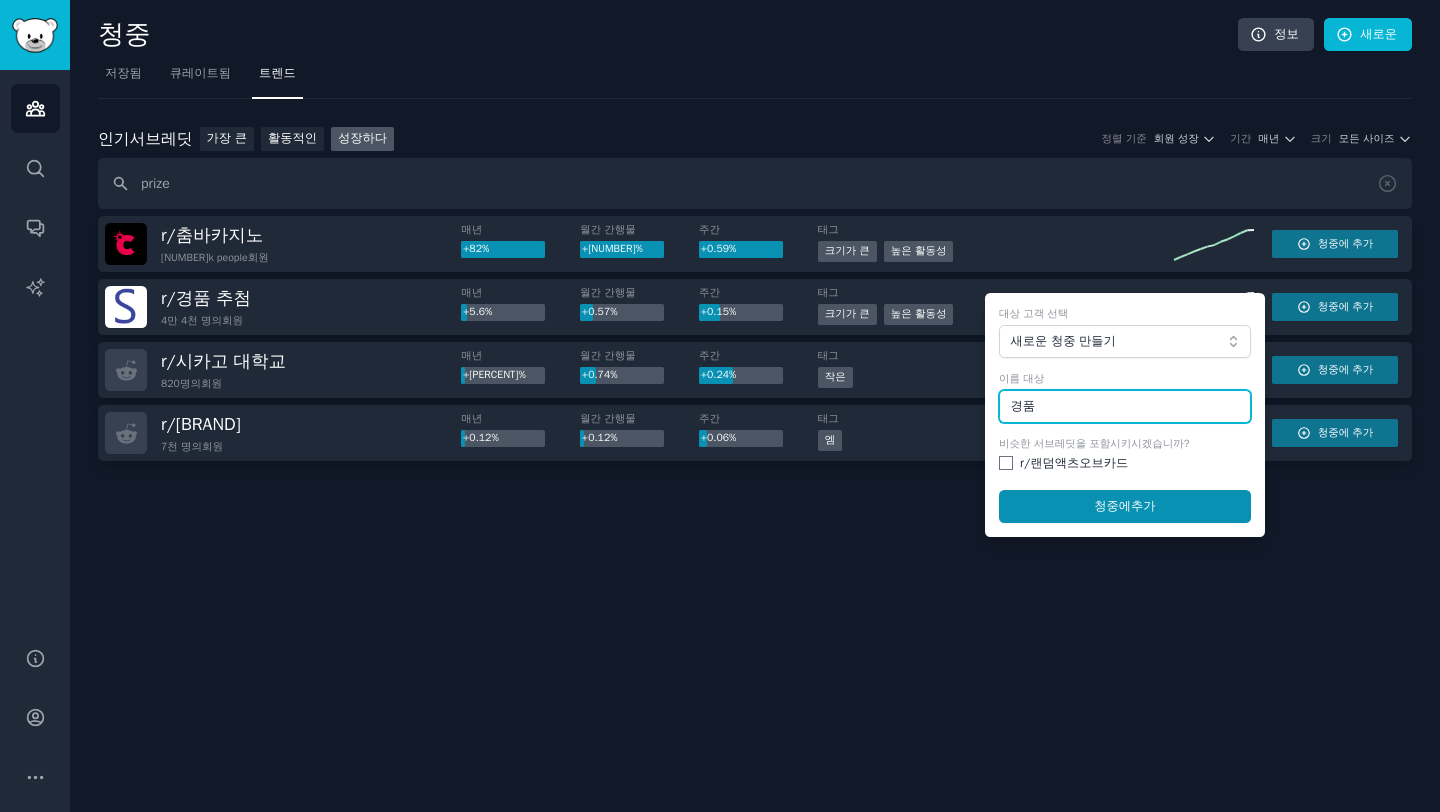 type on "경품" 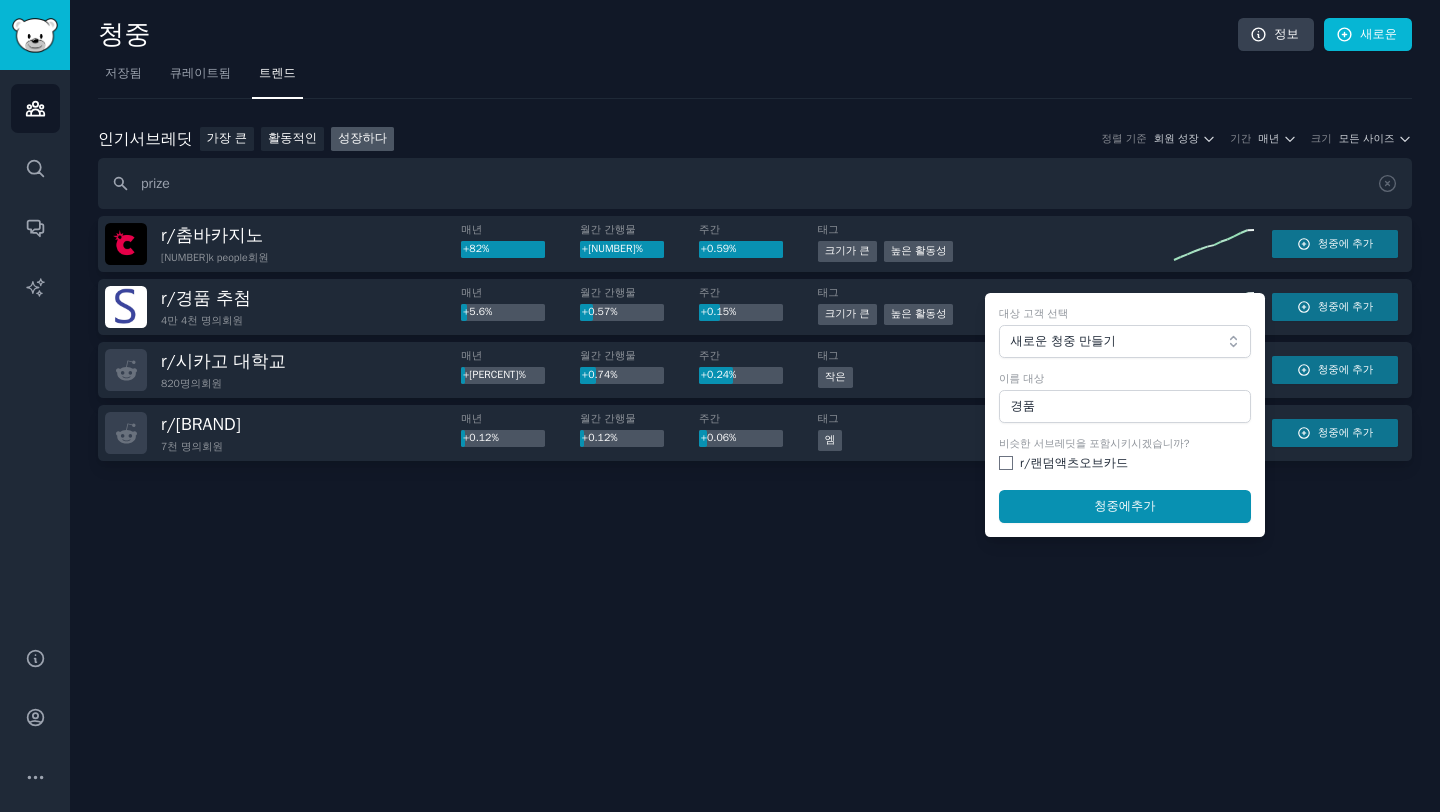 click on "랜덤액츠오브카드" at bounding box center [1079, 463] 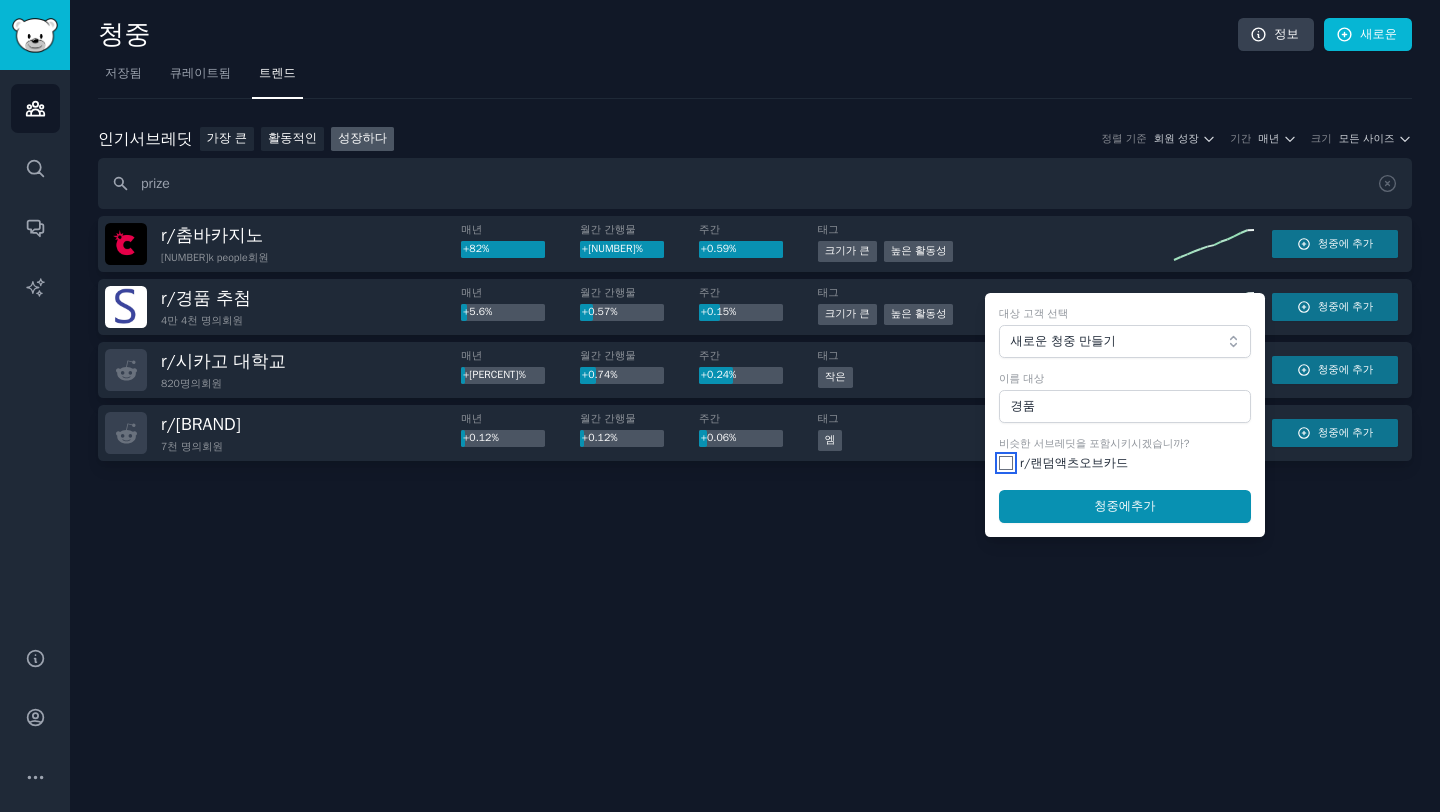 click at bounding box center (1006, 463) 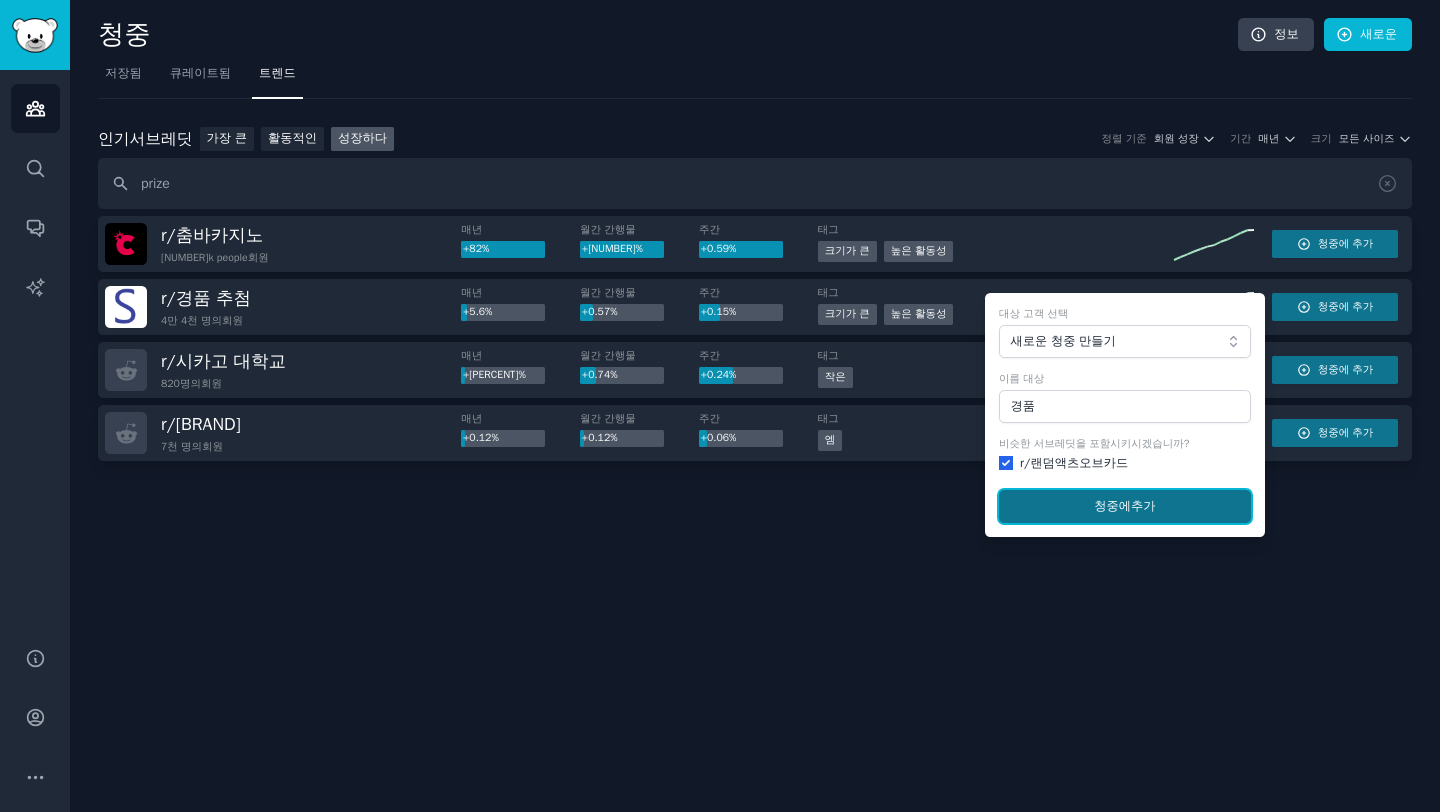 click on "청중에  추가" at bounding box center [1125, 507] 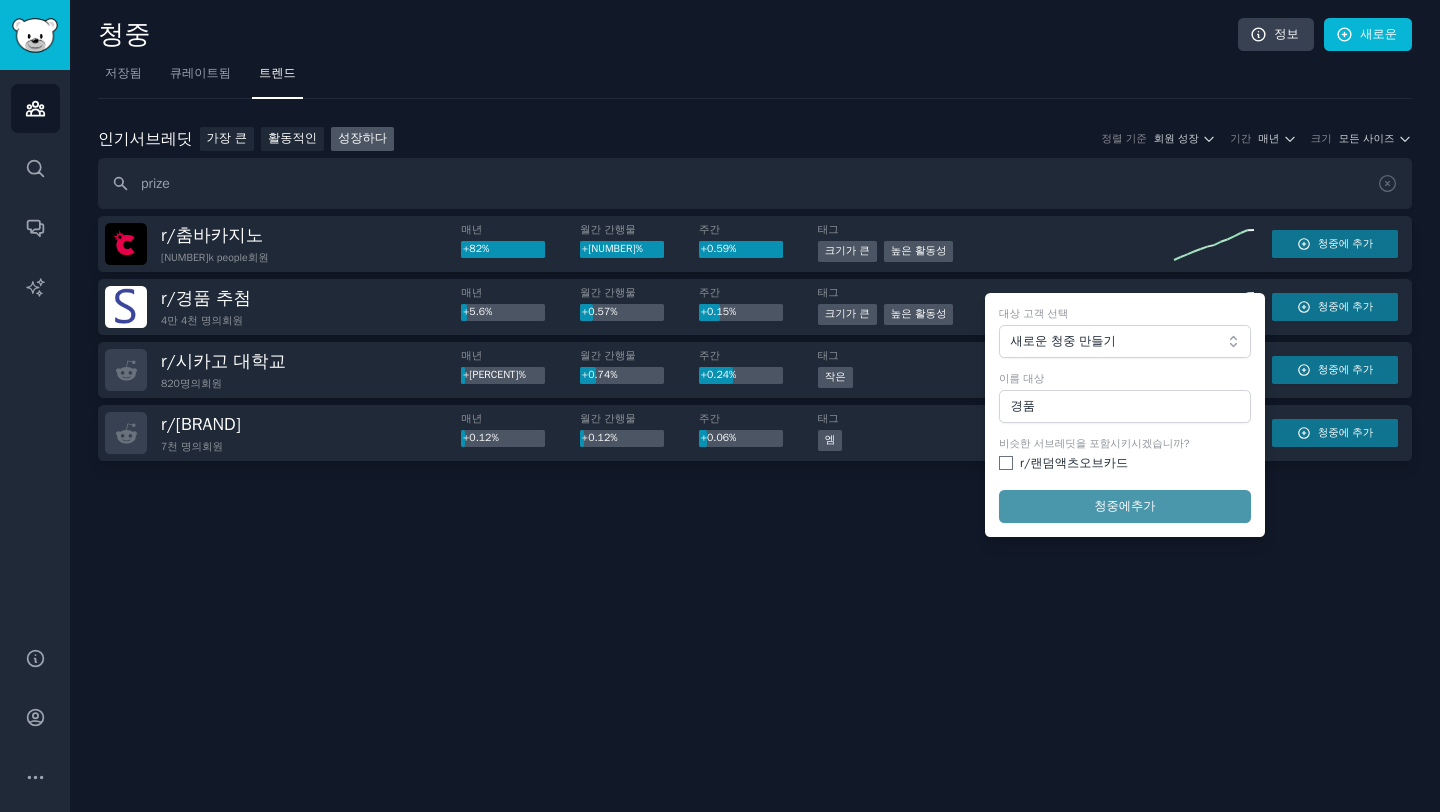 checkbox on "false" 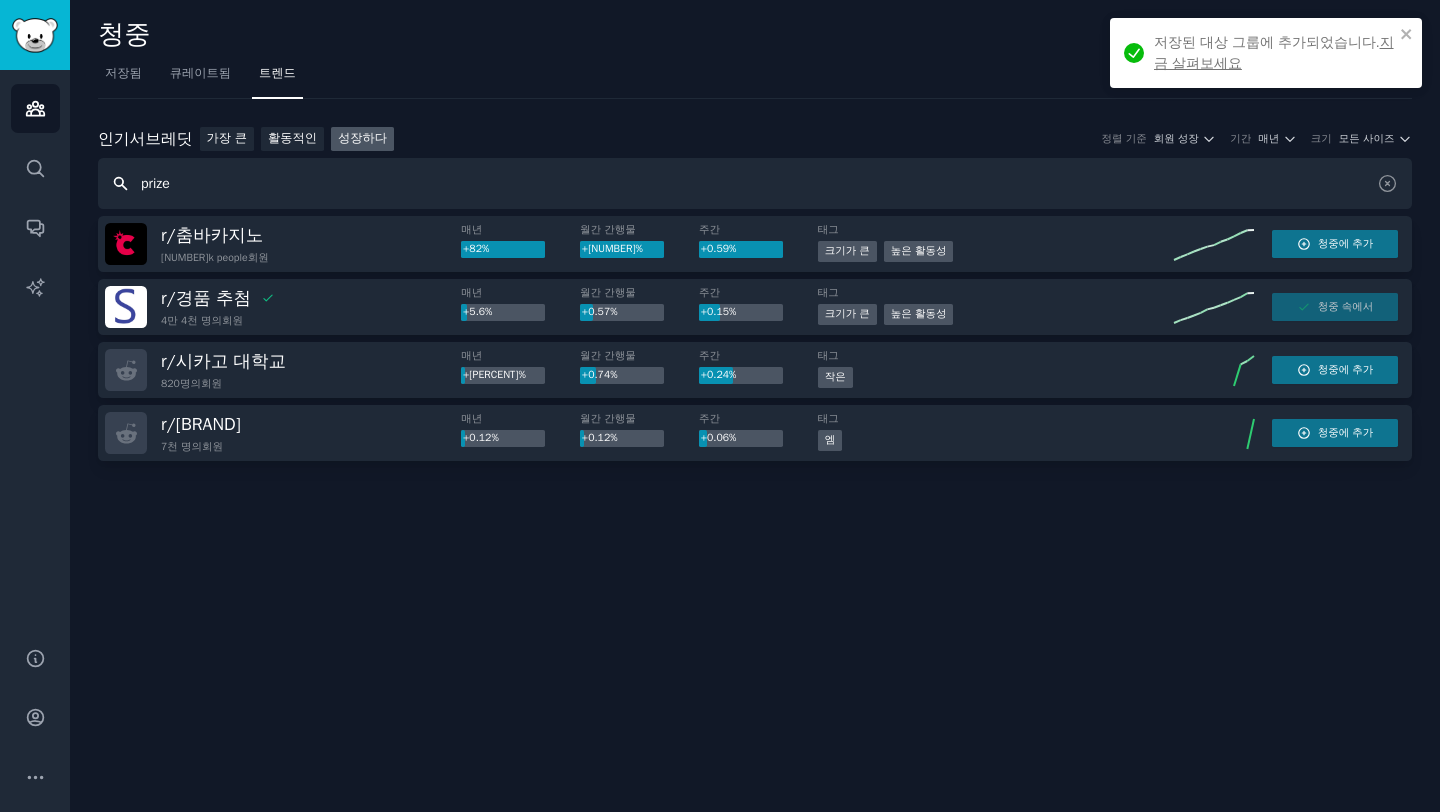 click on "prize" at bounding box center [755, 183] 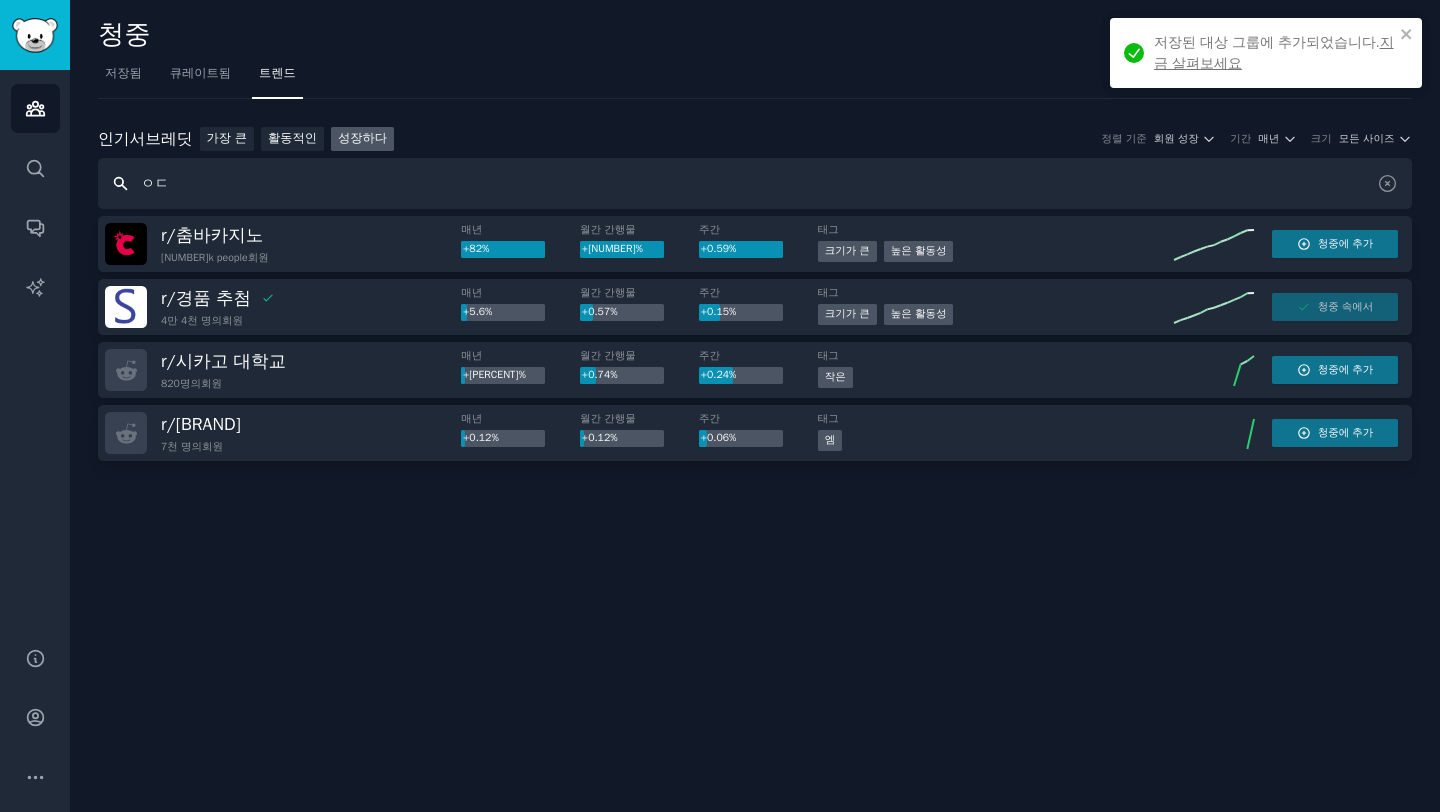 type on "ㅇ" 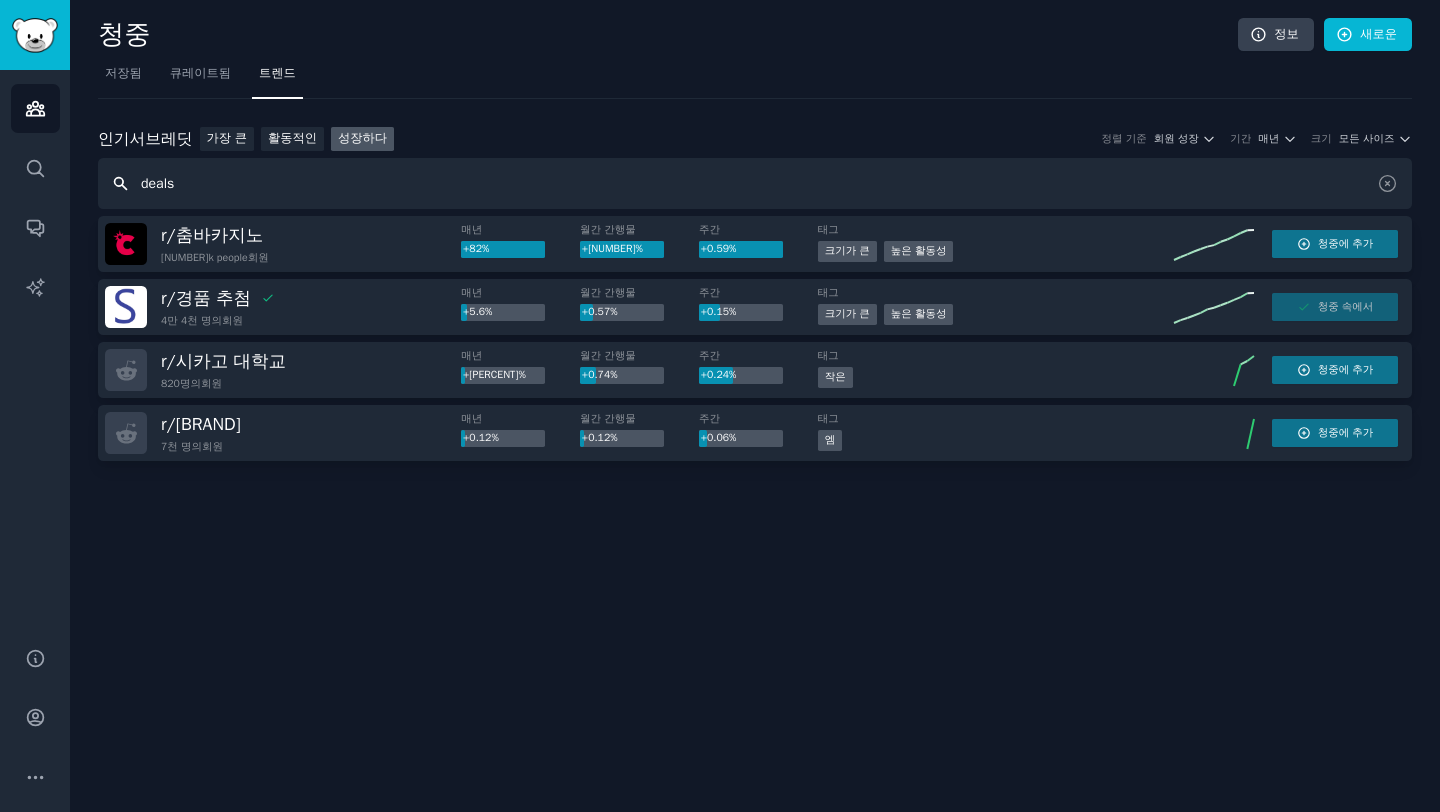 type on "deals" 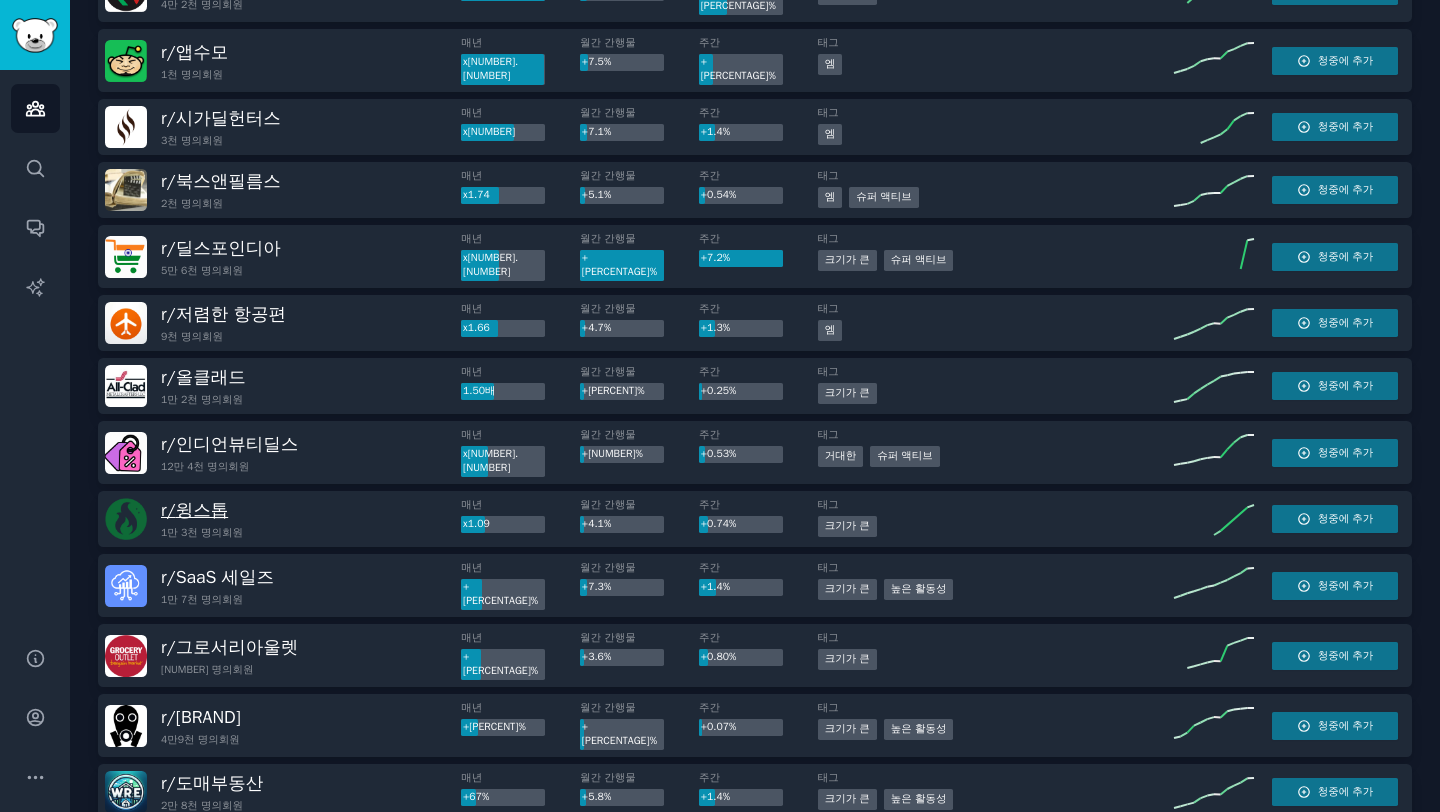 scroll, scrollTop: 278, scrollLeft: 0, axis: vertical 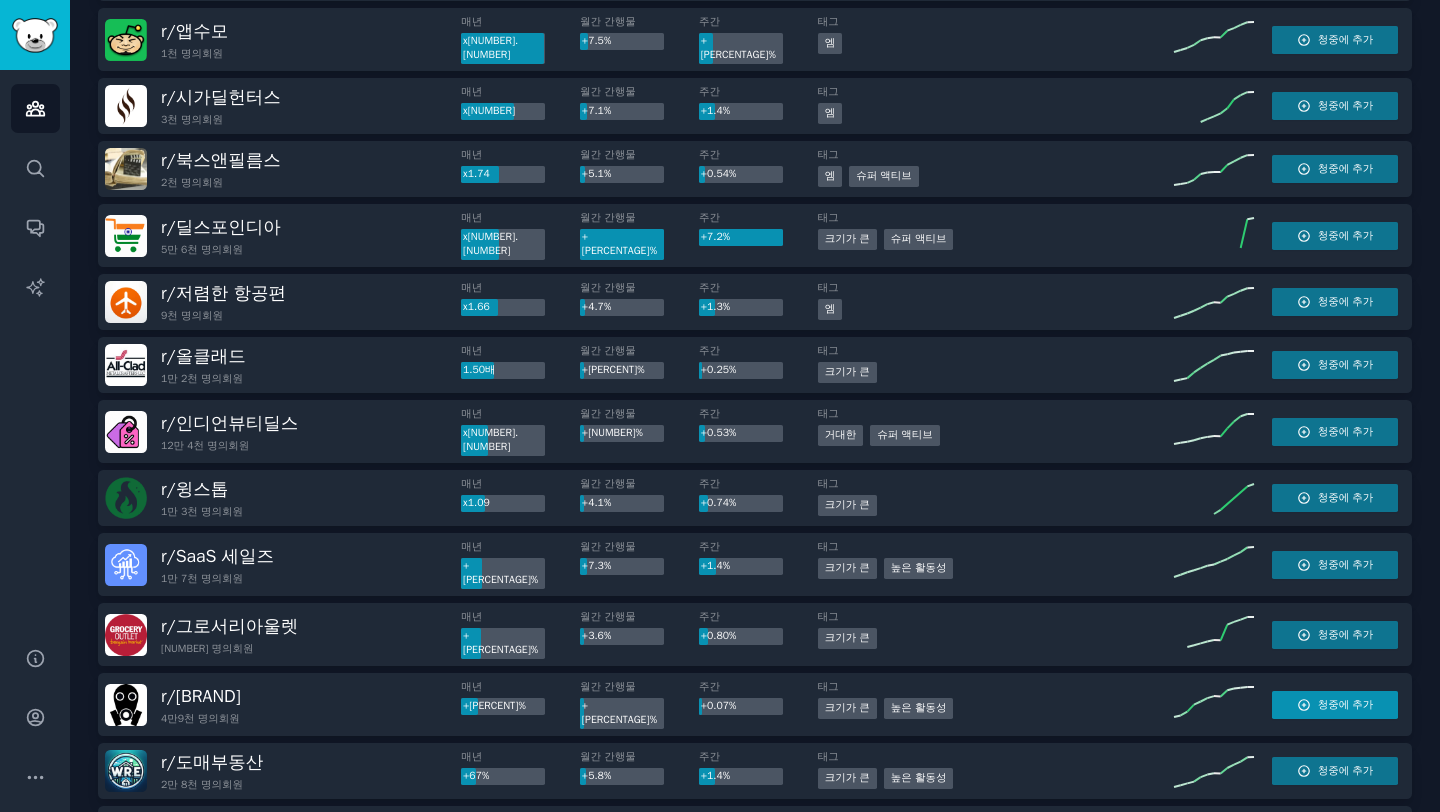 click on "청중에 추가" at bounding box center [1346, 704] 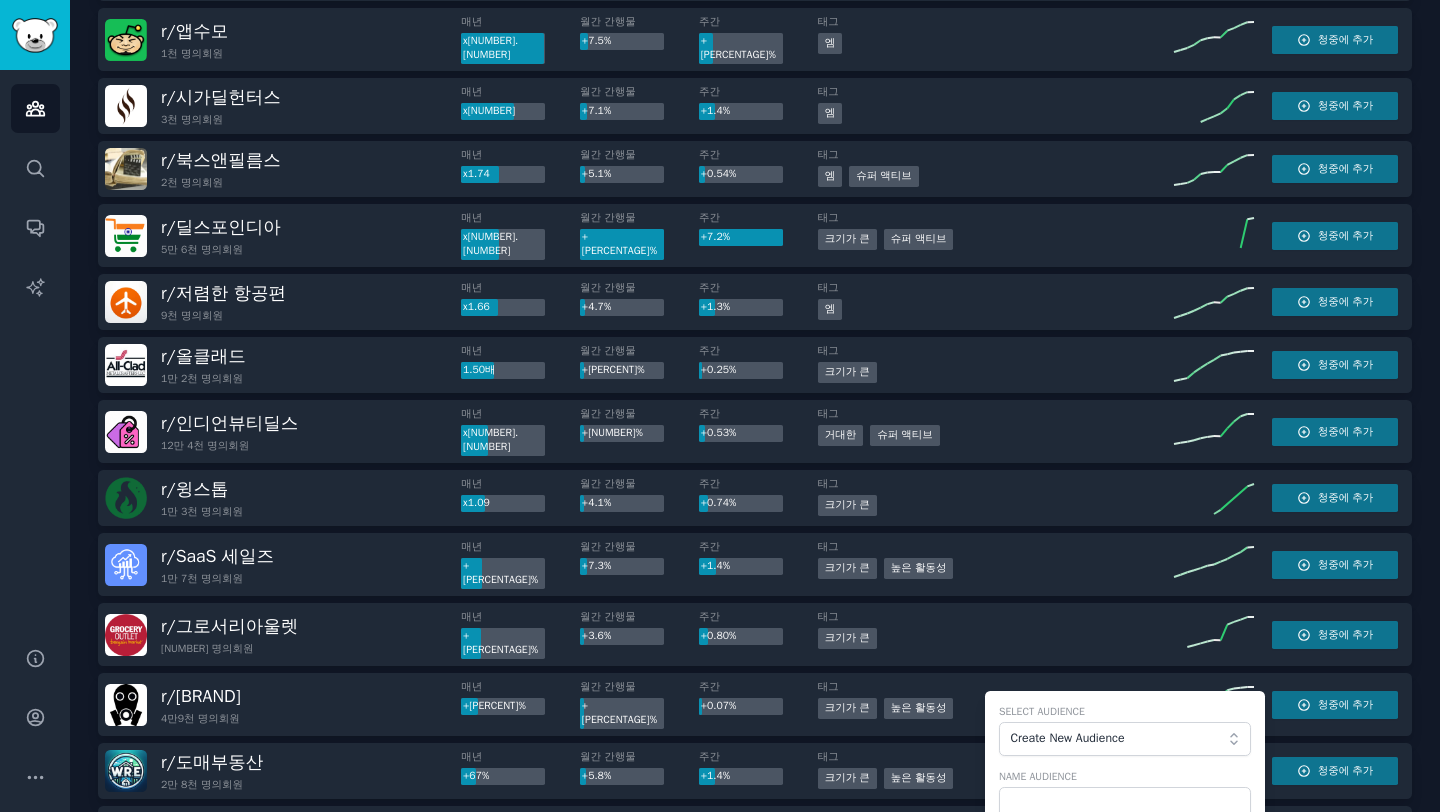 click on "Select Audience" at bounding box center (1125, 712) 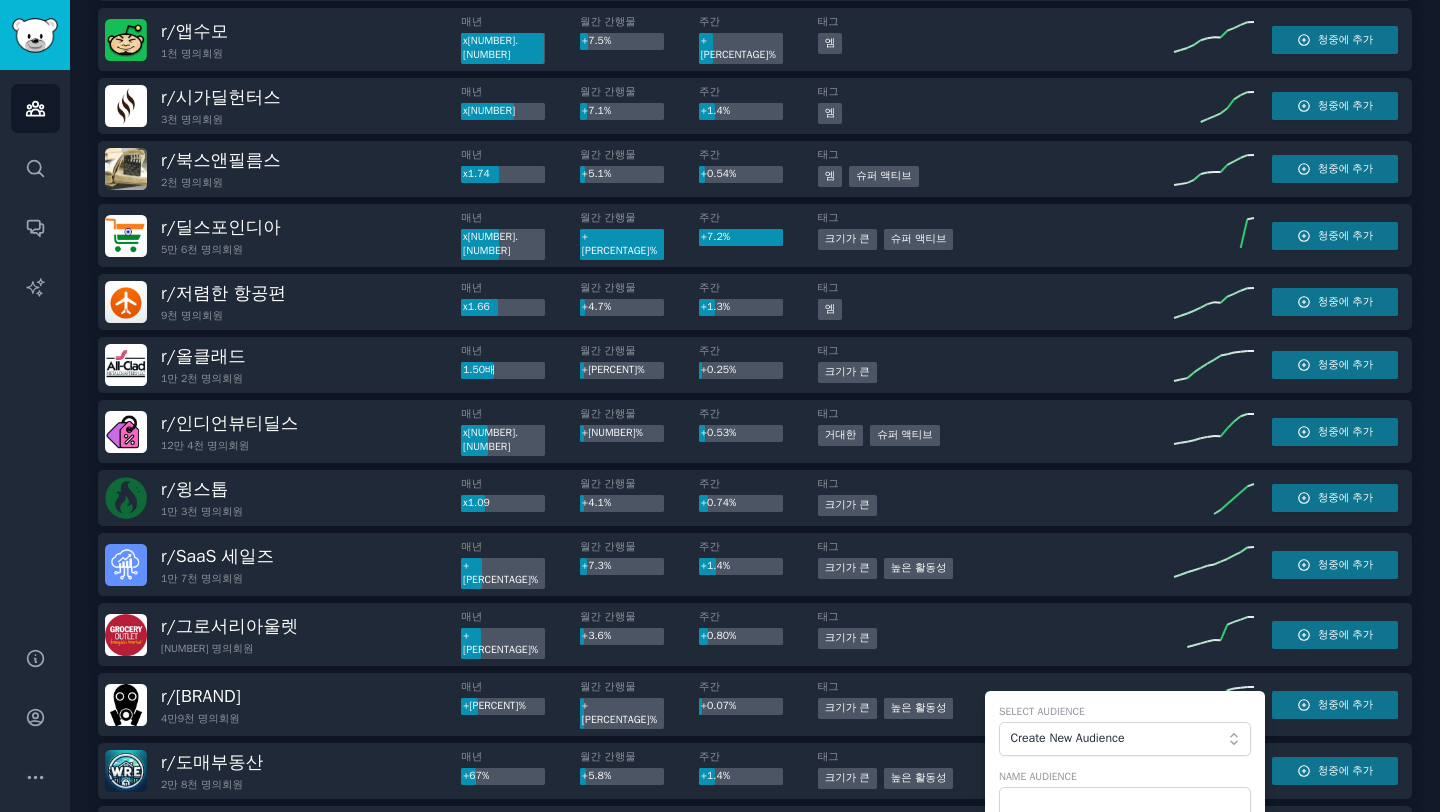 click on "Select Audience" at bounding box center [1125, 712] 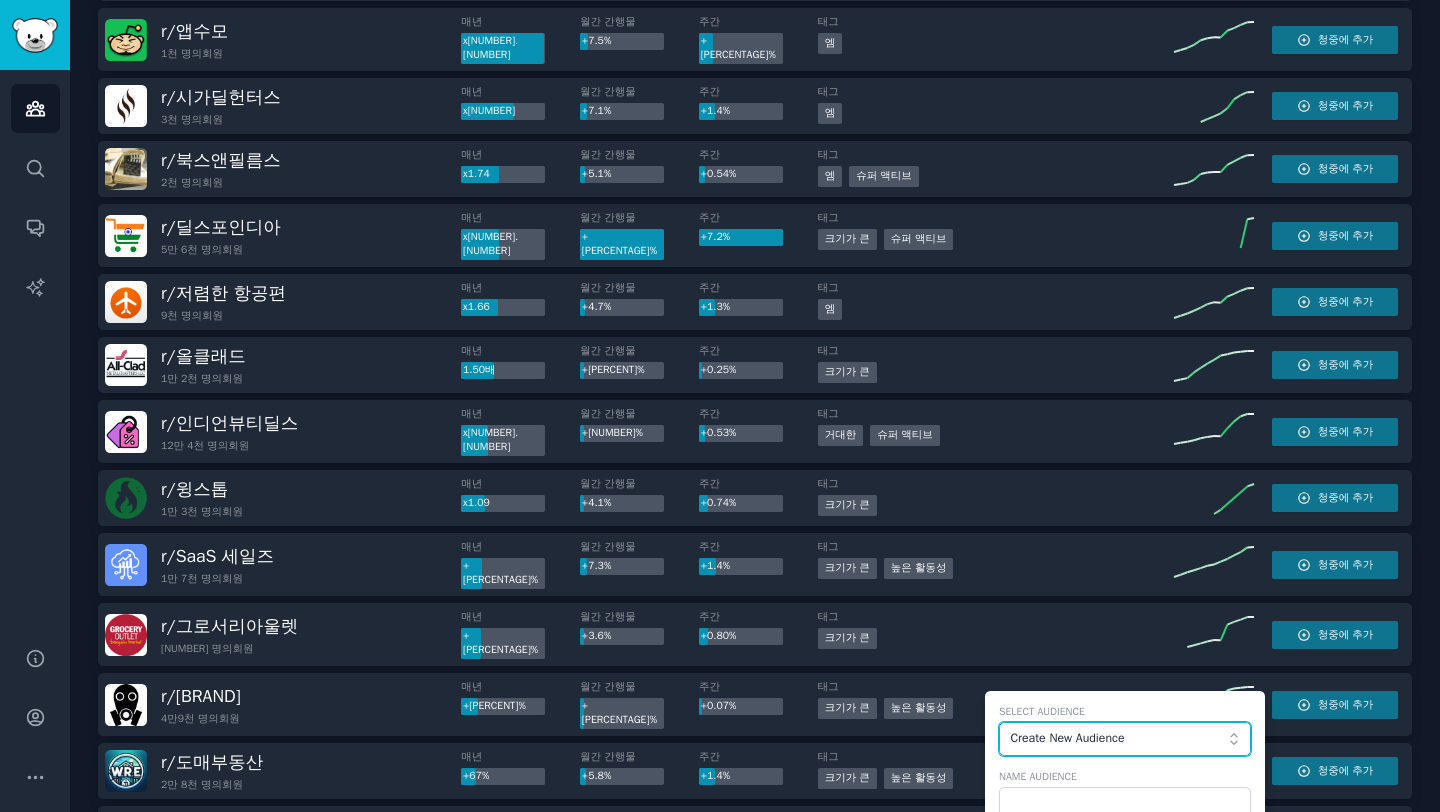click on "Create New Audience" at bounding box center (1119, 739) 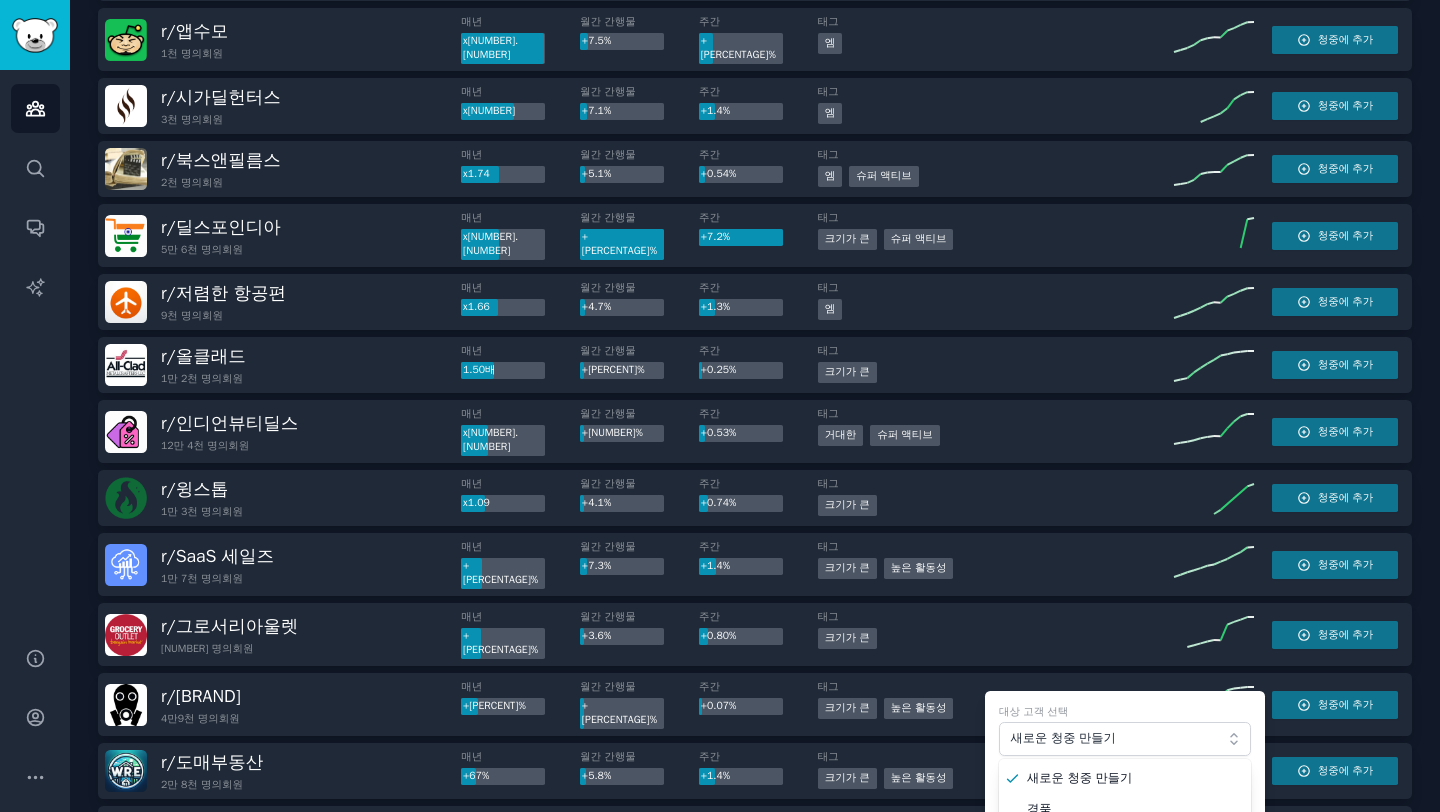 click on "여행하다" at bounding box center (1125, 842) 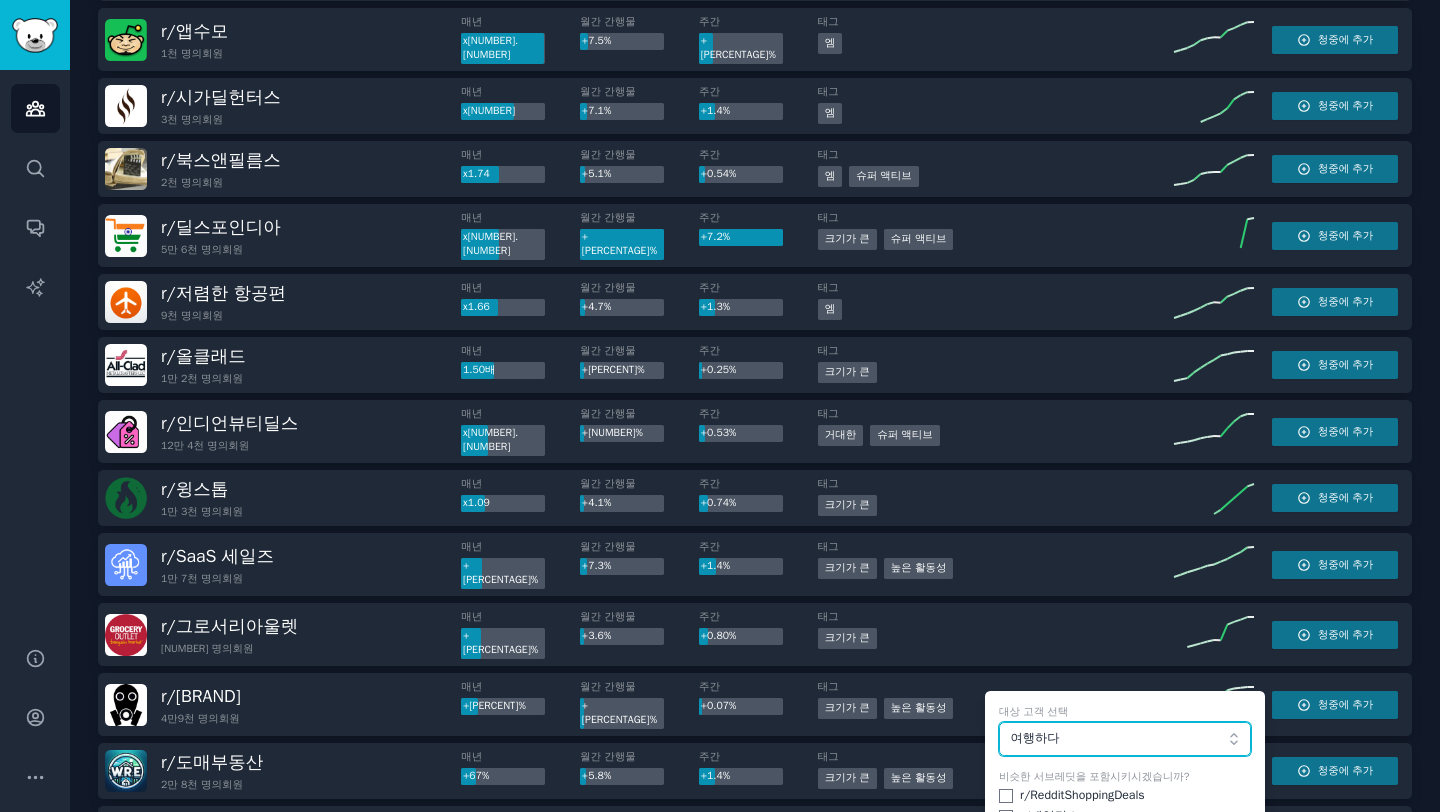click on "여행하다" at bounding box center [1125, 739] 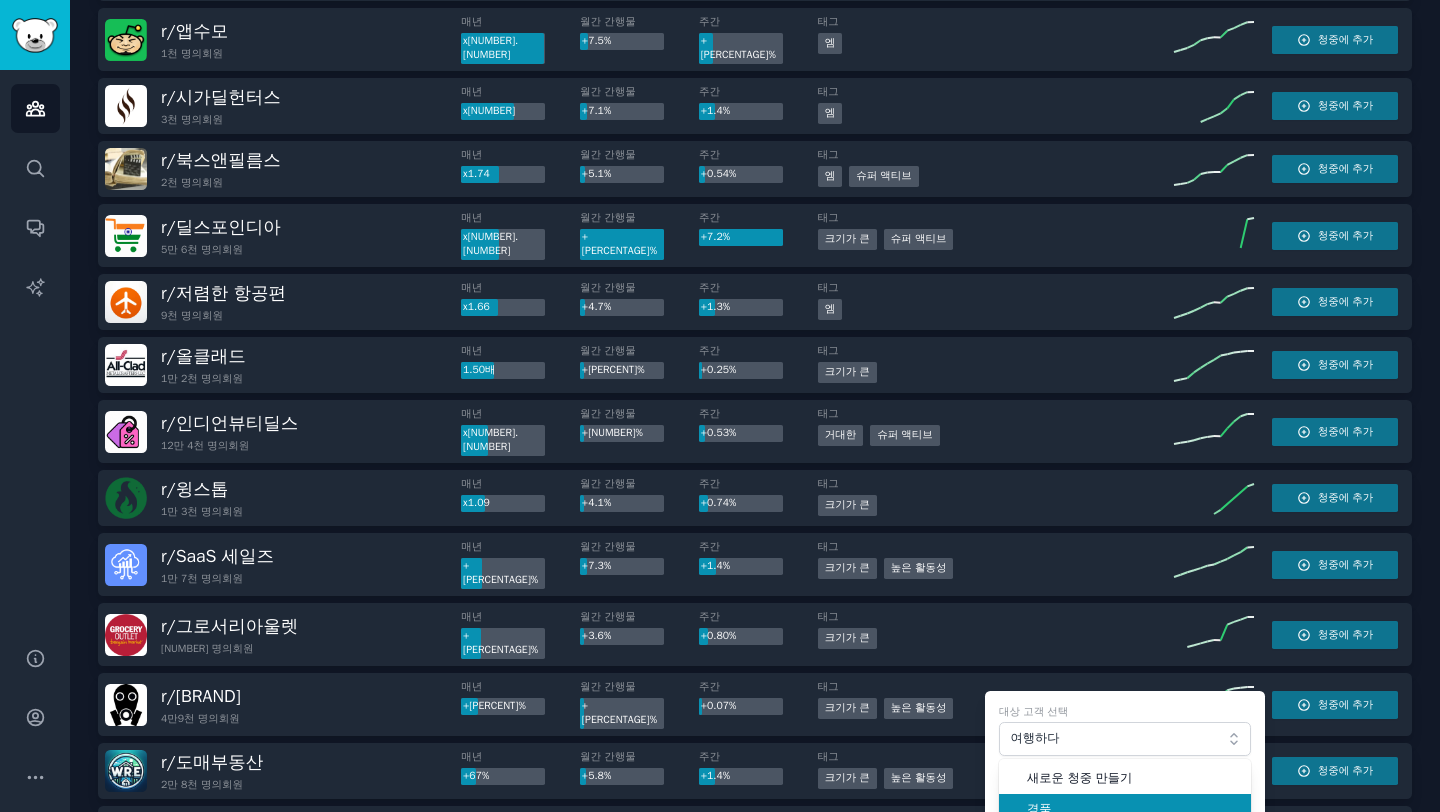 click on "경품" at bounding box center (1132, 810) 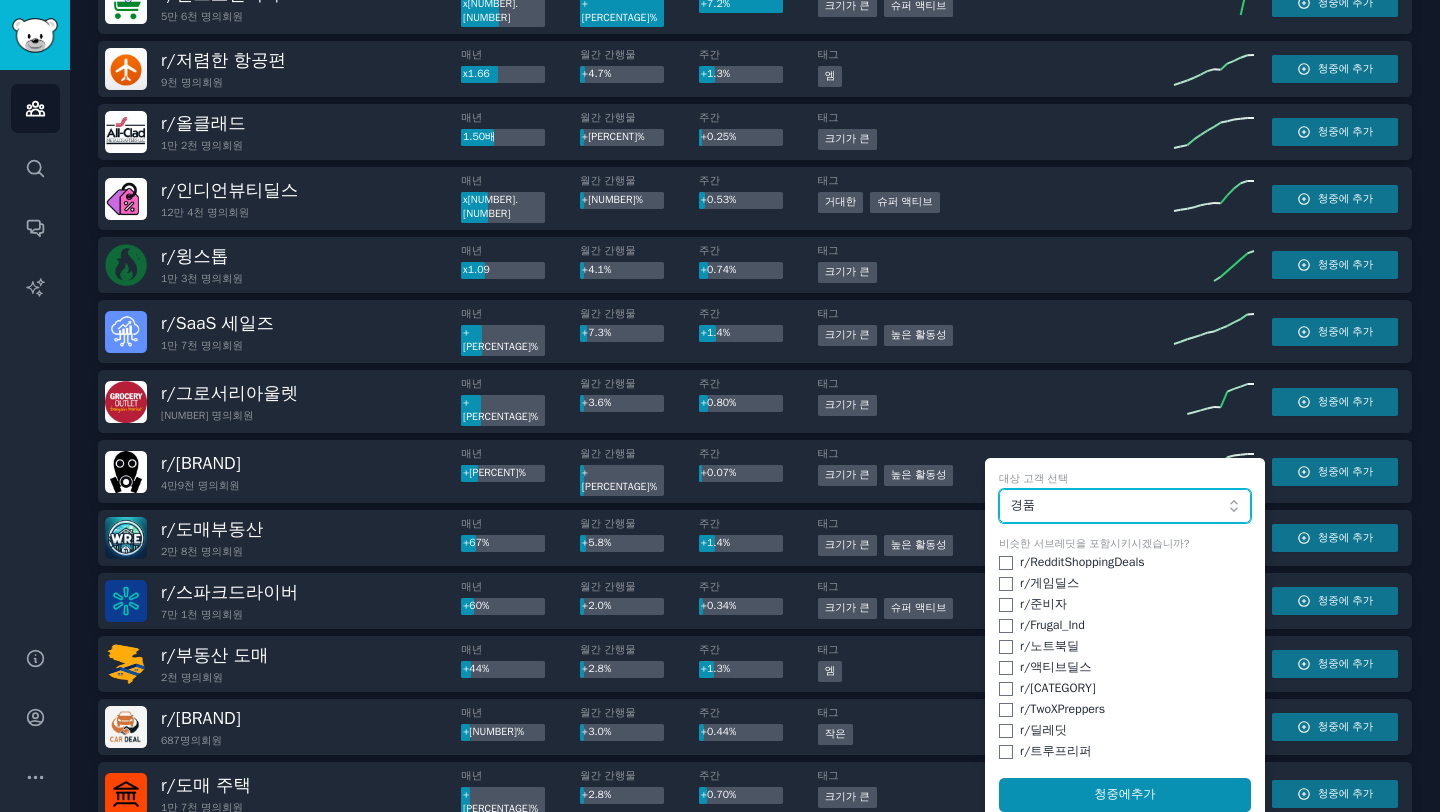 scroll, scrollTop: 557, scrollLeft: 0, axis: vertical 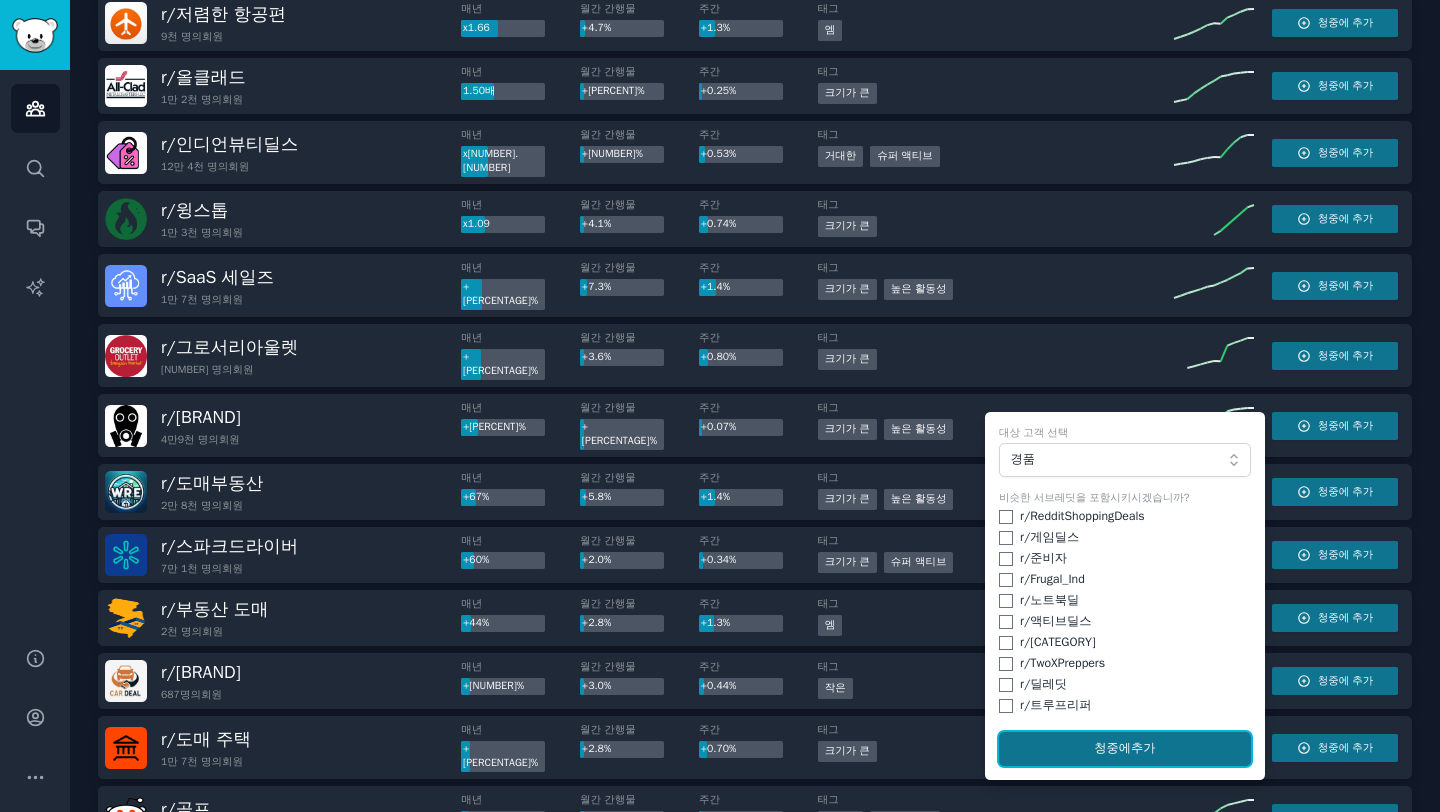 click on "청중에  추가" 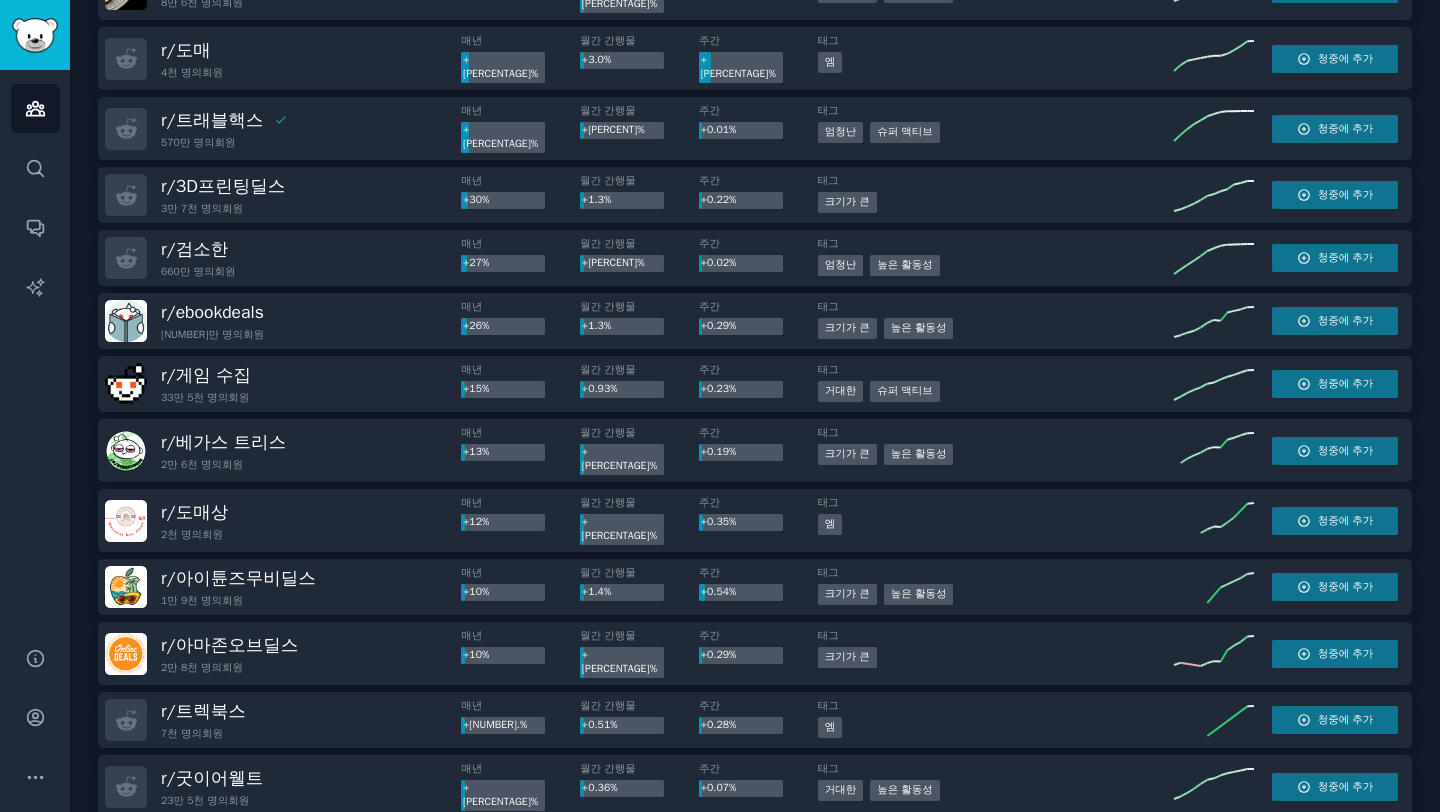 scroll, scrollTop: 1476, scrollLeft: 0, axis: vertical 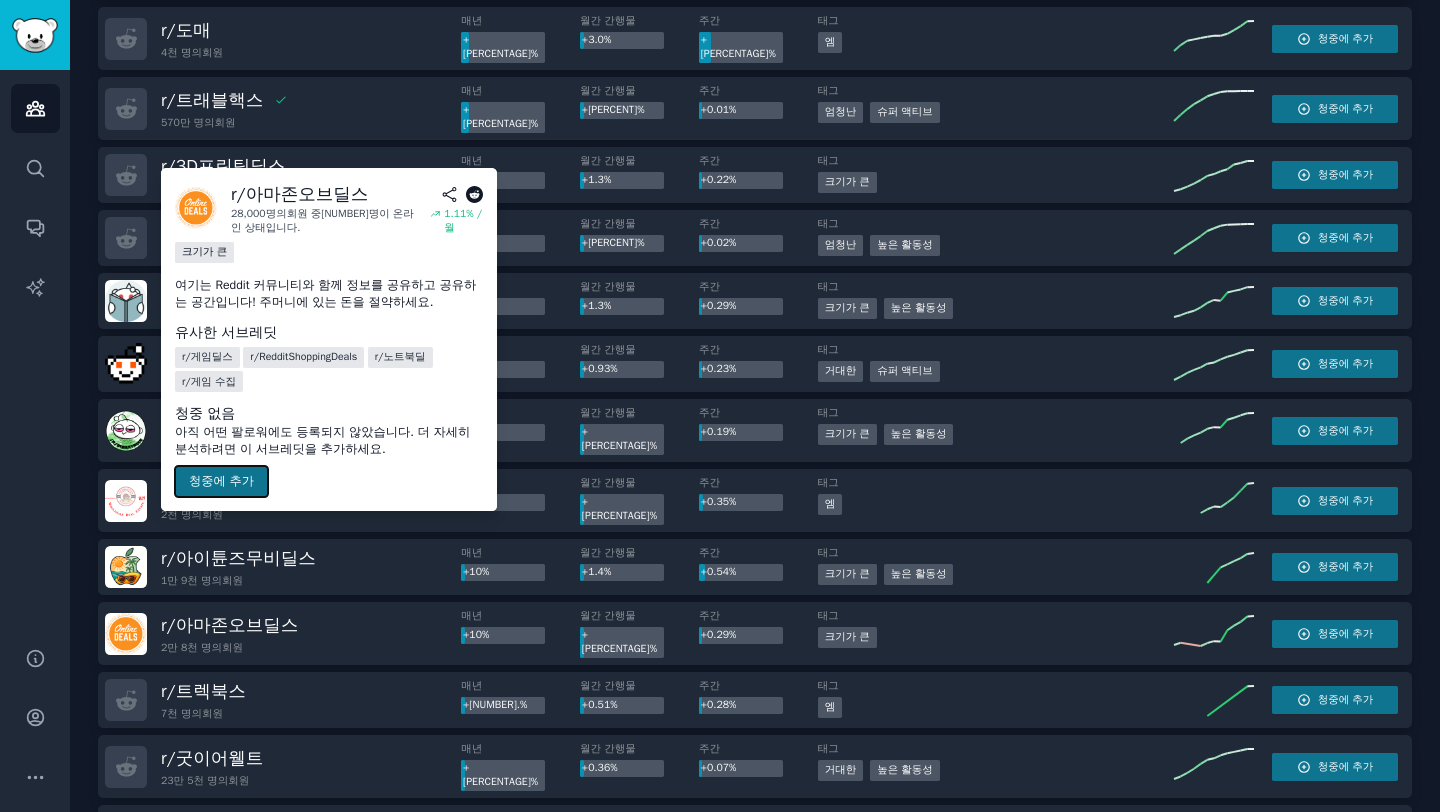 click on "청중에 추가" at bounding box center (221, 481) 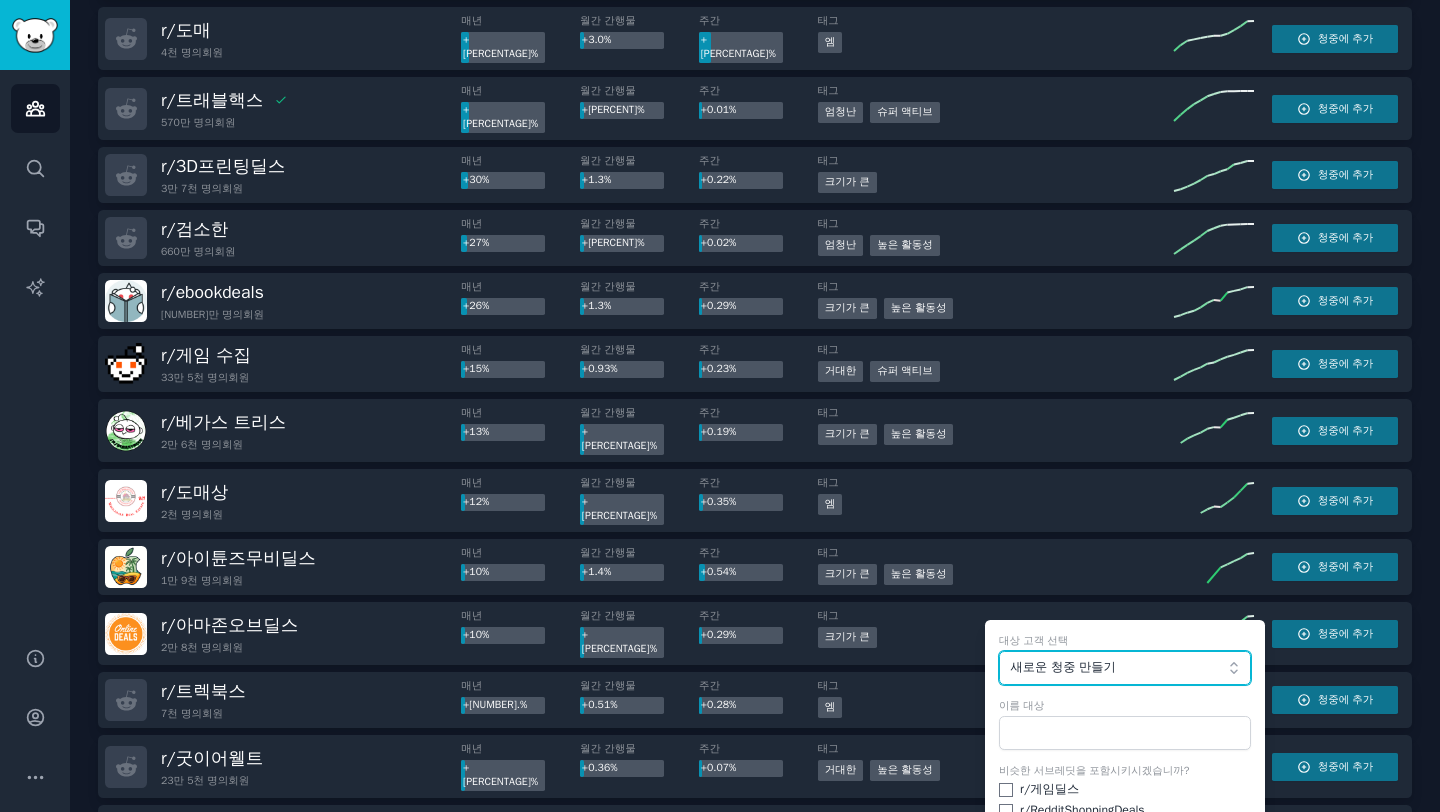 click on "새로운 청중 만들기" at bounding box center (1125, 668) 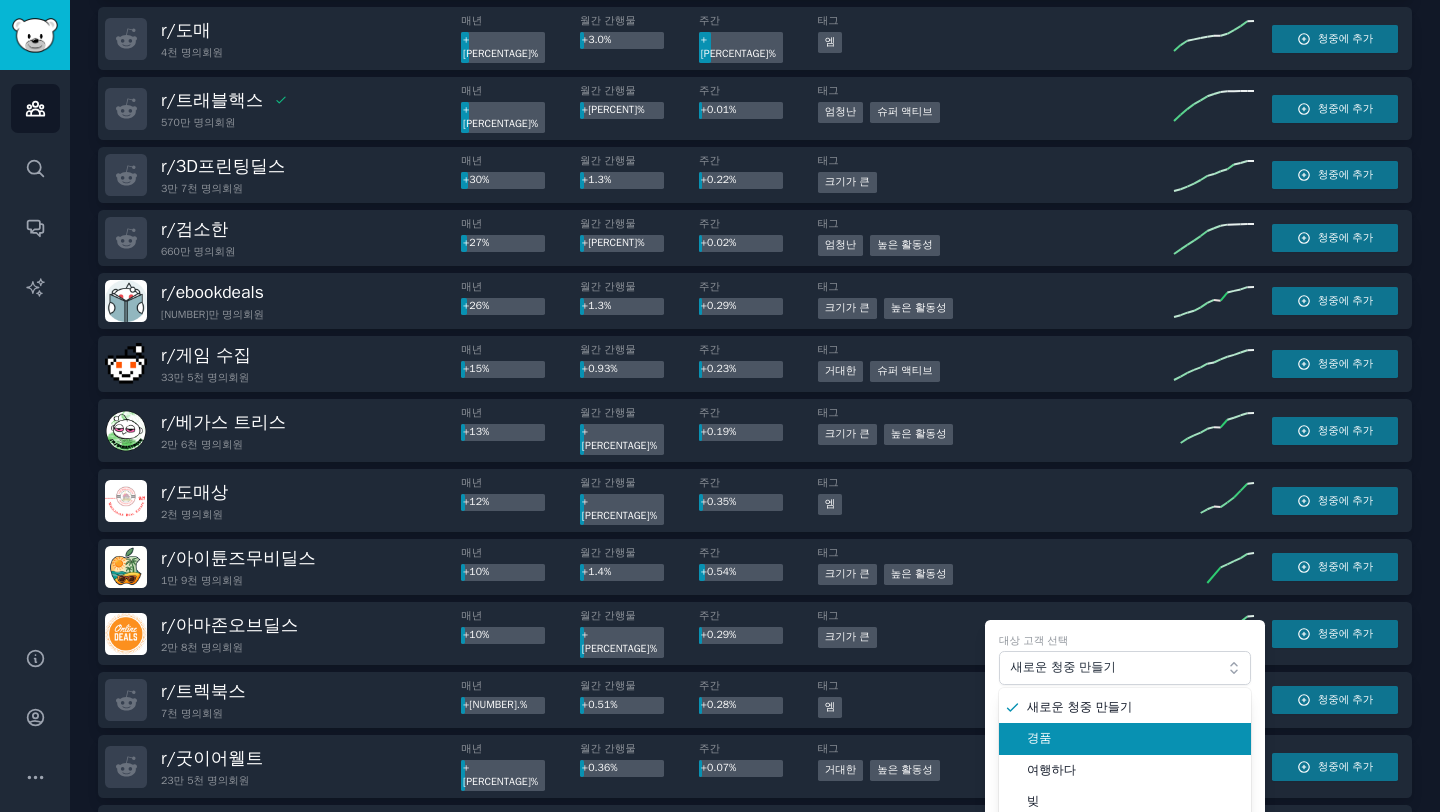 click on "경품" at bounding box center (1132, 739) 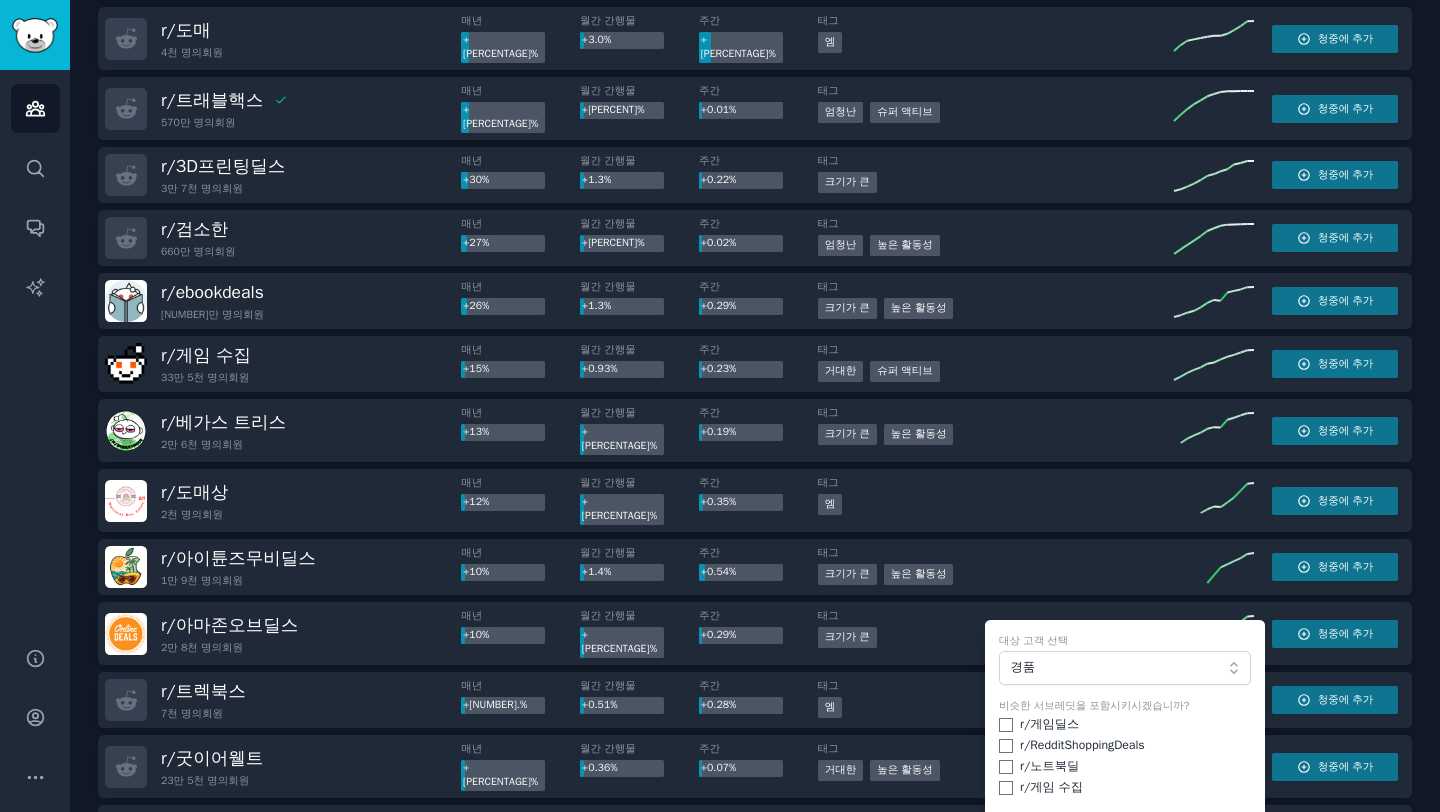 click on "청중에" at bounding box center (1112, 830) 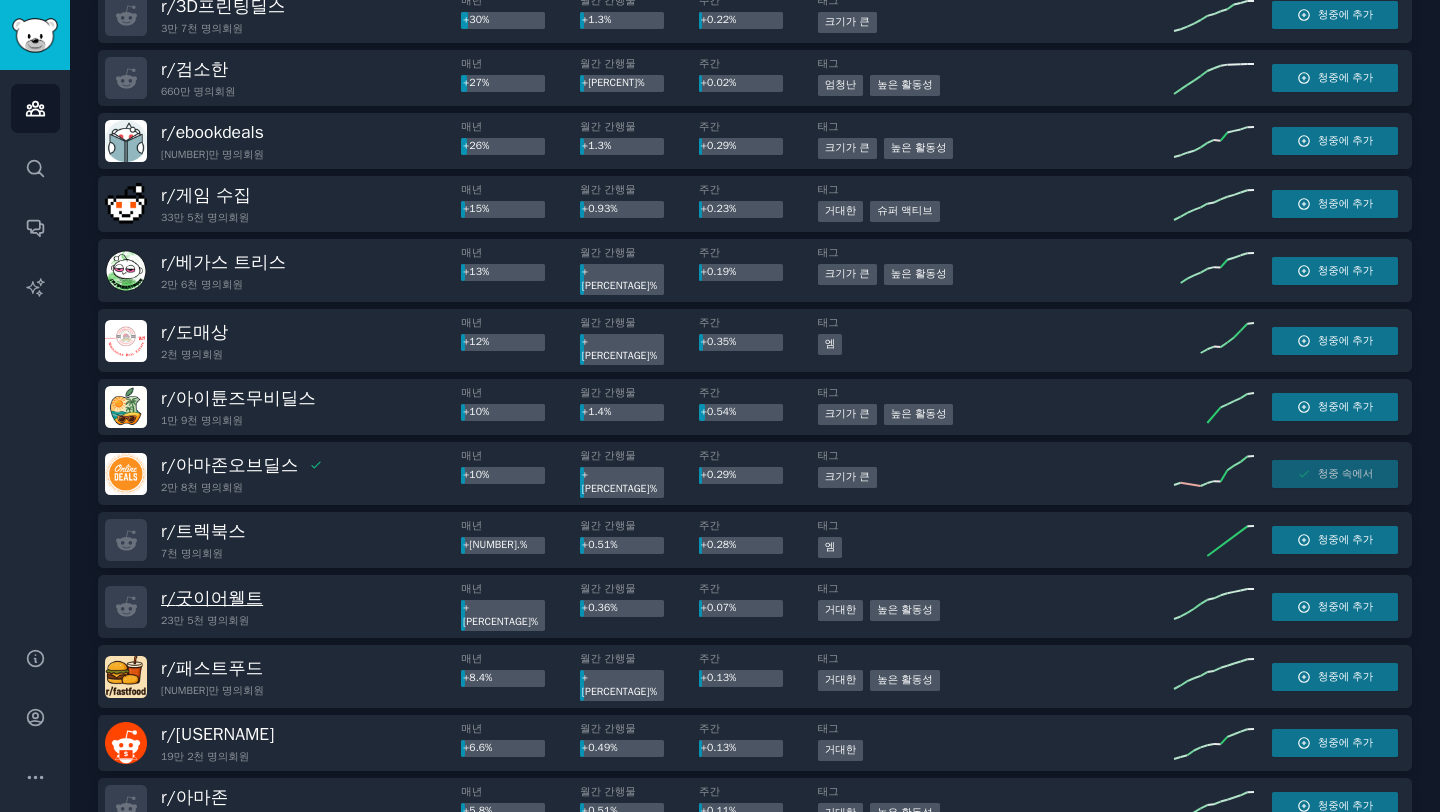 scroll, scrollTop: 1642, scrollLeft: 0, axis: vertical 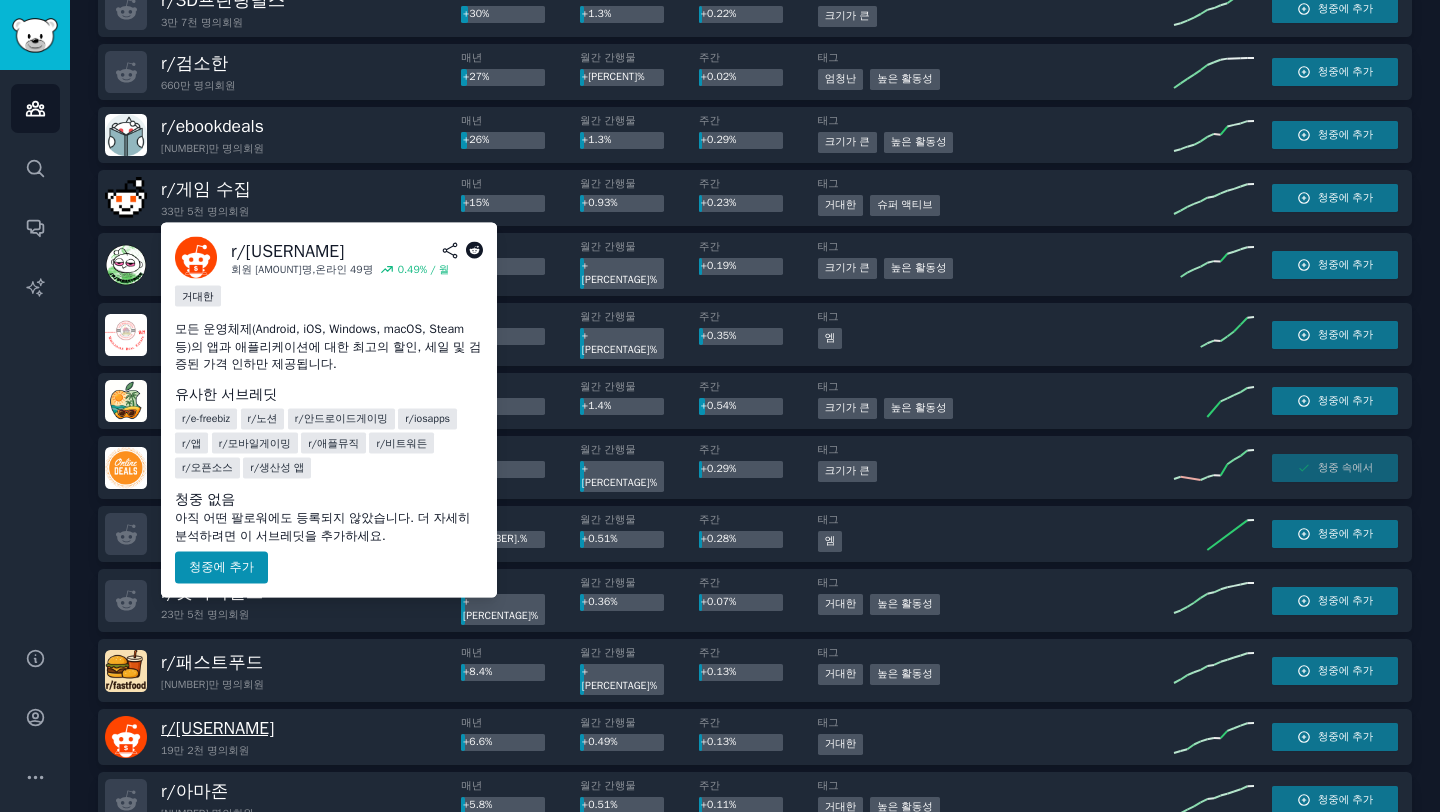 click on "[USERNAME]" at bounding box center (225, 728) 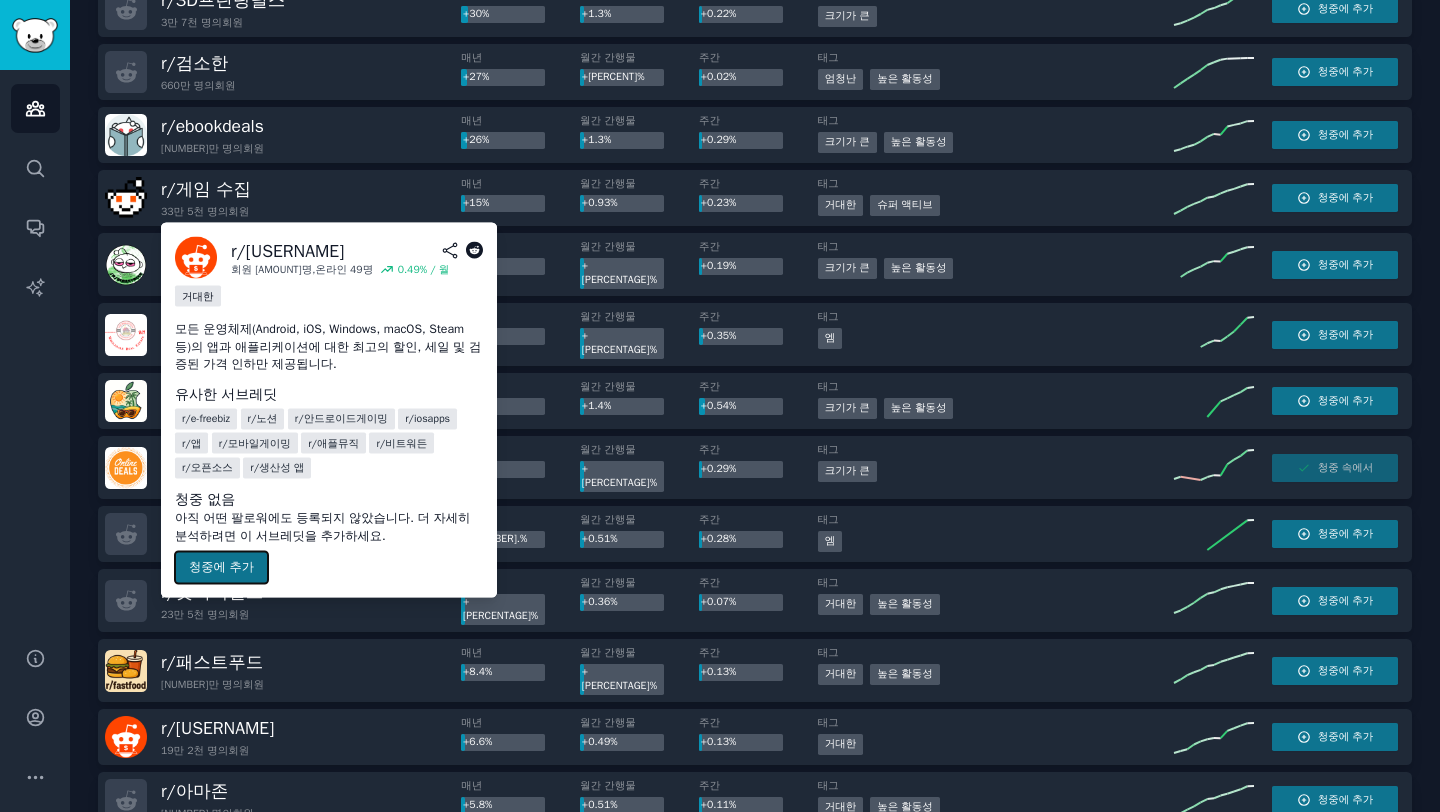 click on "청중에 추가" at bounding box center [221, 567] 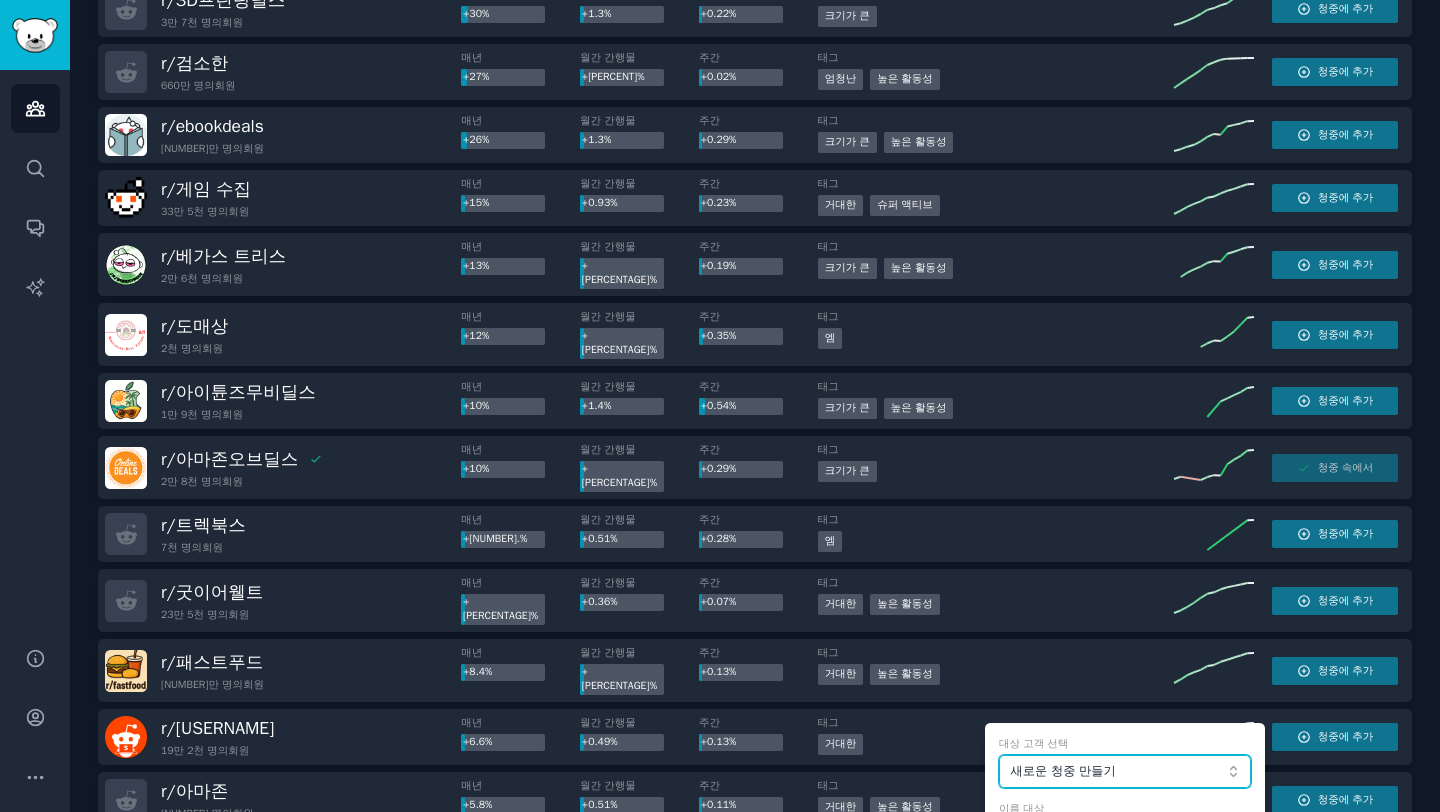 click on "새로운 청중 만들기" at bounding box center (1119, 772) 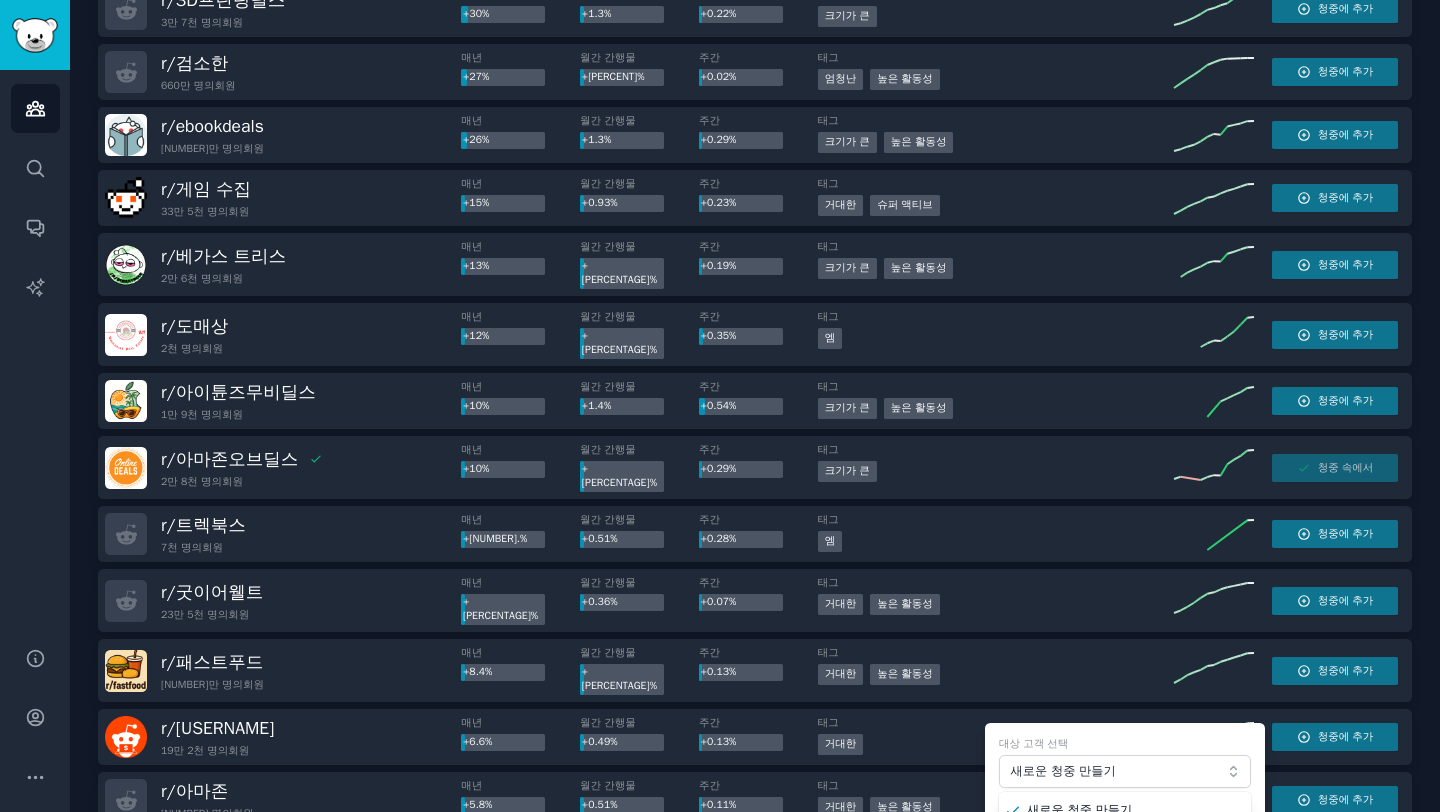 click on "경품" at bounding box center (1039, 842) 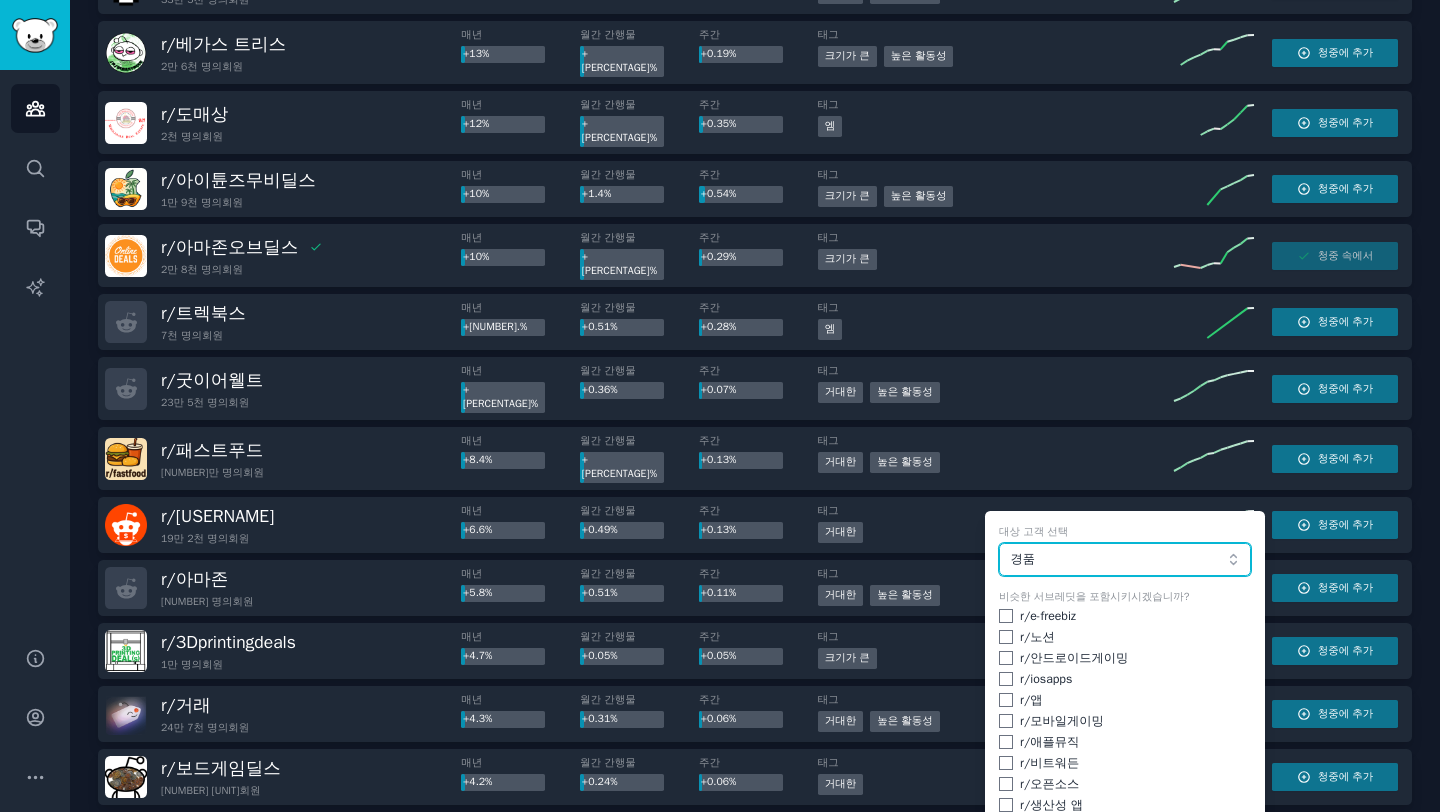 scroll, scrollTop: 1870, scrollLeft: 0, axis: vertical 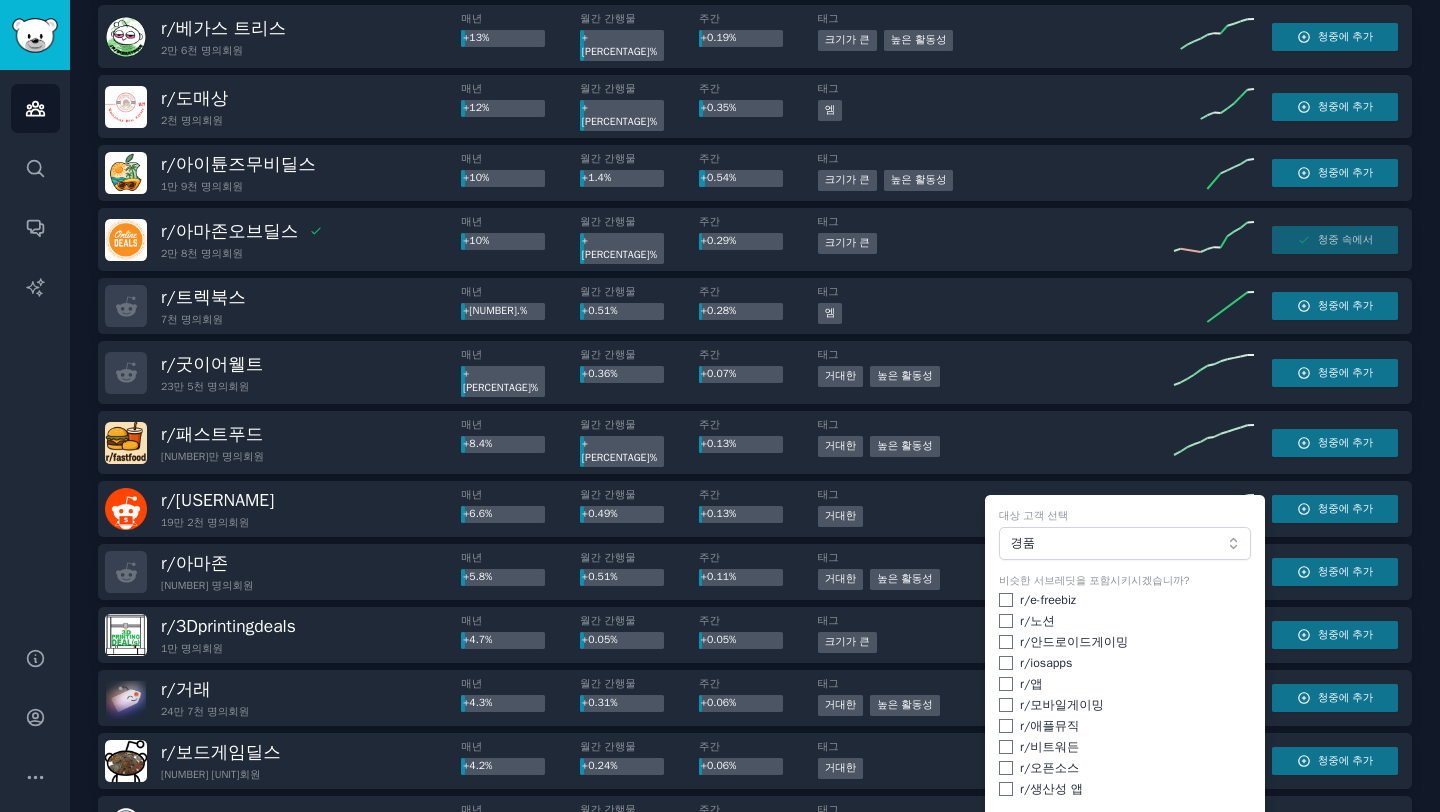 click on "청중에  추가" 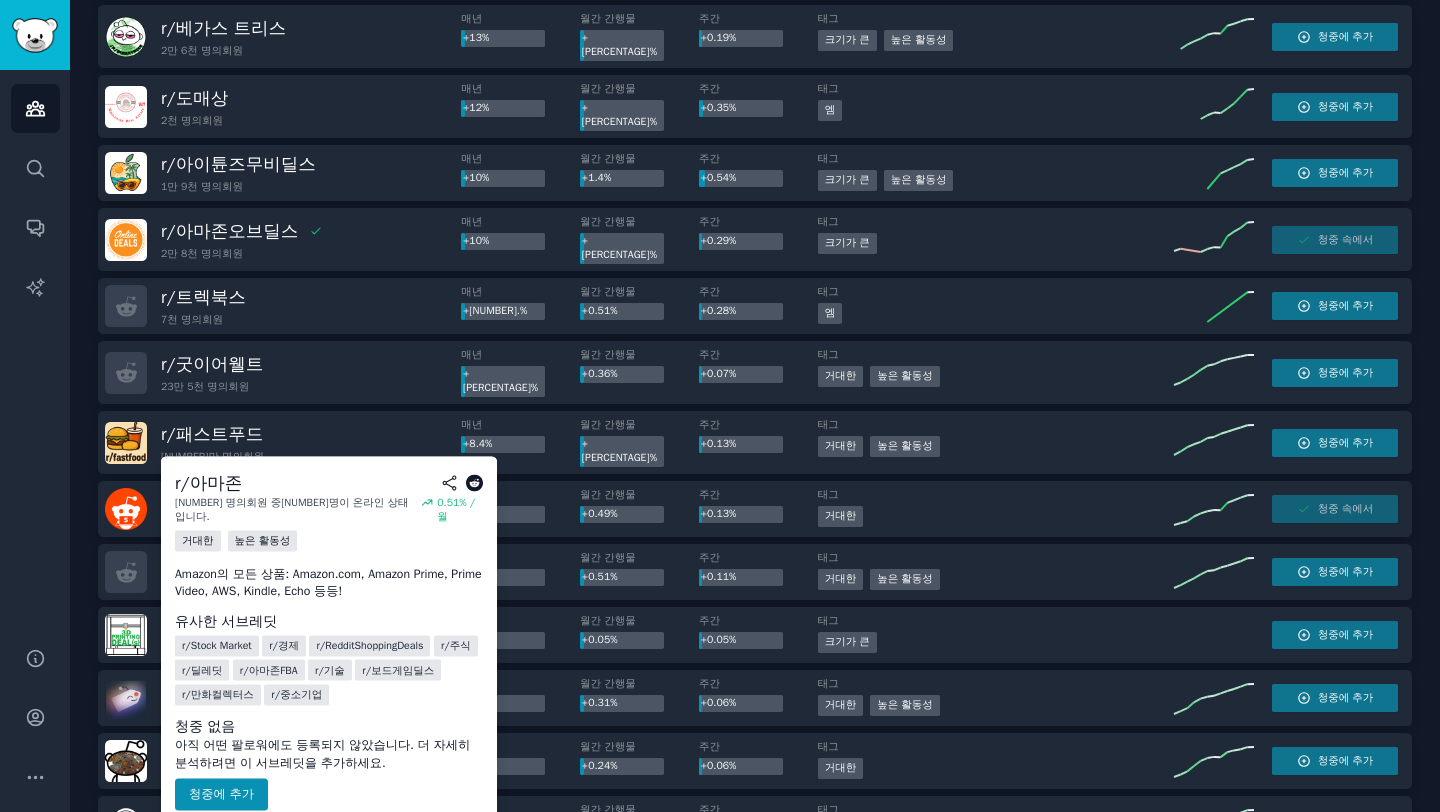 click on "아마존" at bounding box center (202, 563) 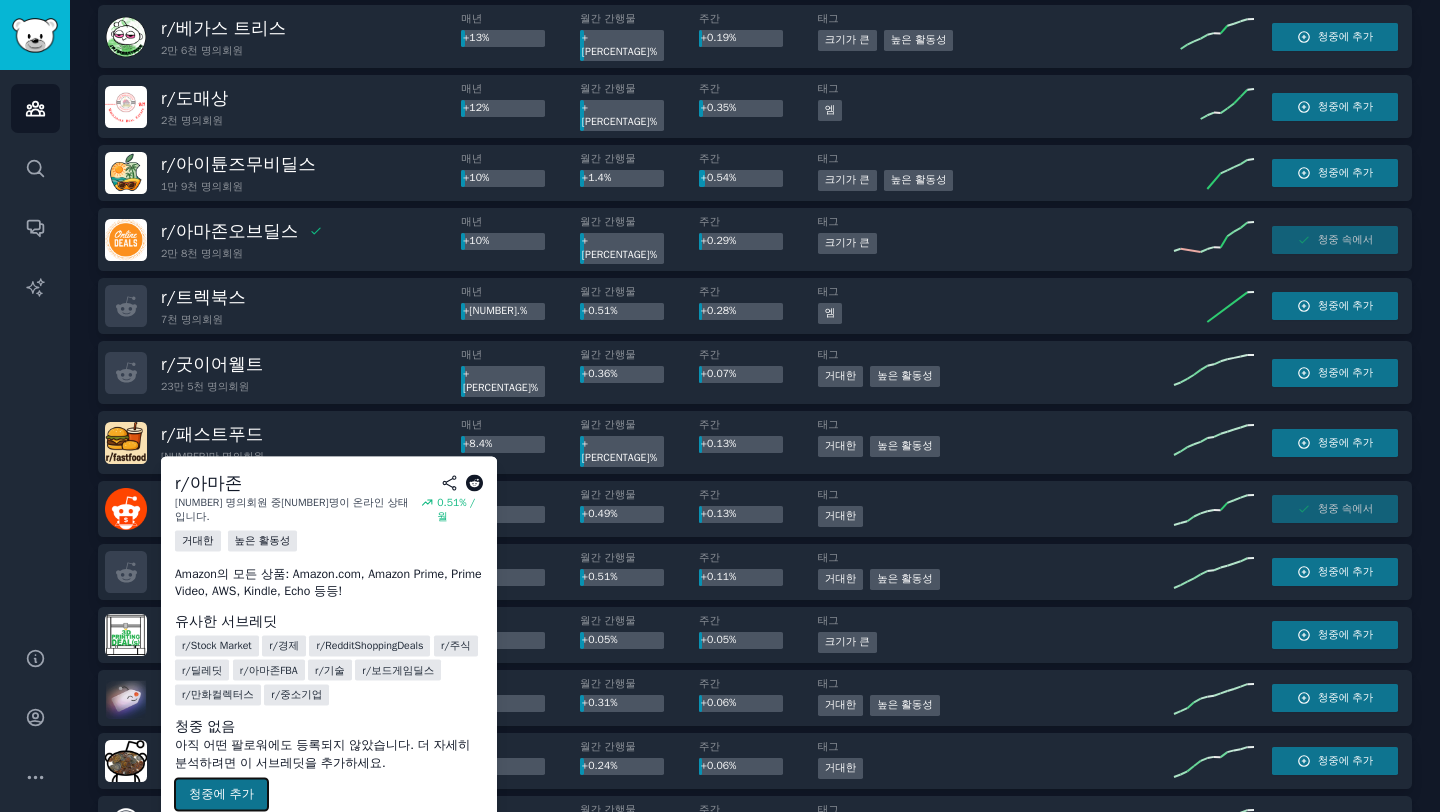 click on "청중에 추가" at bounding box center (221, 794) 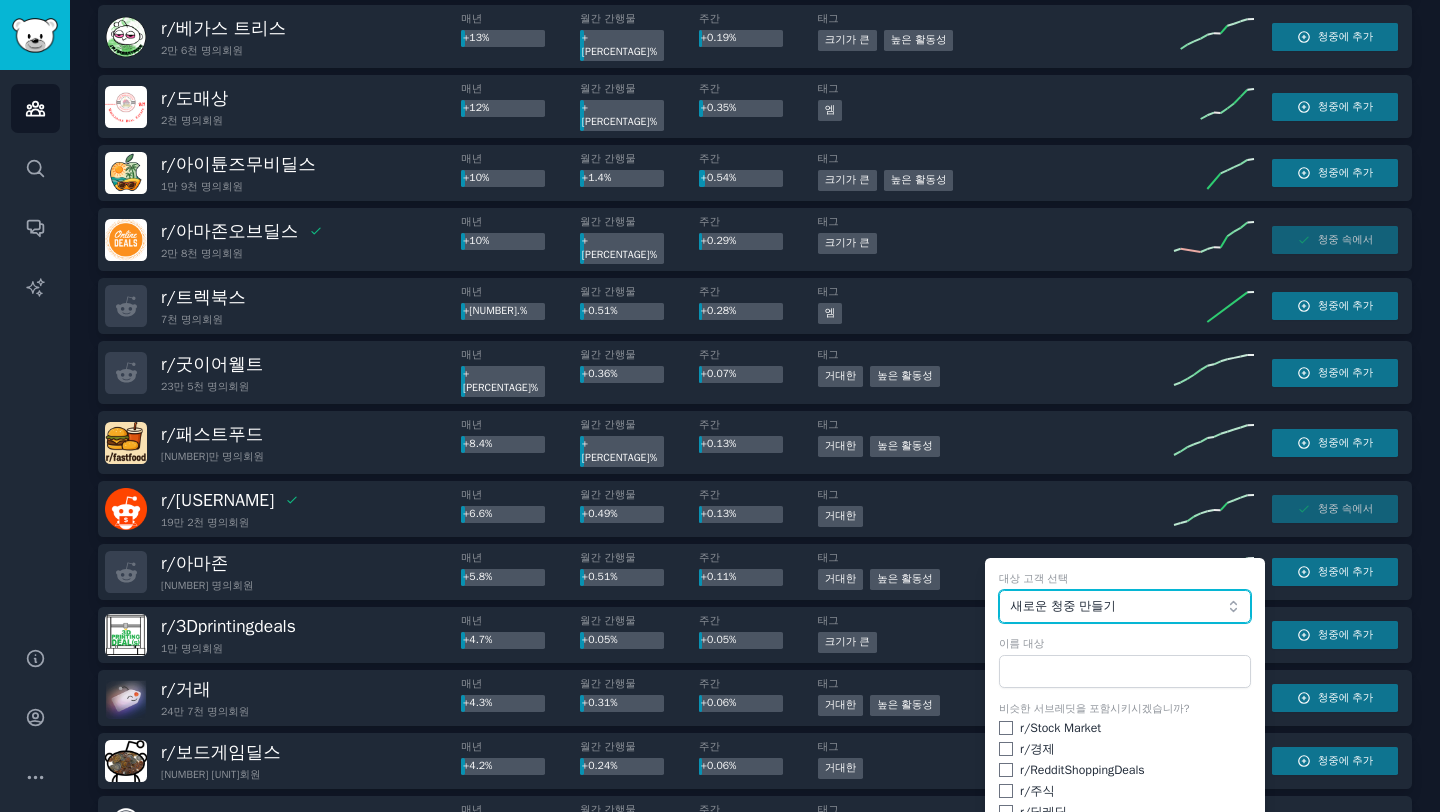 click on "새로운 청중 만들기" at bounding box center [1062, 606] 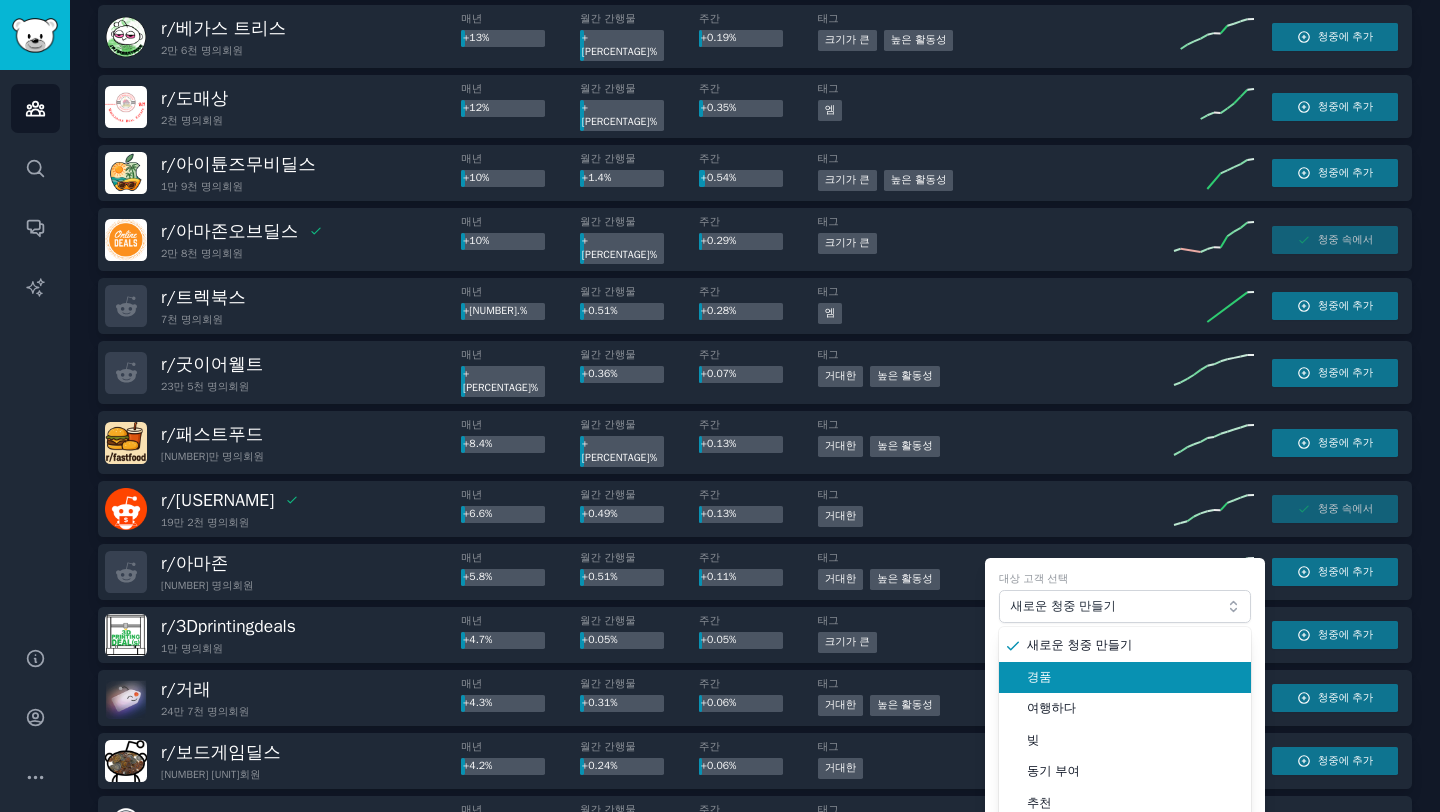 click on "경품" at bounding box center [1039, 677] 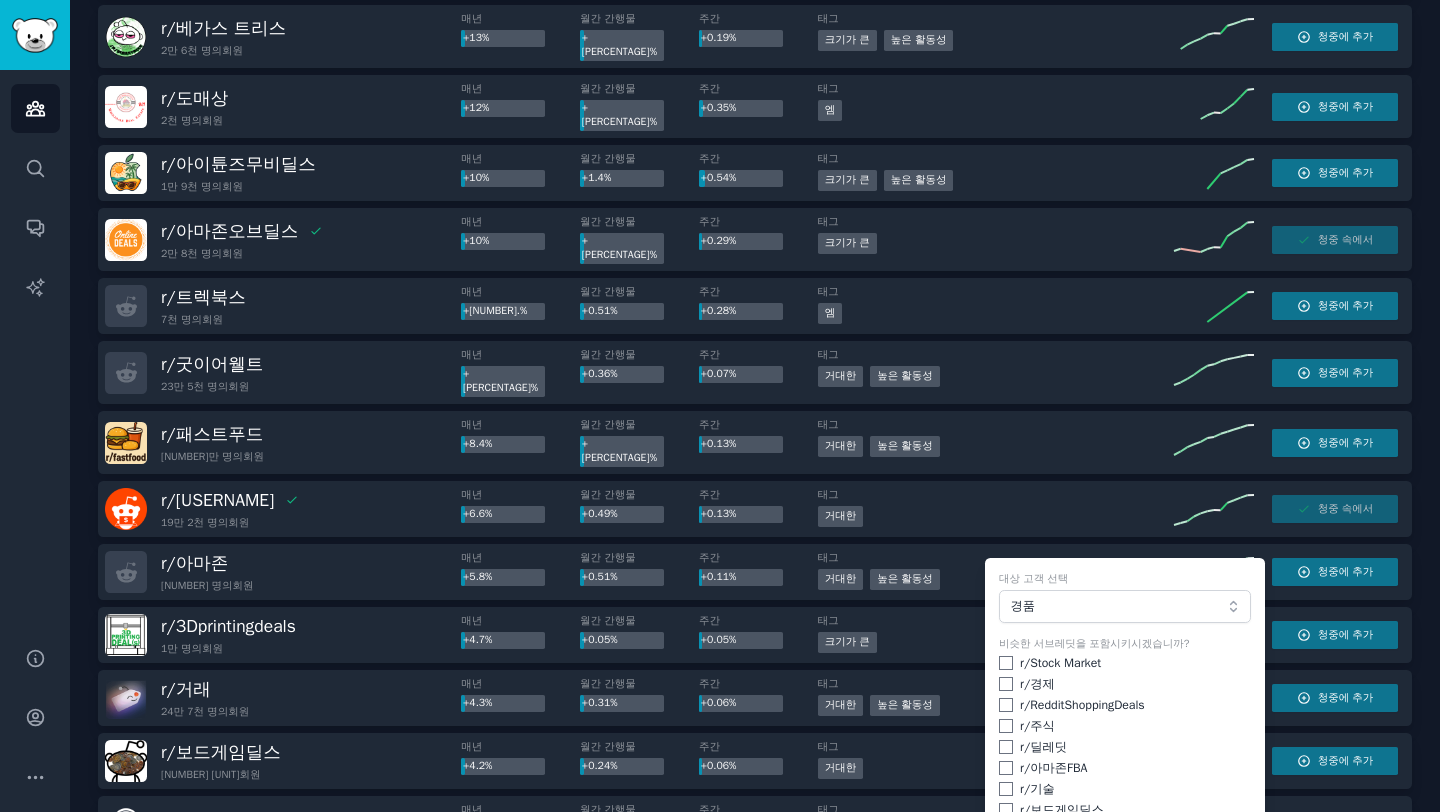 click on "청중에" at bounding box center [1112, 895] 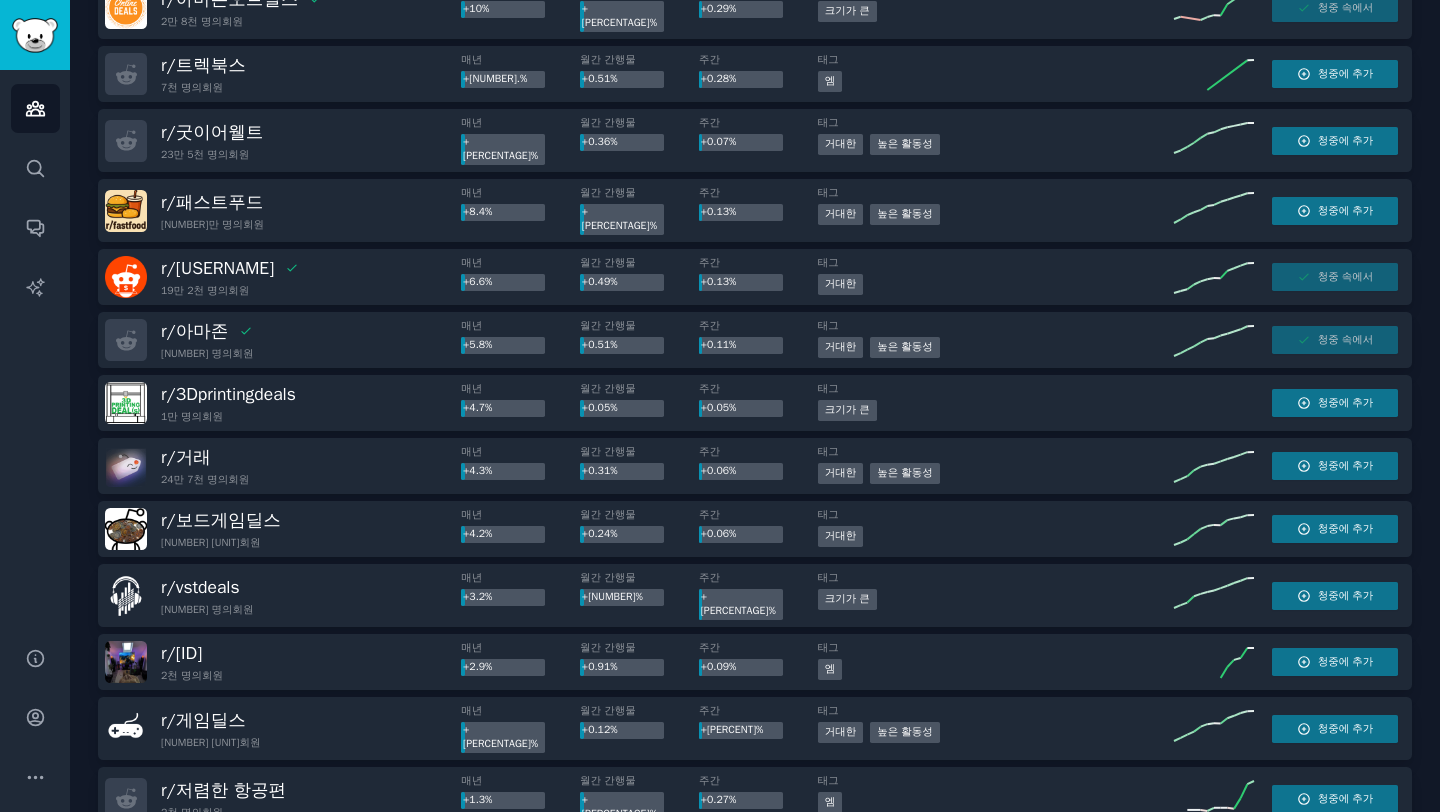 scroll, scrollTop: 2246, scrollLeft: 0, axis: vertical 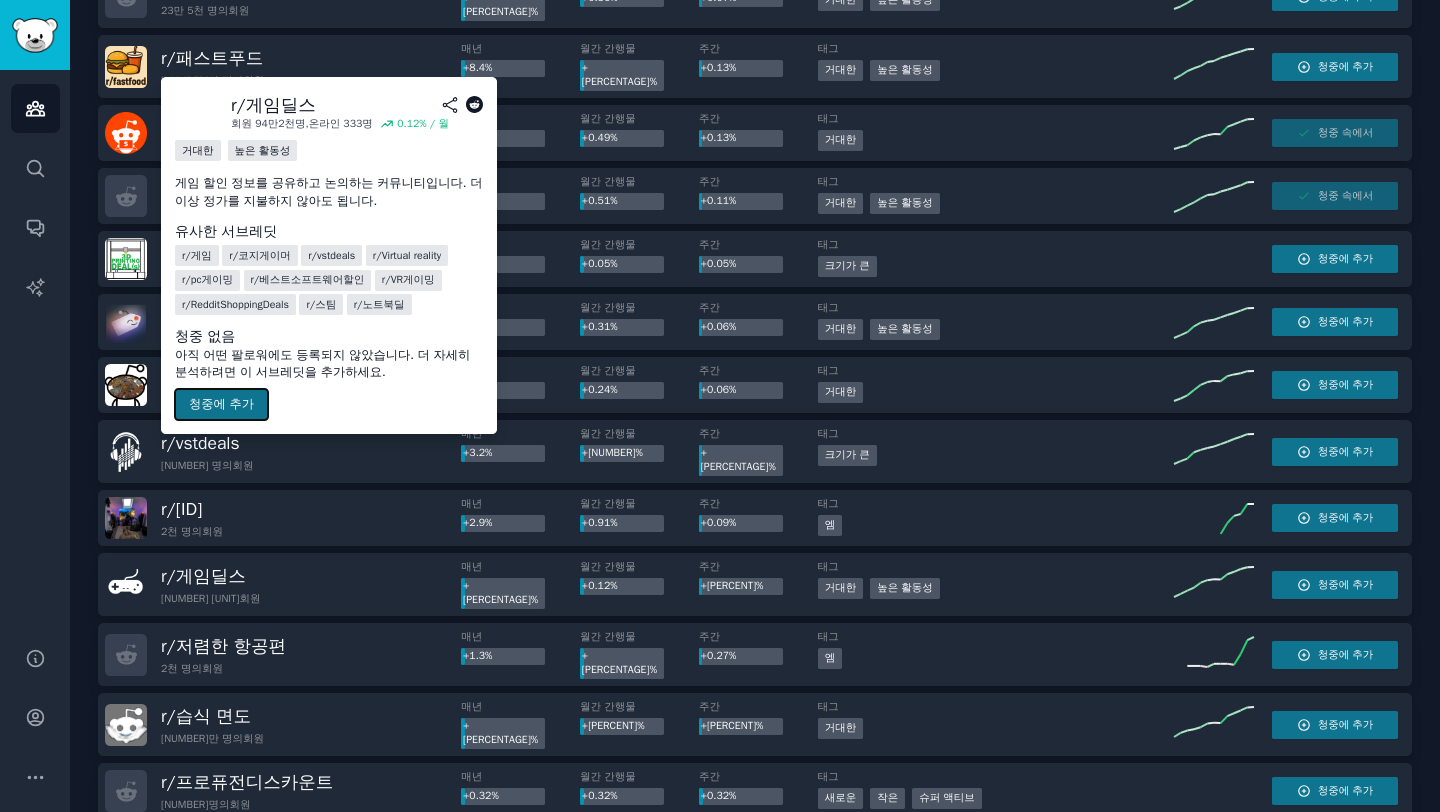 click on "청중에 추가" at bounding box center (221, 405) 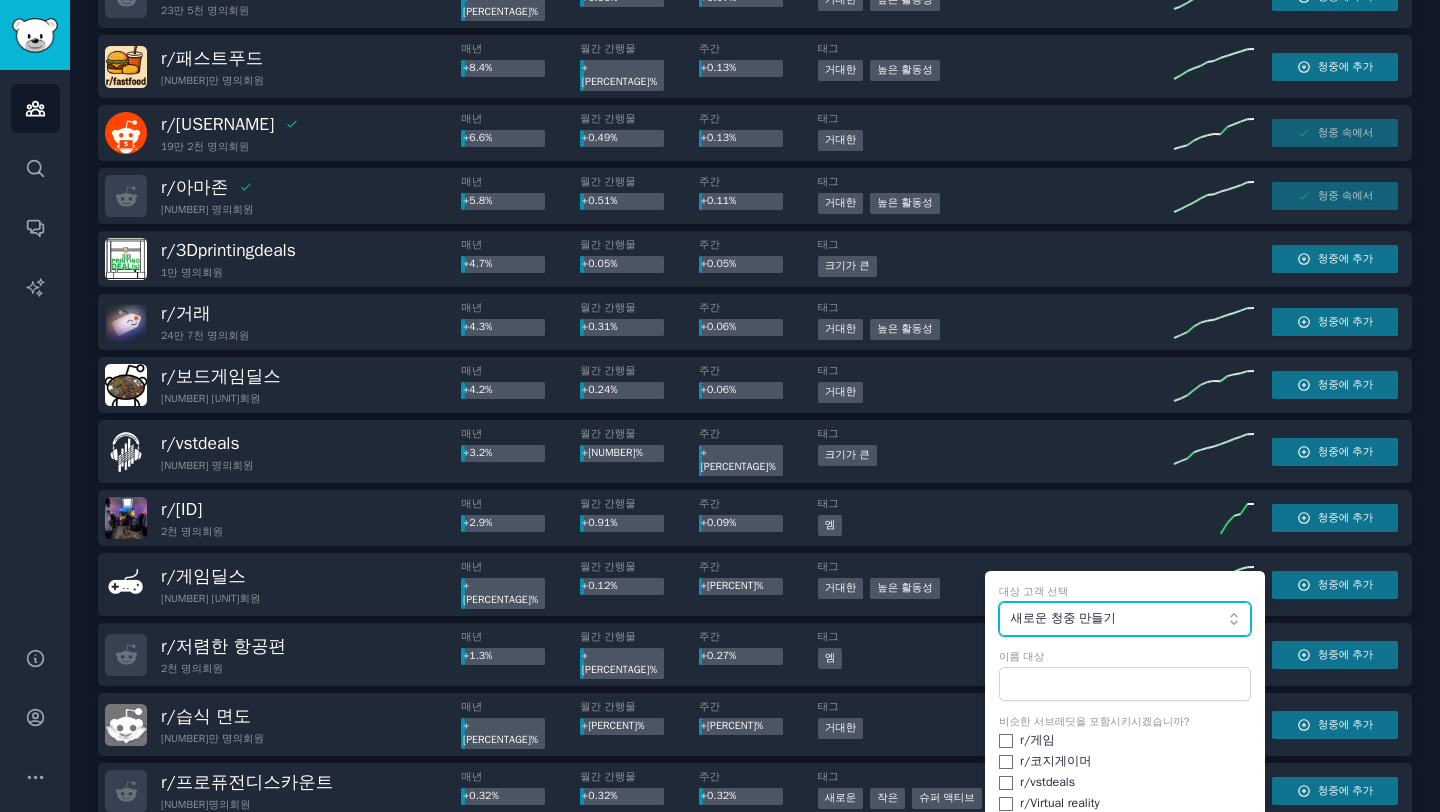 click on "새로운 청중 만들기" at bounding box center (1062, 618) 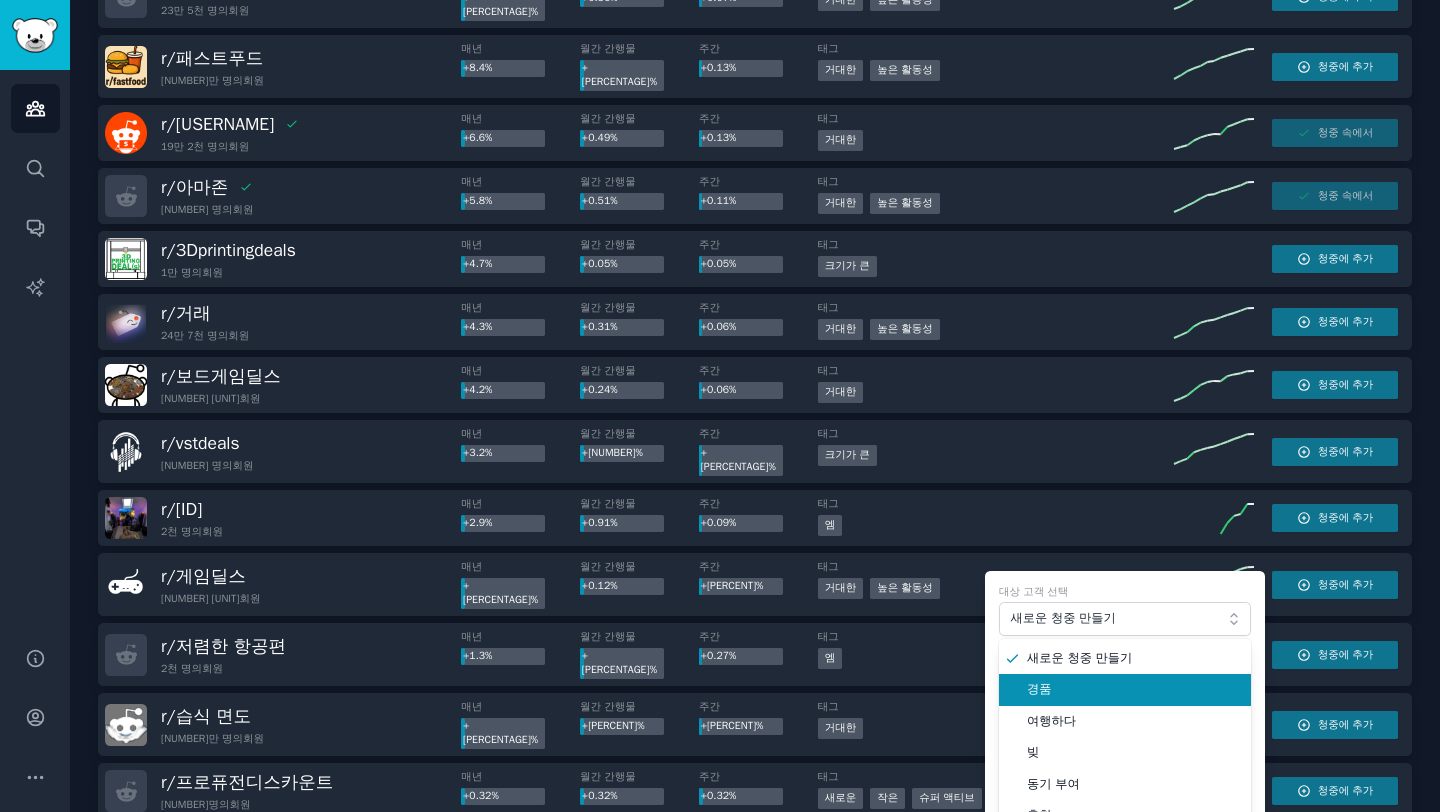 click on "경품" at bounding box center (1132, 690) 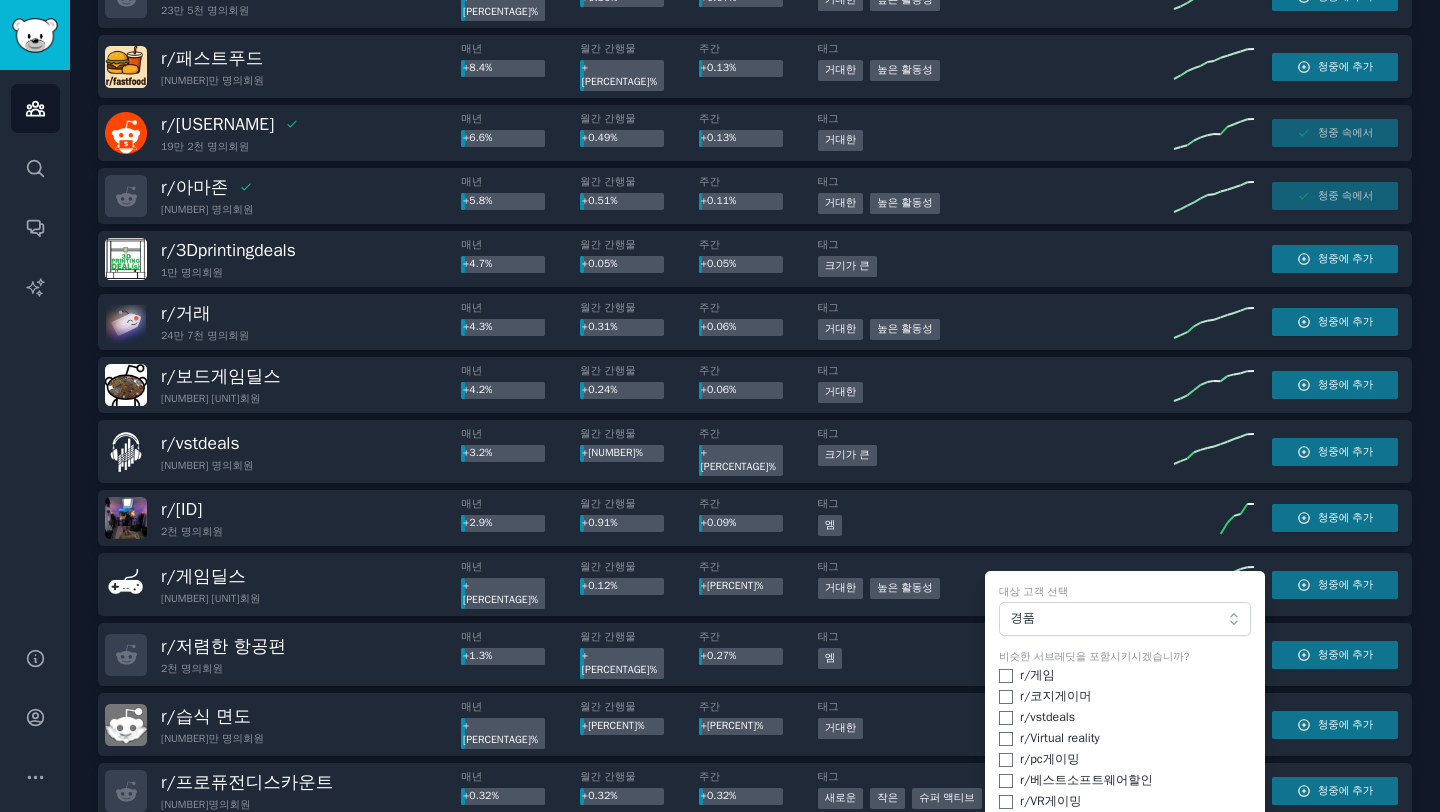 click on "청중에" at bounding box center [1112, 907] 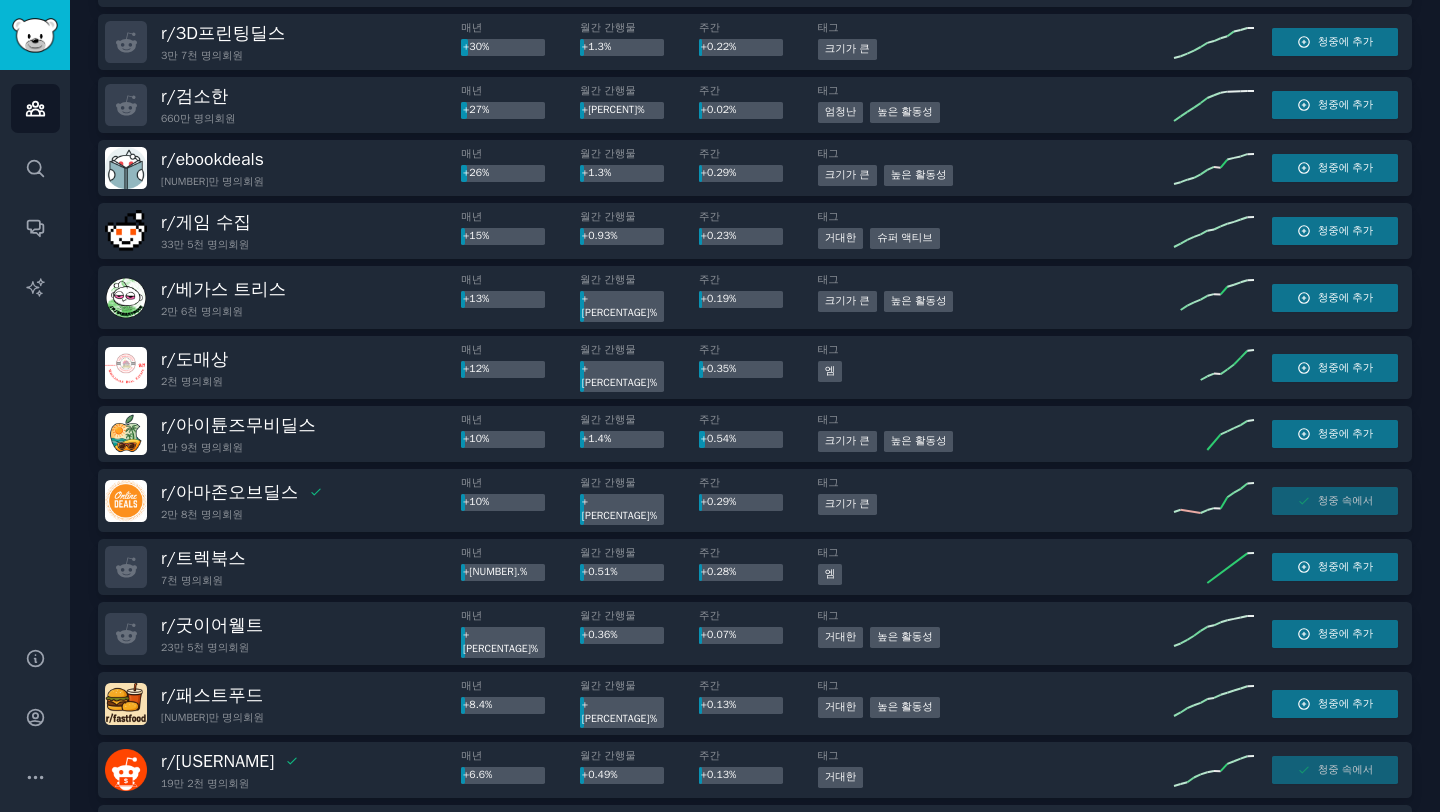 scroll, scrollTop: 1450, scrollLeft: 0, axis: vertical 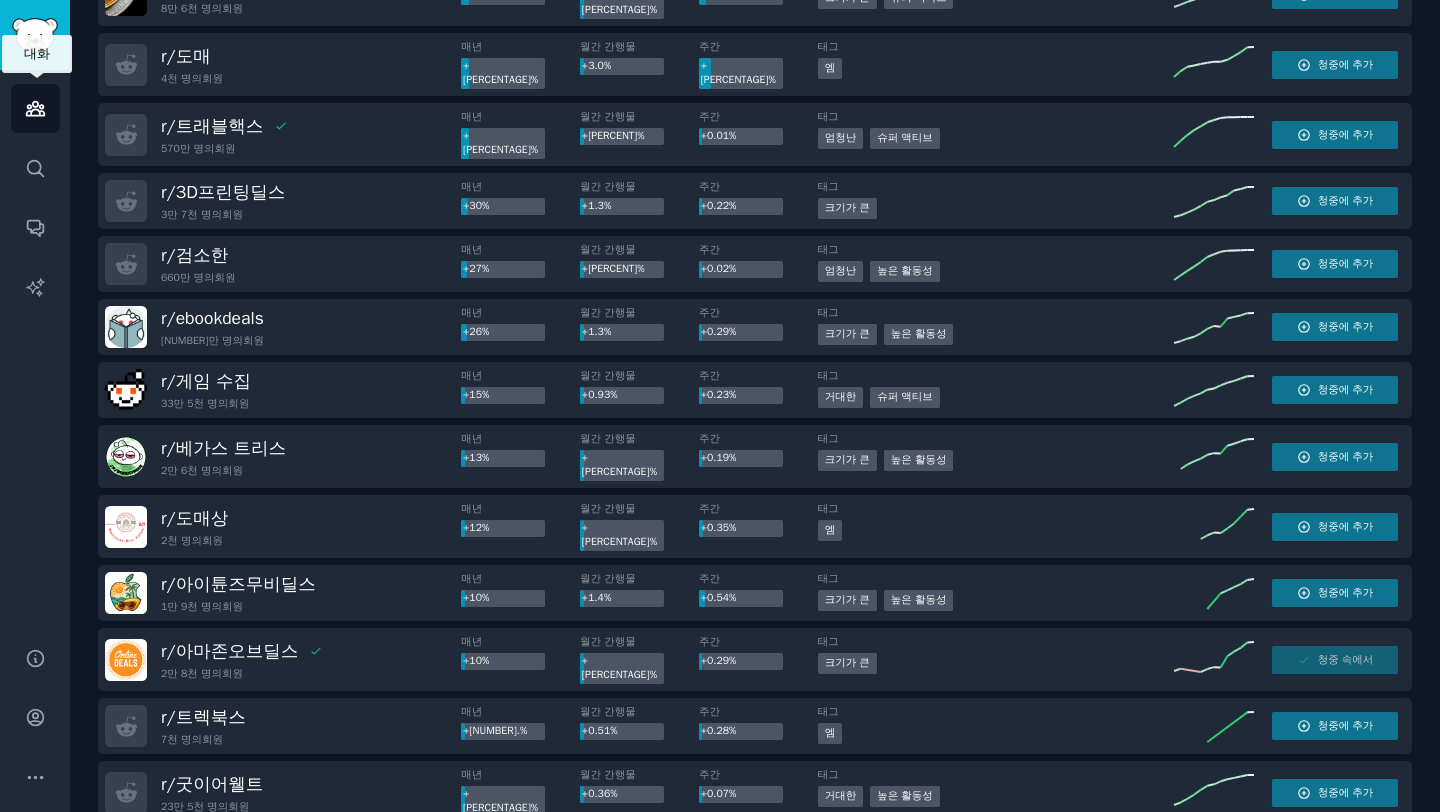 click 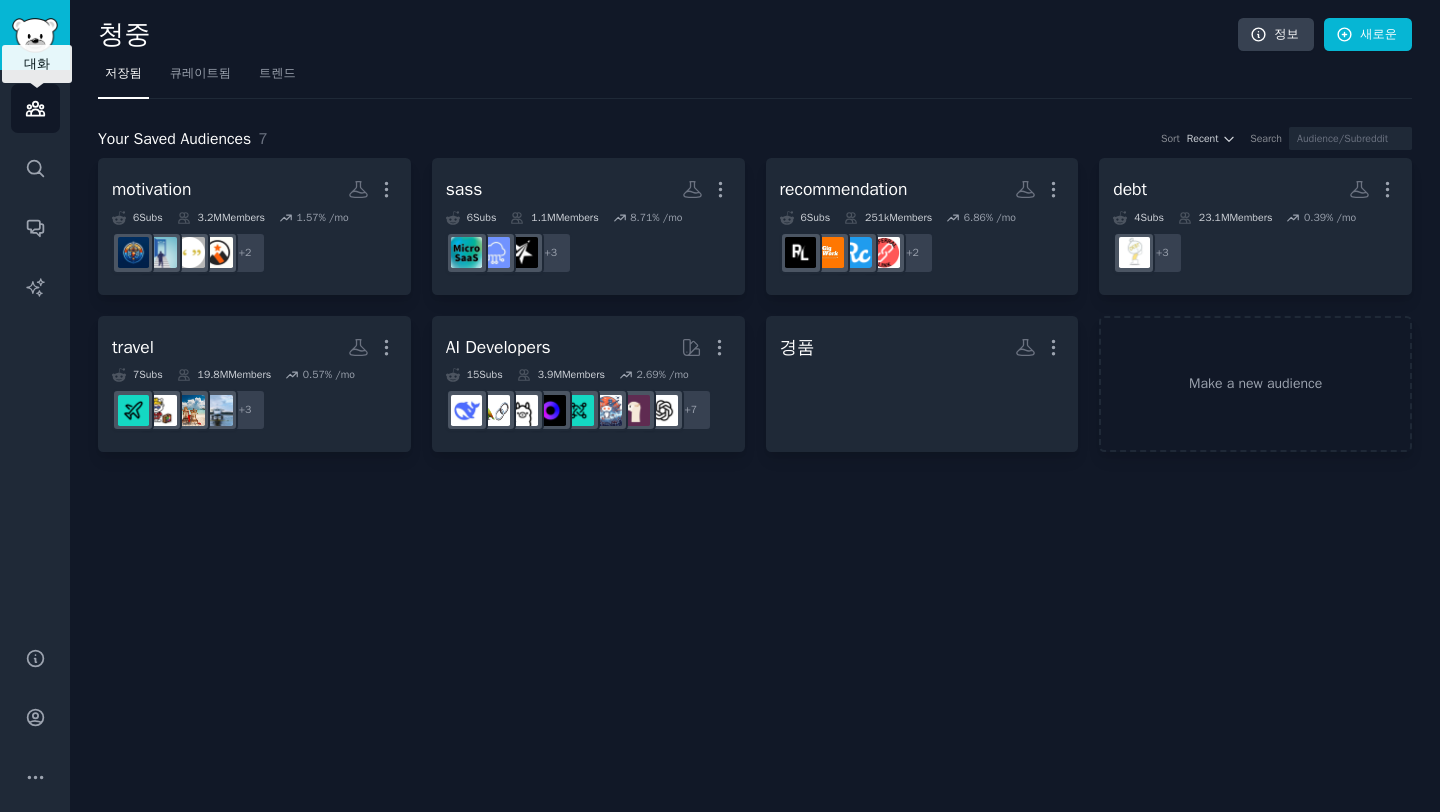 scroll, scrollTop: 0, scrollLeft: 0, axis: both 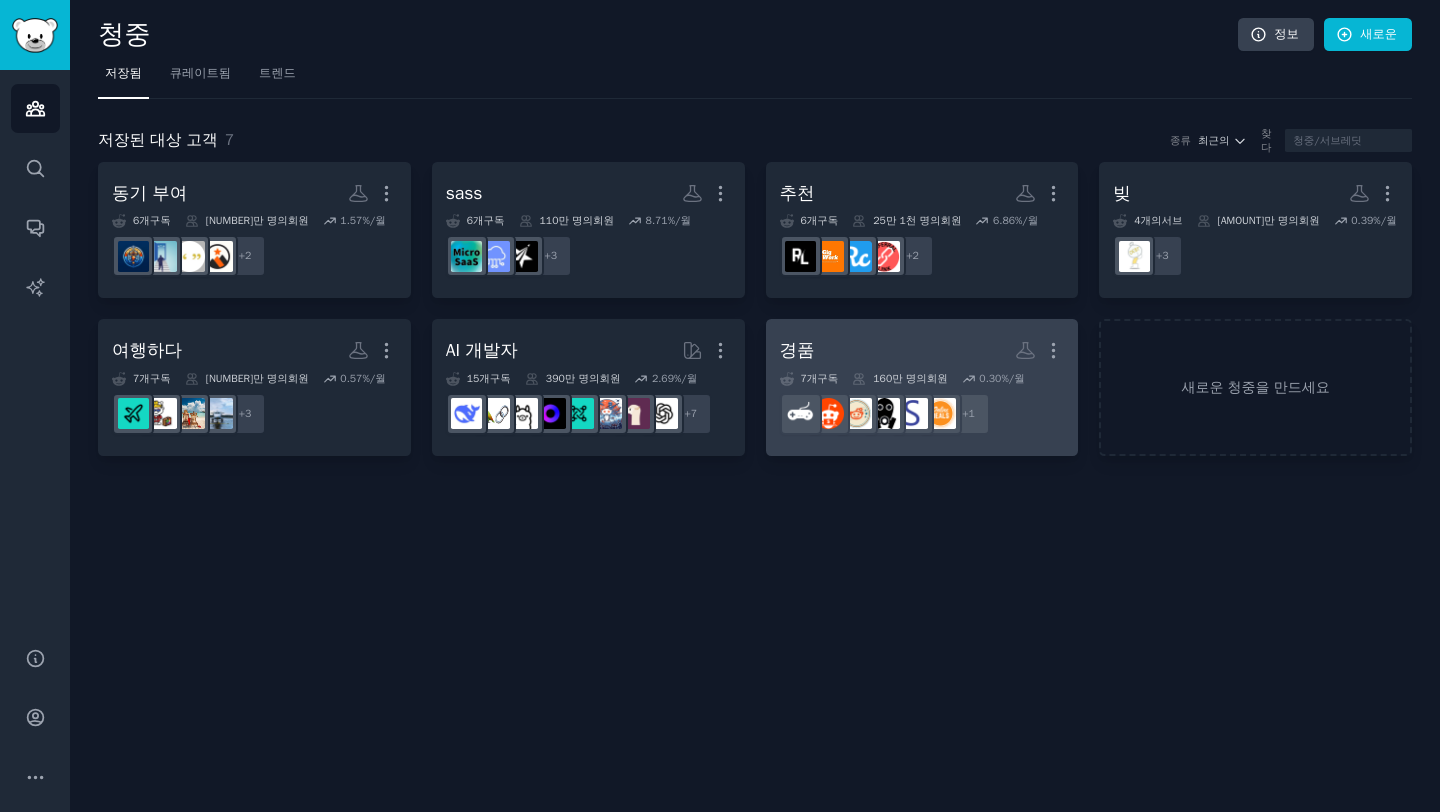 click on "경품 더" at bounding box center (922, 350) 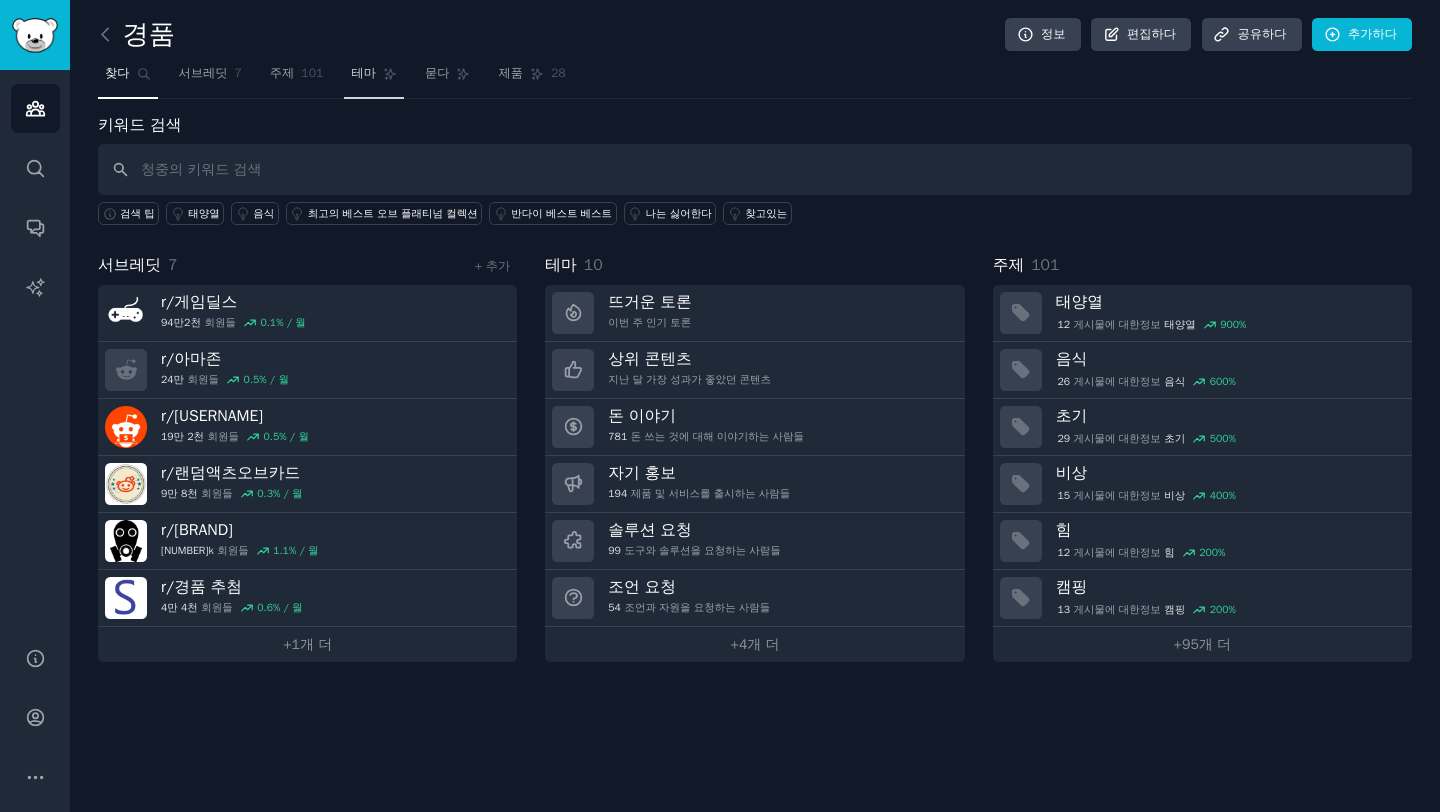 click on "테마" at bounding box center (363, 73) 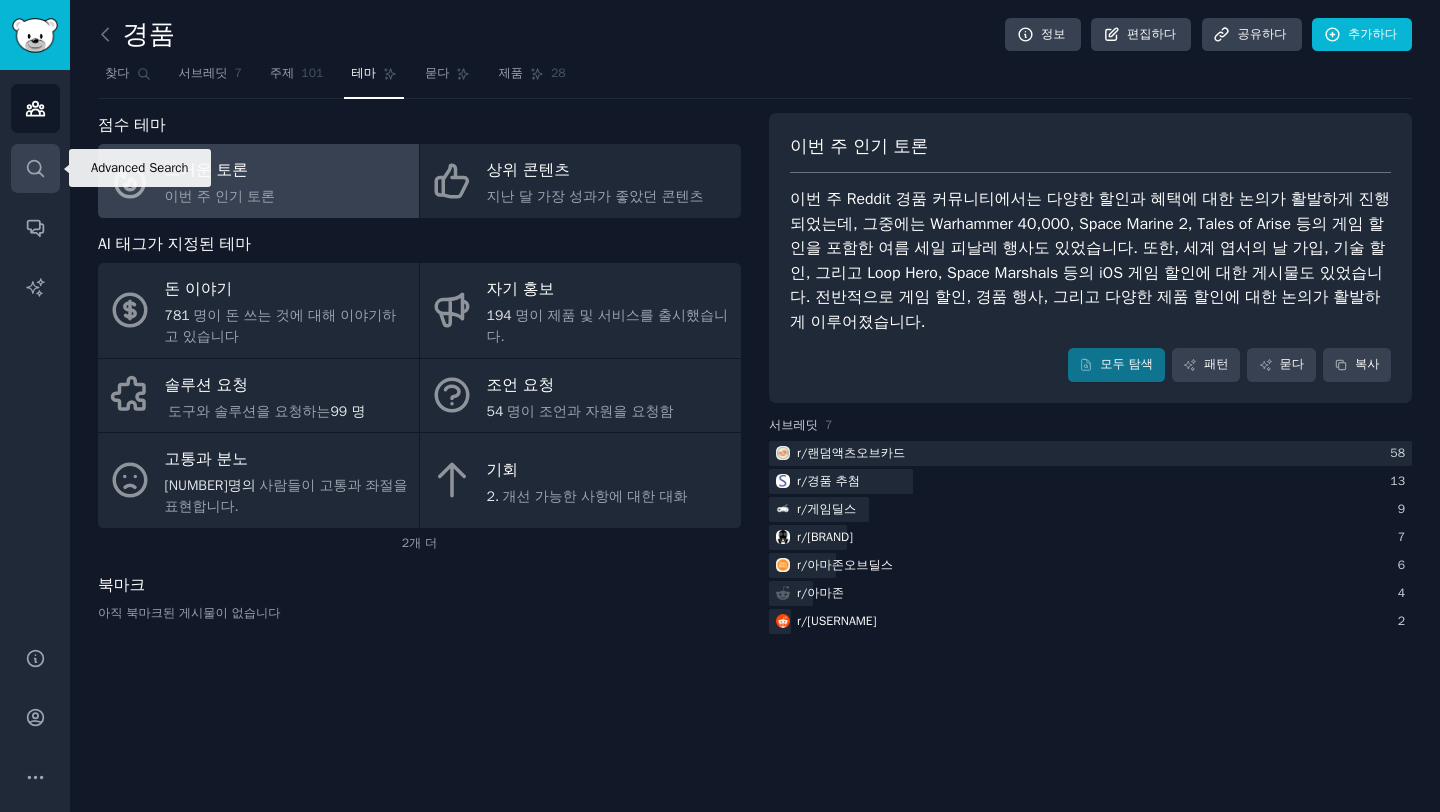 click 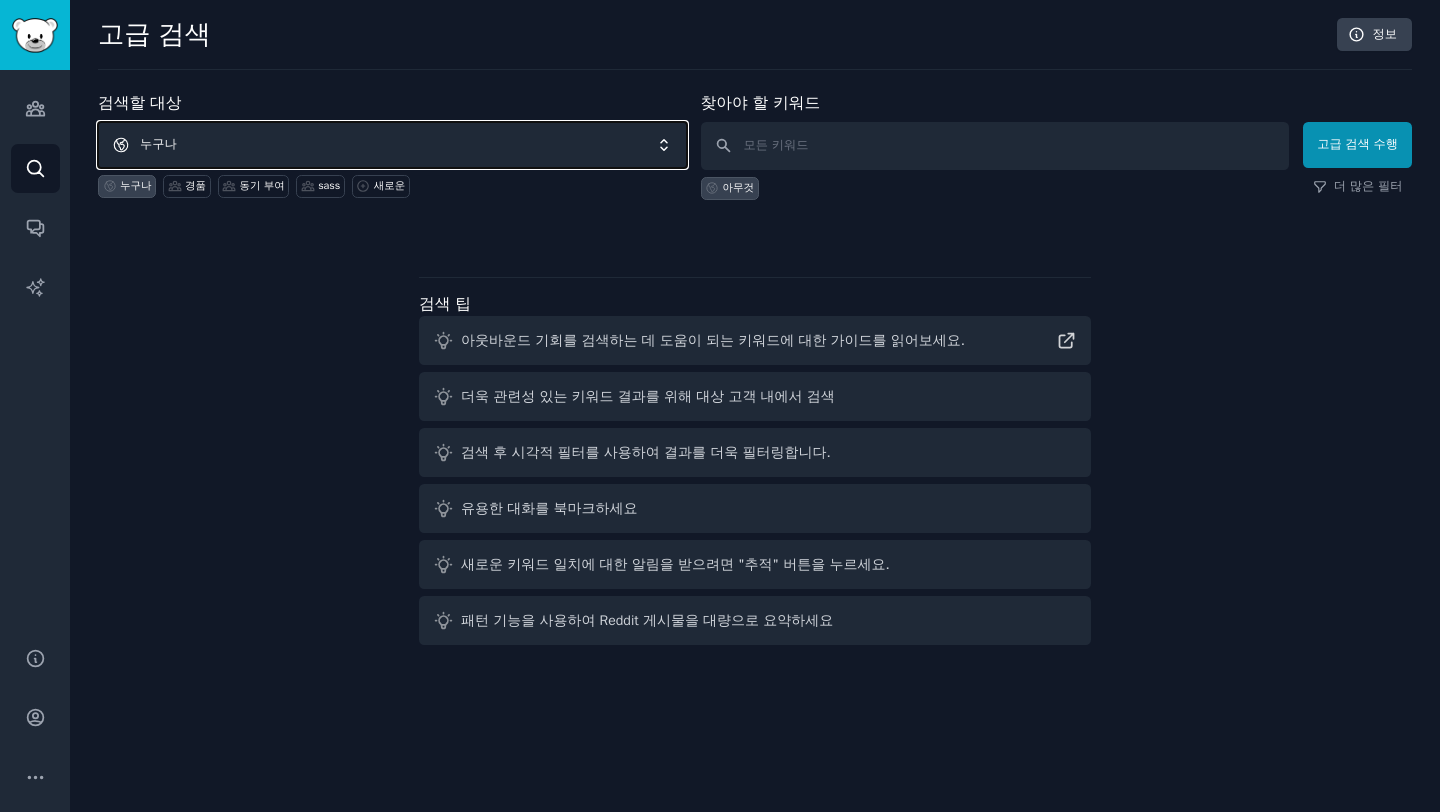 click on "누구나" at bounding box center [392, 145] 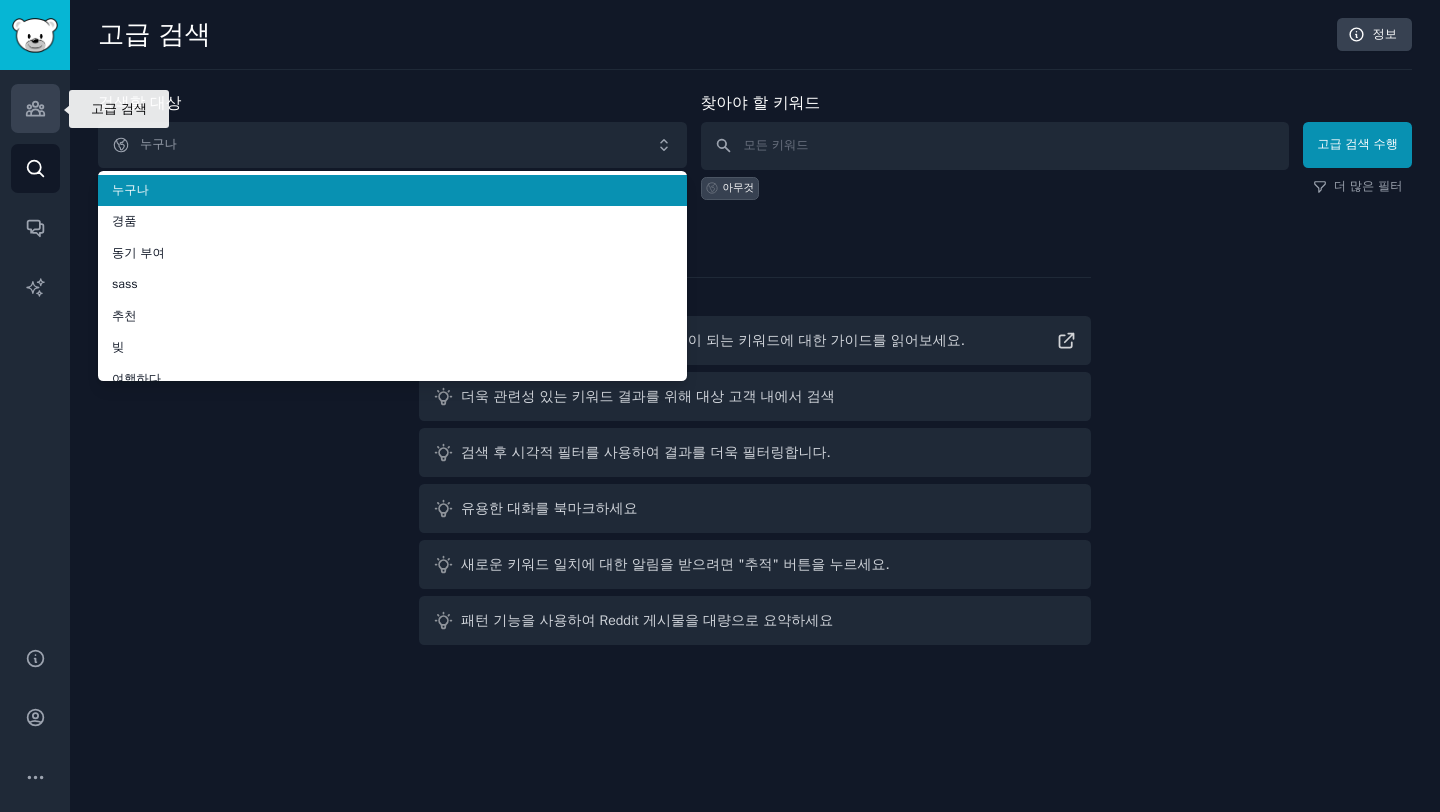 click 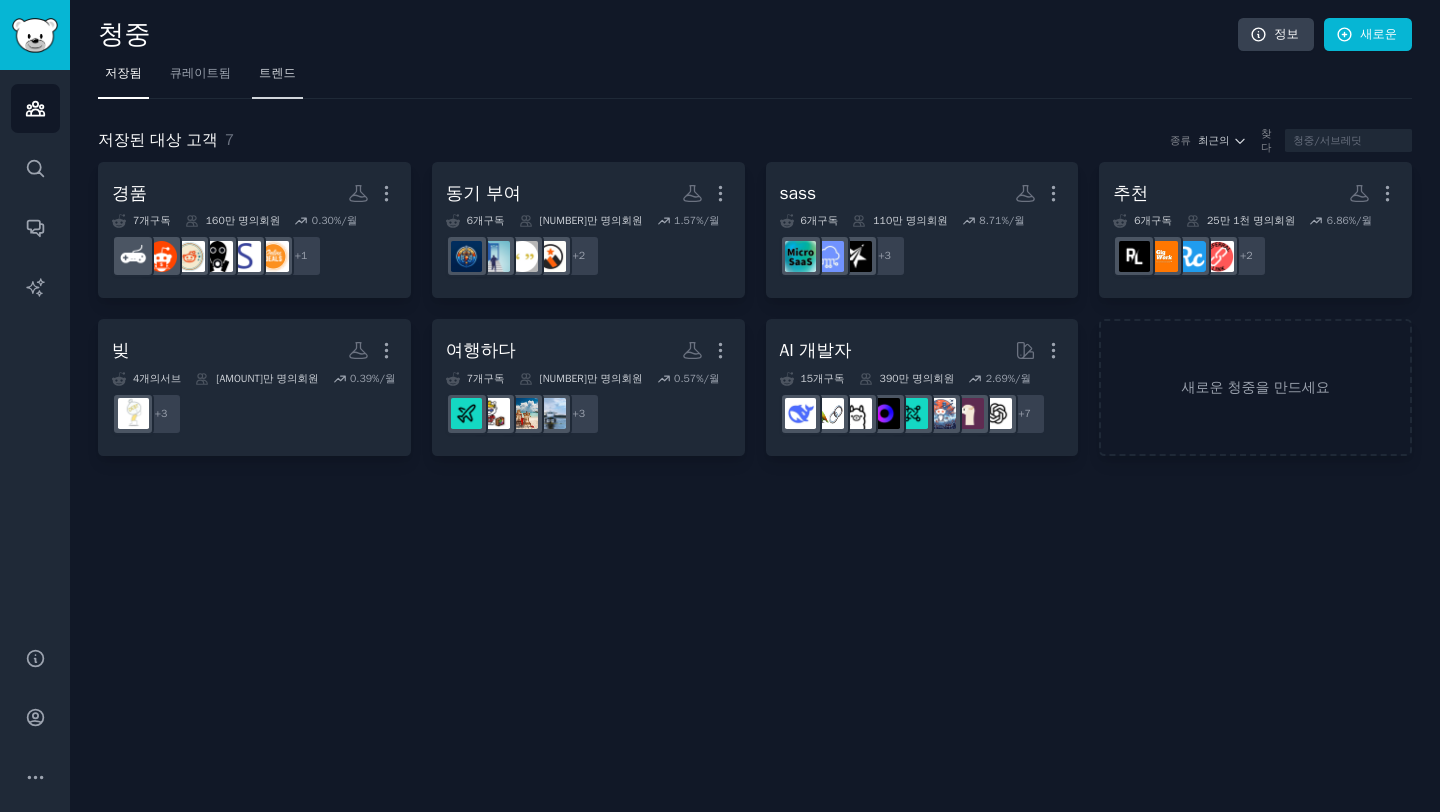 click on "트렌드" at bounding box center (277, 73) 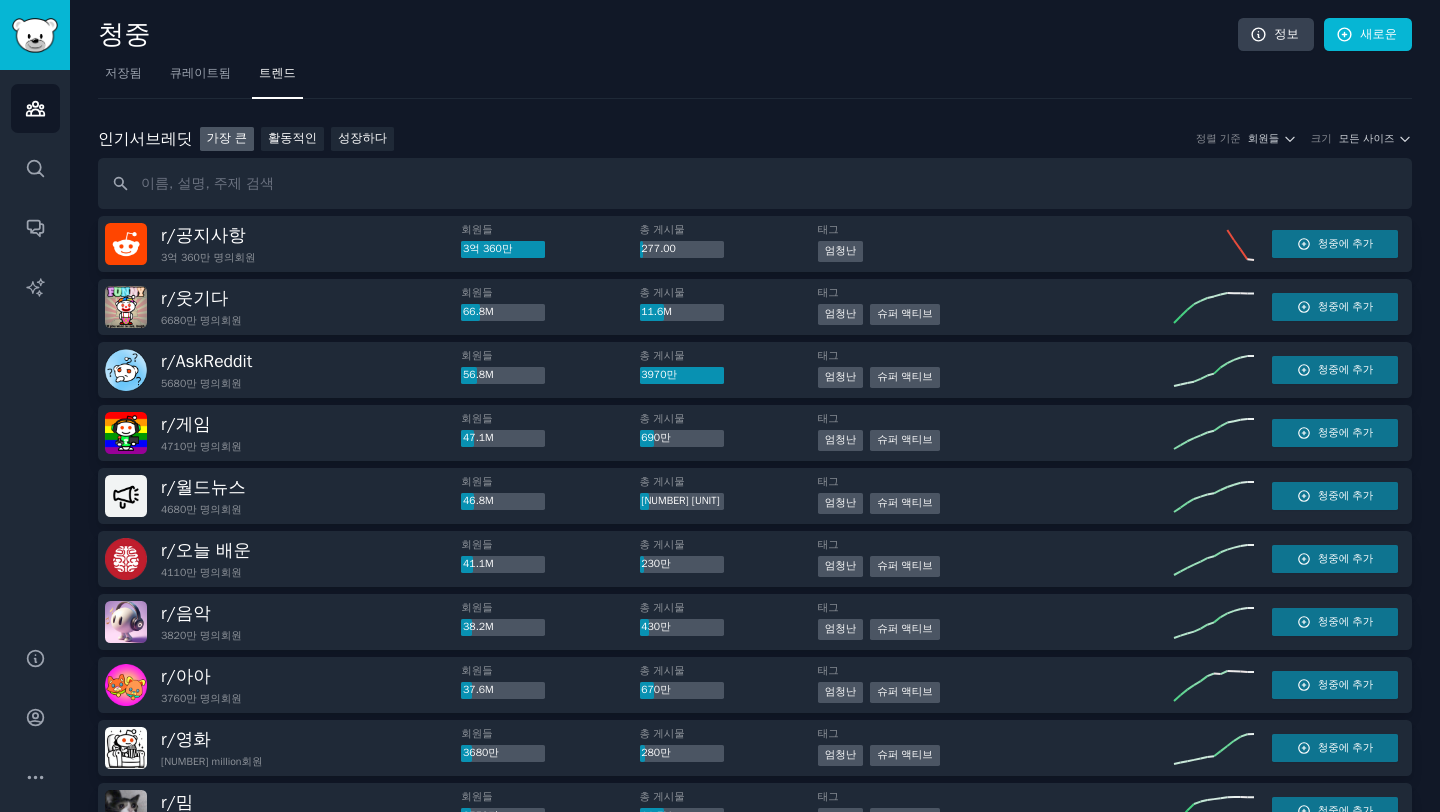 click at bounding box center [755, 183] 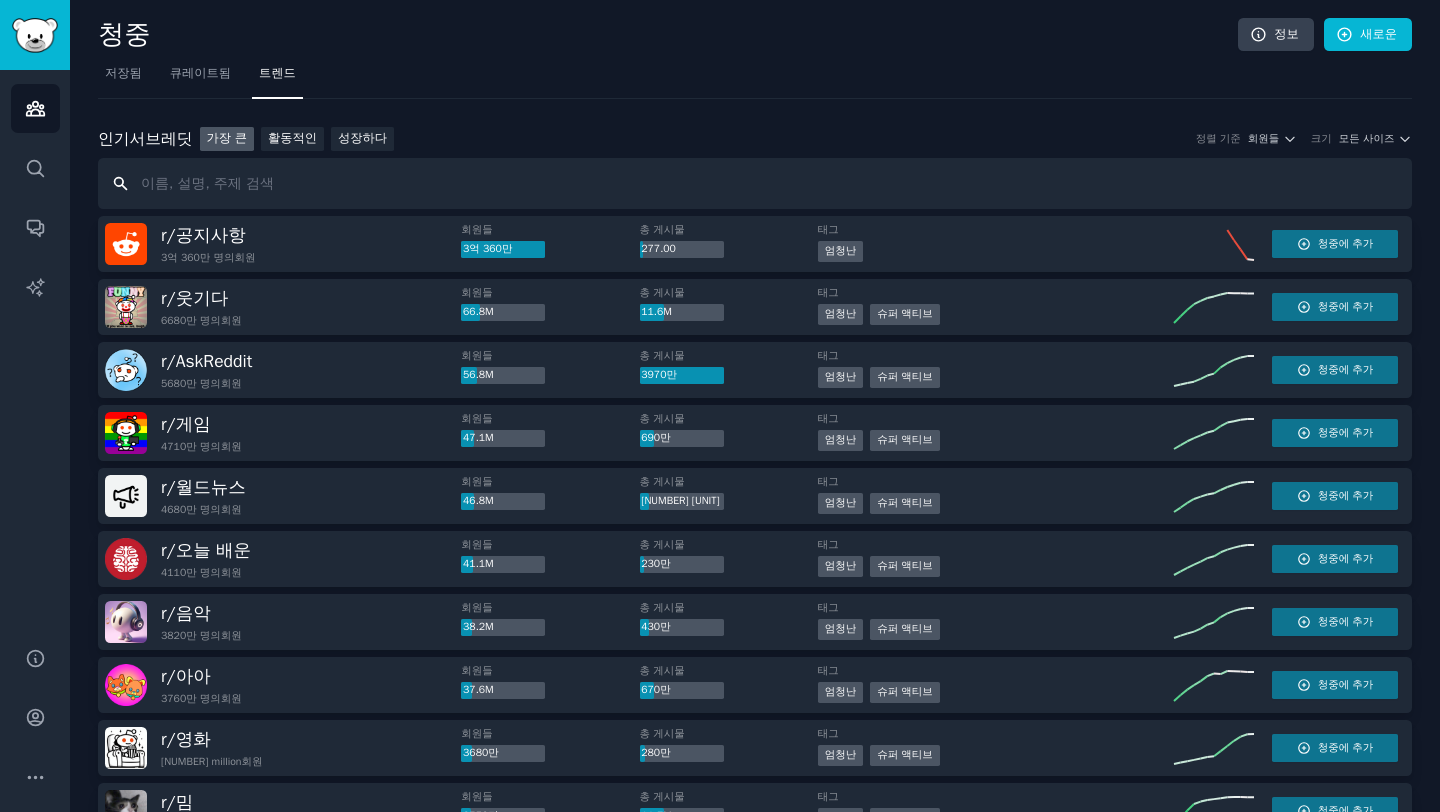 click at bounding box center (755, 183) 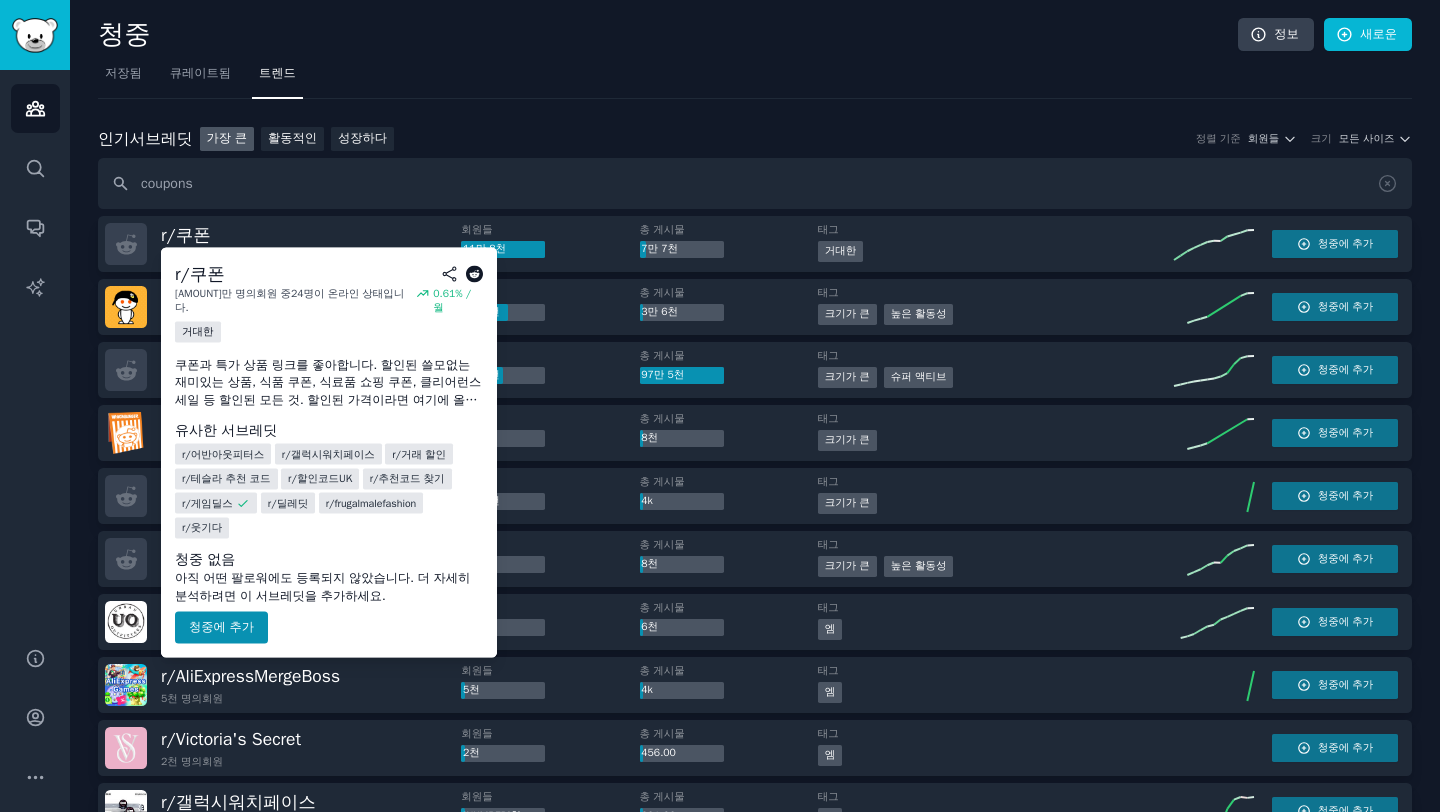 click on "청중 없음 아직 어떤 팔로워에도 등록되지 않았습니다. 더 자세히 분석하려면 이 서브레딧을 추가하세요. 청중에 추가" at bounding box center (329, 596) 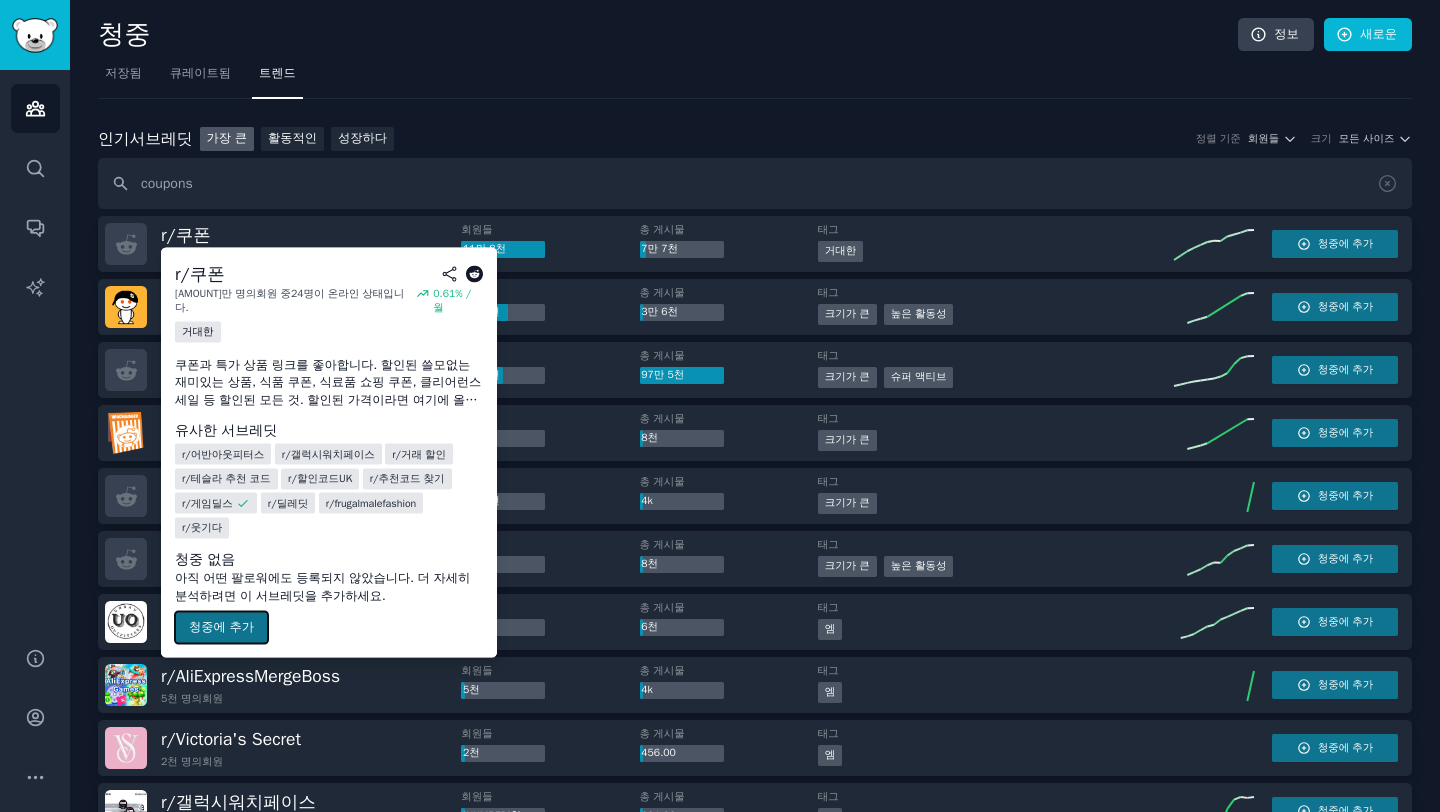 click on "청중에 추가" at bounding box center [221, 627] 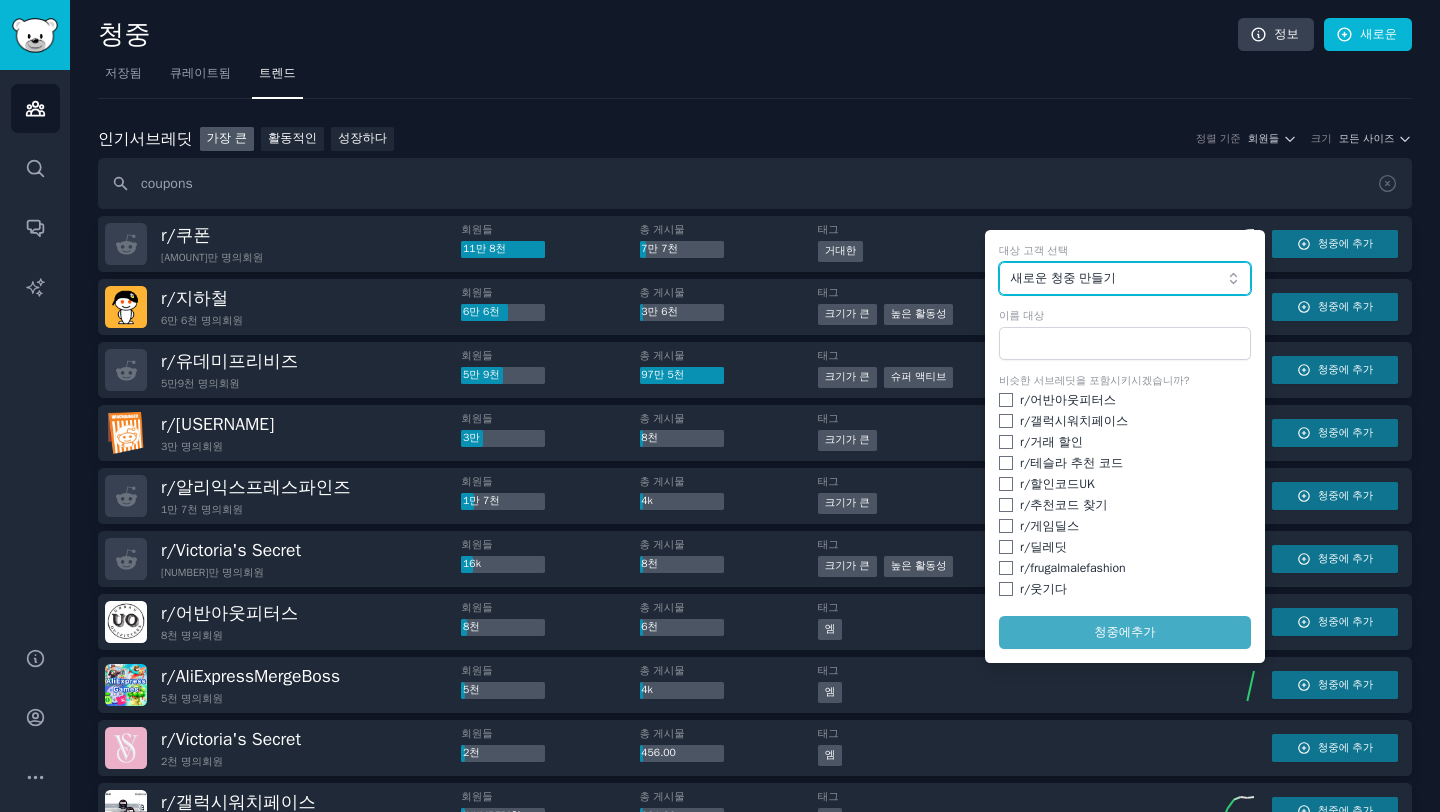 click on "새로운 청중 만들기" at bounding box center (1119, 279) 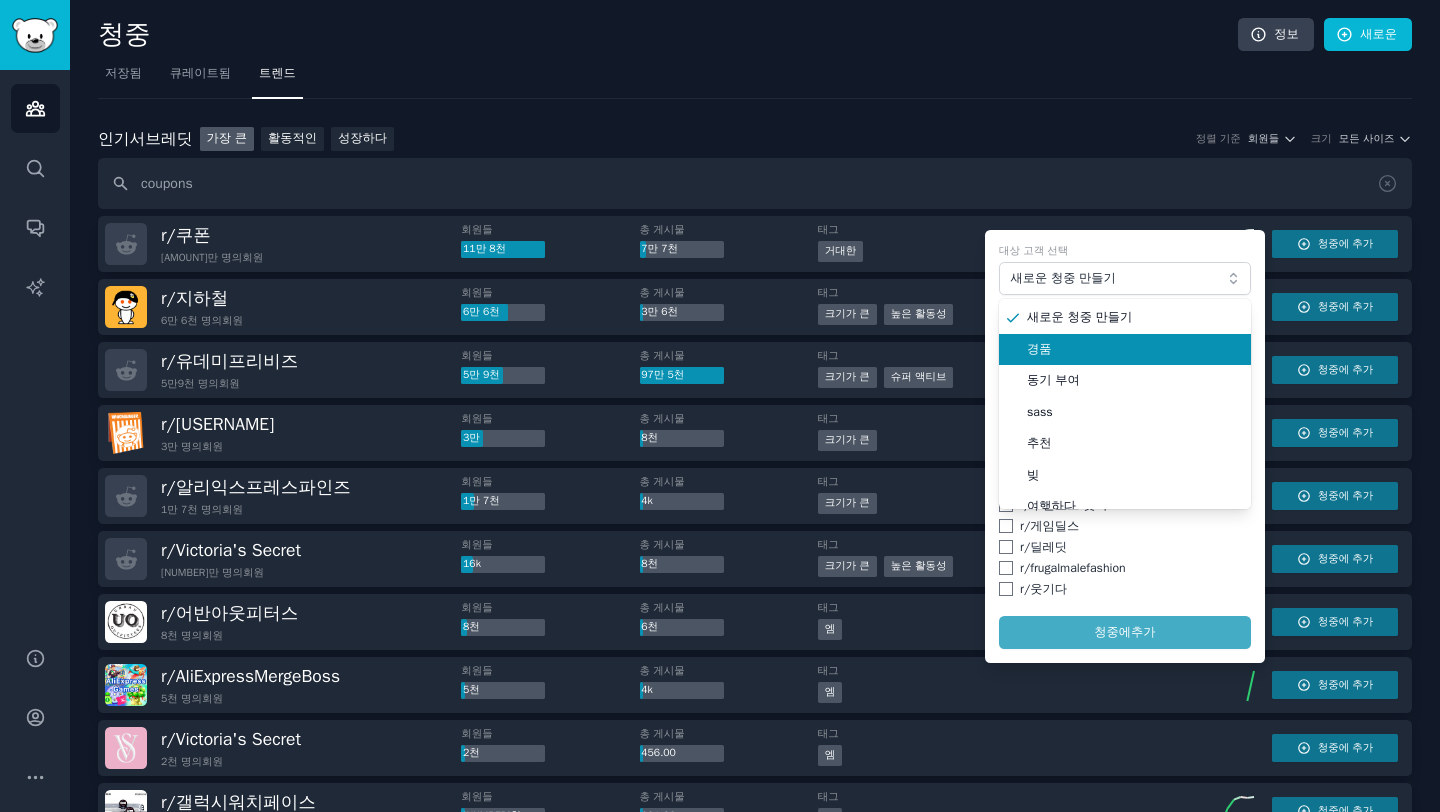click on "경품" at bounding box center [1132, 350] 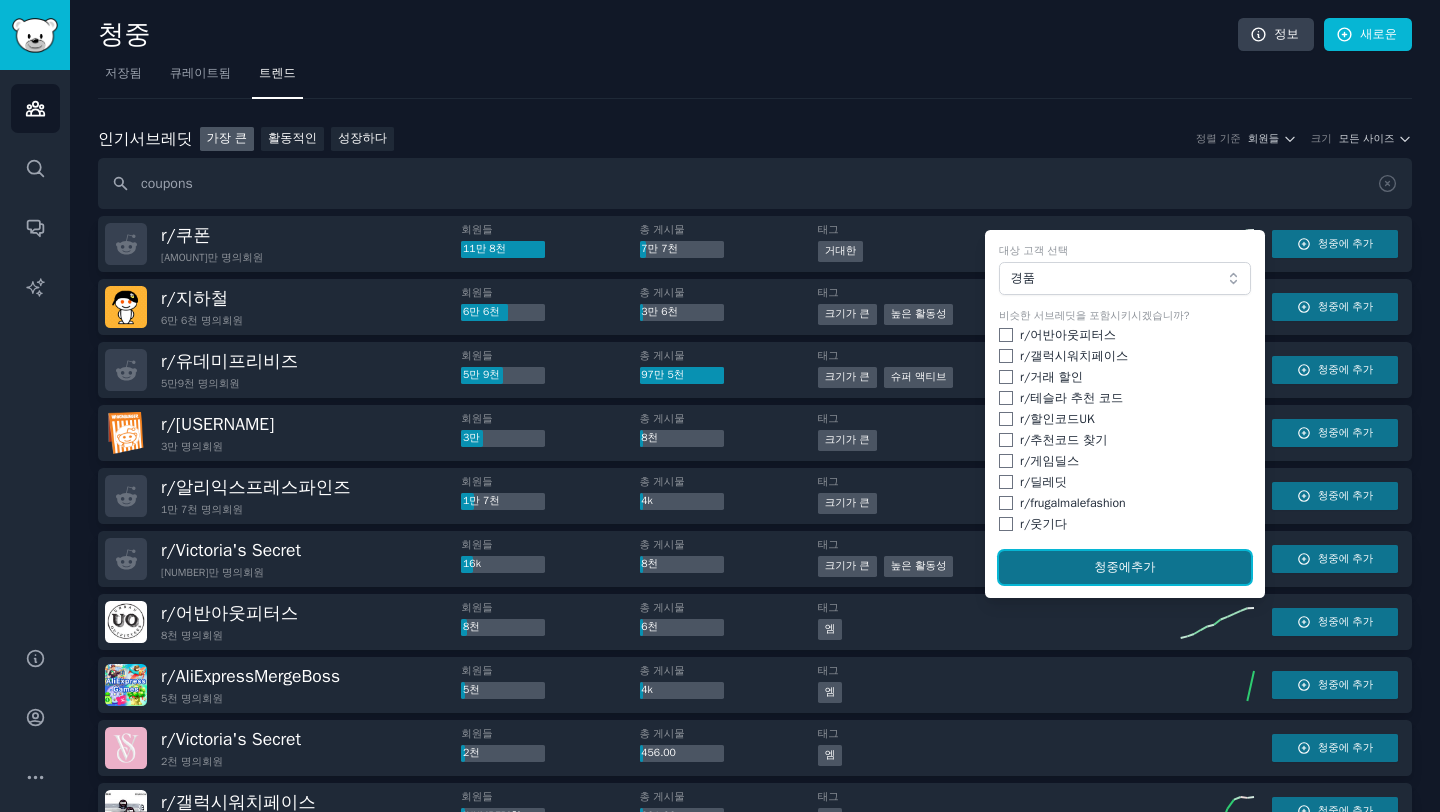 click on "청중에  추가" 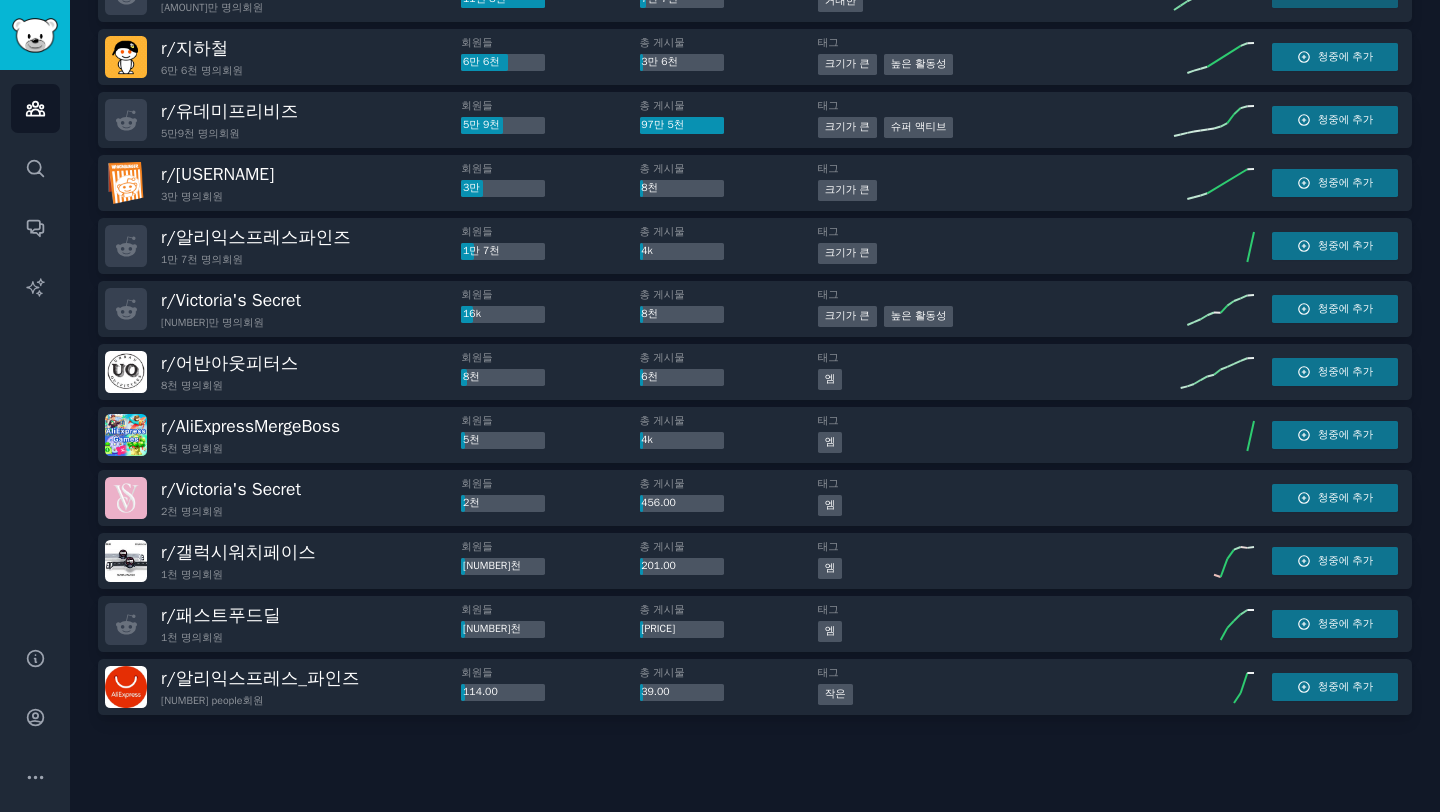 scroll, scrollTop: 255, scrollLeft: 0, axis: vertical 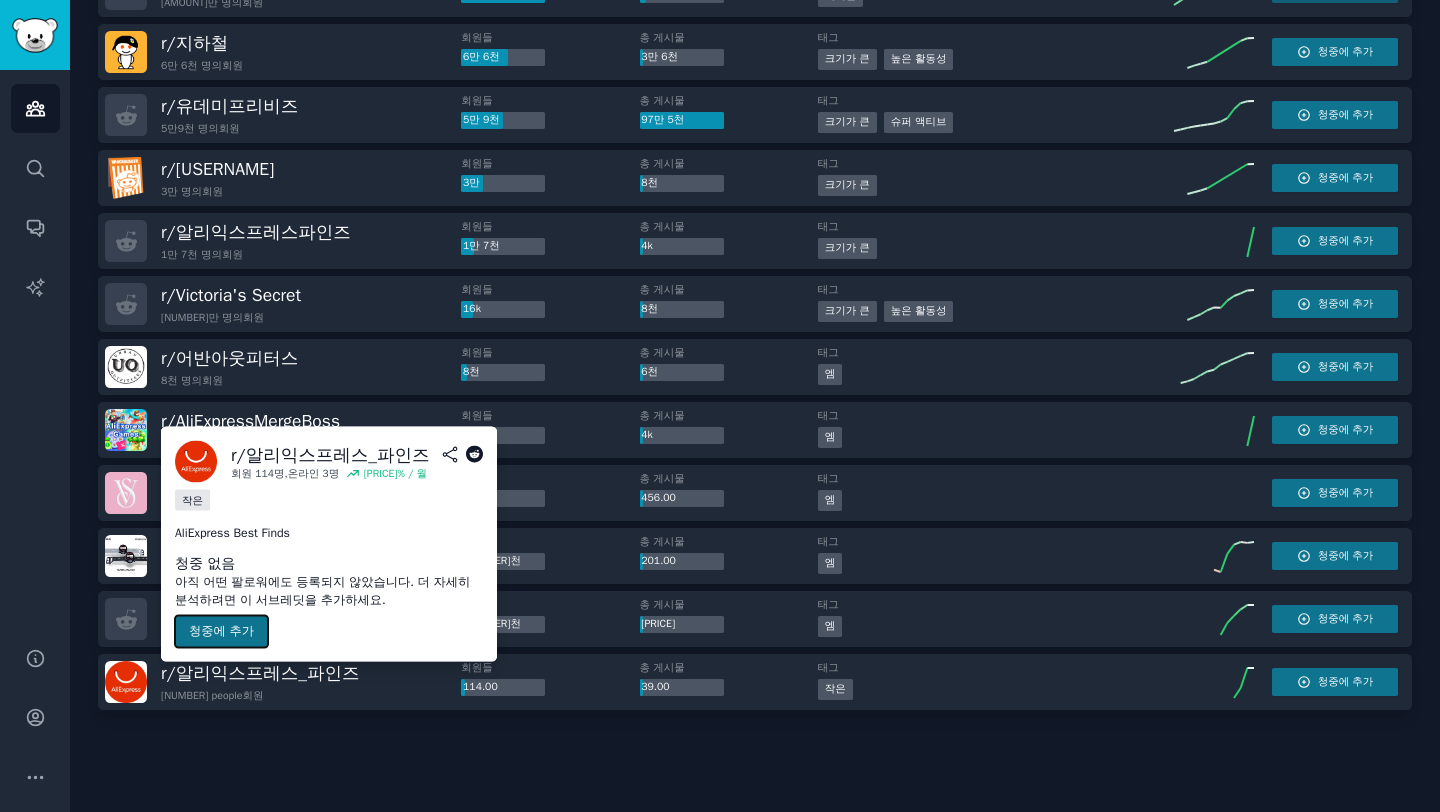 click on "청중에 추가" at bounding box center [221, 631] 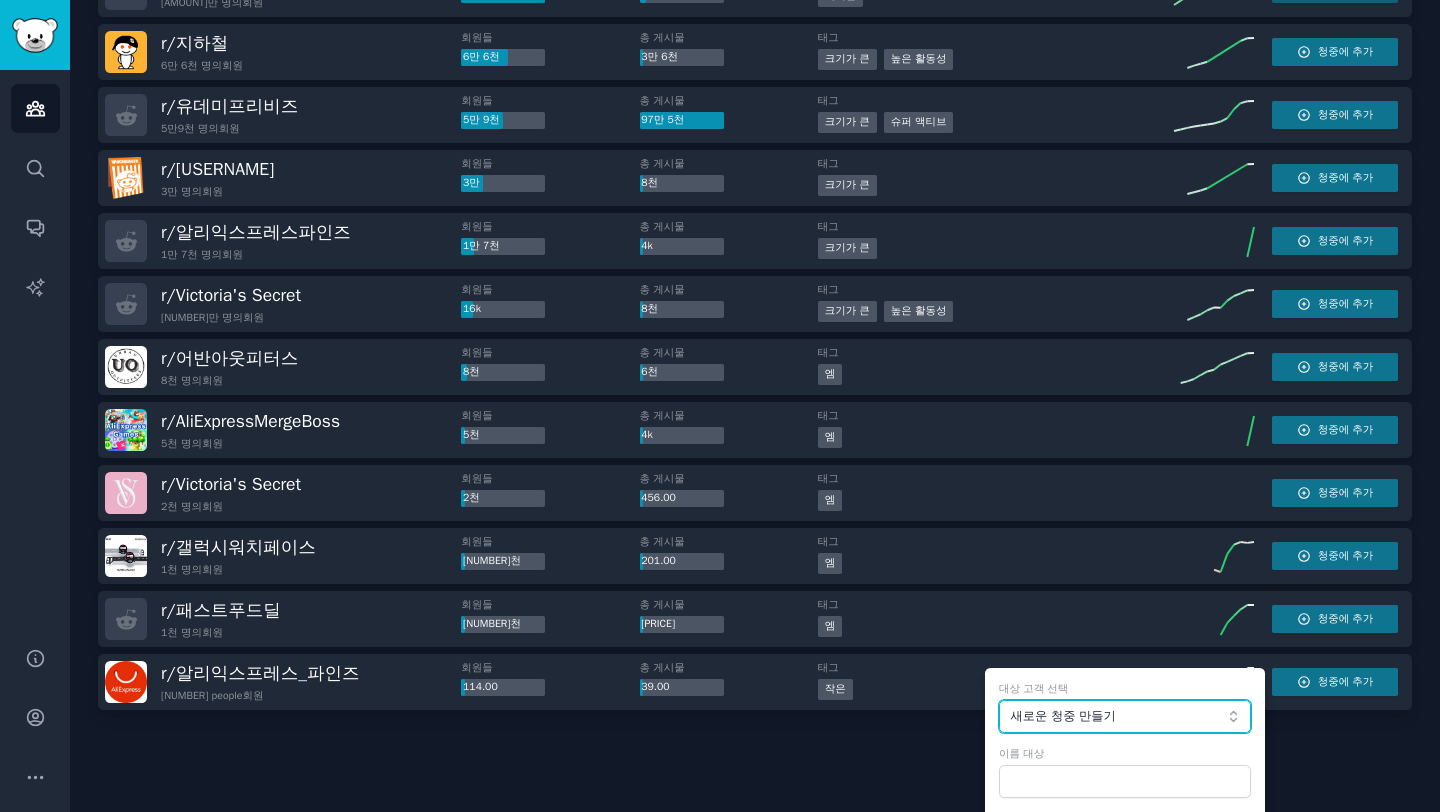 click on "새로운 청중 만들기" at bounding box center (1119, 717) 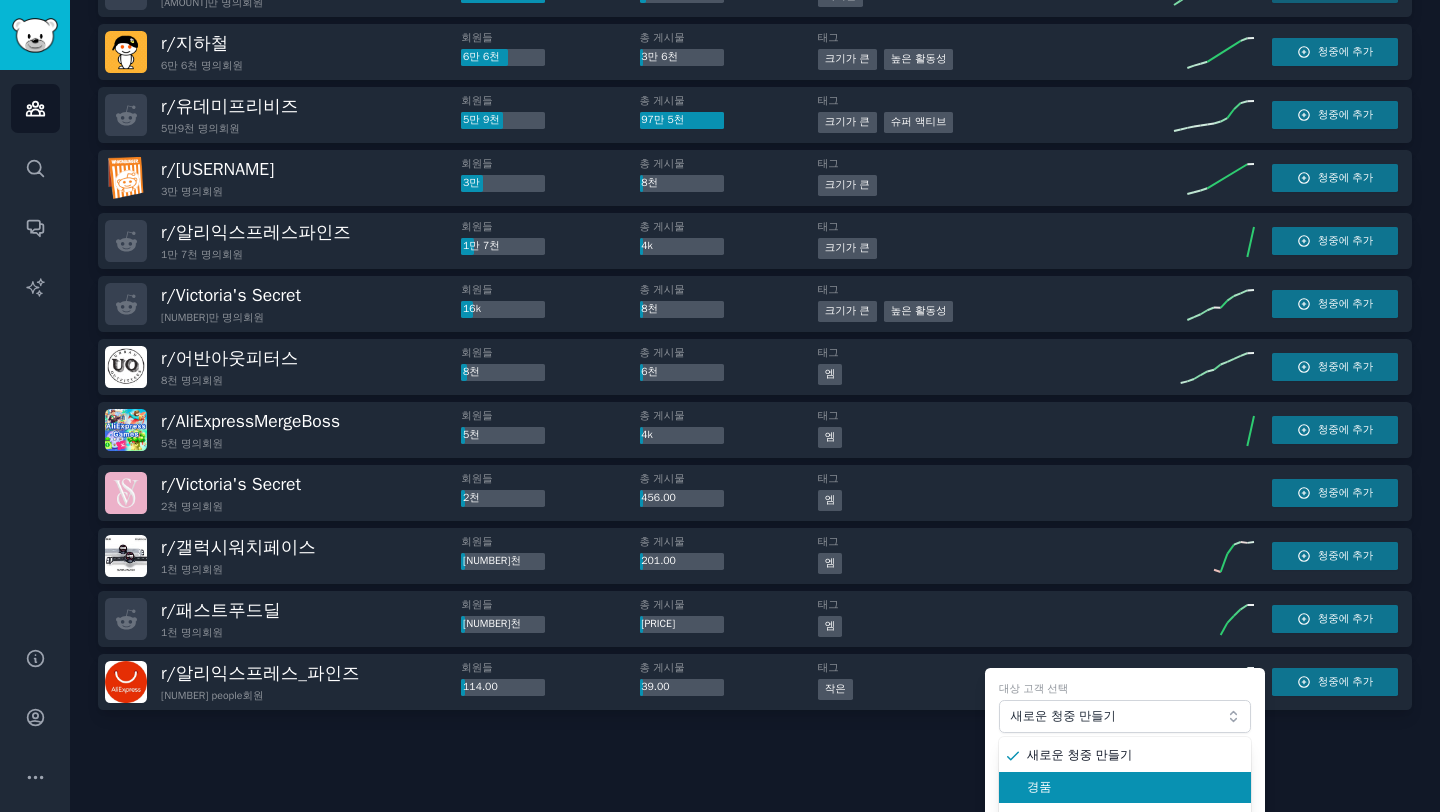 click on "경품" at bounding box center (1132, 788) 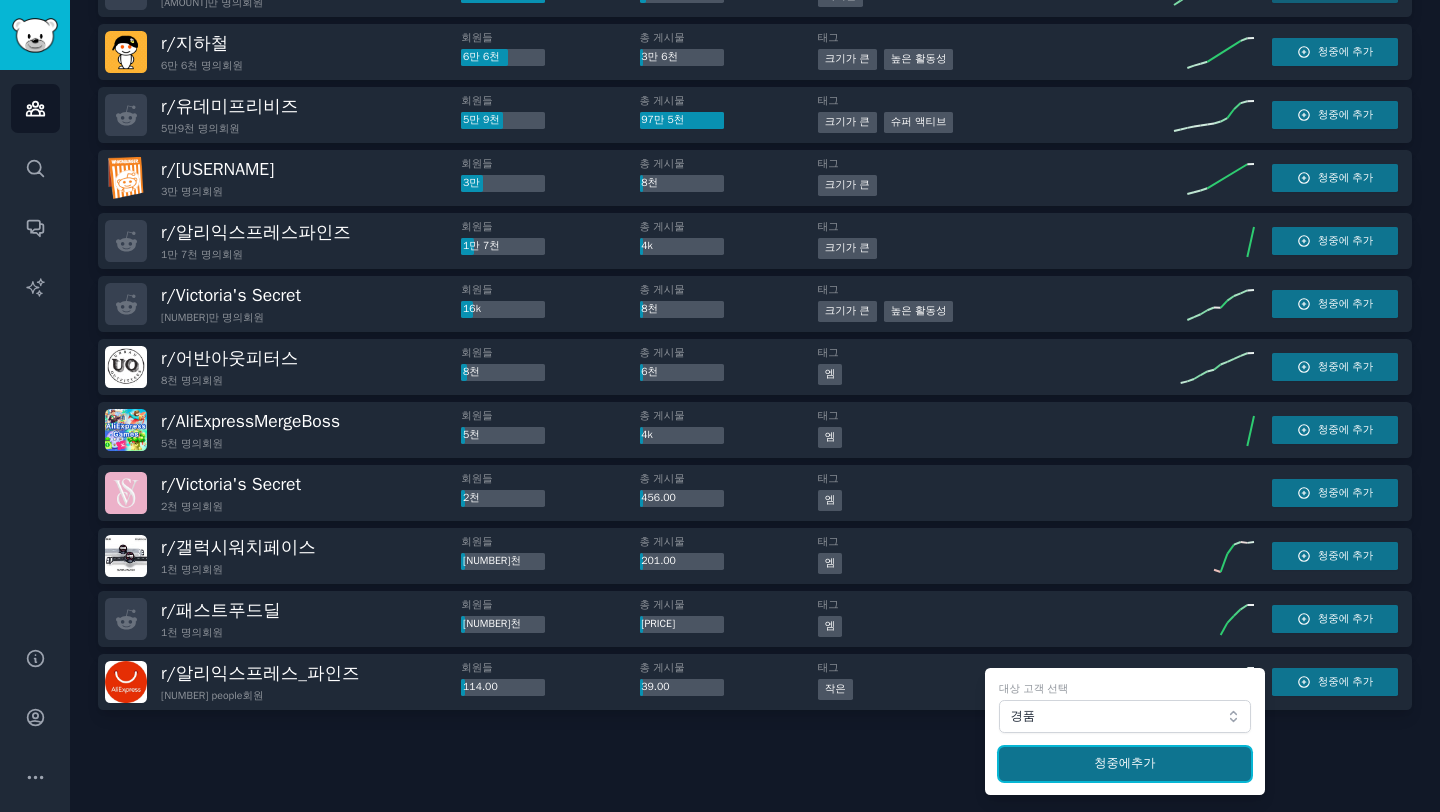 click on "청중에  추가" 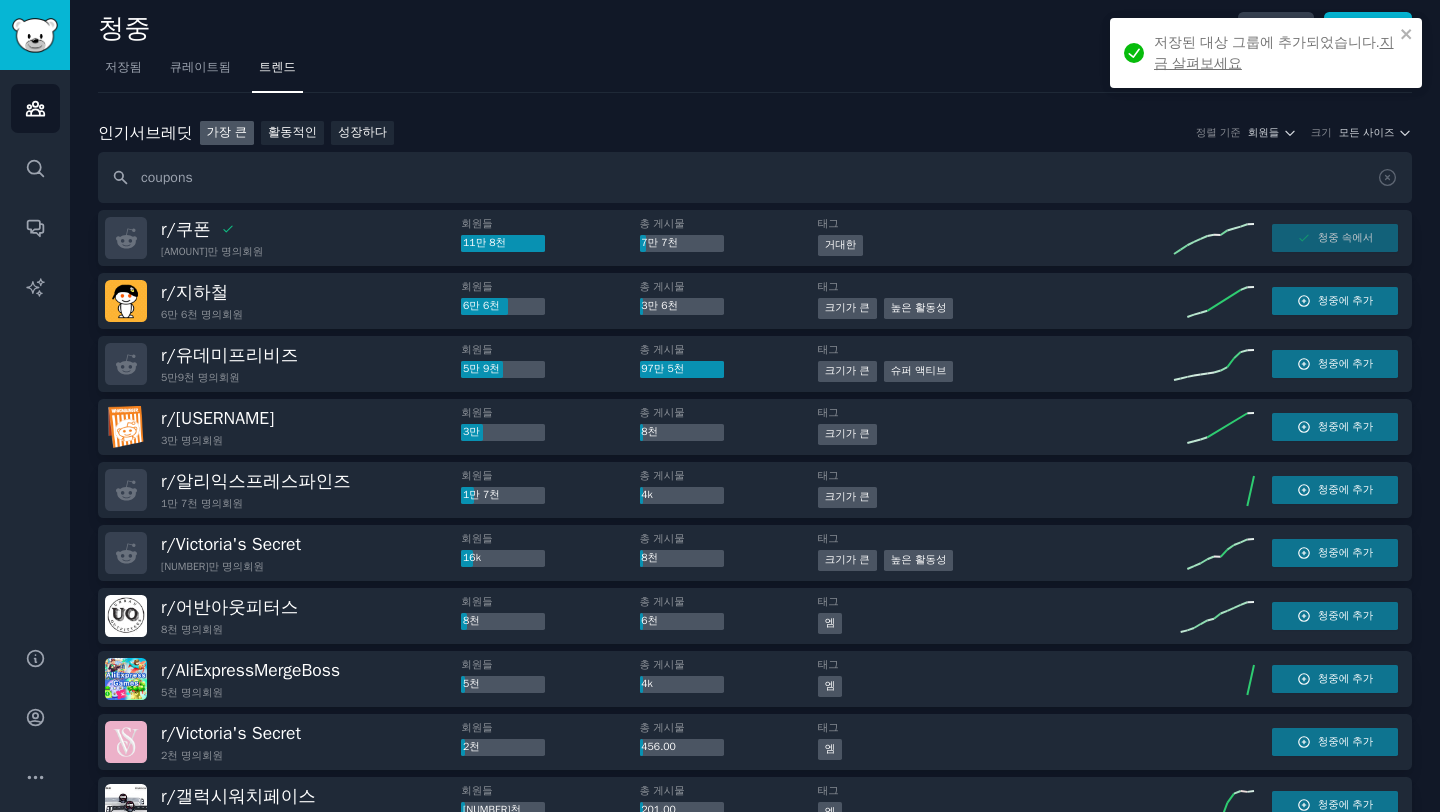scroll, scrollTop: 0, scrollLeft: 0, axis: both 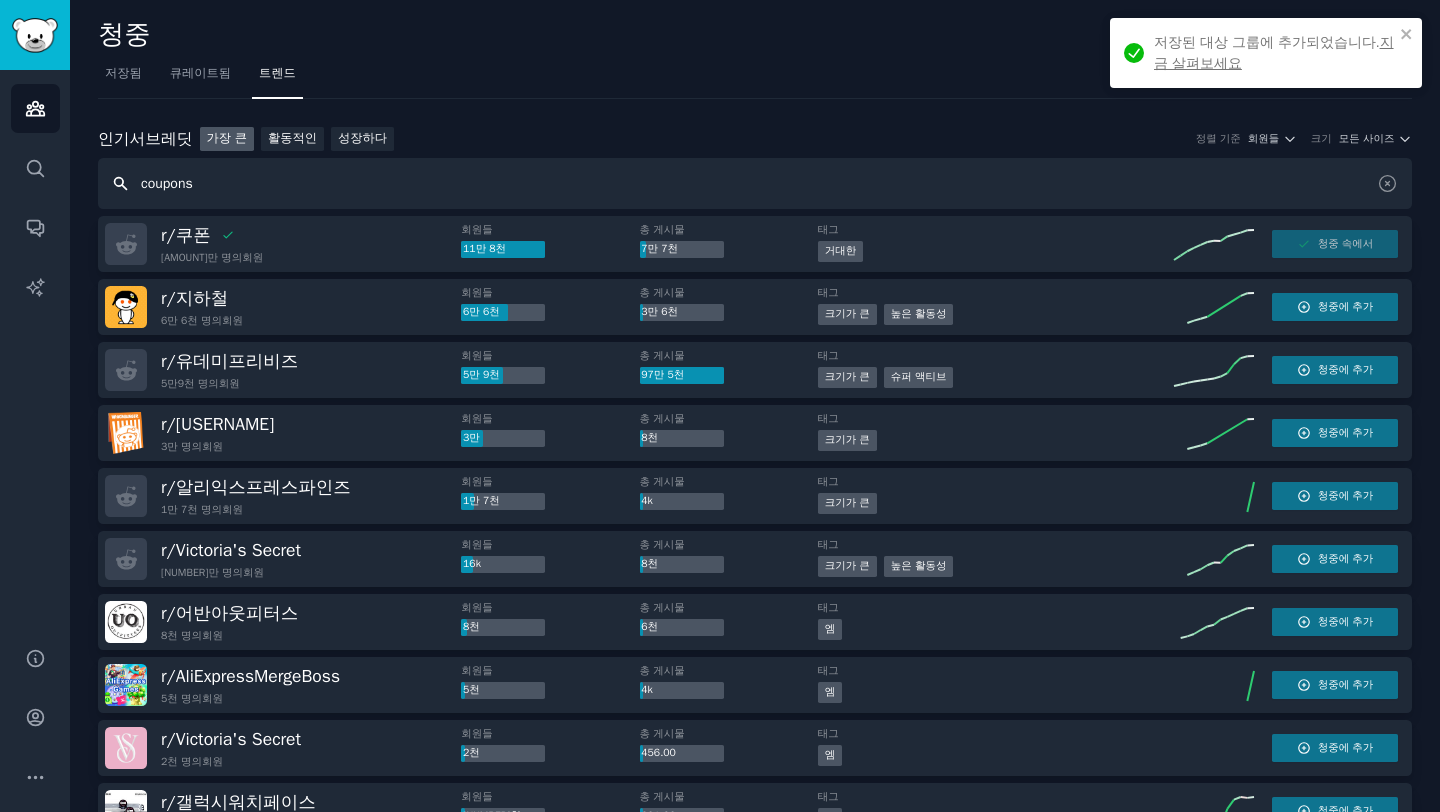click on "coupons" at bounding box center (755, 183) 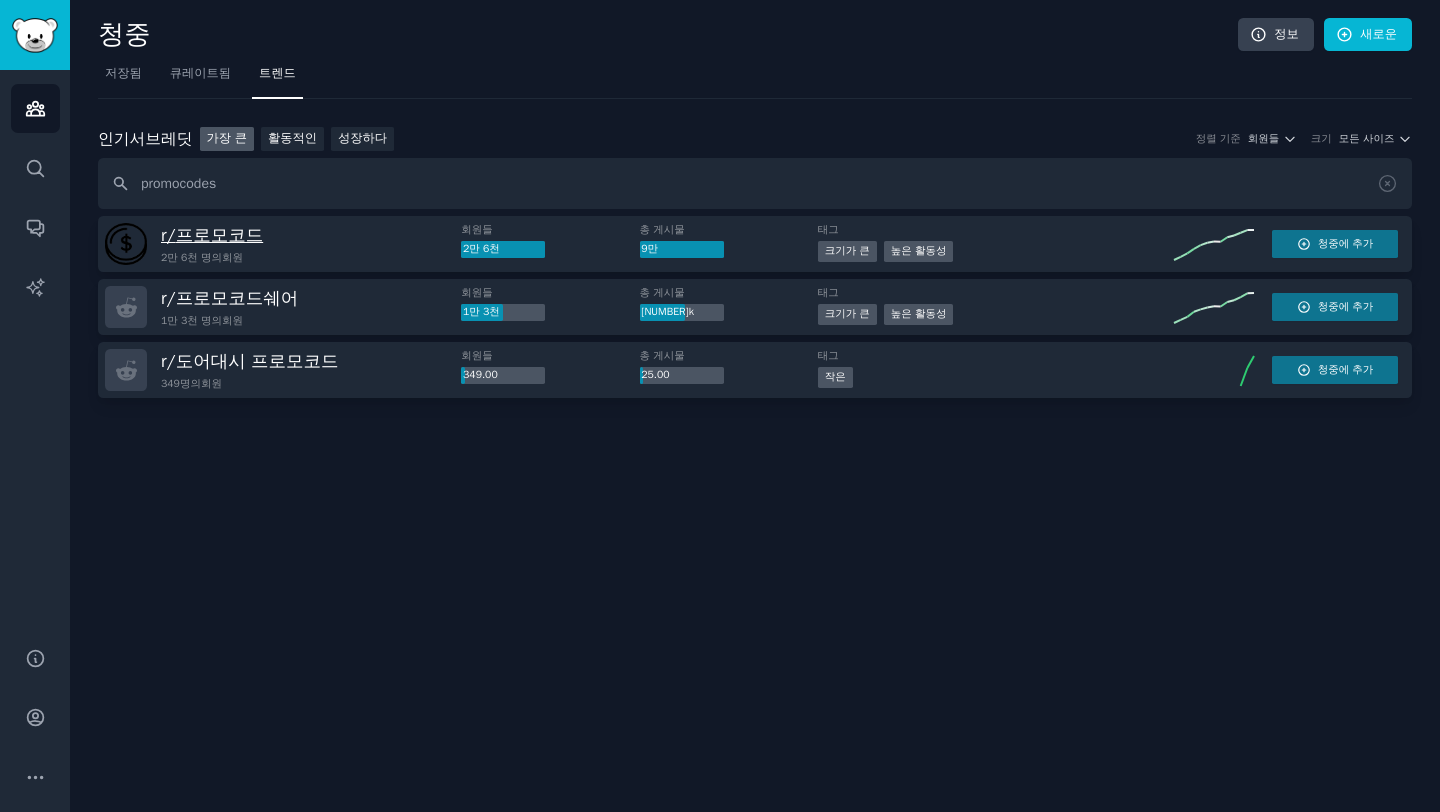 click on "프로모코드" at bounding box center [220, 235] 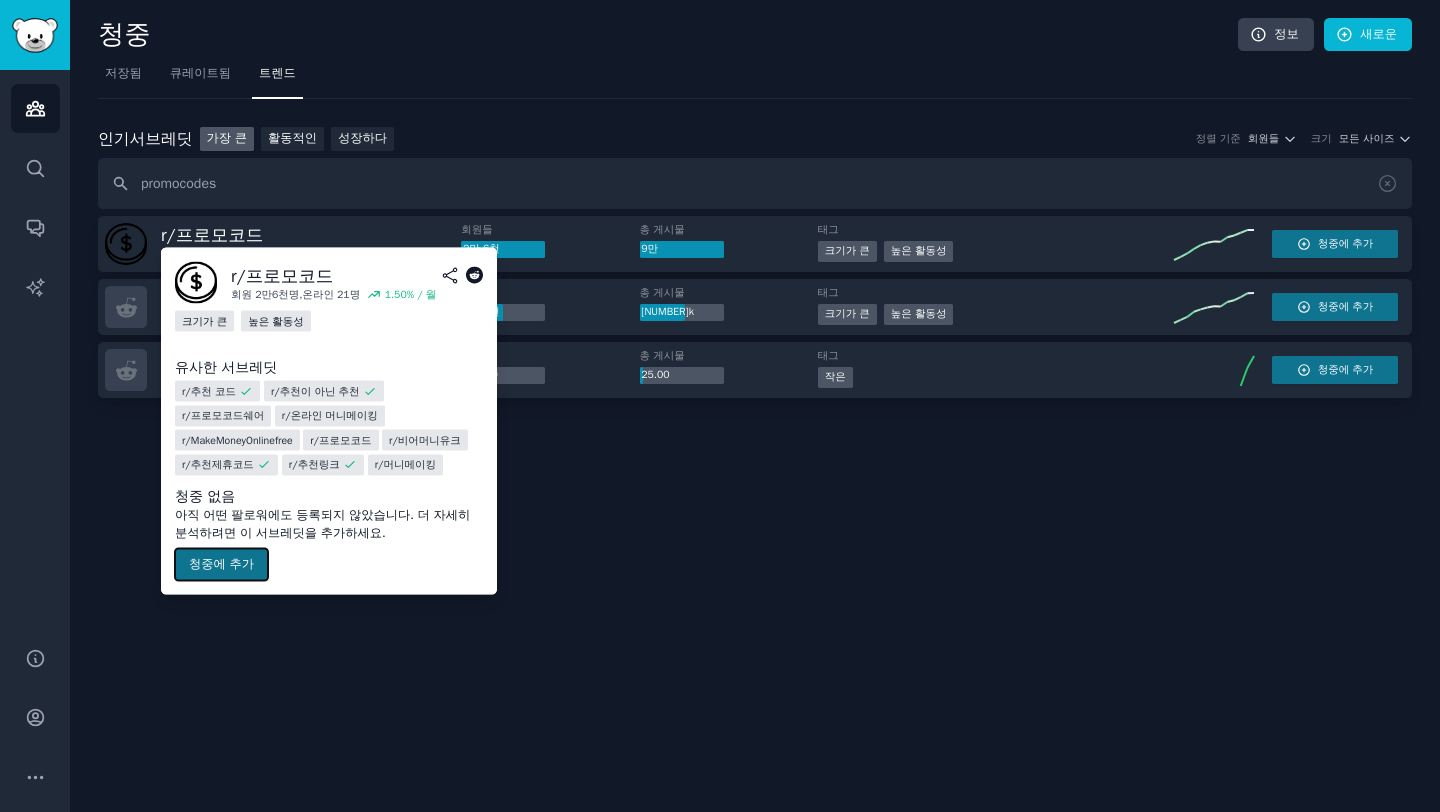 click on "청중에 추가" at bounding box center (221, 564) 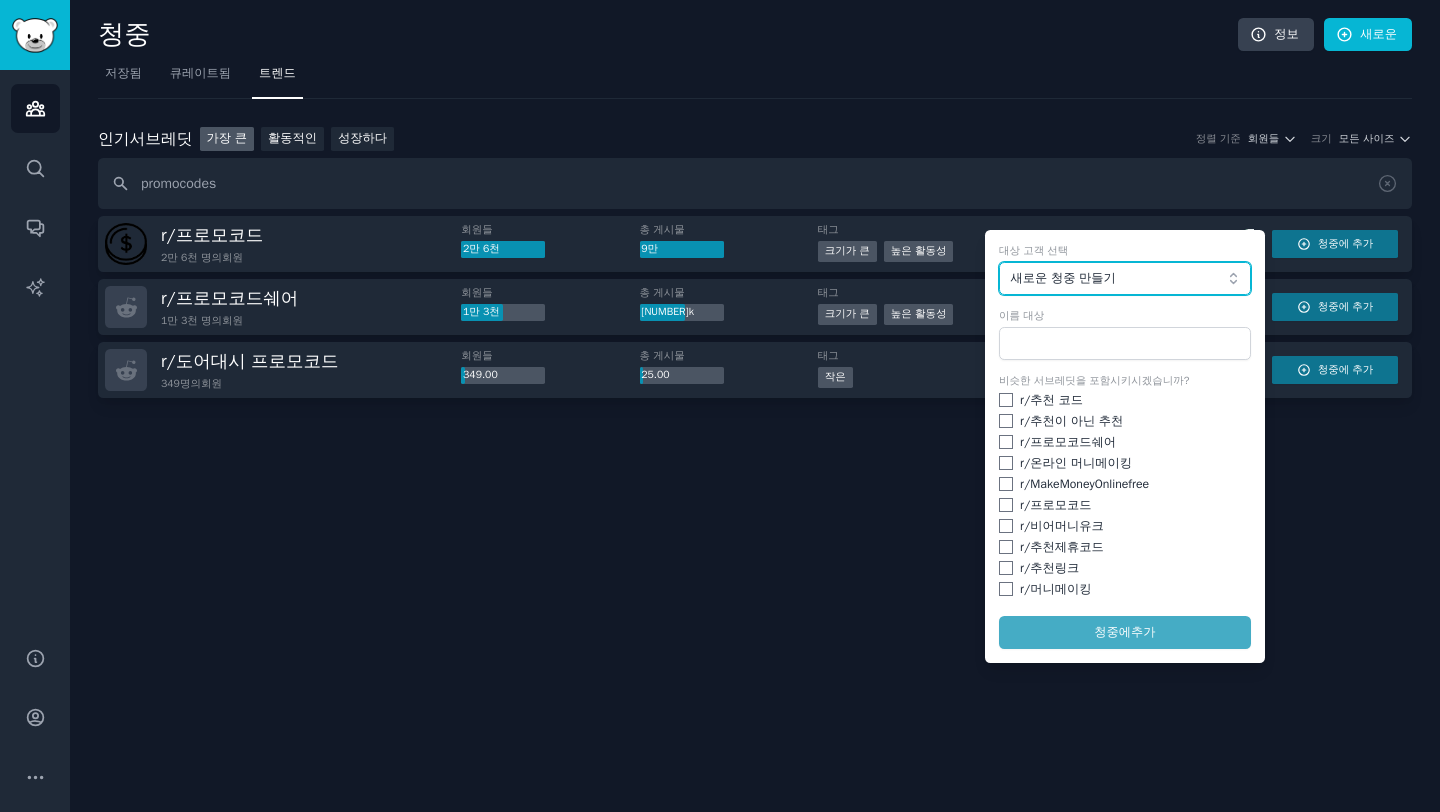 click on "새로운 청중 만들기" at bounding box center [1062, 278] 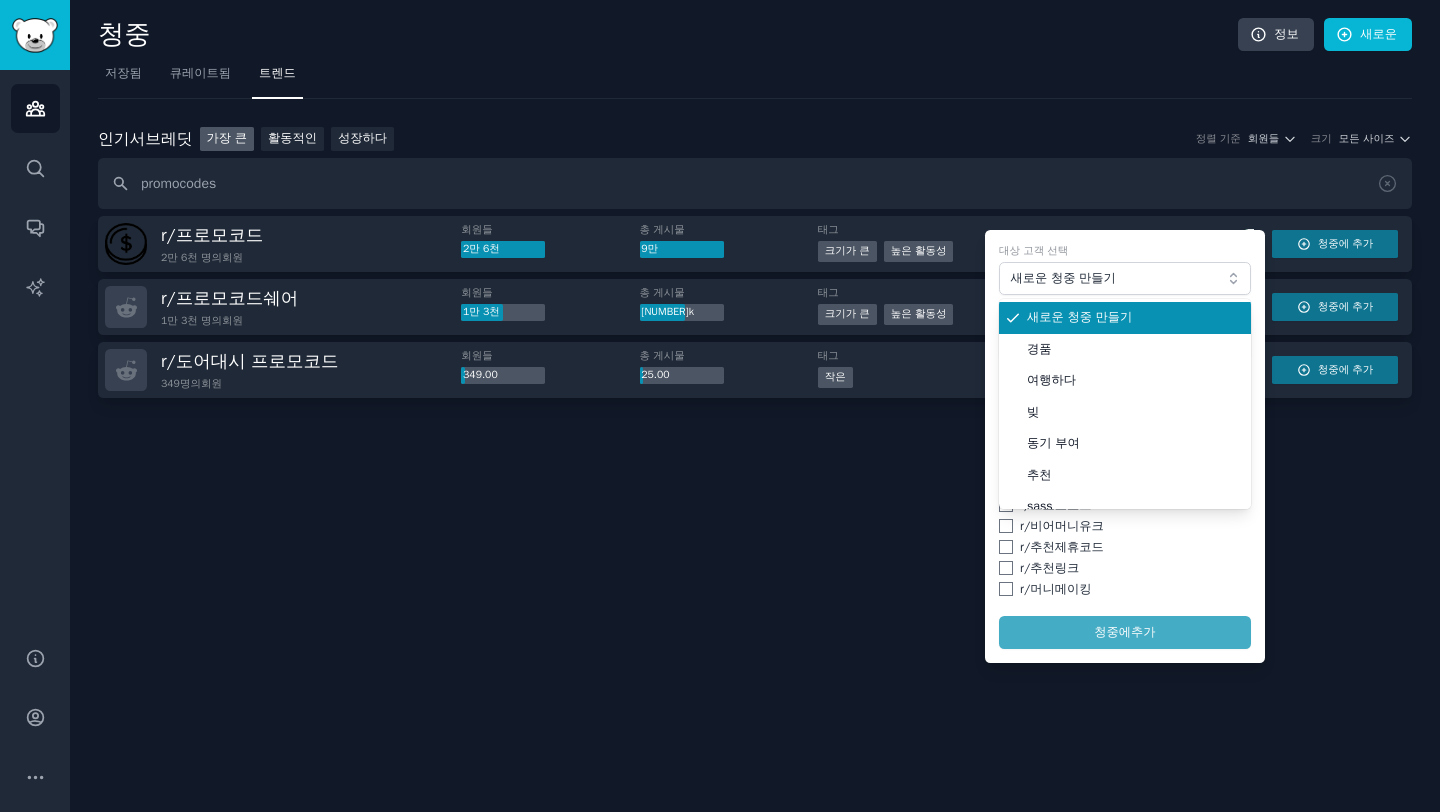 click on "경품" at bounding box center (1132, 350) 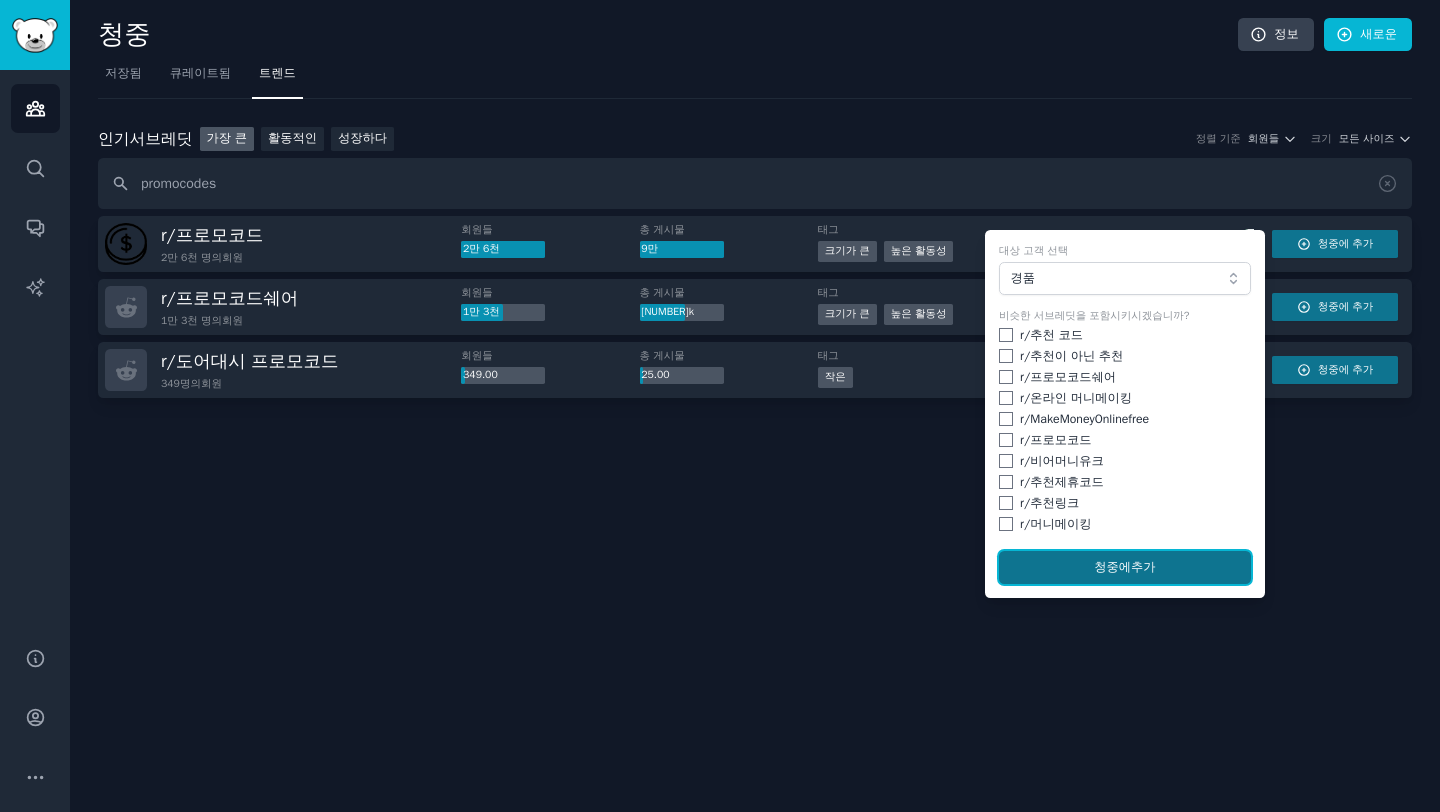click on "청중에" at bounding box center (1112, 567) 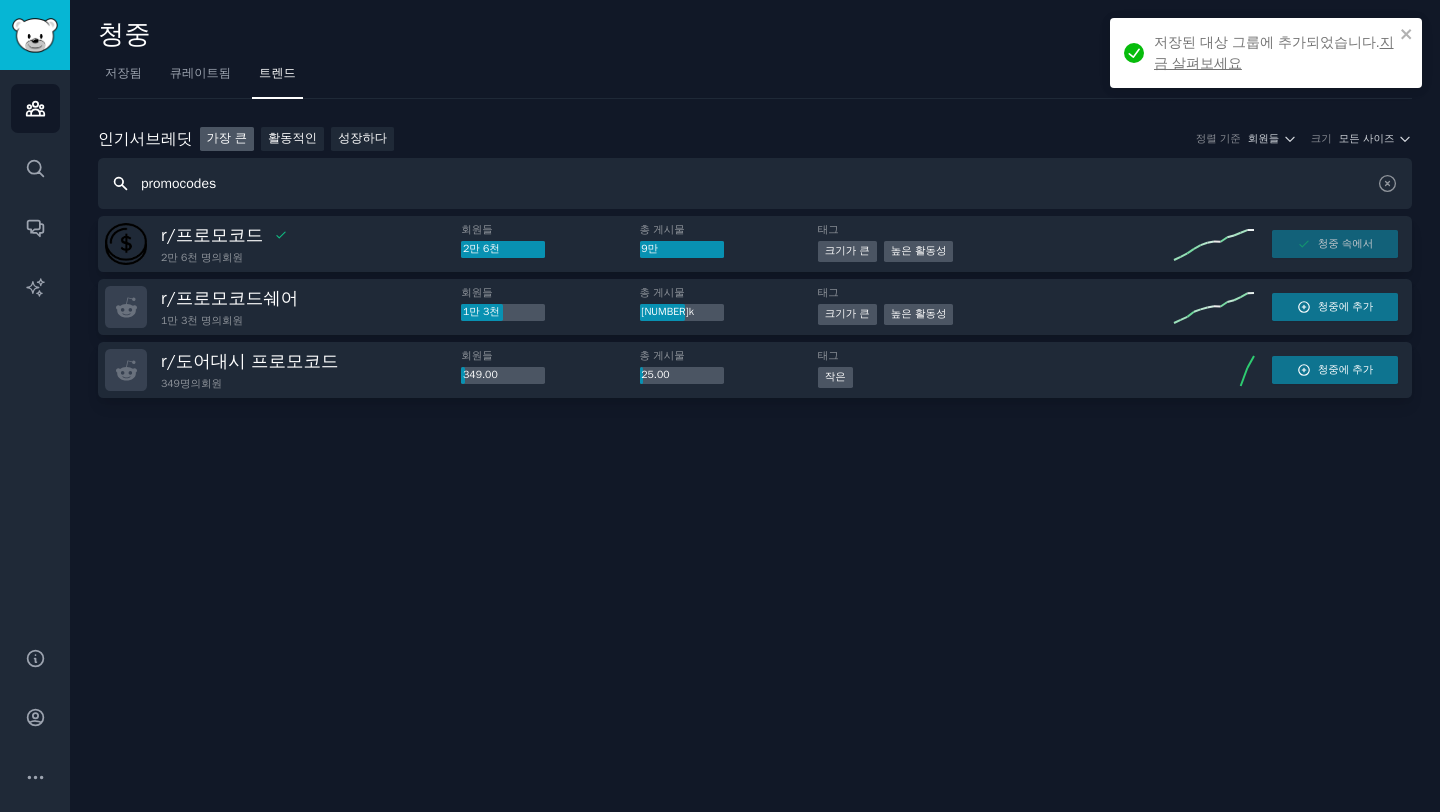 click on "promocodes" at bounding box center [755, 183] 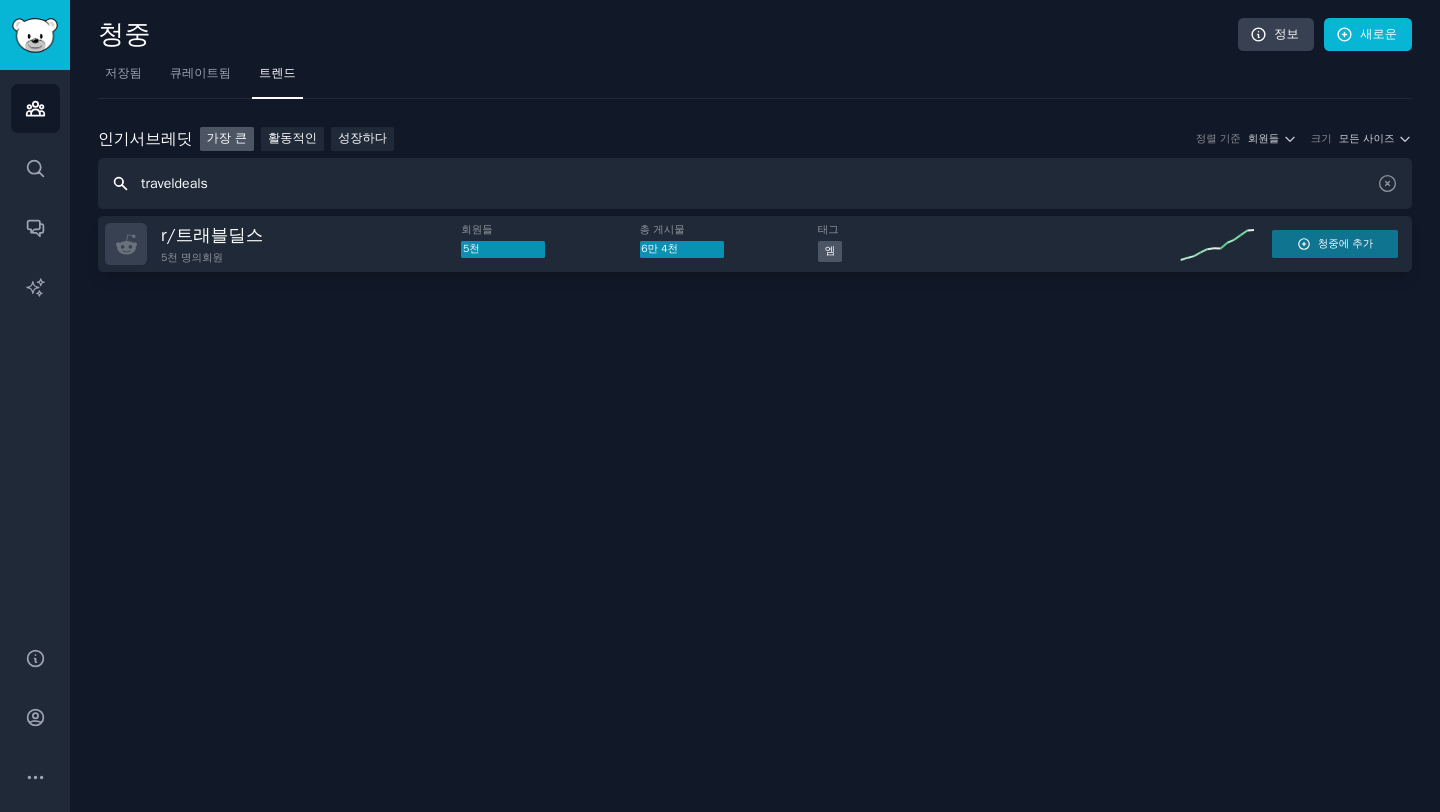 click on "traveldeals" at bounding box center [755, 183] 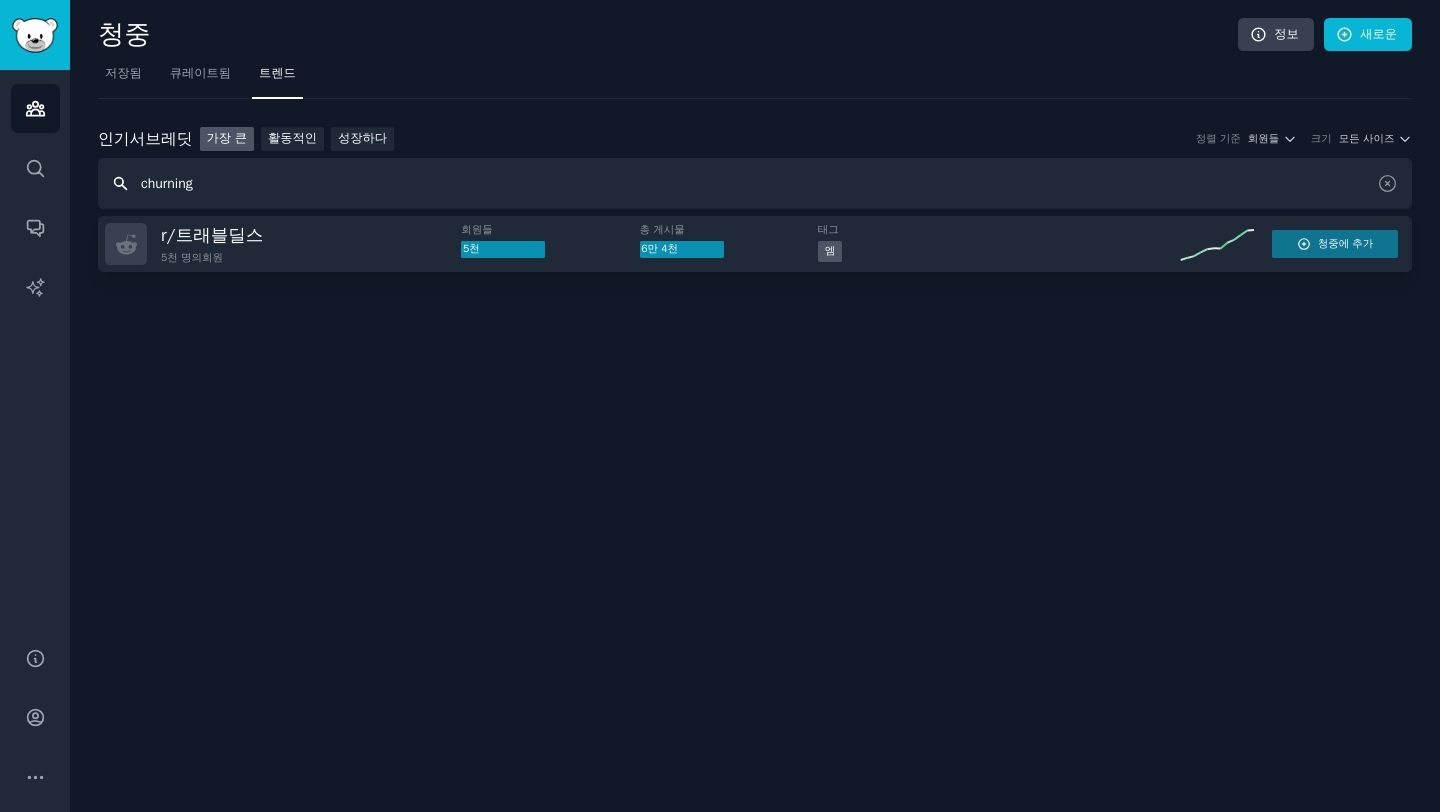 type on "churning" 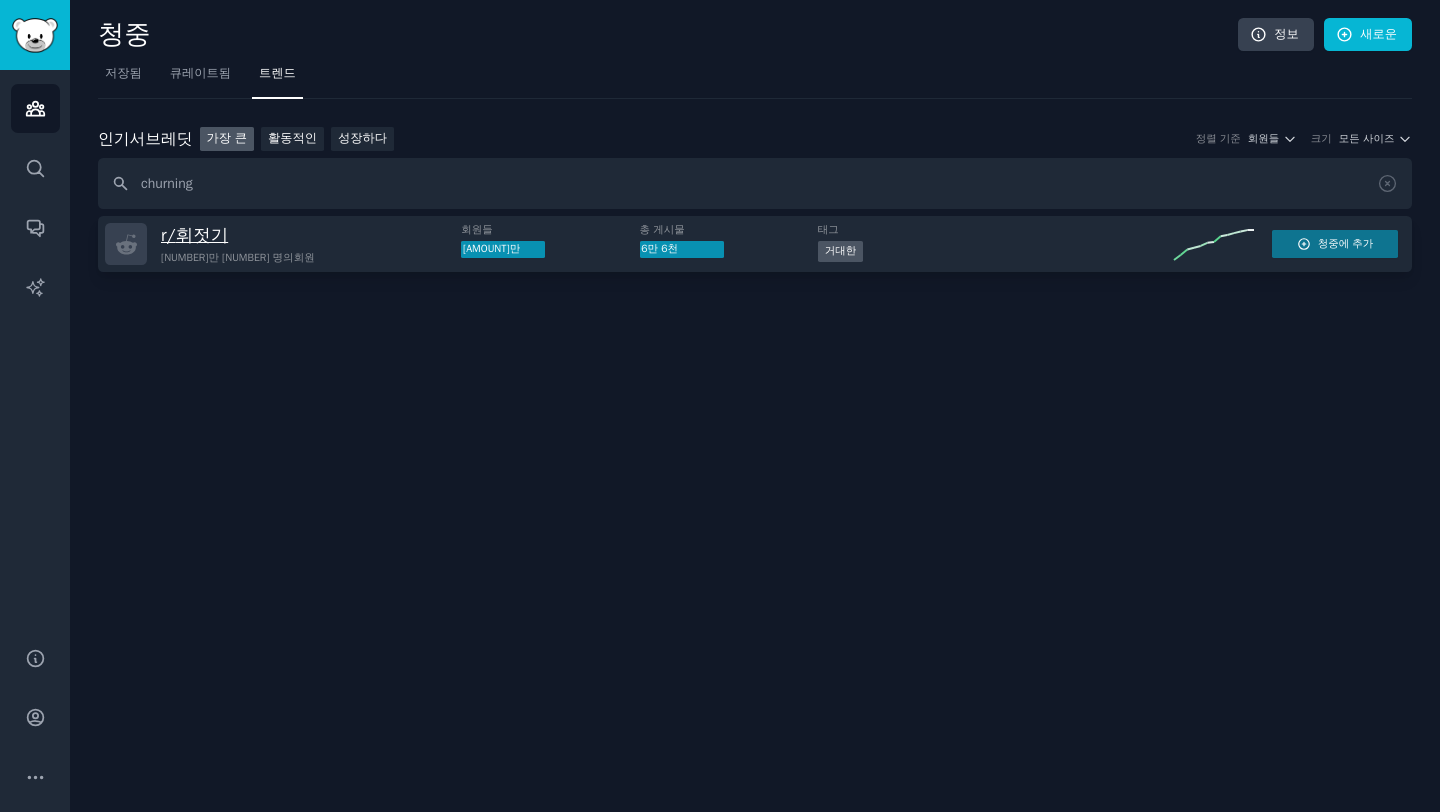 click on "휘젓기" at bounding box center (202, 235) 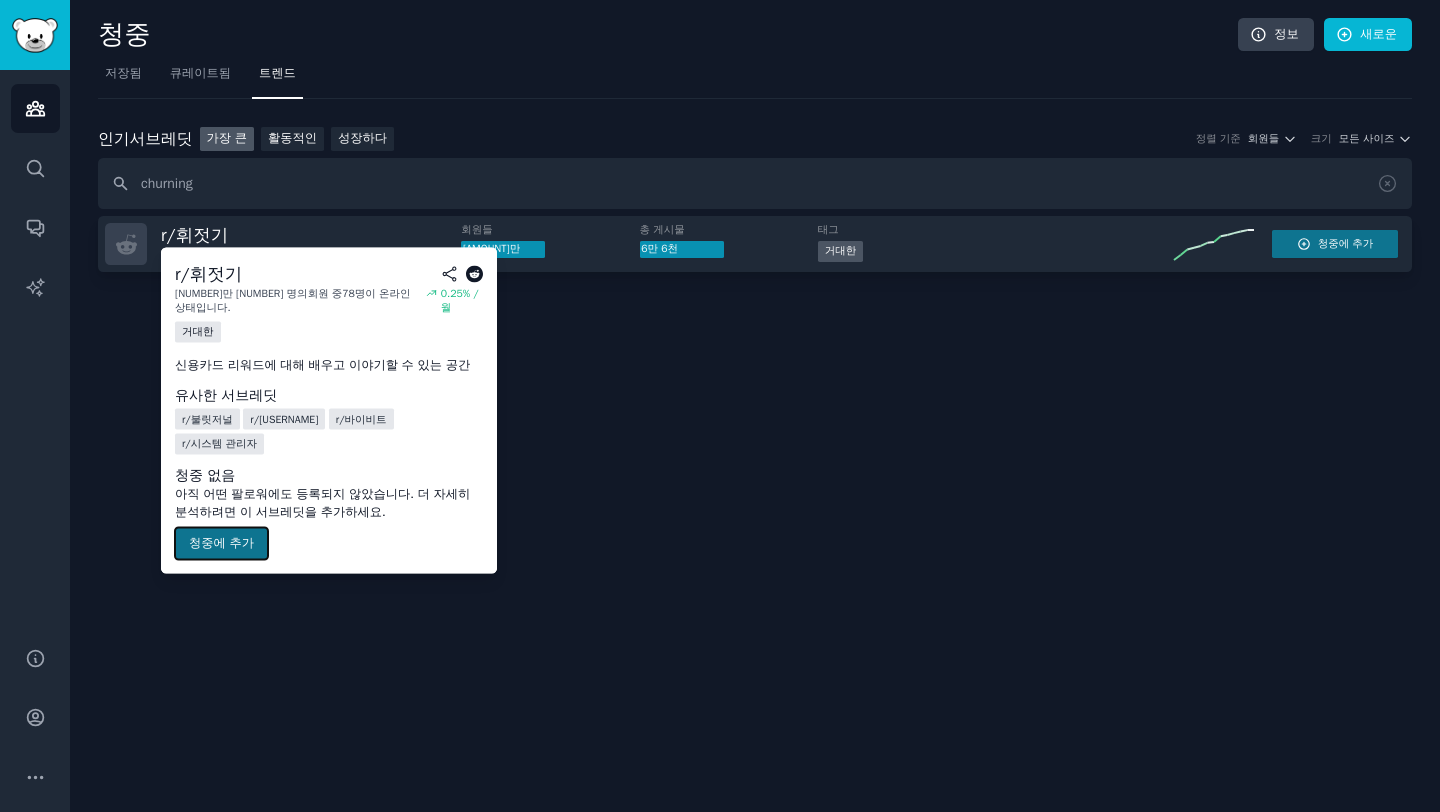 click on "청중에 추가" at bounding box center [221, 543] 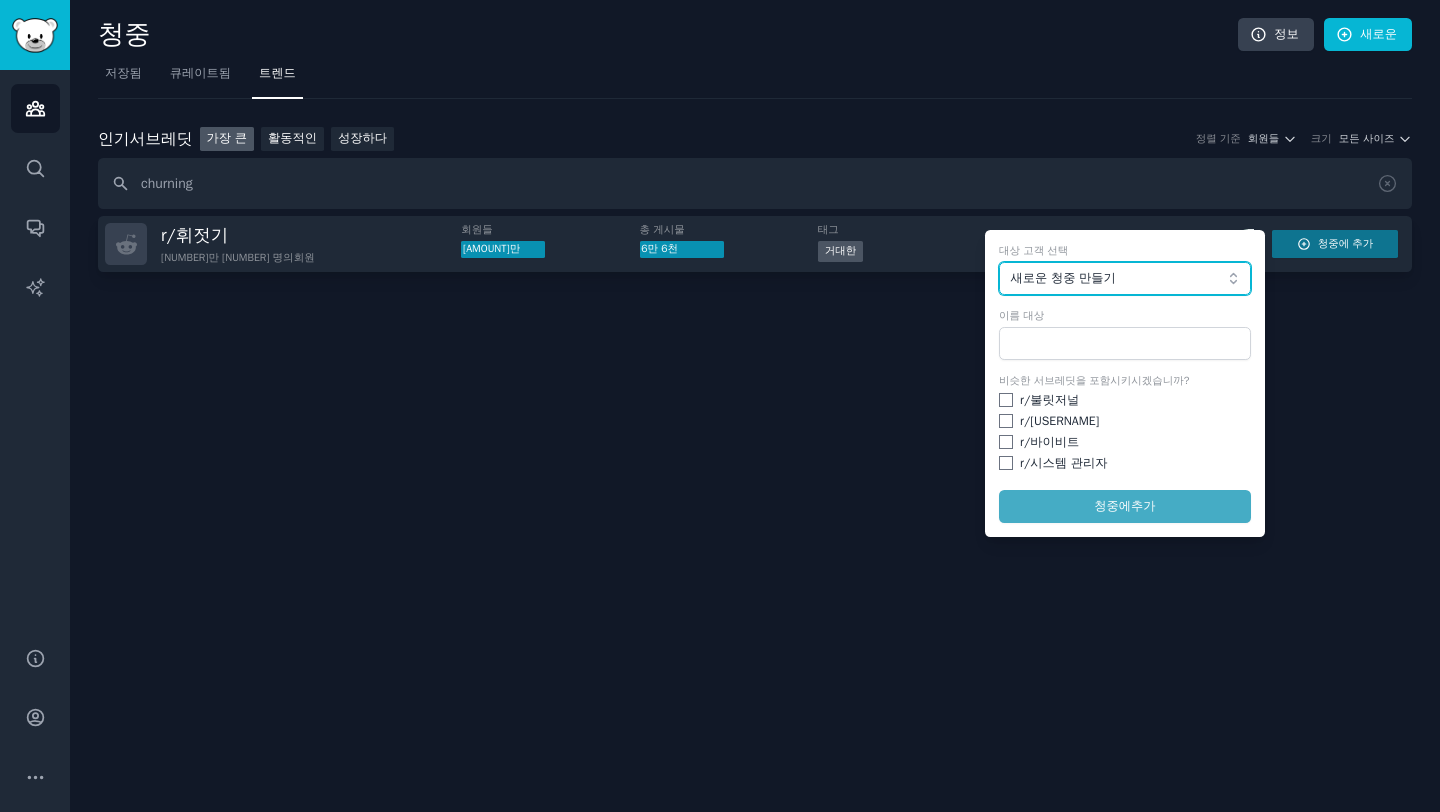 click on "새로운 청중 만들기" at bounding box center [1119, 279] 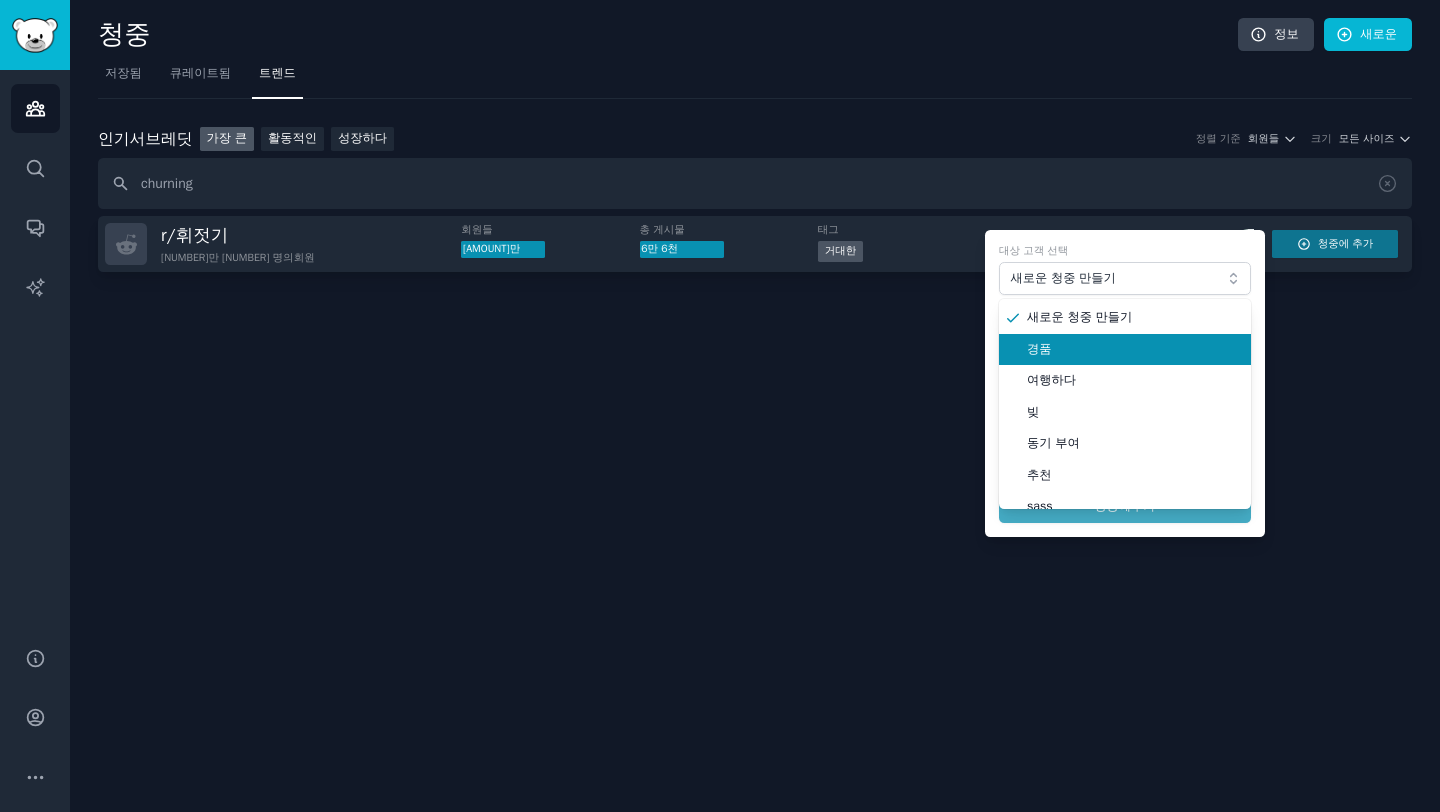 click on "경품" at bounding box center (1132, 350) 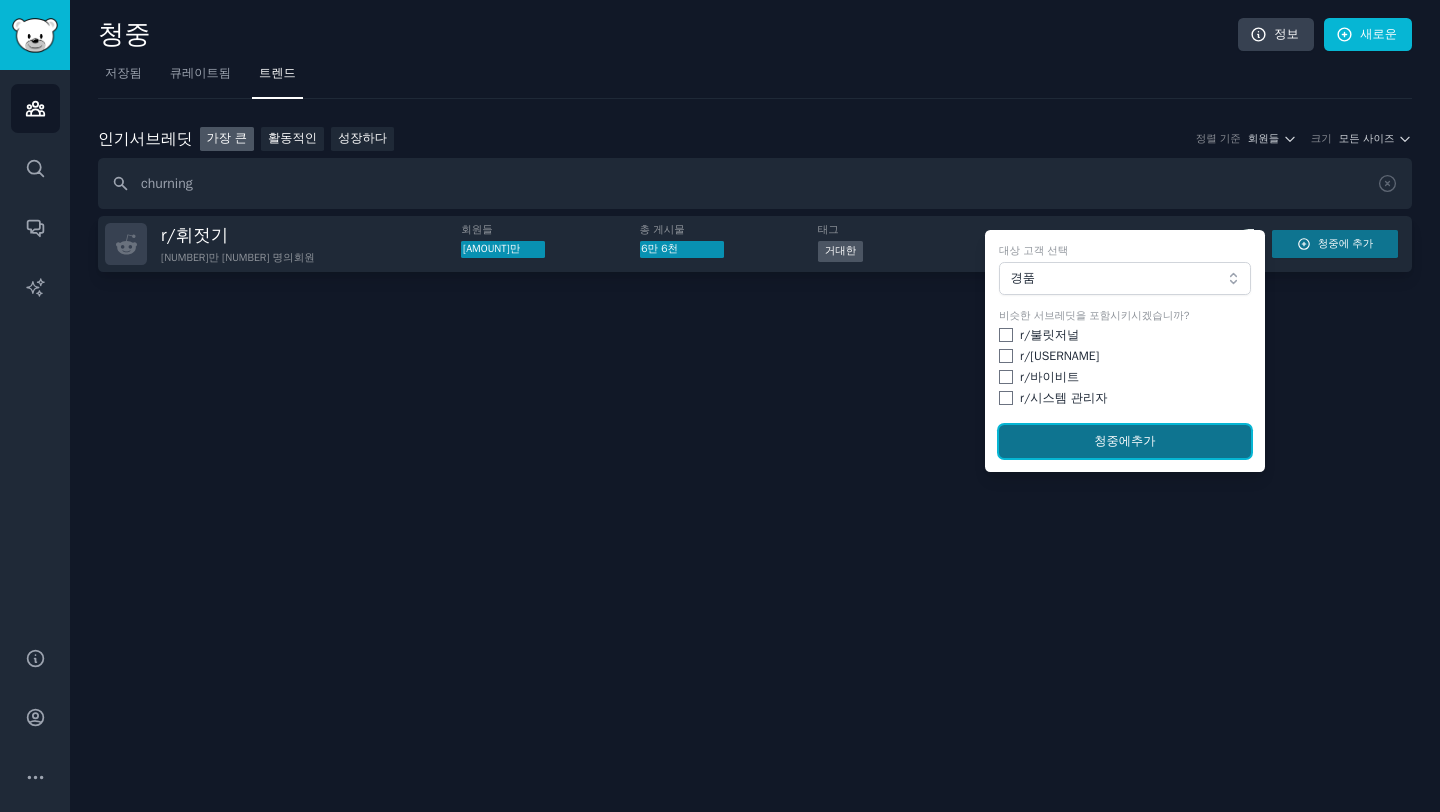 click on "청중에  추가" 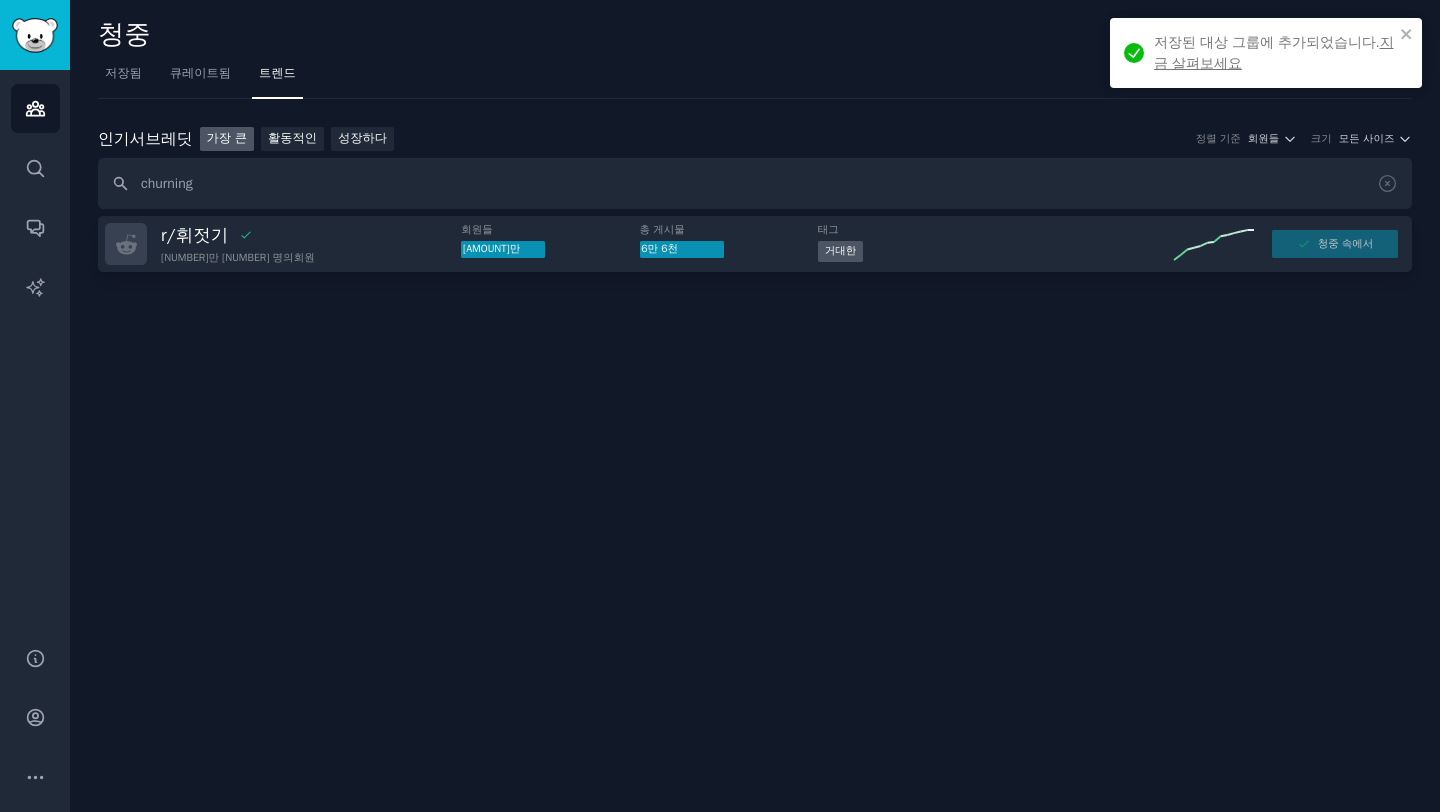 click on "저장된 대상 그룹에 추가되었습니다.  지금 살펴보세요" at bounding box center [1274, 53] 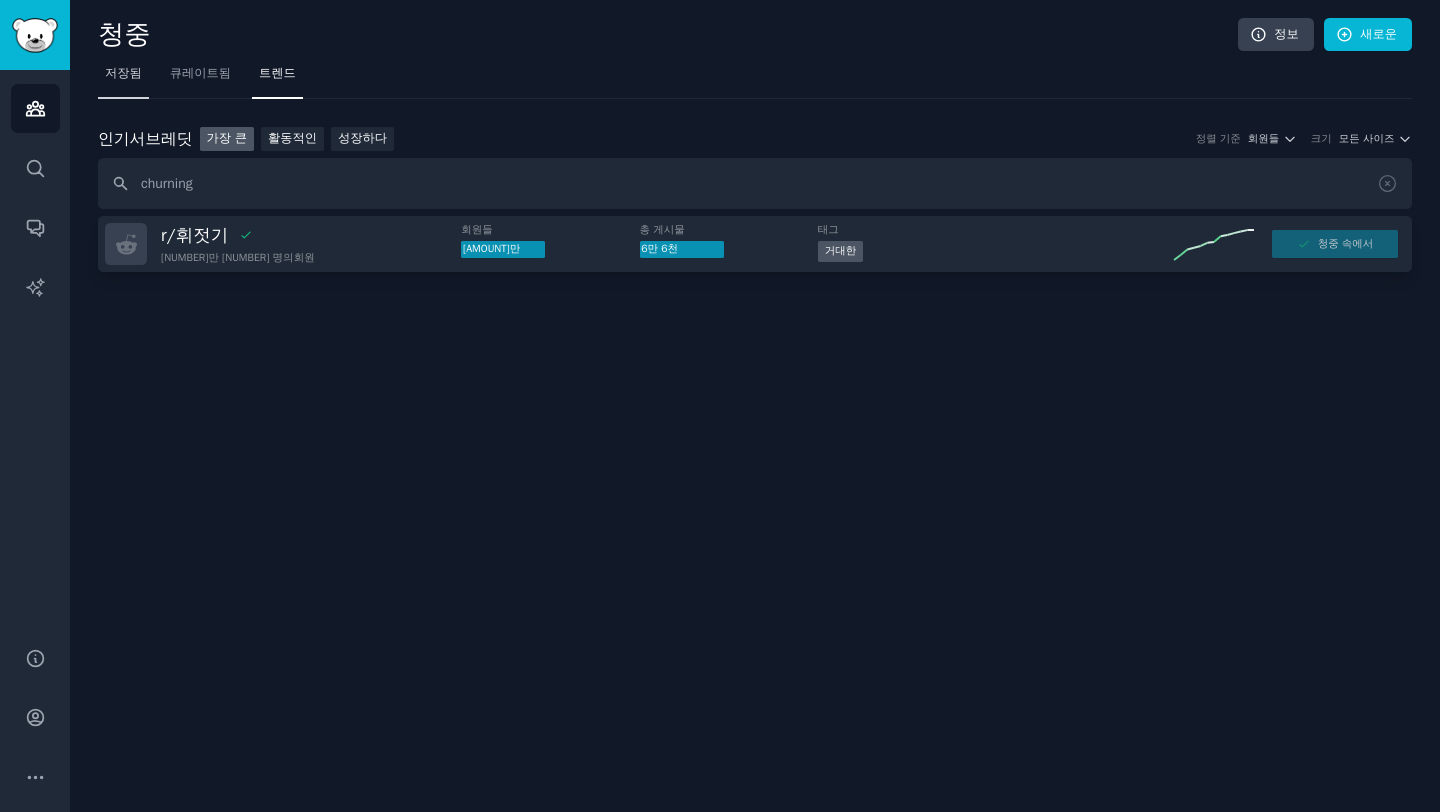 click on "저장됨" at bounding box center [123, 78] 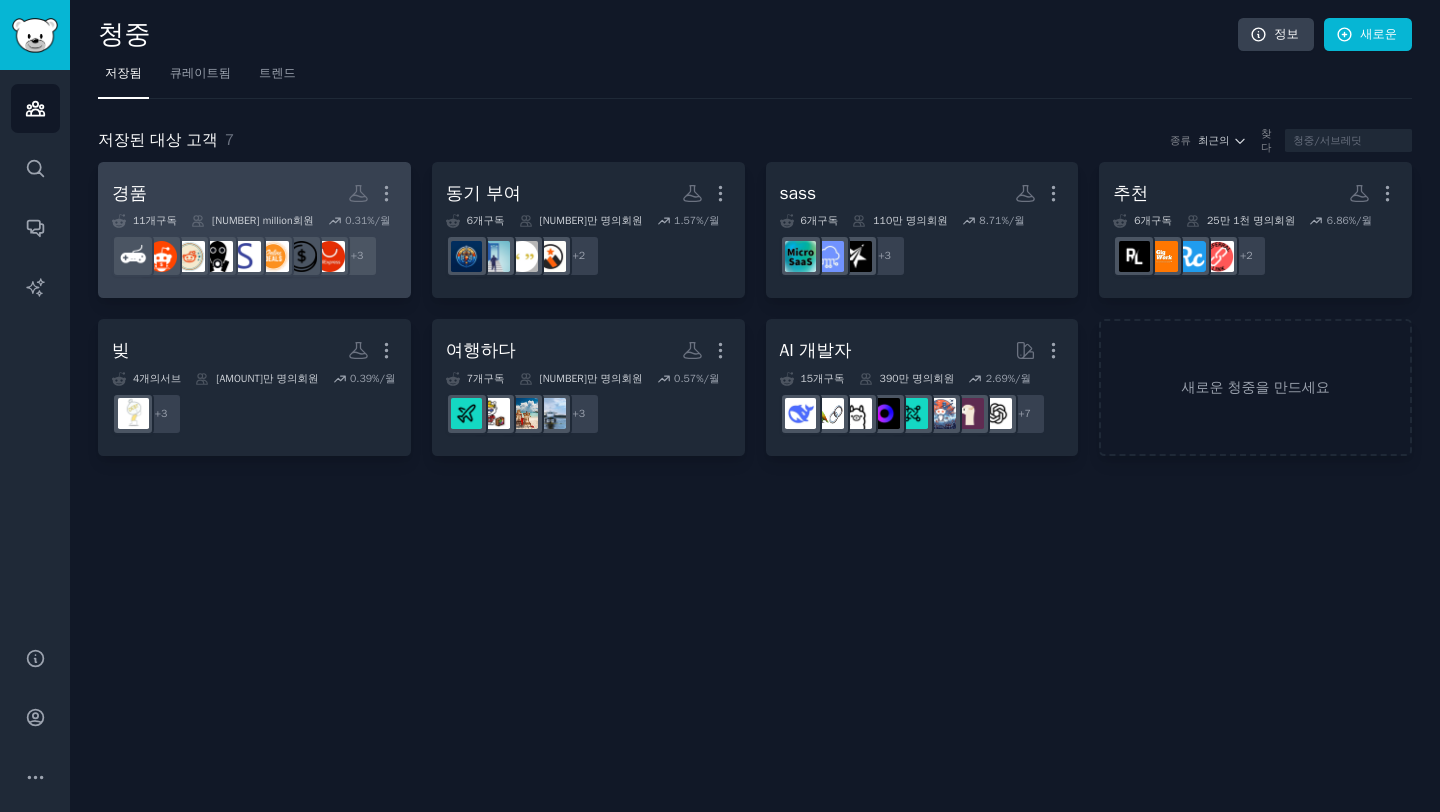 click on "경품 더" at bounding box center [254, 193] 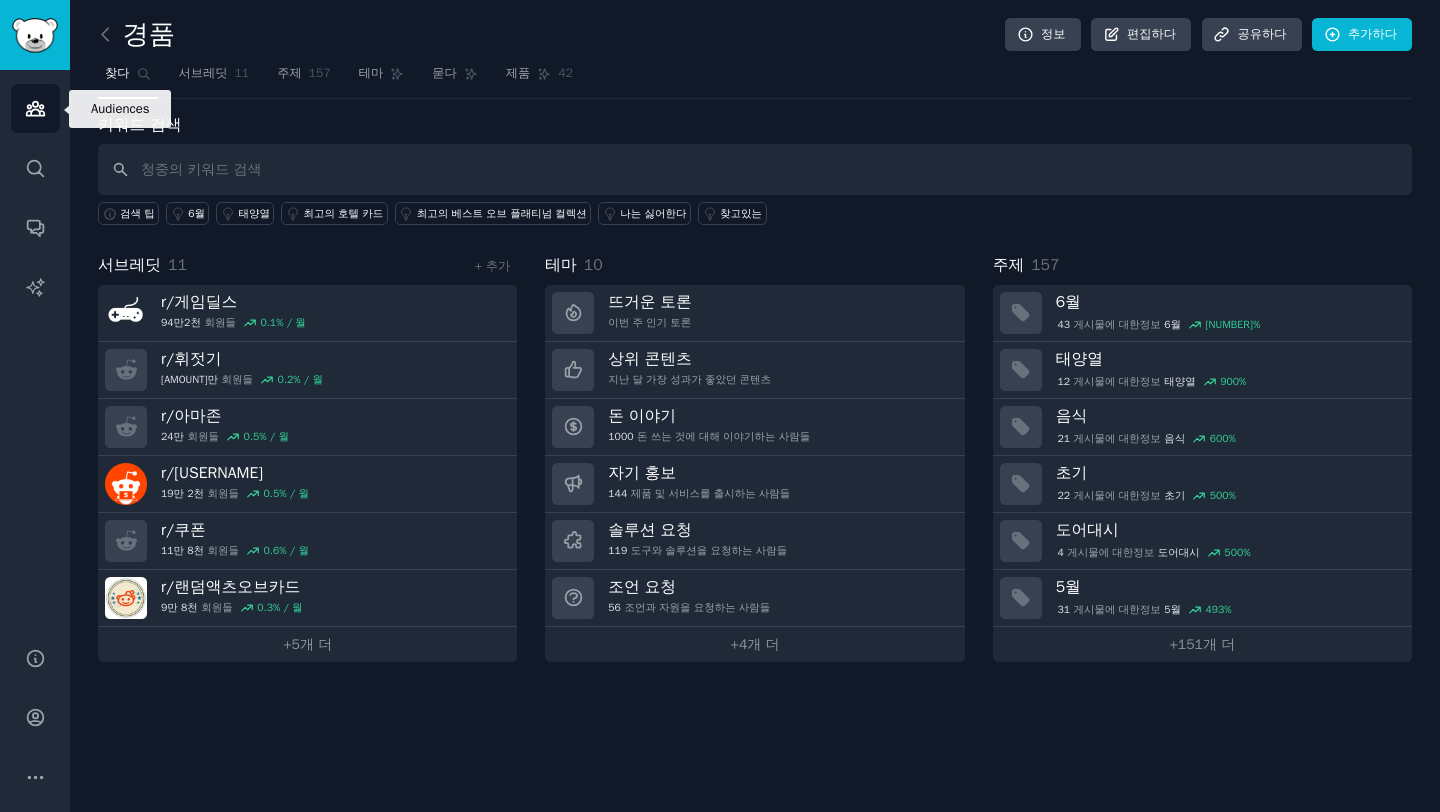 click 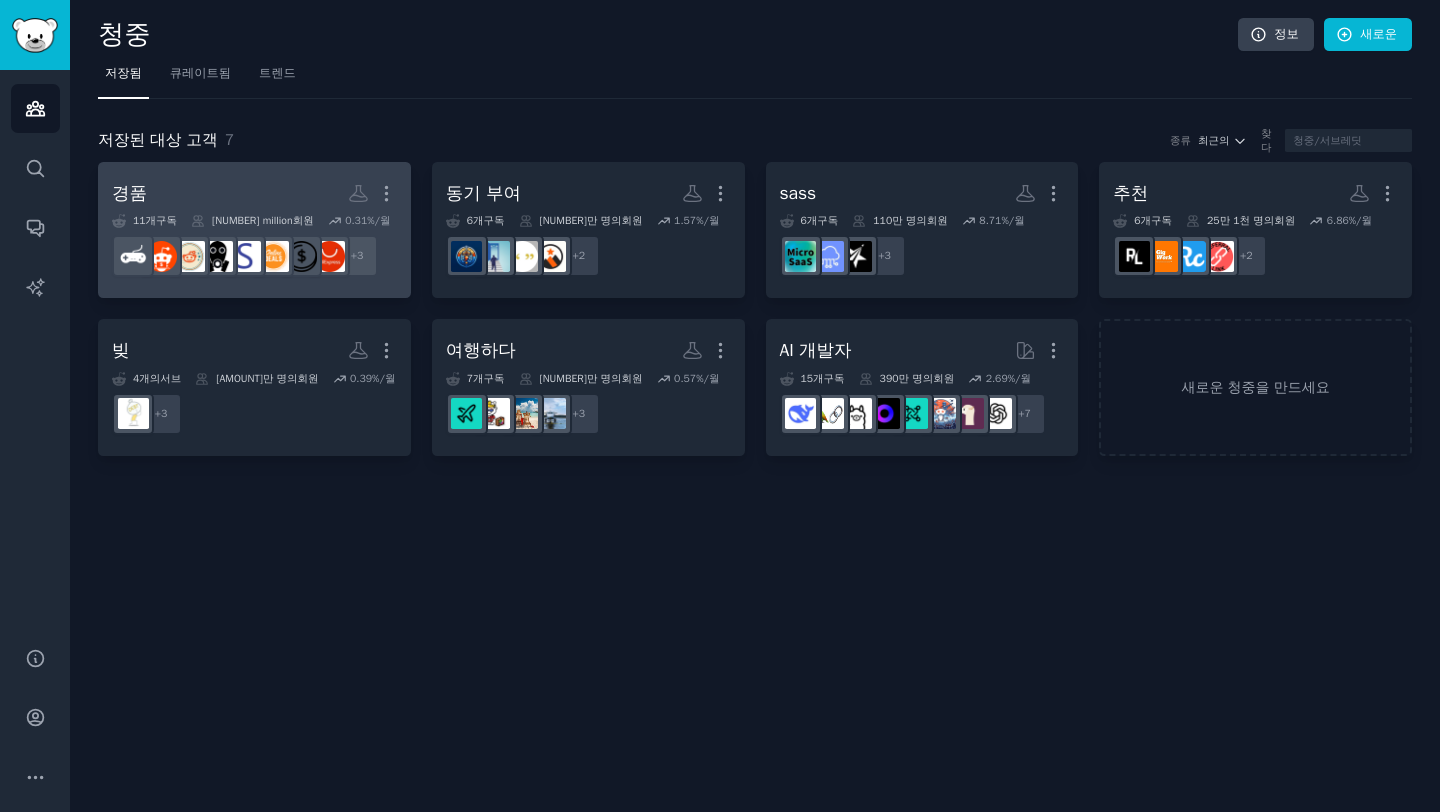 click on "경품 더" at bounding box center (254, 193) 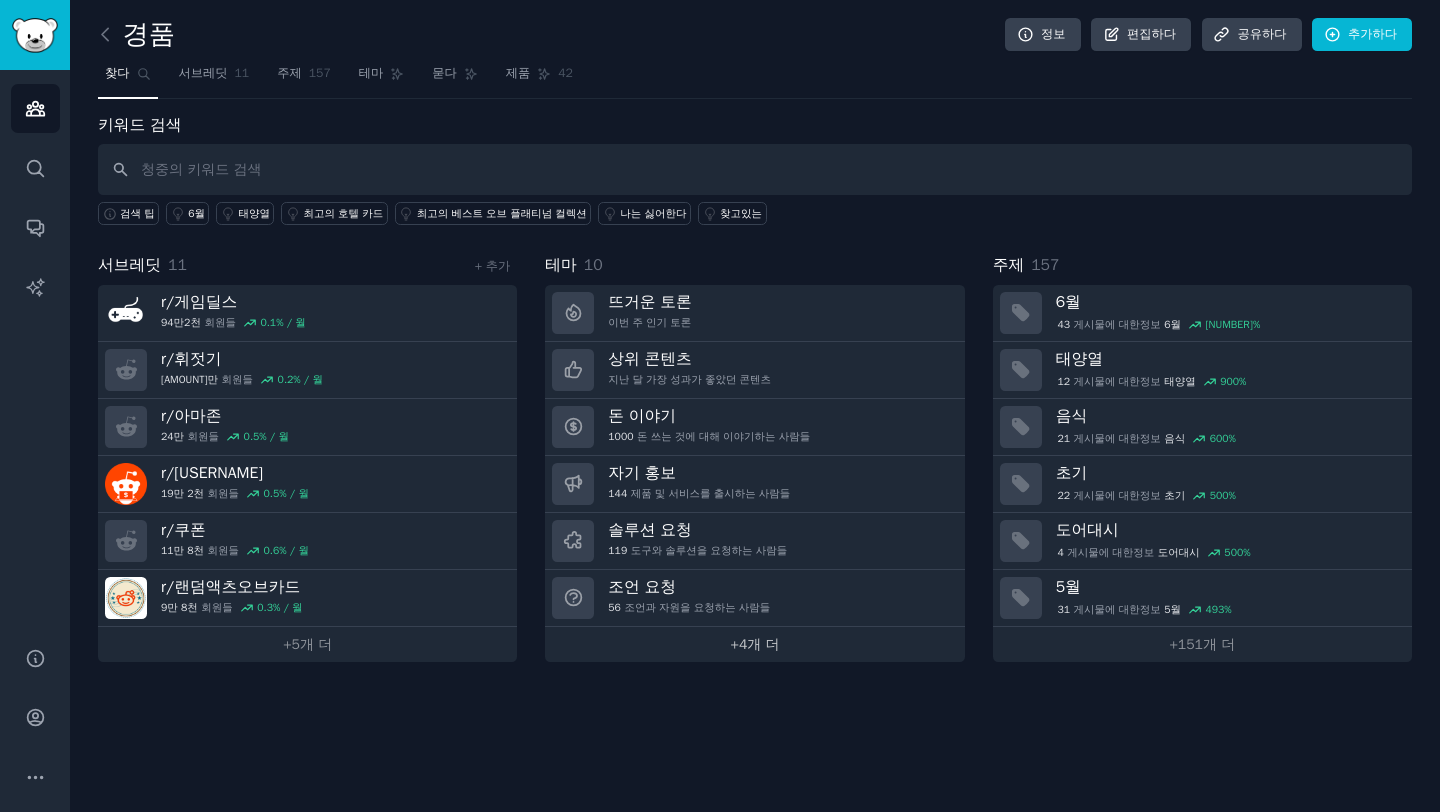 click on "개 더" at bounding box center [763, 644] 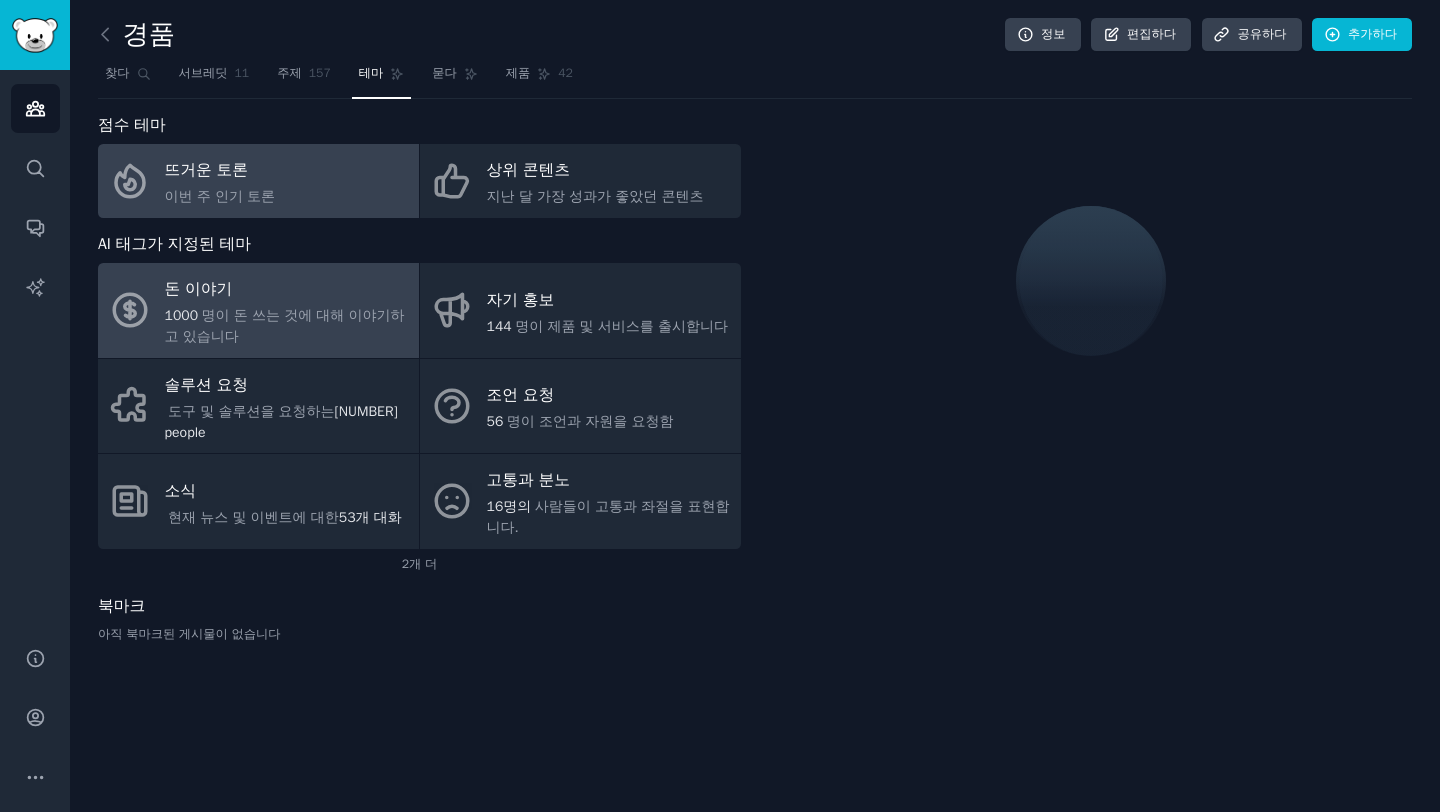 click on "돈 이야기" at bounding box center (287, 290) 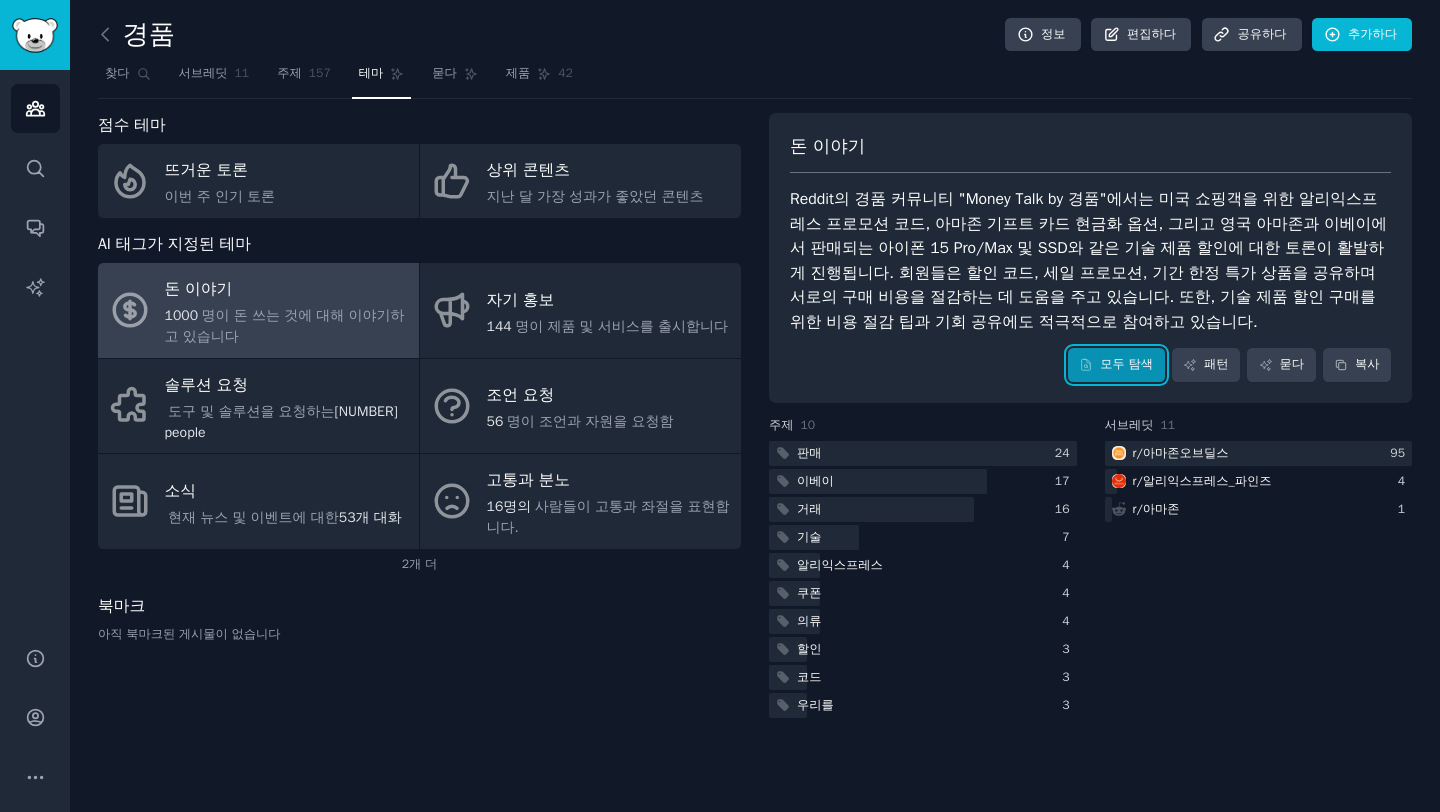 click on "모두 탐색" at bounding box center [1126, 364] 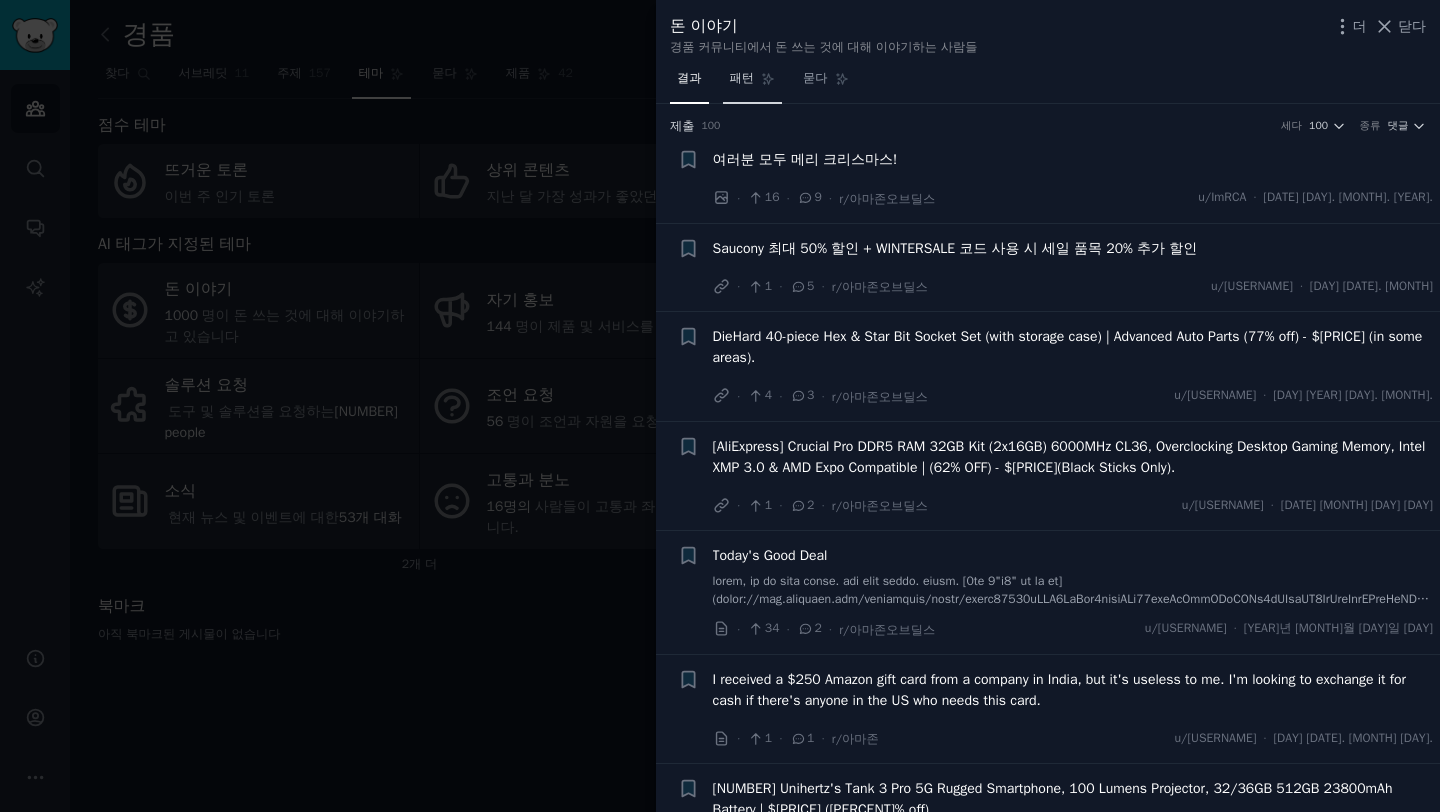 click on "패턴" at bounding box center (753, 83) 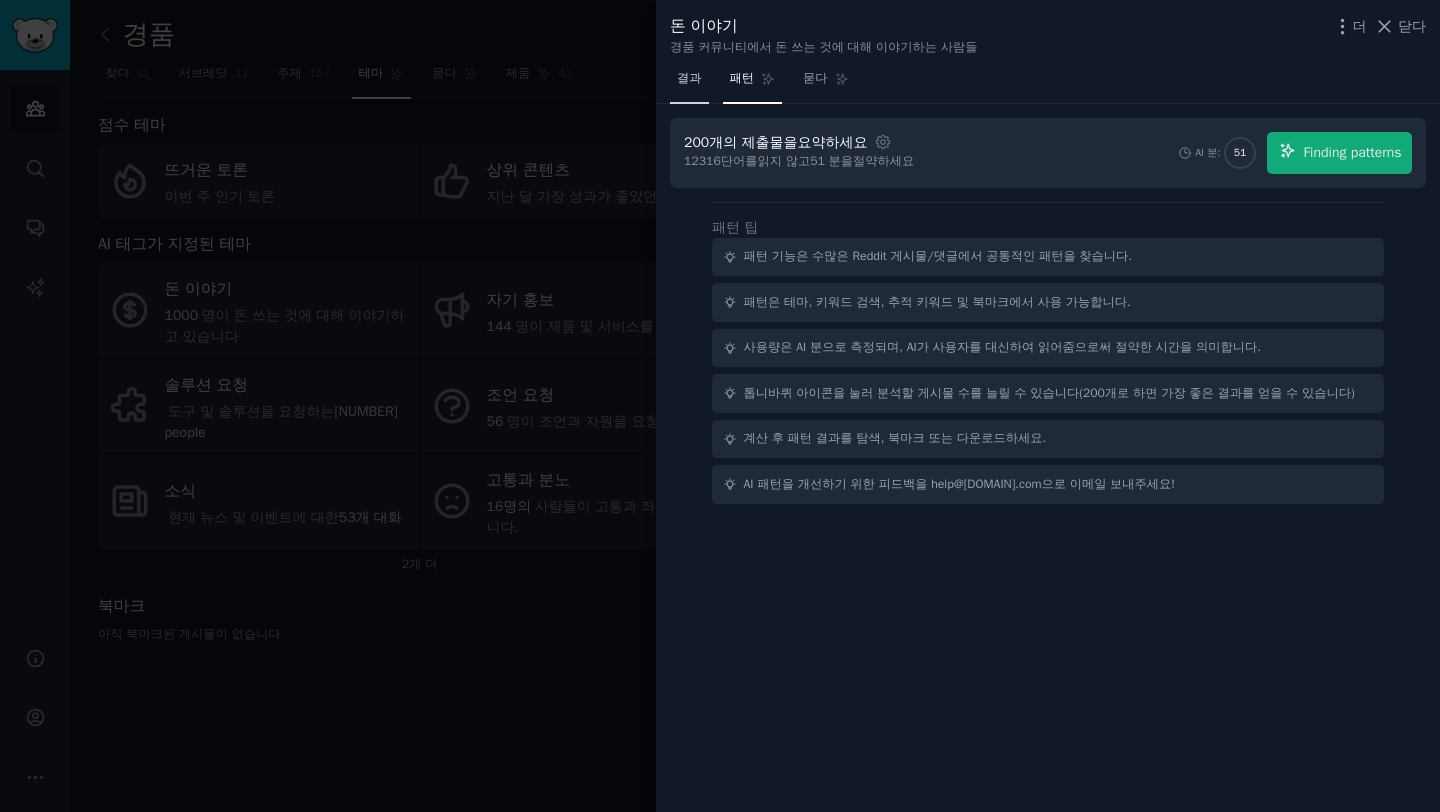 click on "결과" at bounding box center [689, 78] 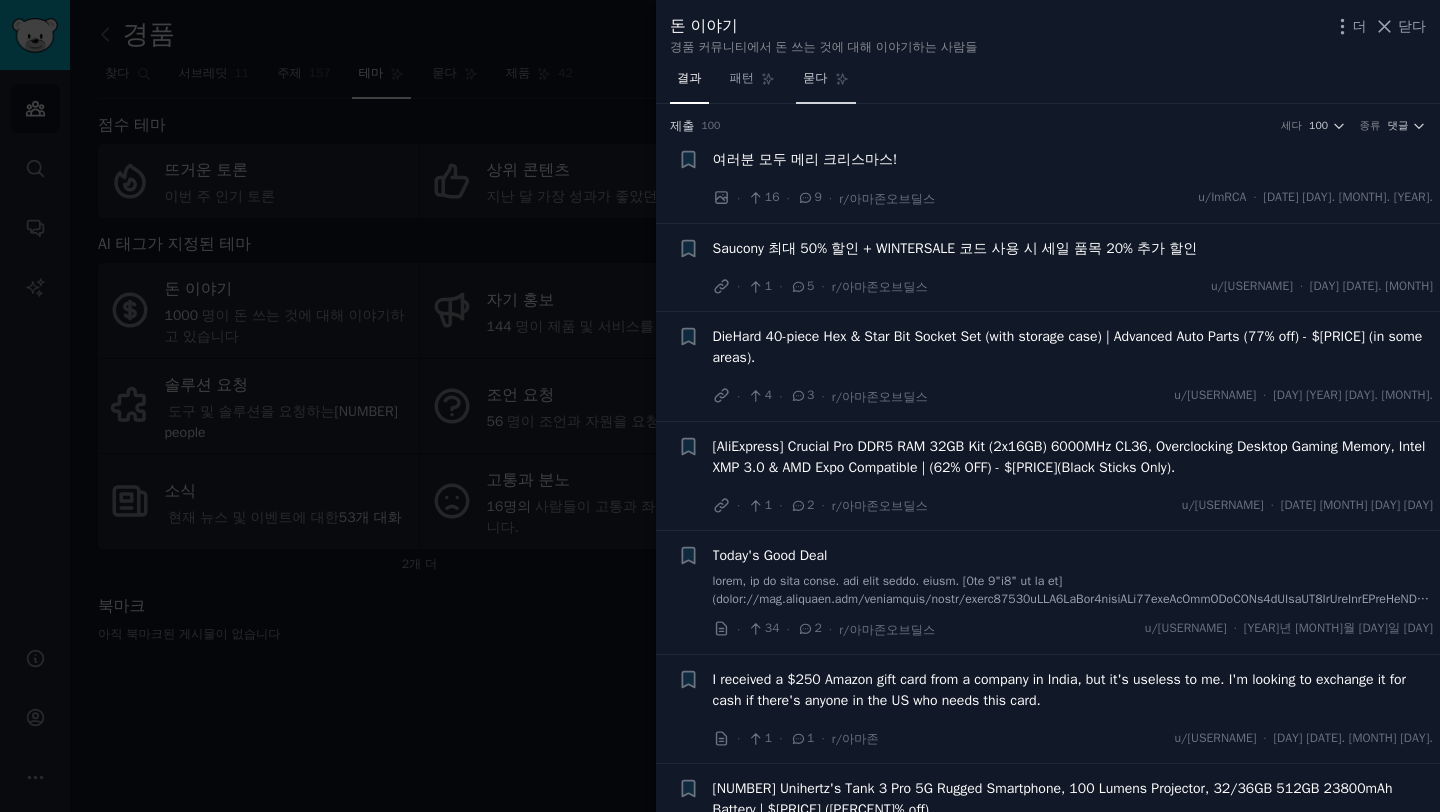click on "묻다" at bounding box center (826, 83) 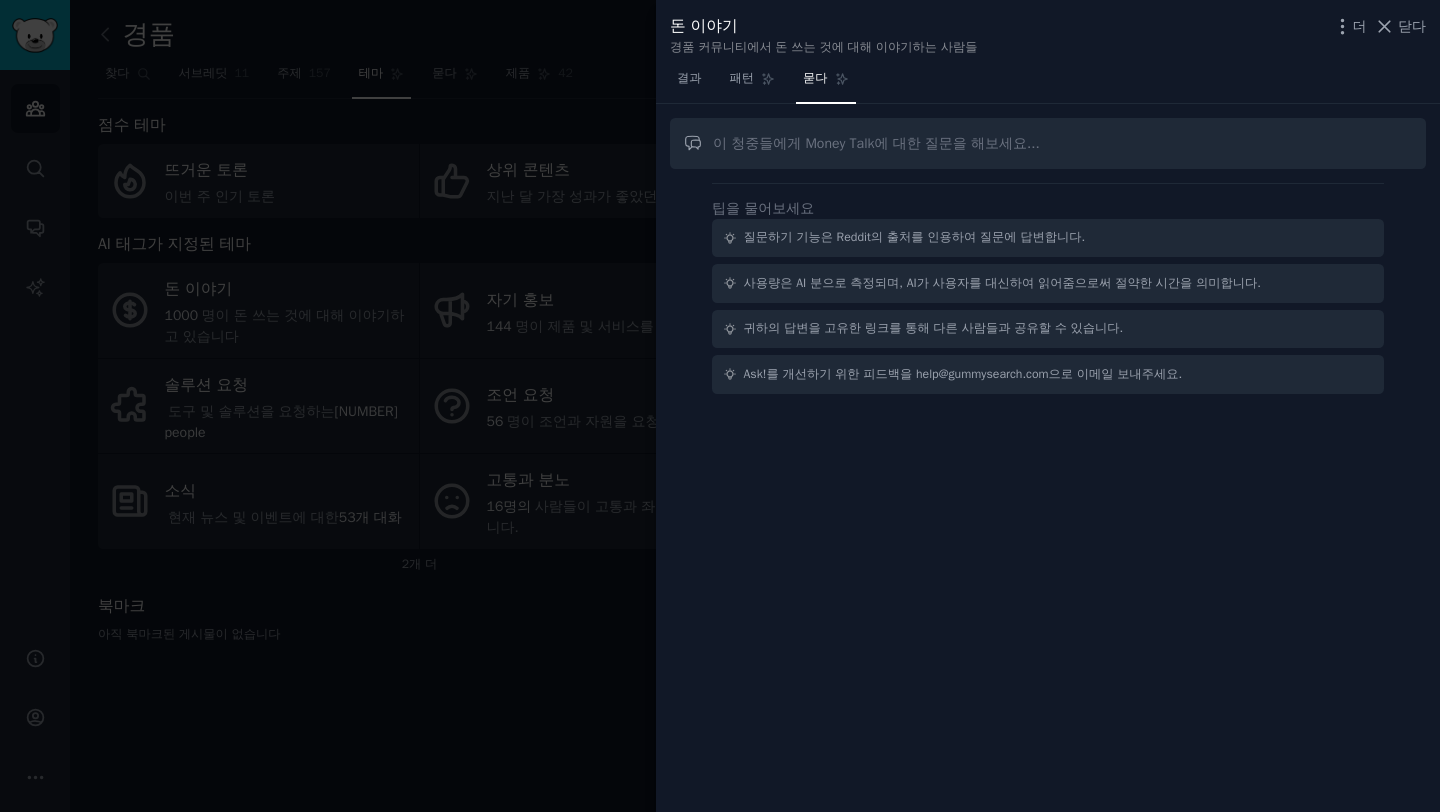 click at bounding box center [720, 406] 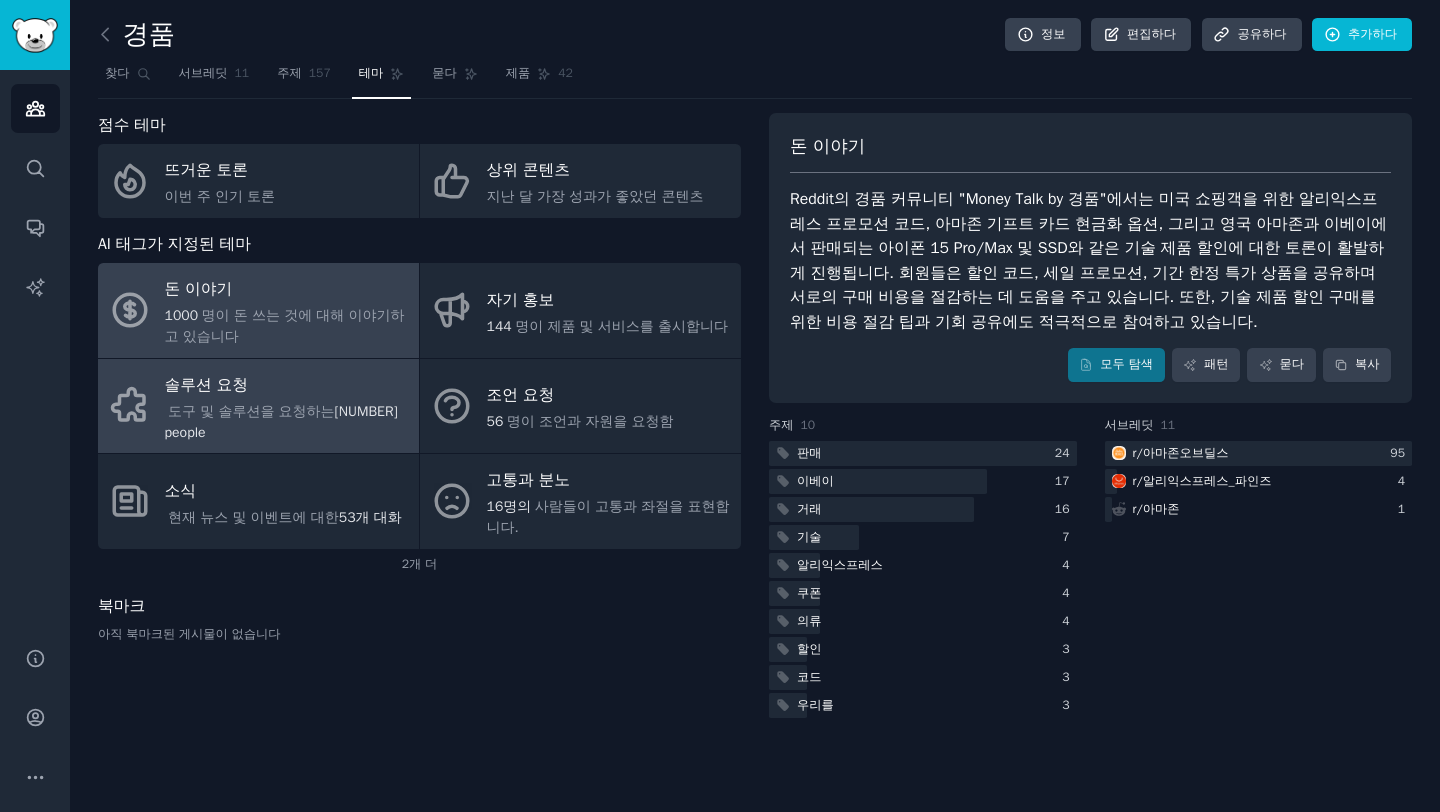 click on "도구 및 솔루션을 요청하는" at bounding box center (251, 411) 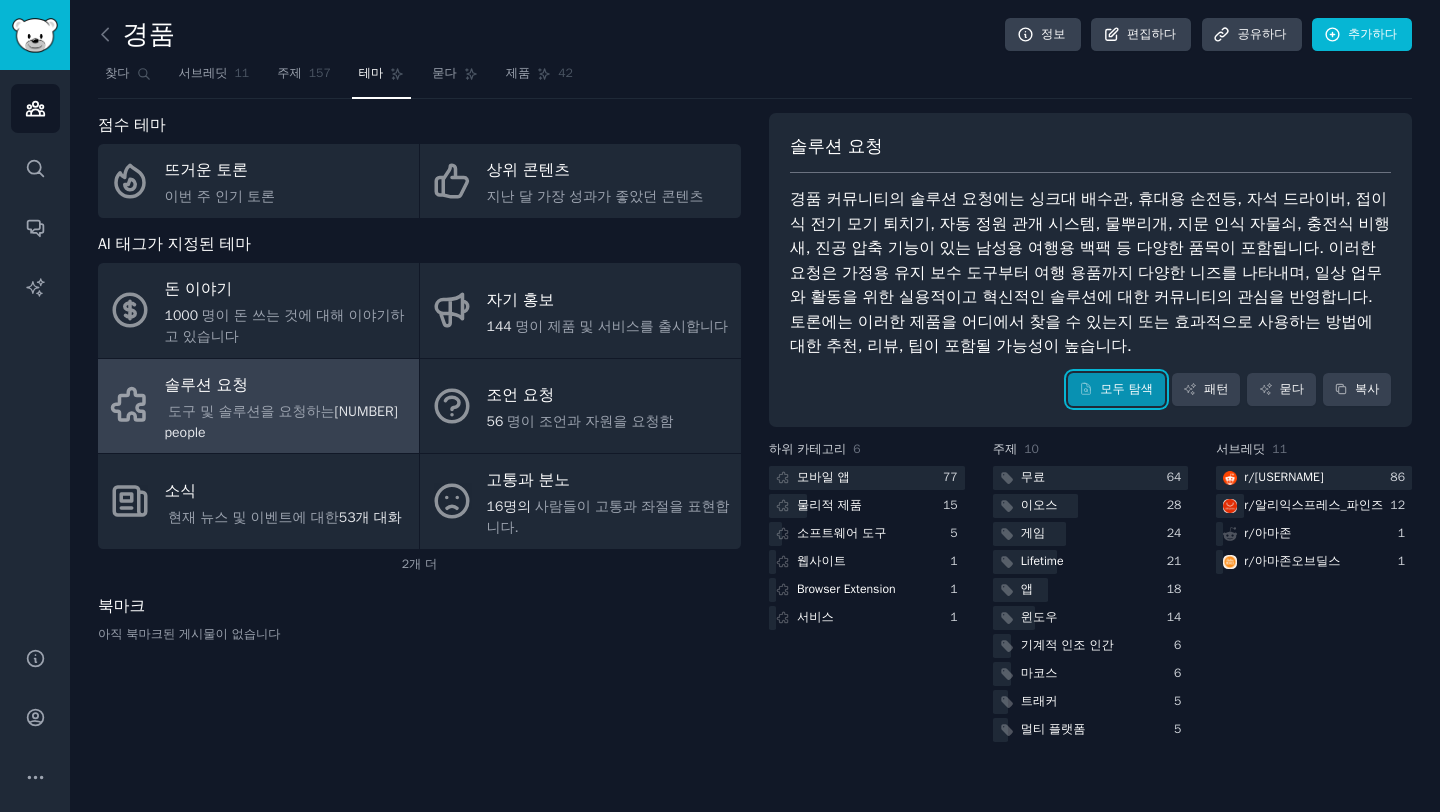 click on "모두 탐색" at bounding box center (1126, 390) 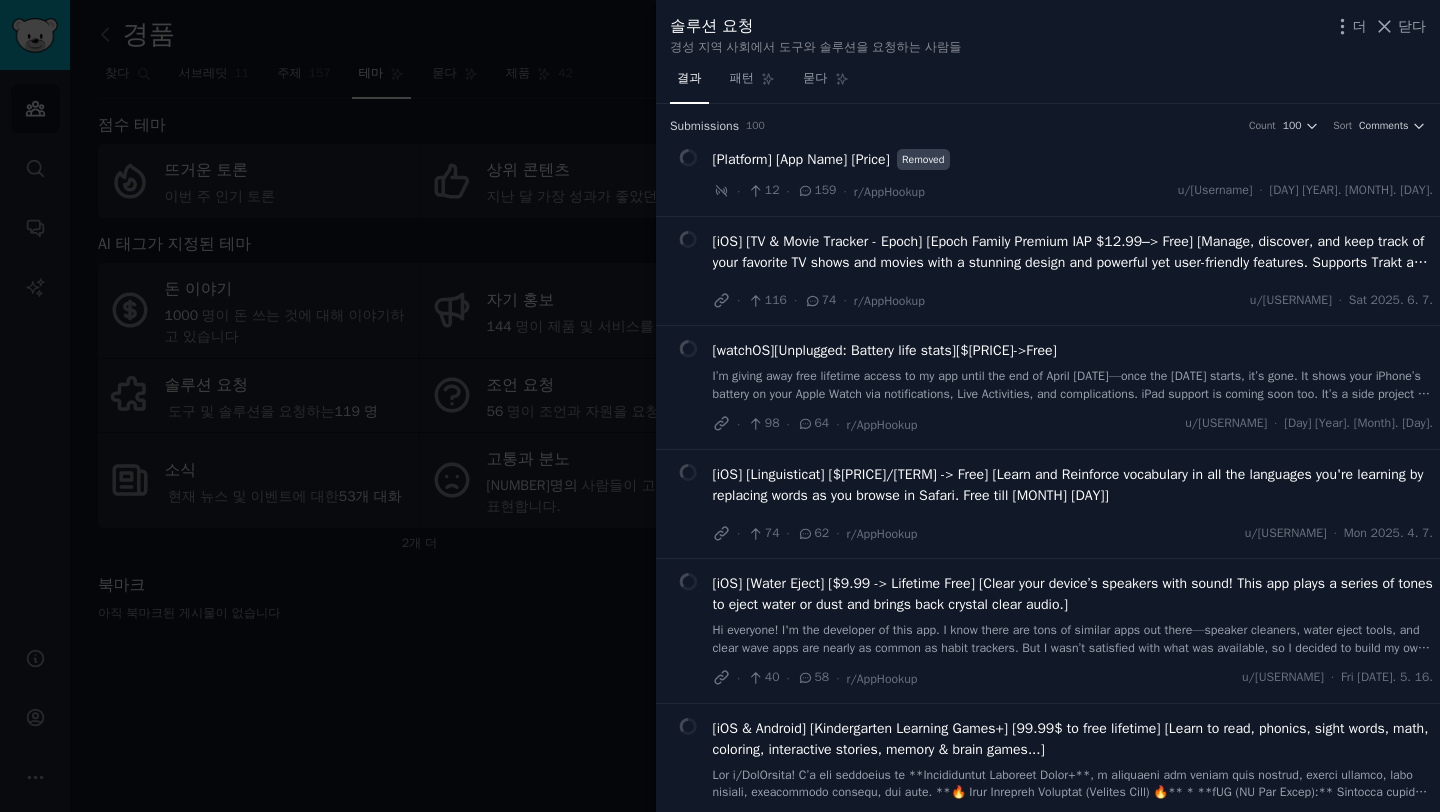 scroll, scrollTop: 0, scrollLeft: 0, axis: both 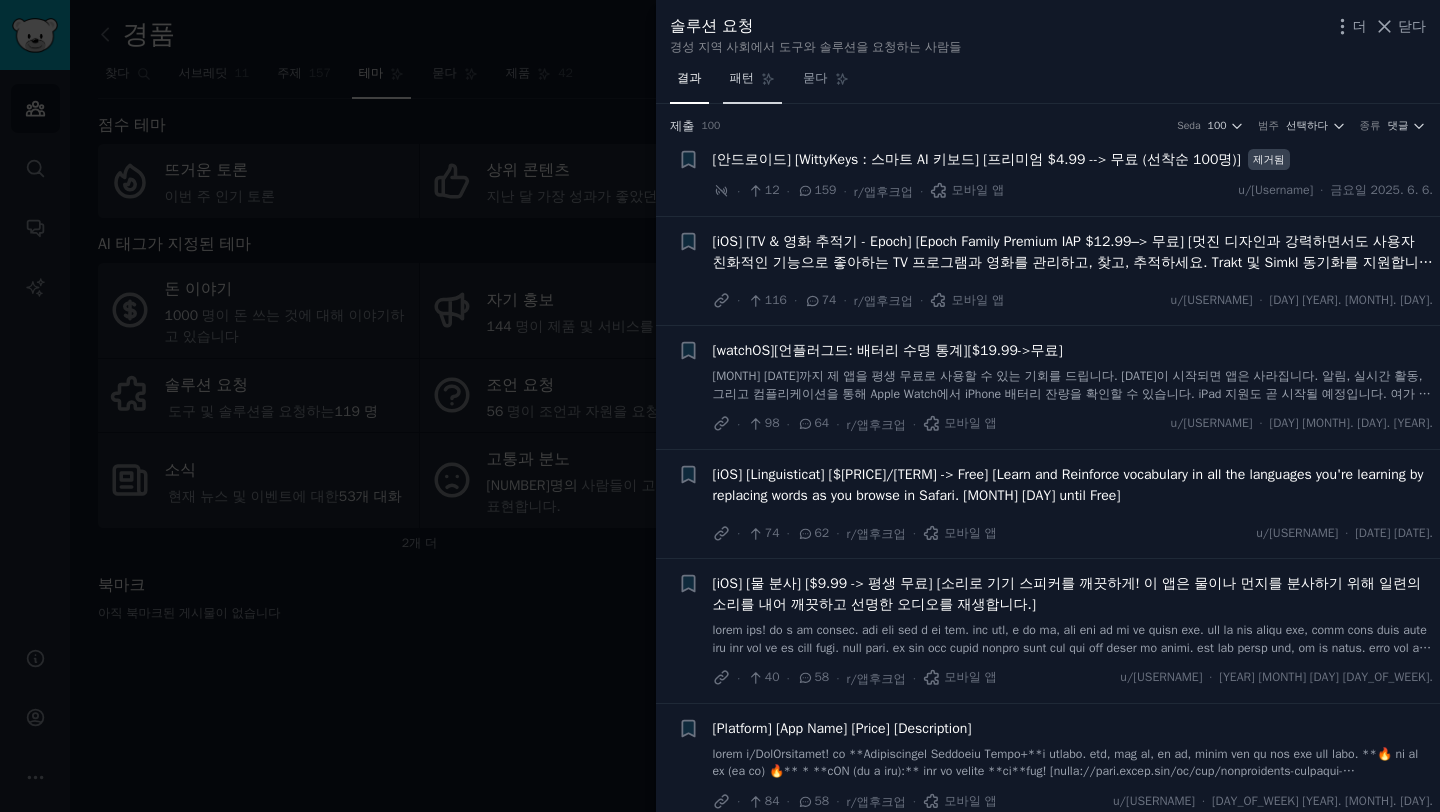 click on "패턴" at bounding box center [742, 78] 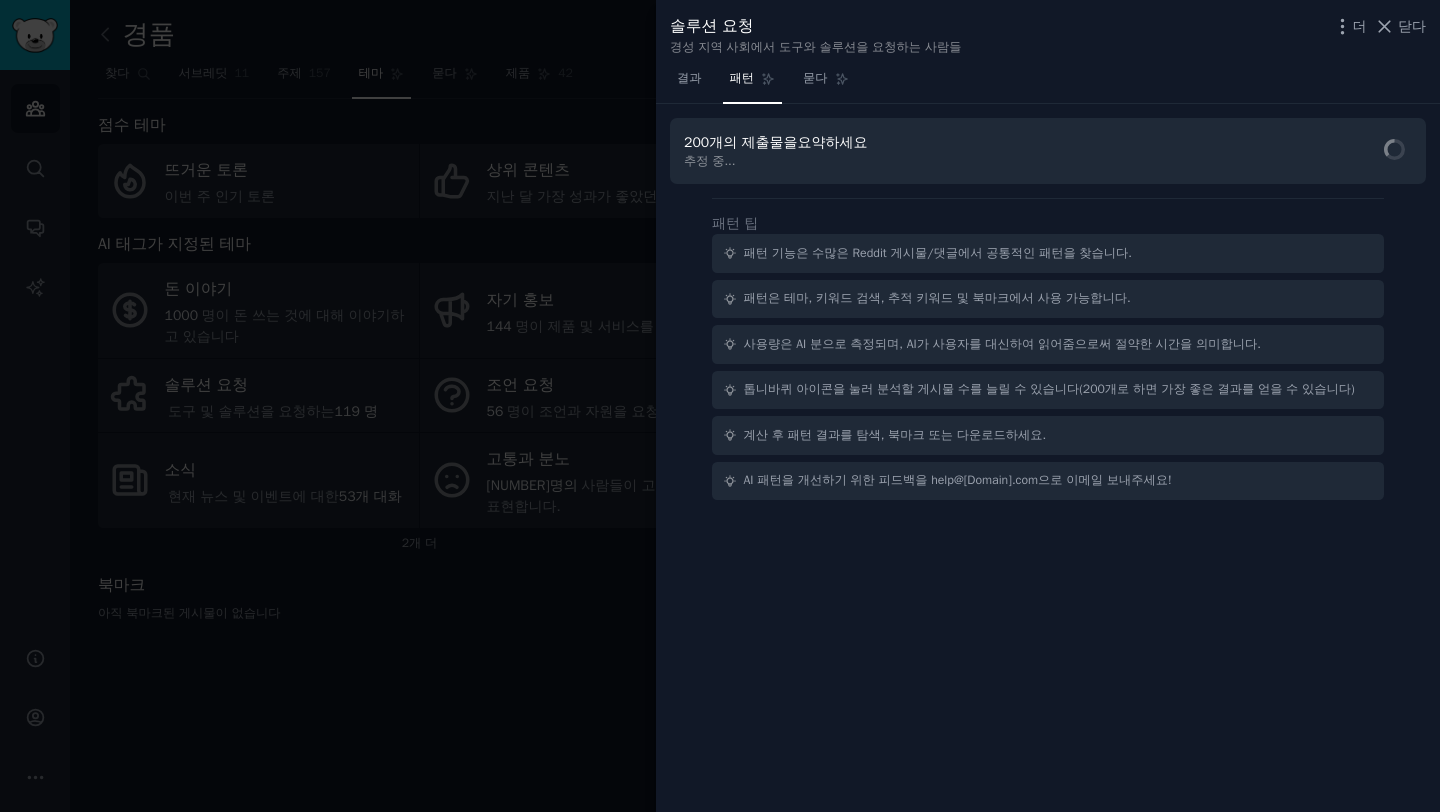 click at bounding box center (720, 406) 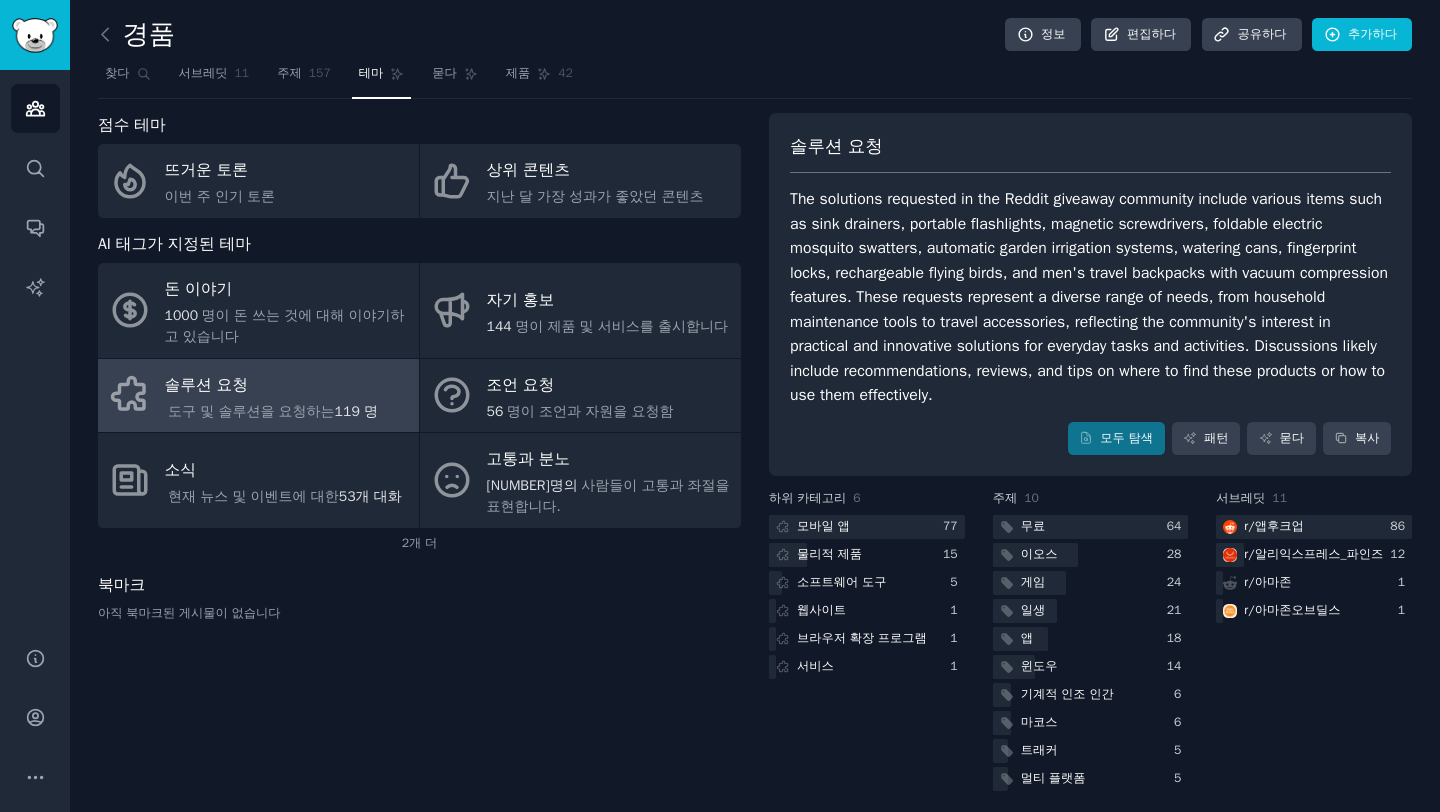 click on "도구 및 솔루션을 요청하는" at bounding box center (251, 411) 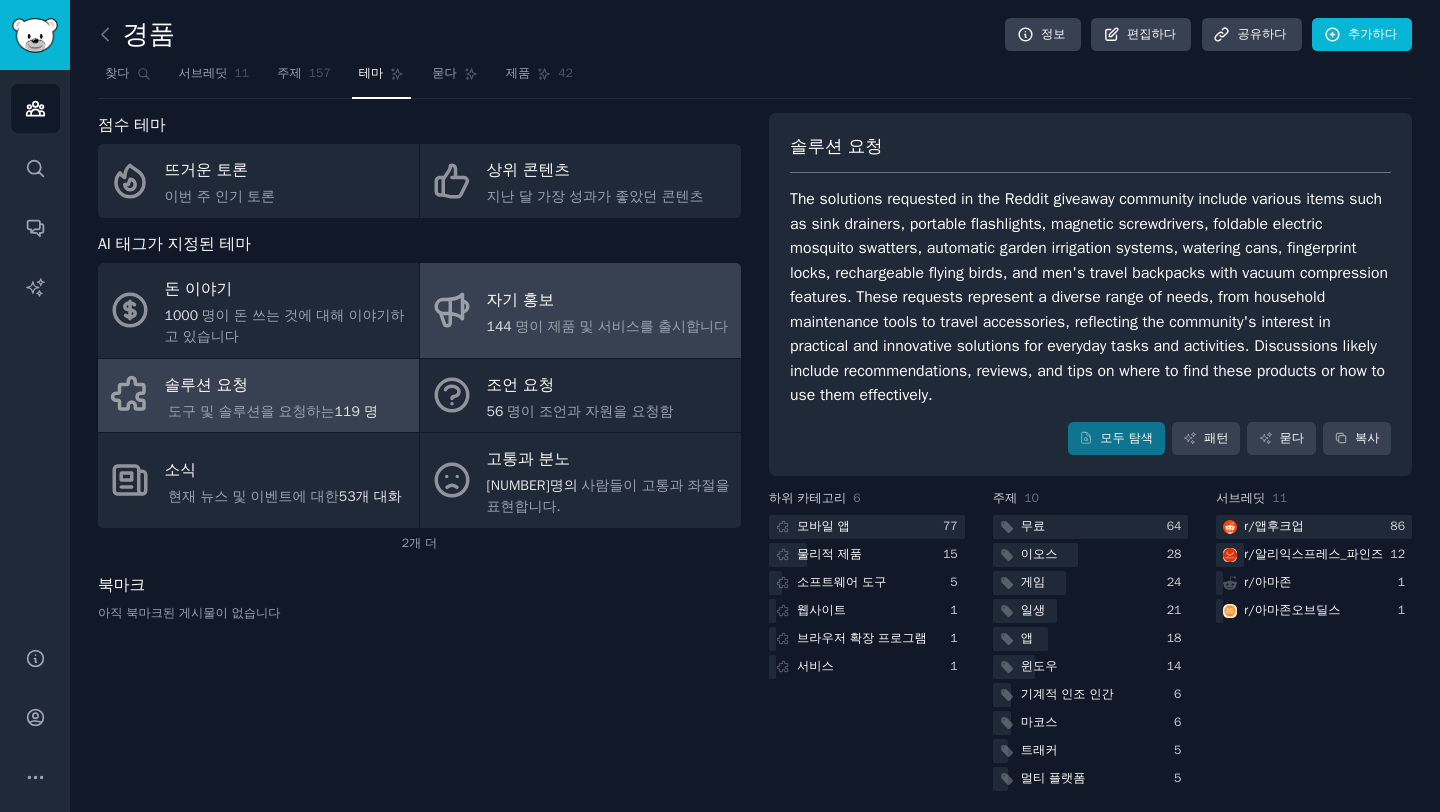click on "명이 제품 및 서비스를 출시합니다" at bounding box center [621, 326] 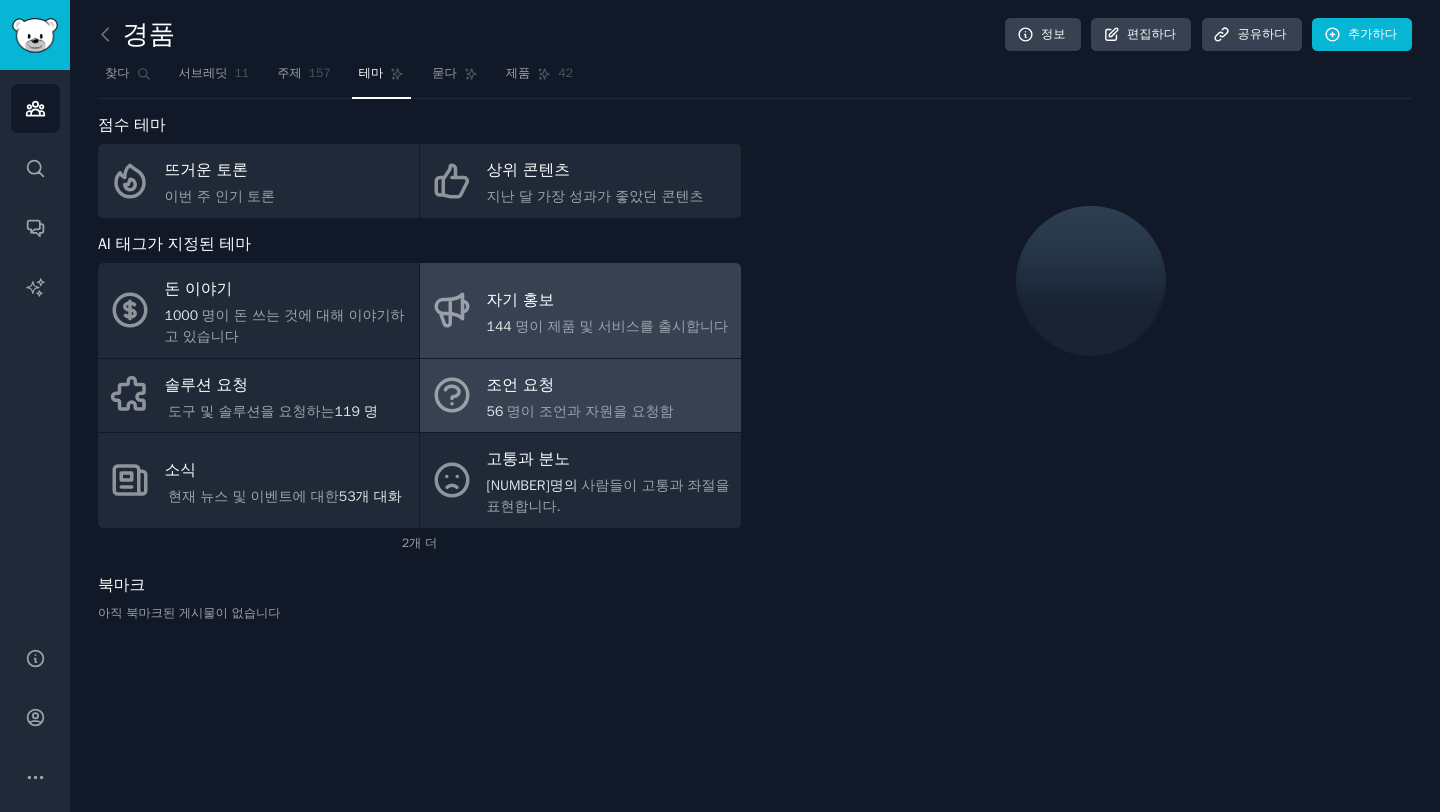click on "조언 요청" at bounding box center (580, 385) 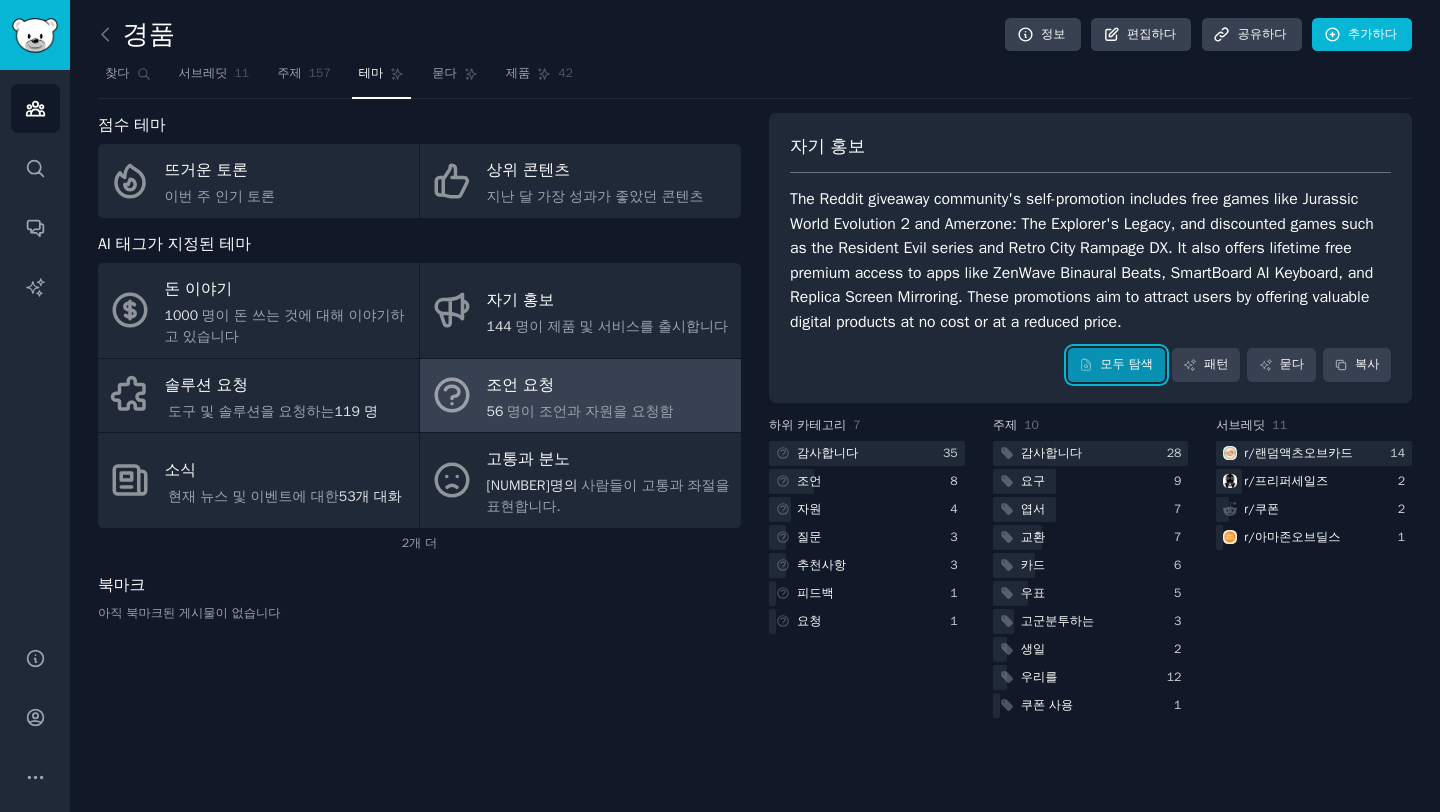 click on "모두 탐색" at bounding box center [1116, 365] 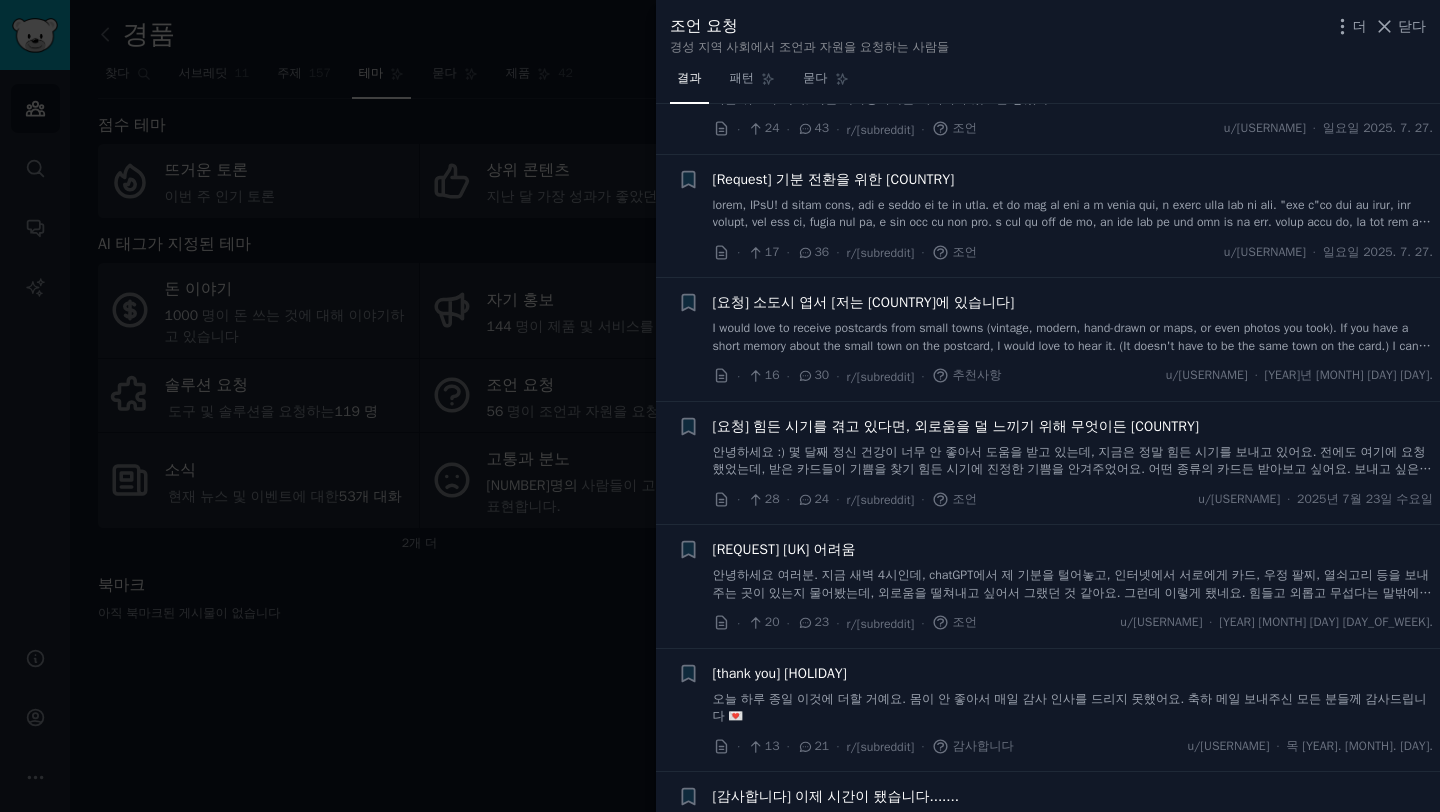 scroll, scrollTop: 478, scrollLeft: 0, axis: vertical 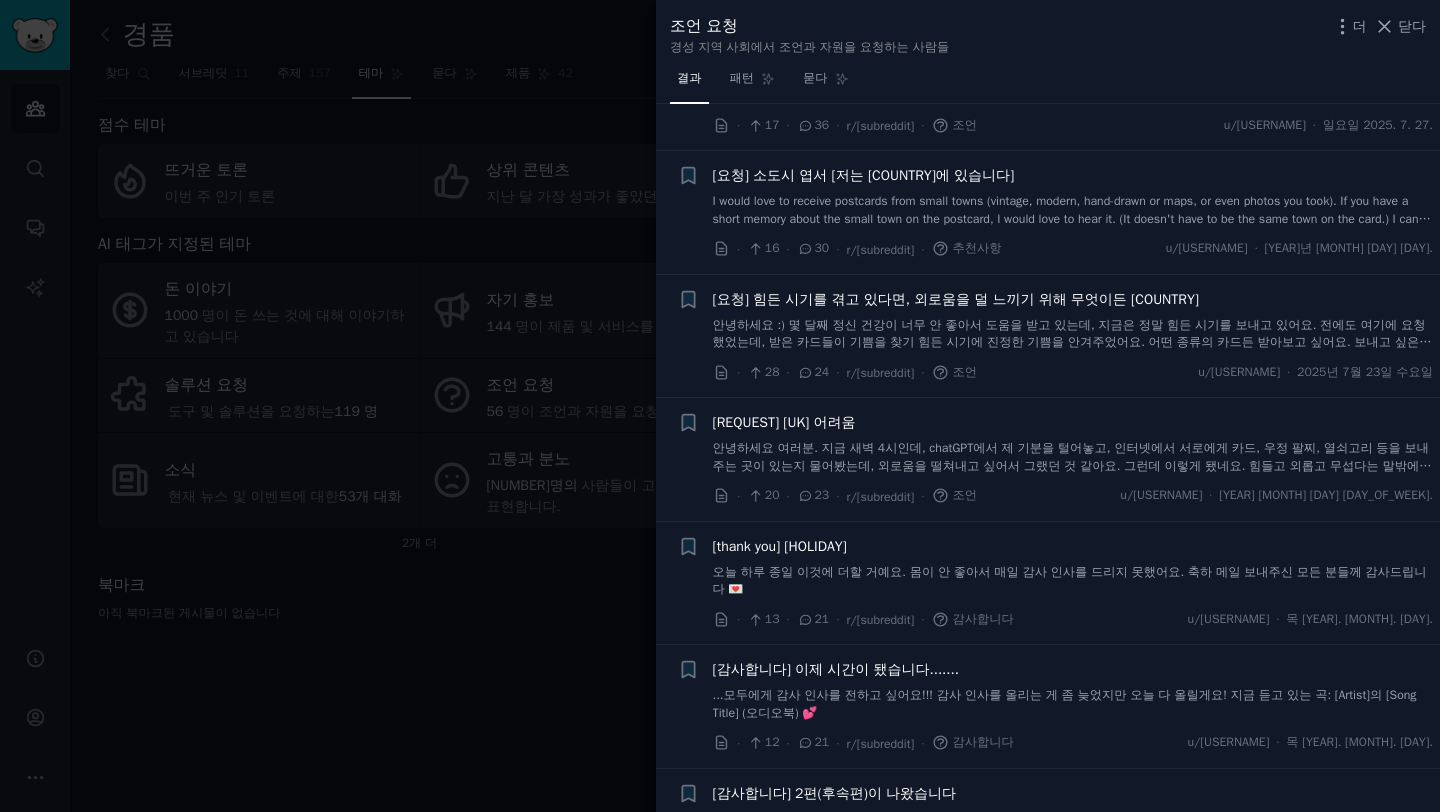 click at bounding box center [720, 406] 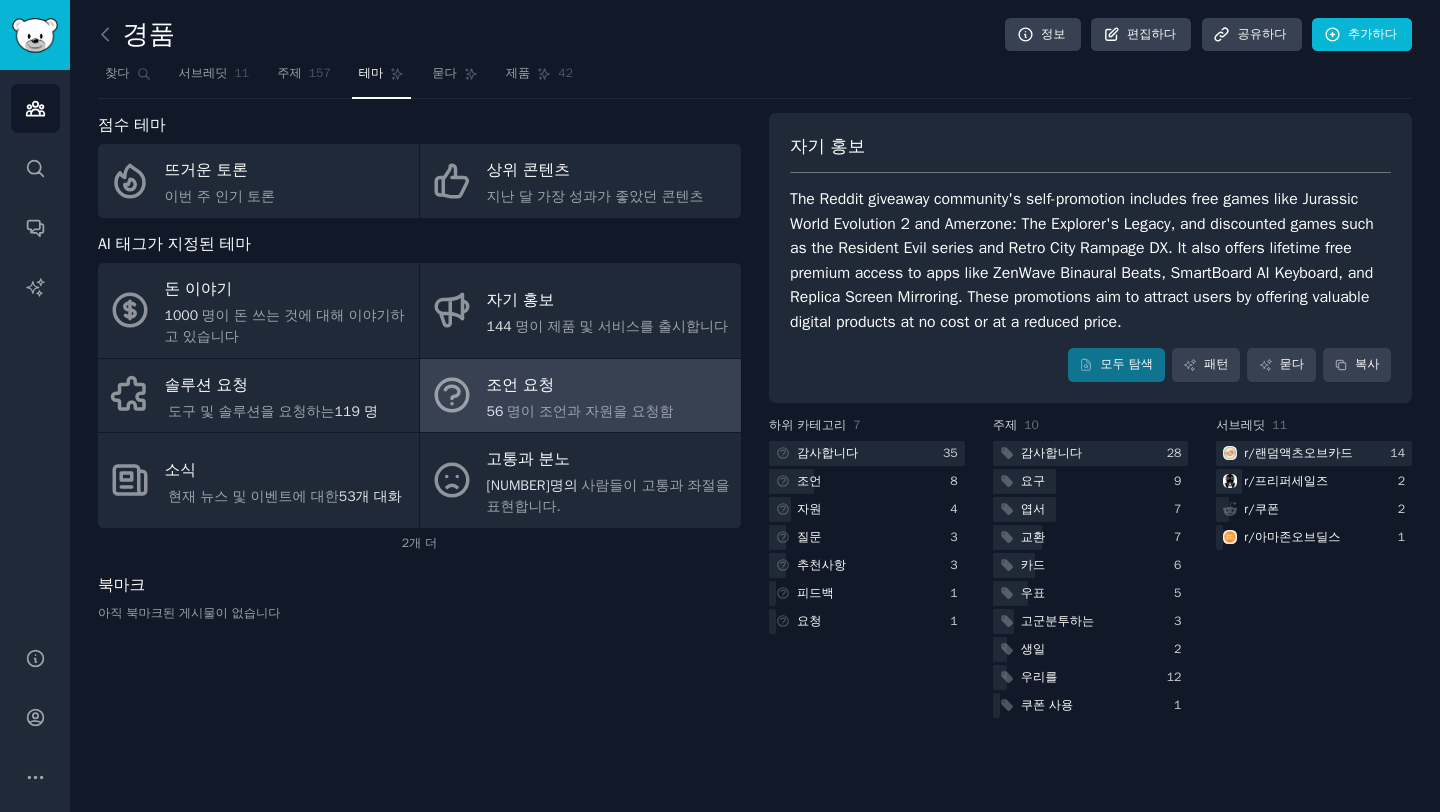 click on "점수 테마 뜨거운 토론 이번 주 인기 토론 상위 콘텐츠 지난 달 가장 성과가 좋았던 콘텐츠 AI 태그가 지정된 테마 돈 이야기 1000  명이 돈 쓰는 것에 대해 이야기하고 있습니다 자기 홍보 144  명이 제품 및 서비스를 출시합니다 솔루션 요청 도구 및 솔루션을 요청하는  119 명 조언 요청 56  명이 조언과 자원을 요청함 소식 현재 뉴스 및 이벤트에 대한  53개 대화 고통과 분노 16명의  사람들이 고통과 좌절을 표현합니다. 2  개 더 북마크 아직 북마크된 게시물이 없습니다" at bounding box center [419, 417] 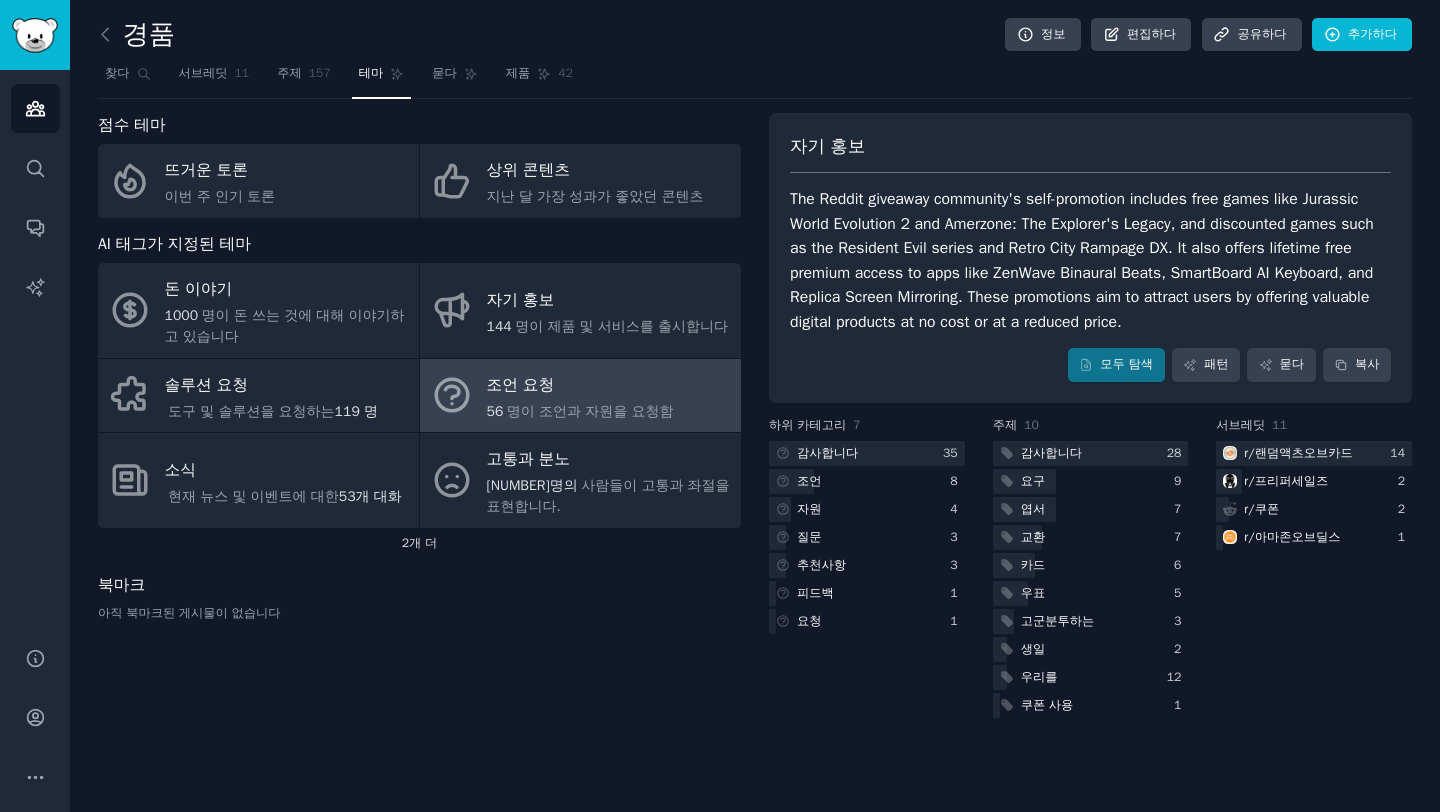 click on "[NUMBER] 개 더" 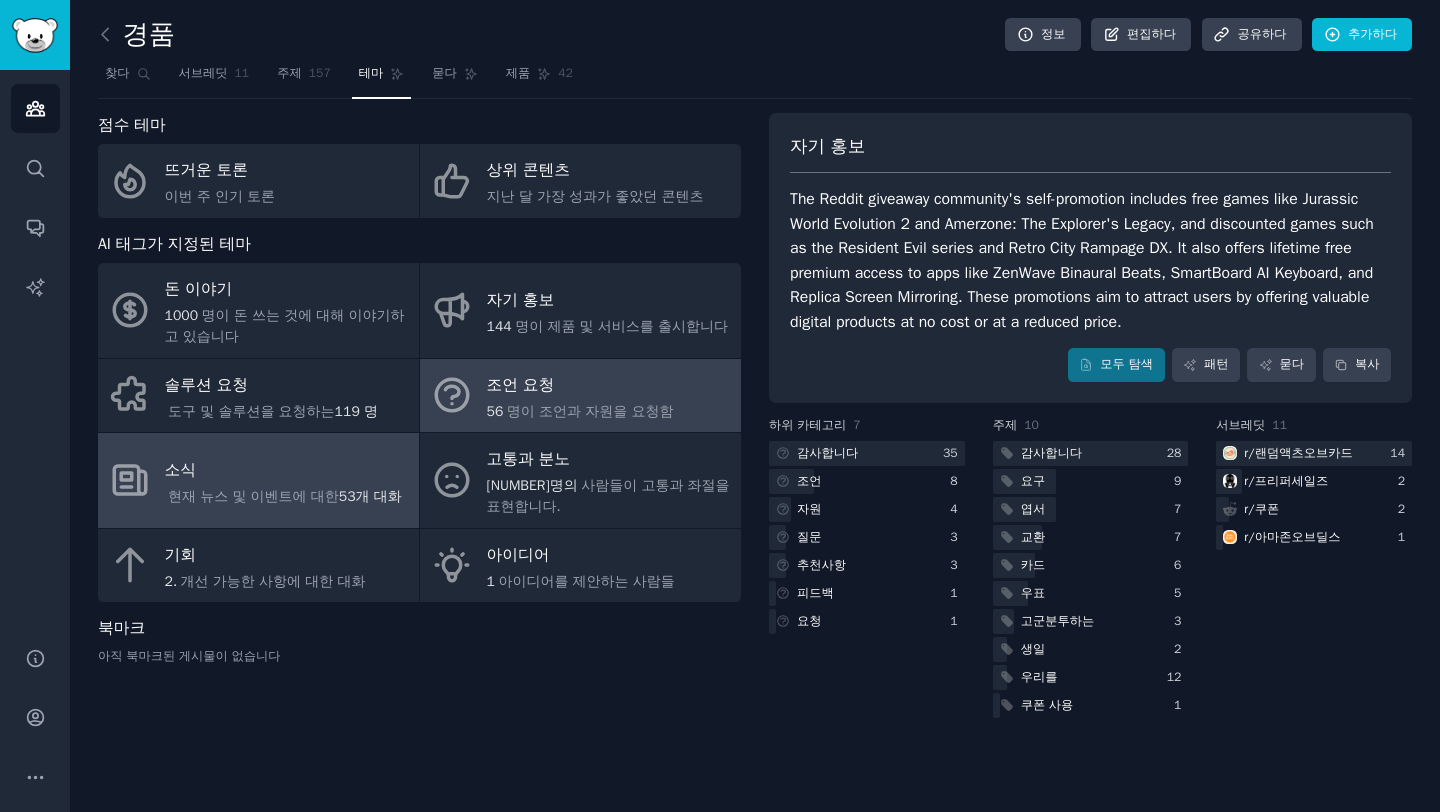 click on "현재 뉴스 및 이벤트에 대한" at bounding box center [253, 496] 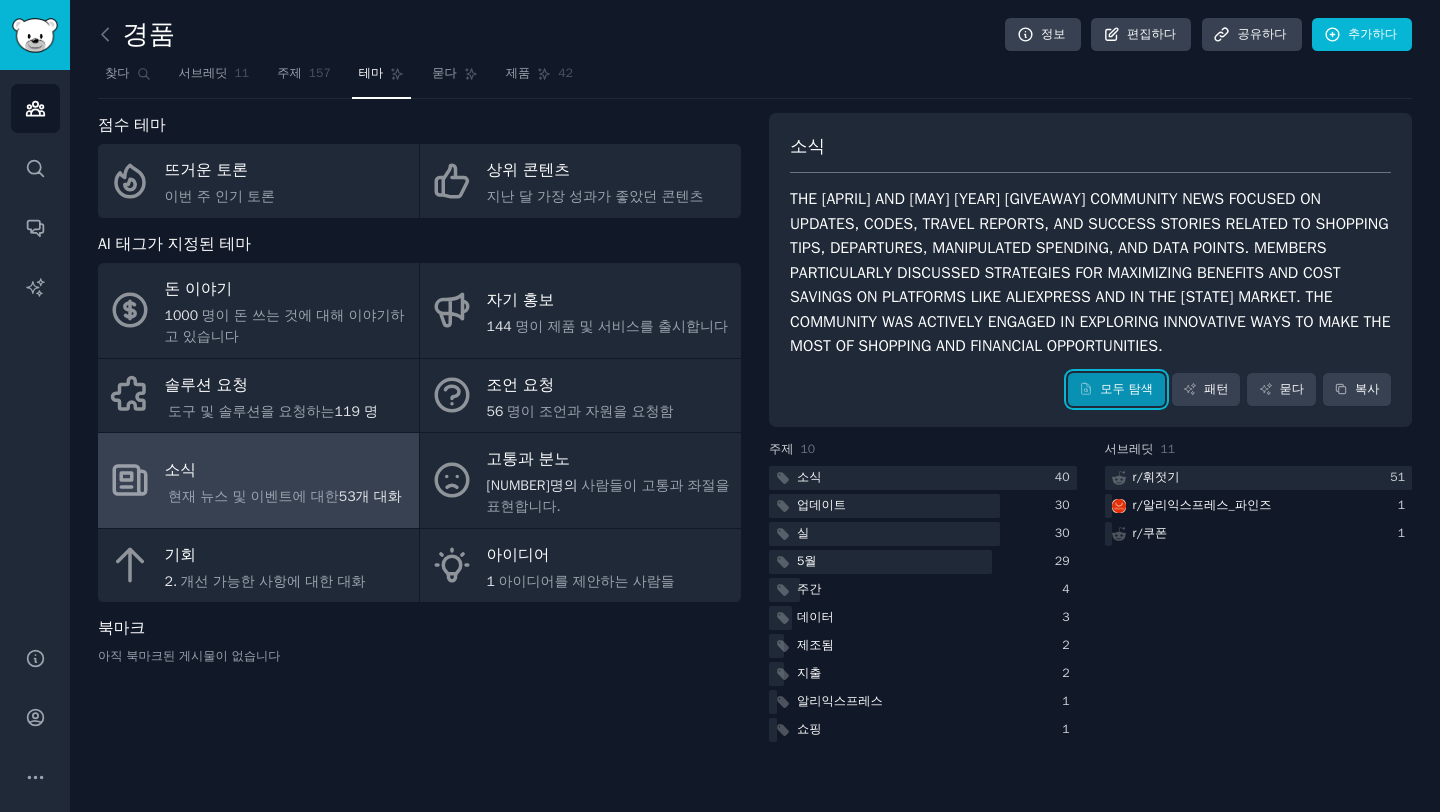 click on "모두 탐색" at bounding box center (1126, 389) 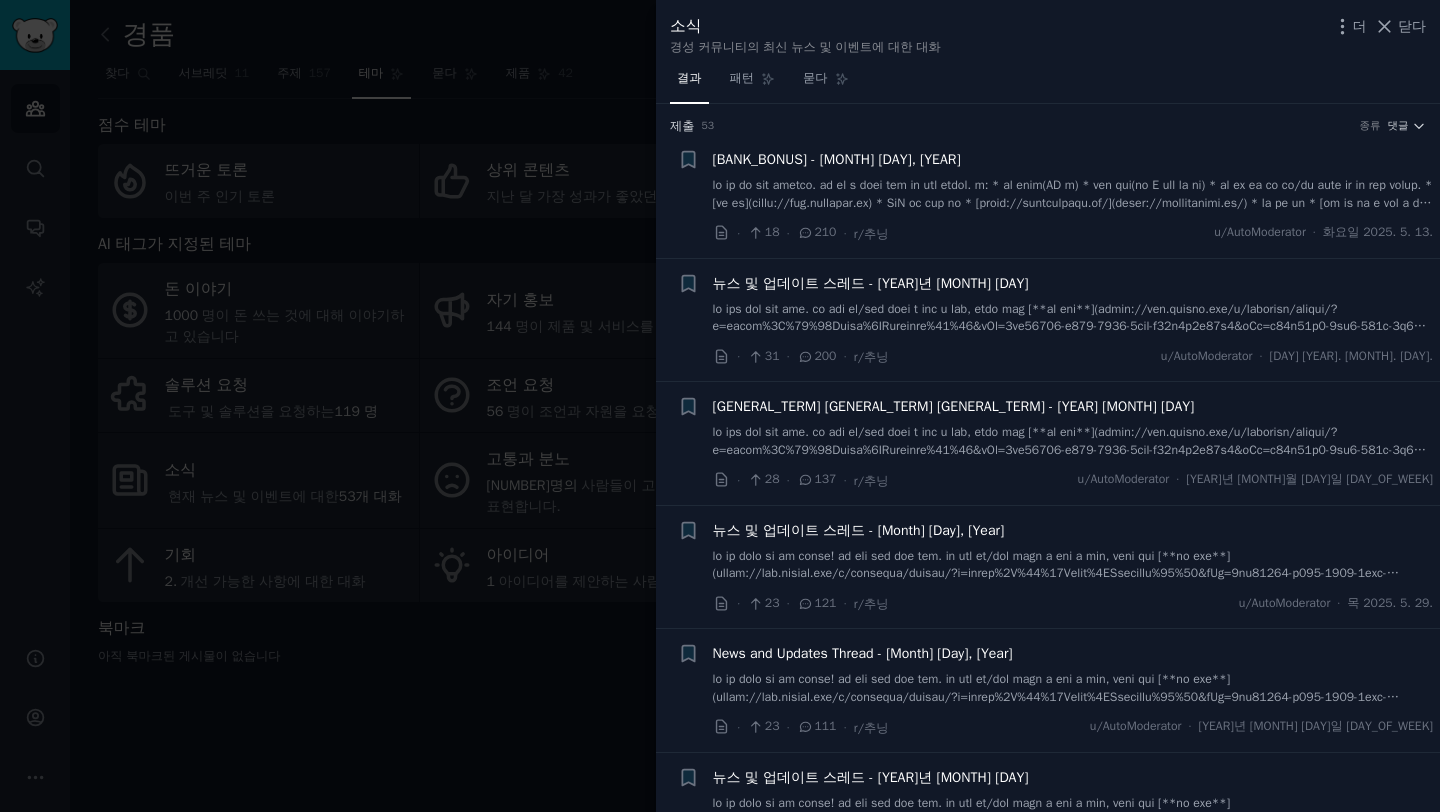 click at bounding box center (720, 406) 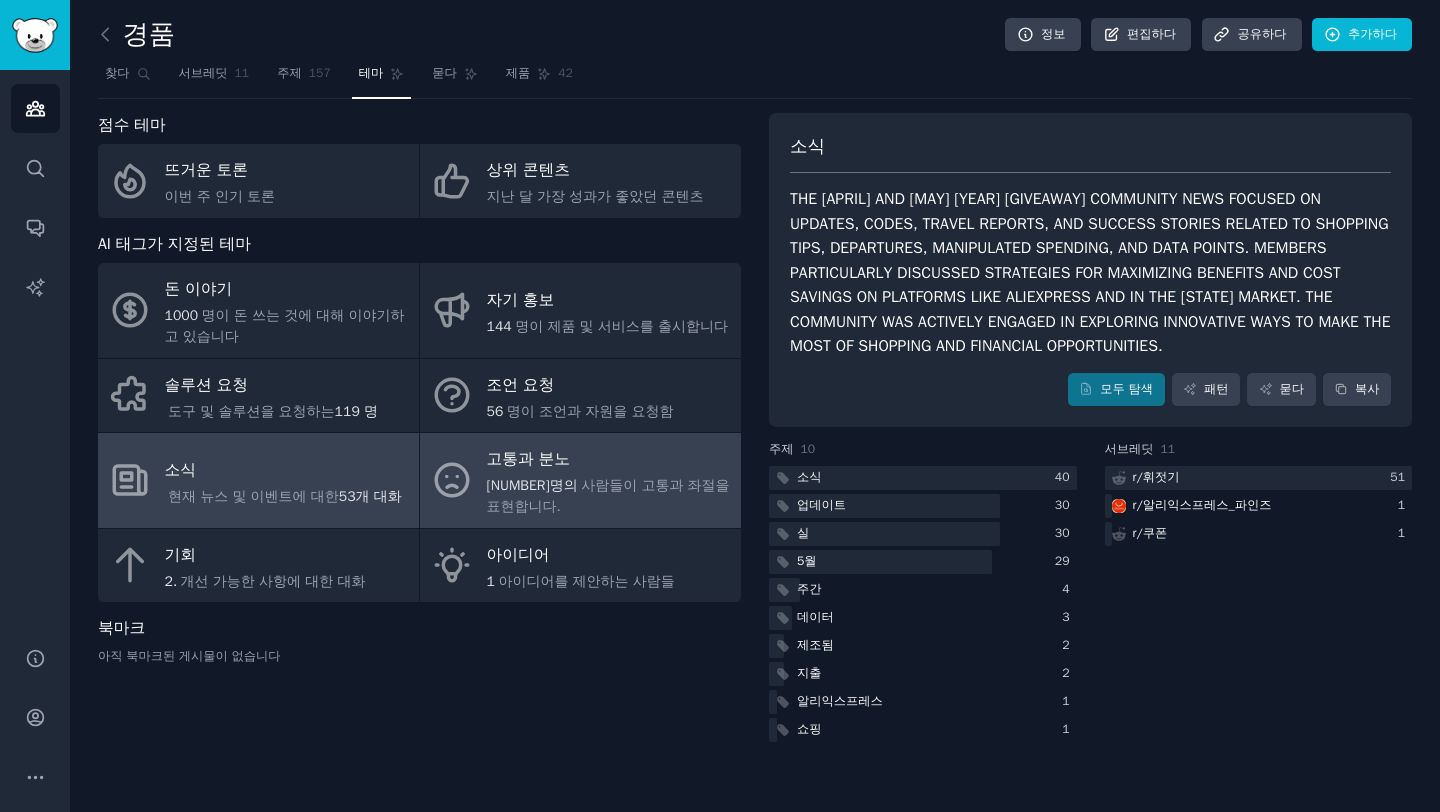 click on "고통과 분노" at bounding box center (609, 460) 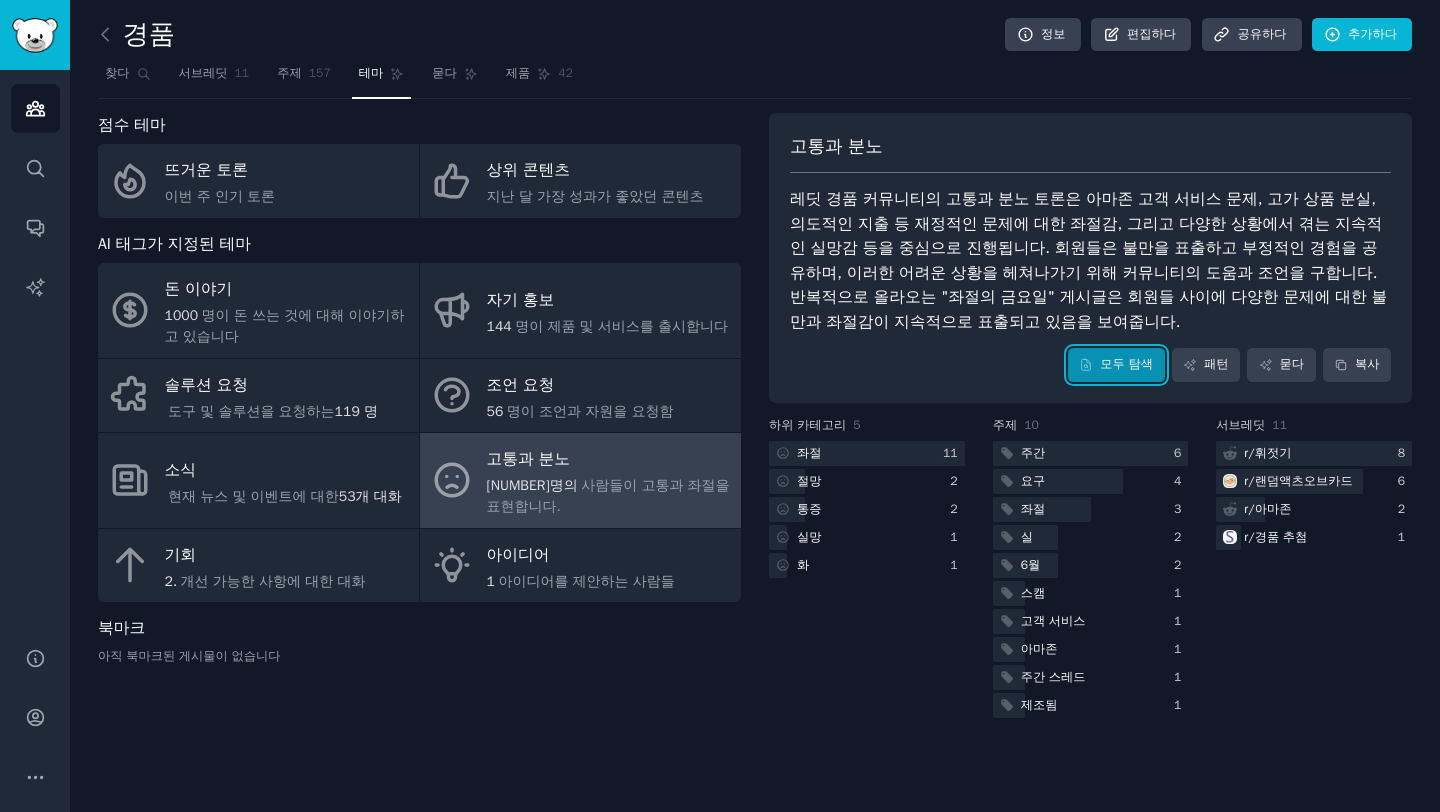 click on "모두 탐색" at bounding box center [1116, 365] 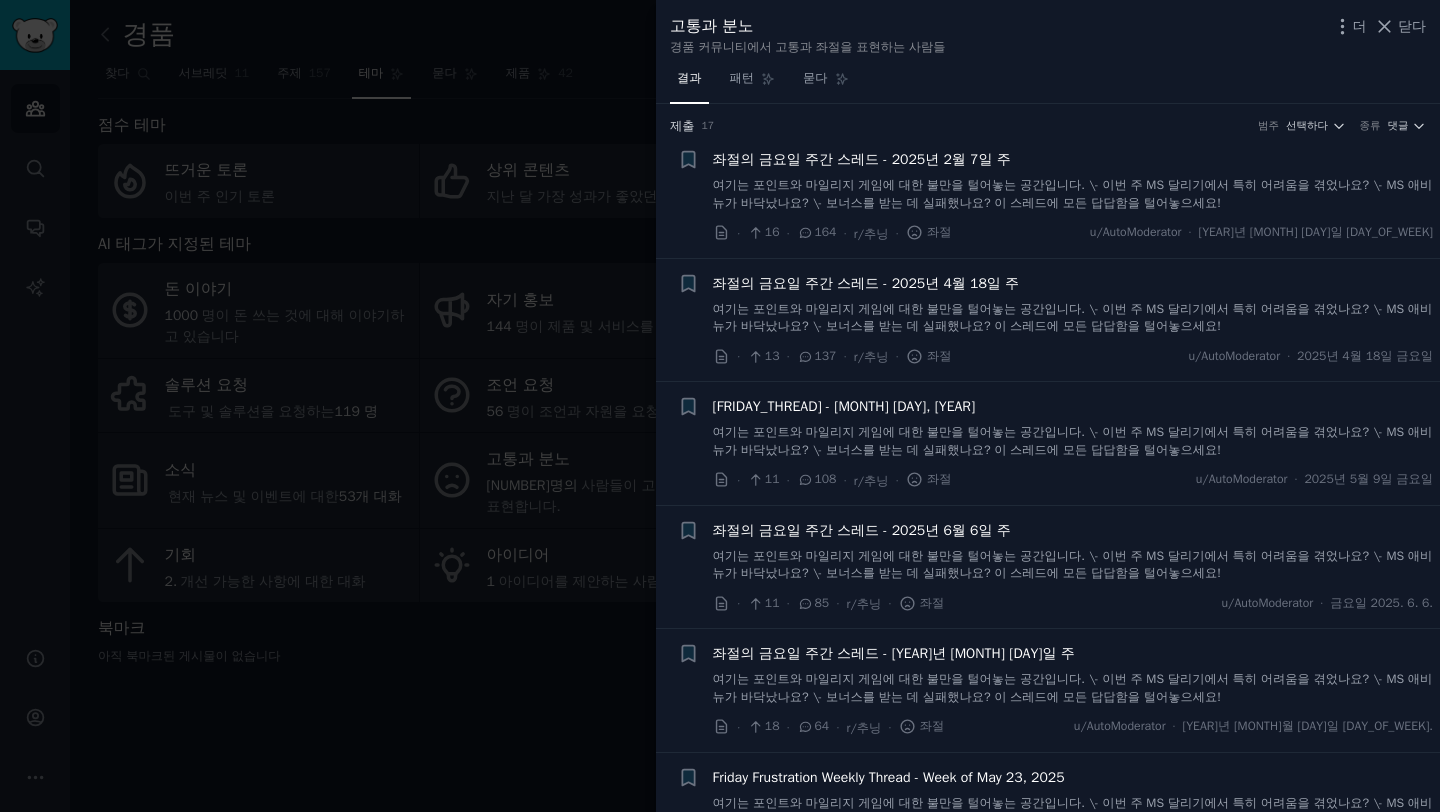click at bounding box center (720, 406) 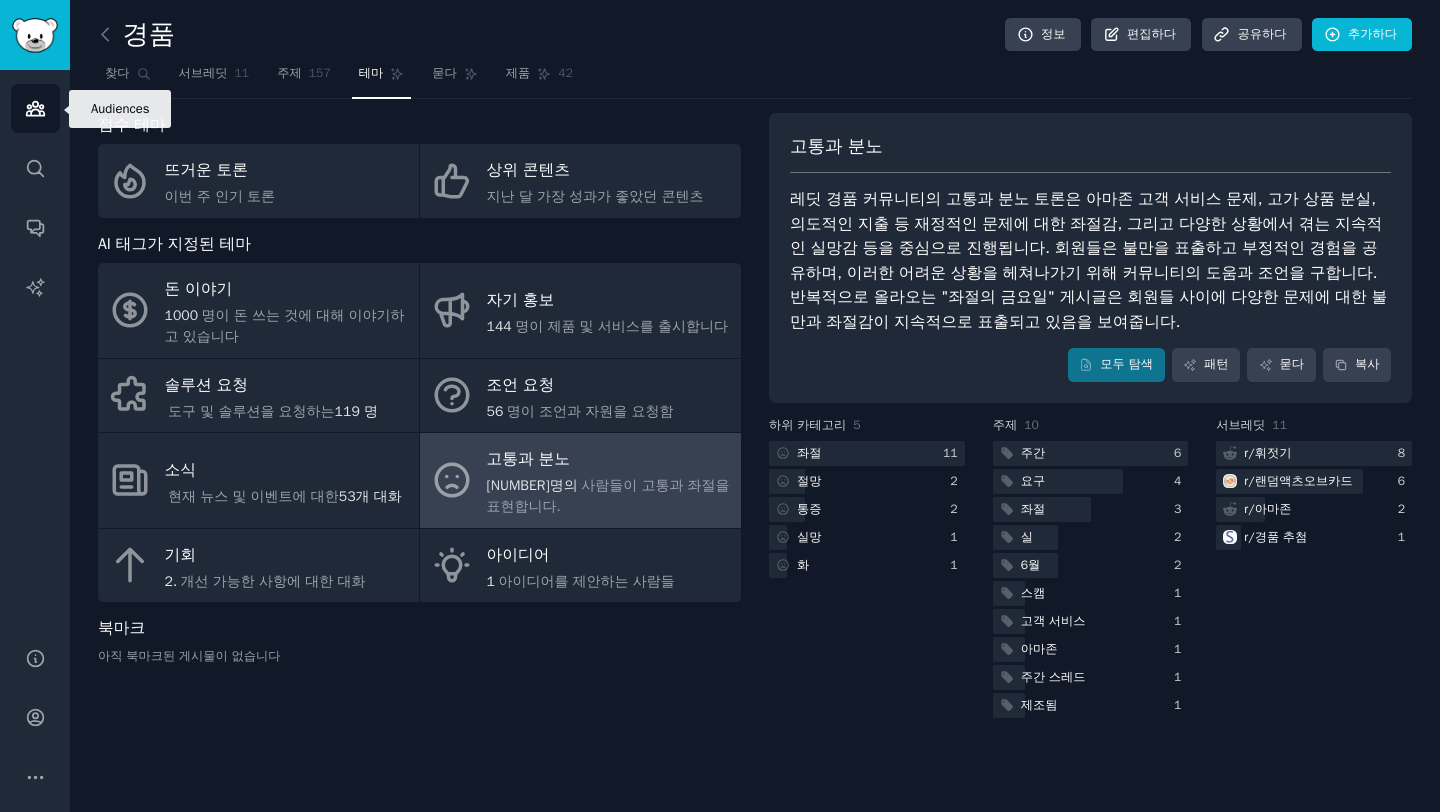 click 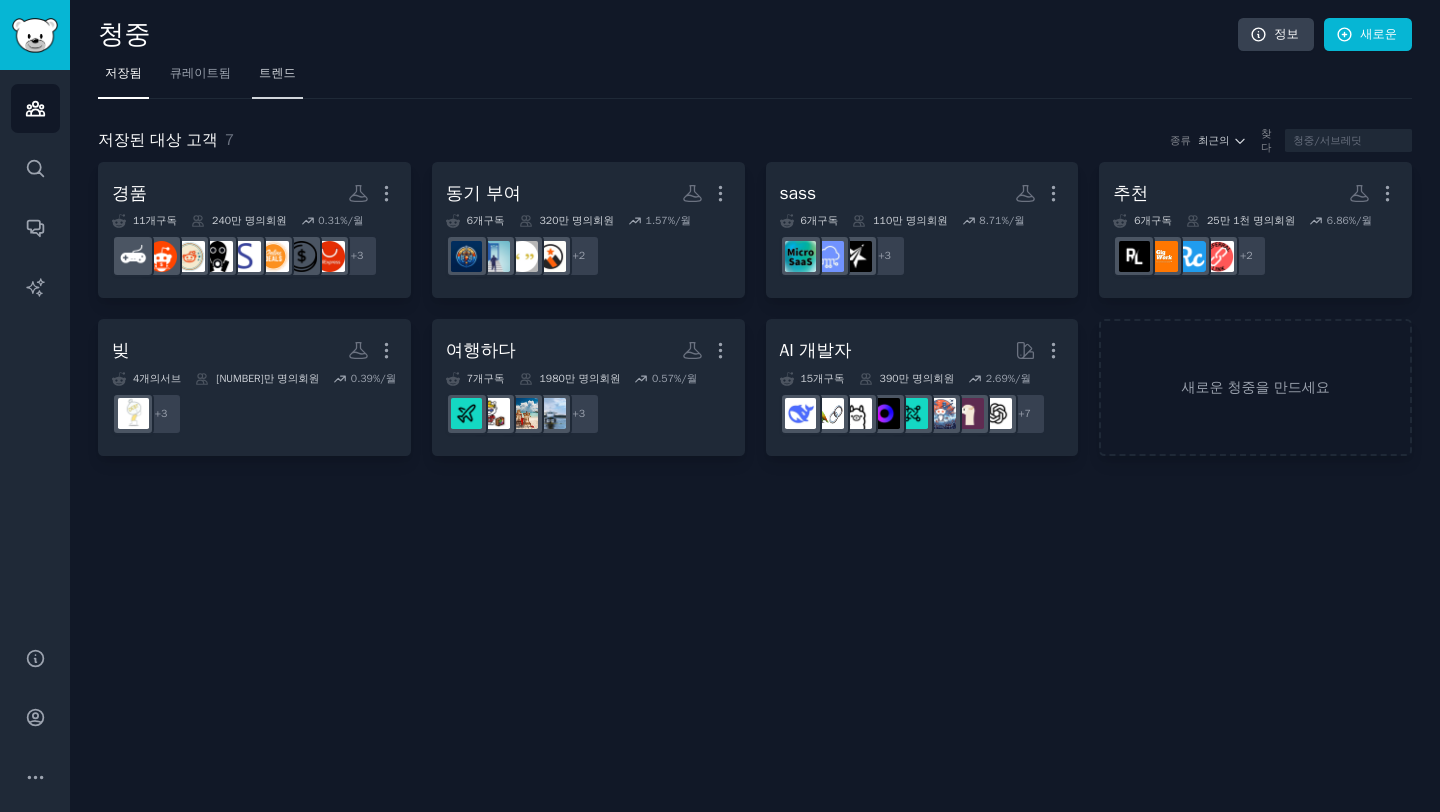 click on "트렌드" at bounding box center [277, 73] 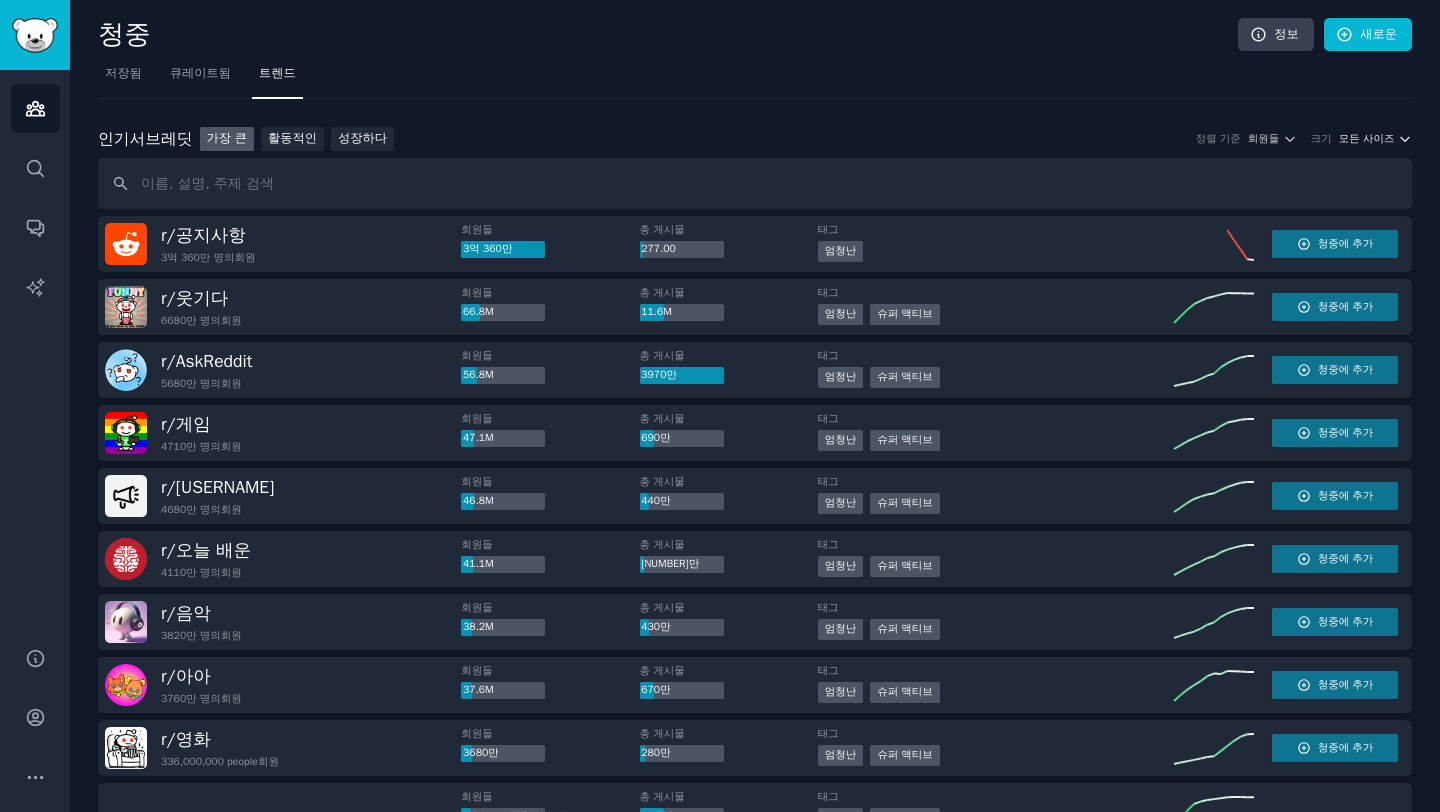 click on "모든 사이즈" at bounding box center [1367, 139] 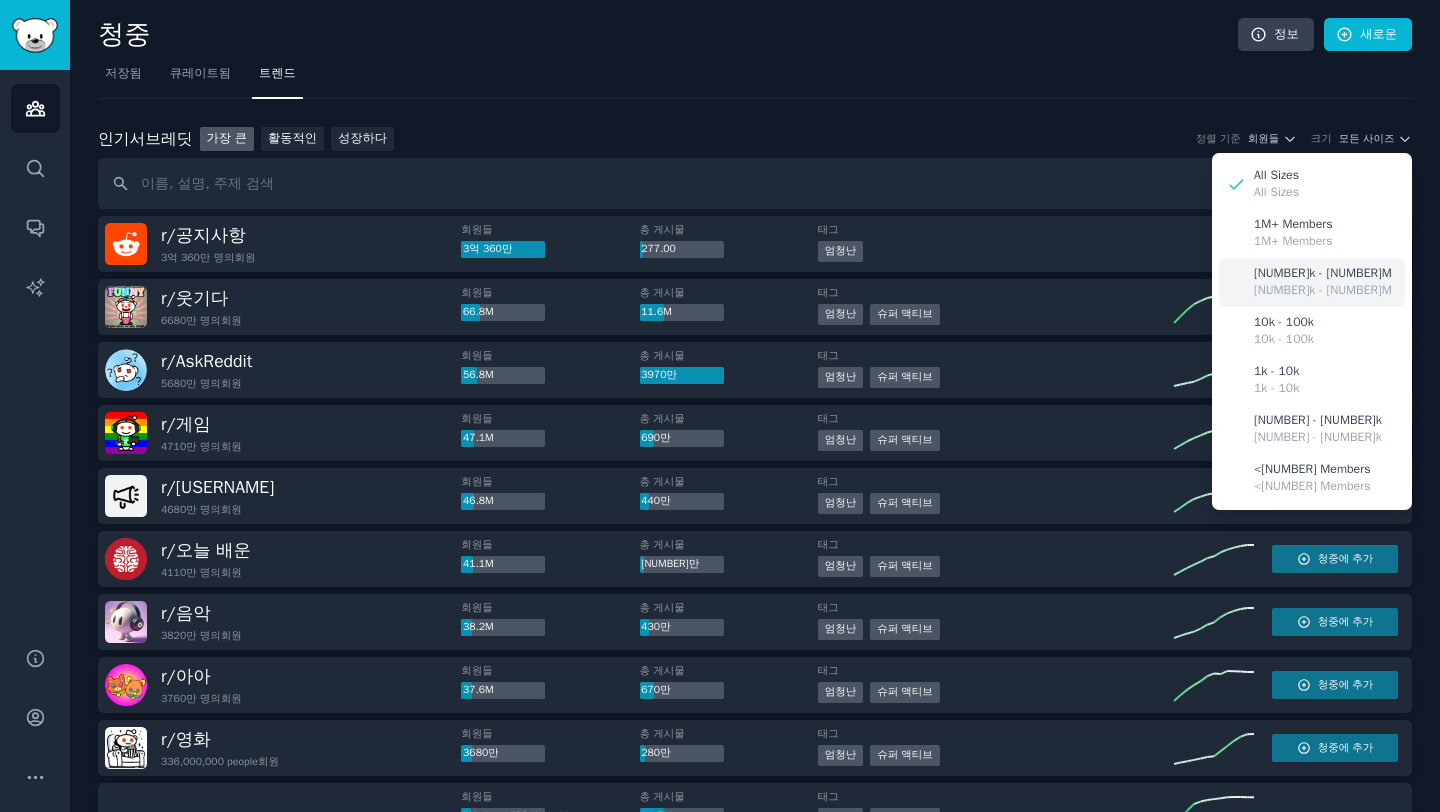 click on "100k - 1M 100k - 1M" at bounding box center (1312, 282) 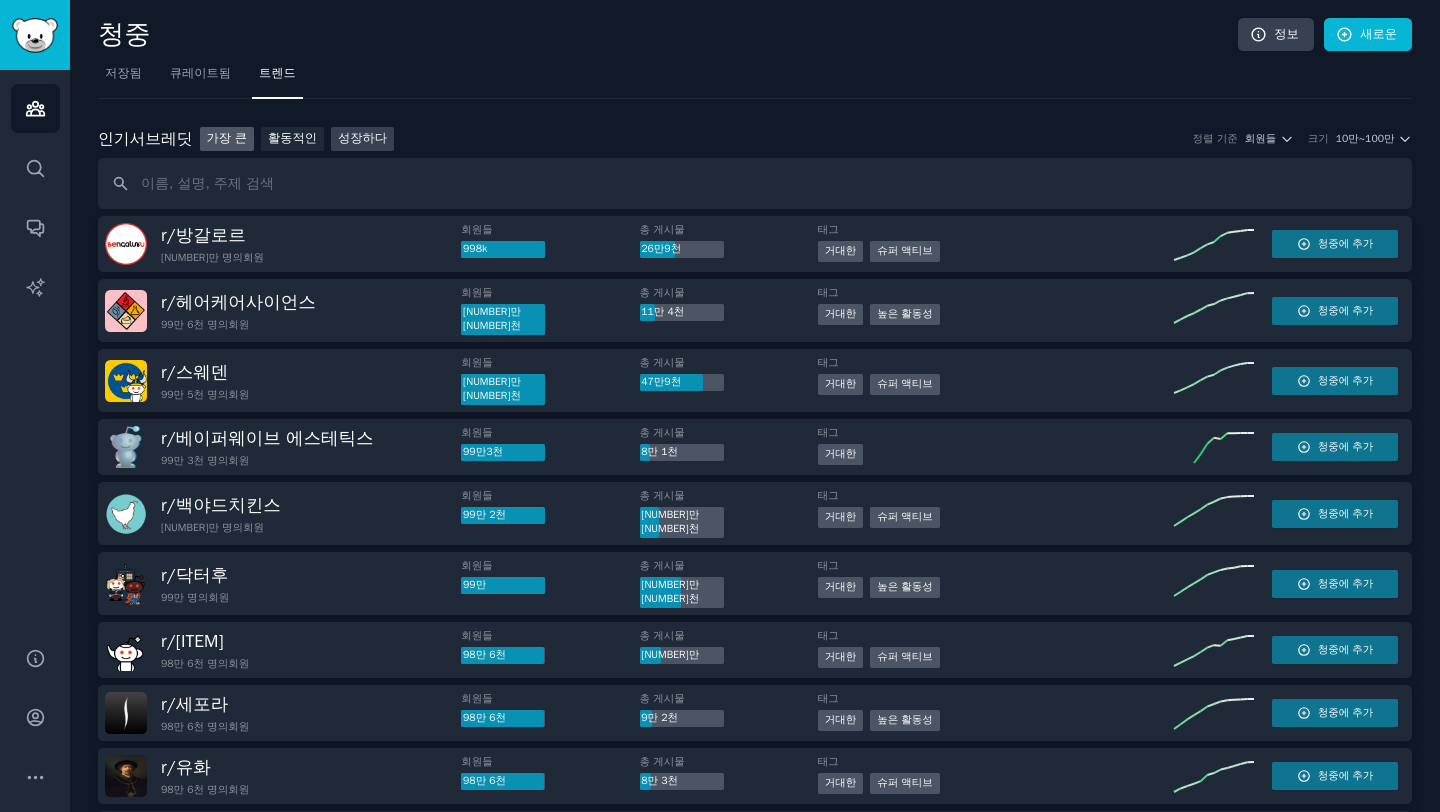 click on "성장하다" at bounding box center (362, 139) 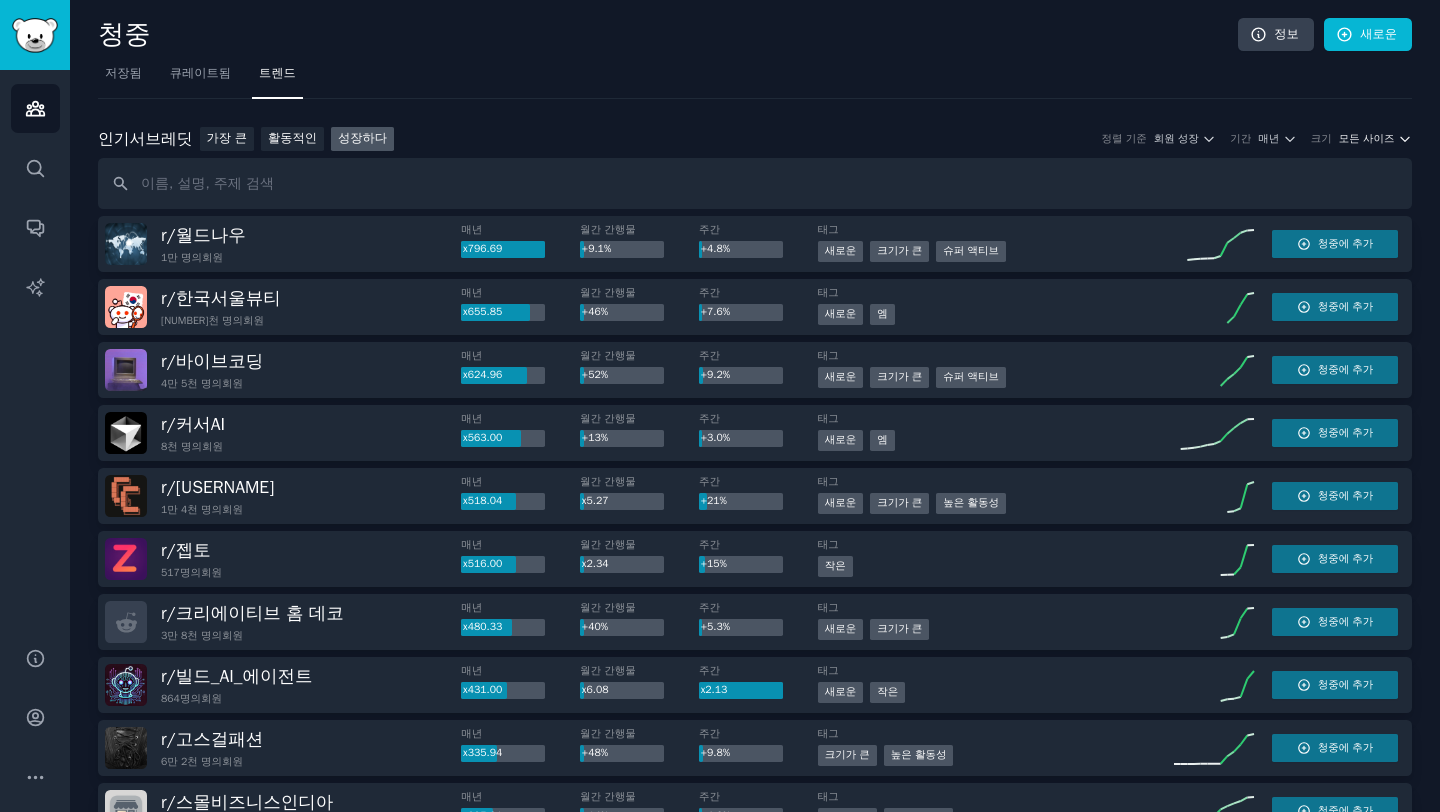 click on "모든 사이즈" at bounding box center (1367, 138) 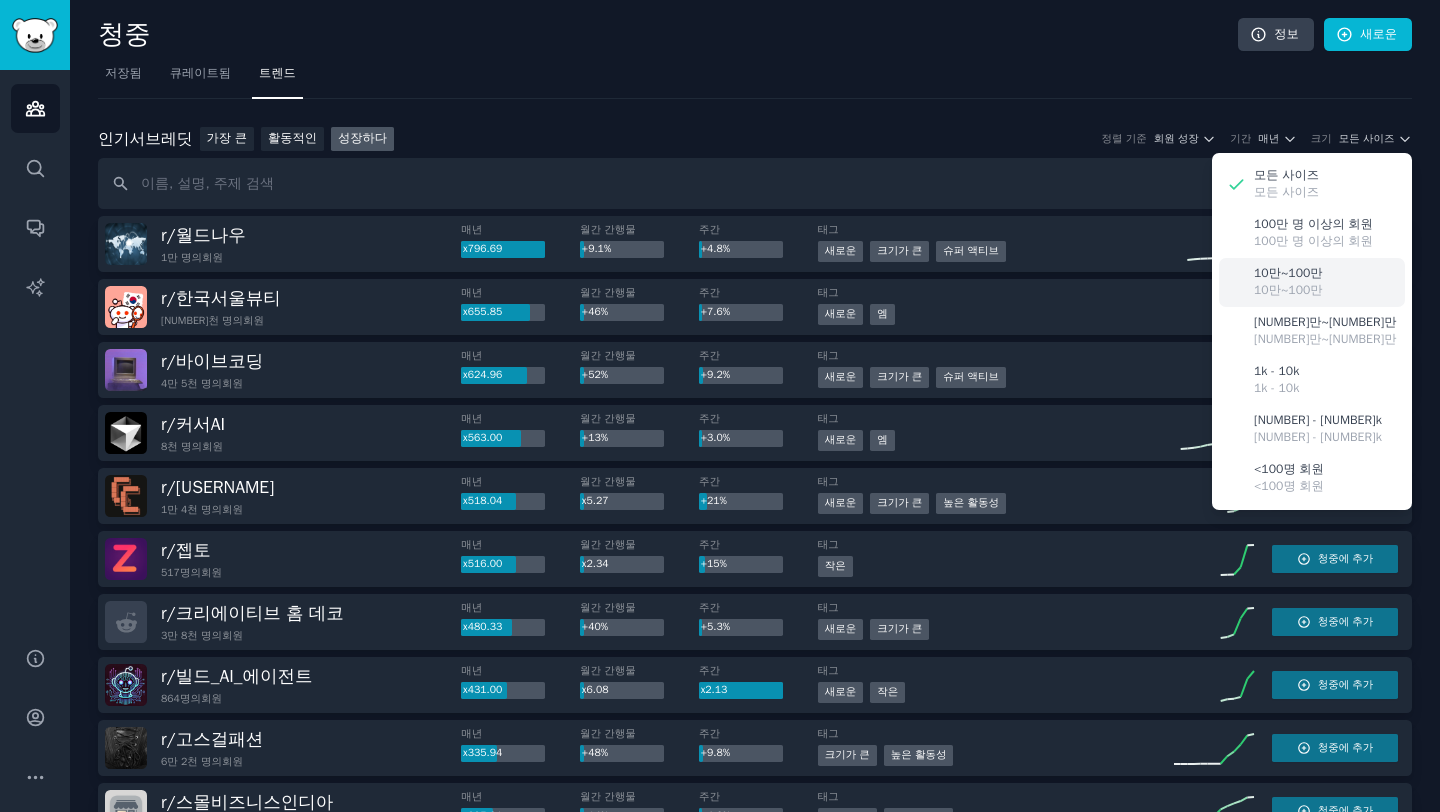 click on "10만~100만" at bounding box center [1288, 291] 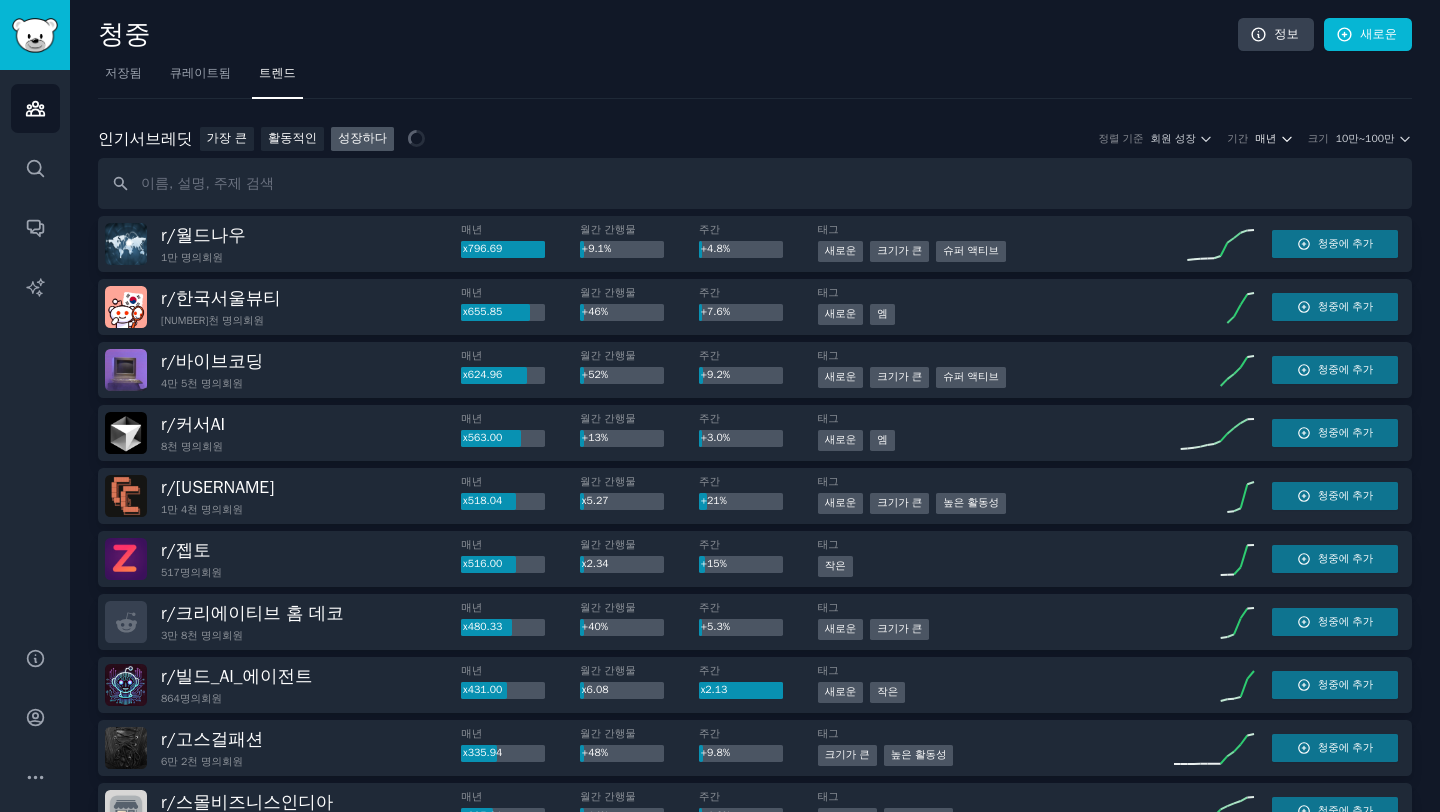 click on "매년" at bounding box center [1265, 138] 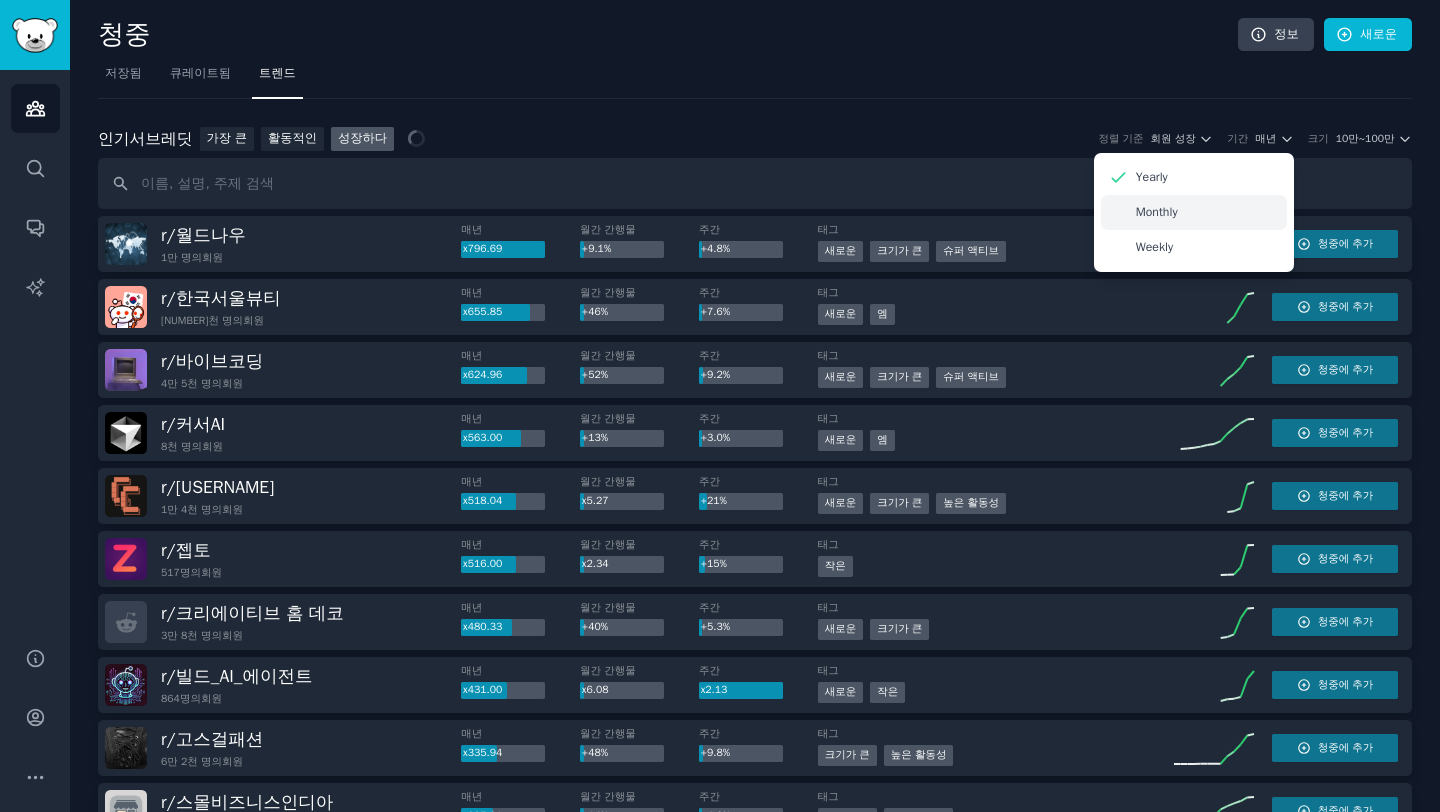 click on "Monthly" at bounding box center (1194, 212) 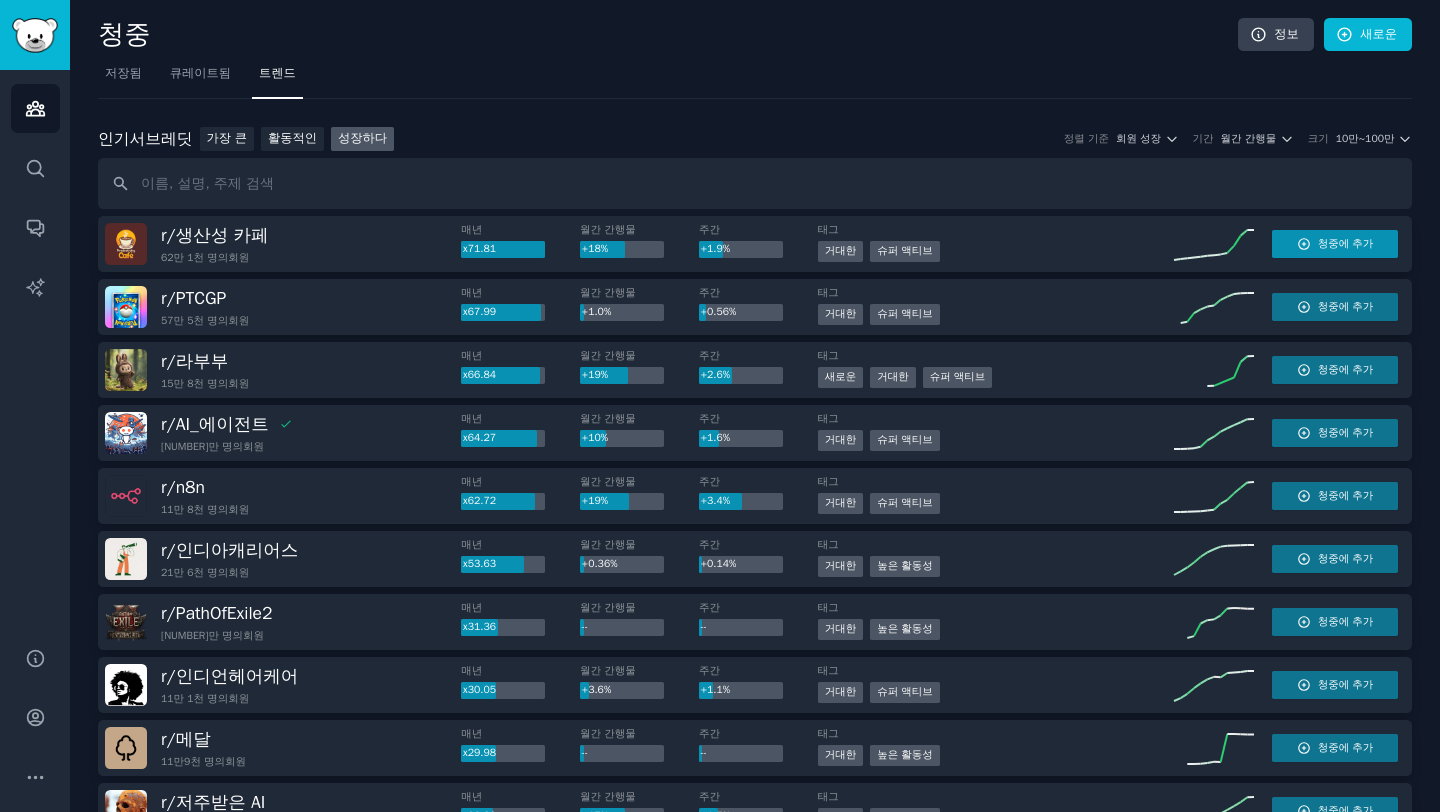 click on "청중에 추가" at bounding box center [1346, 243] 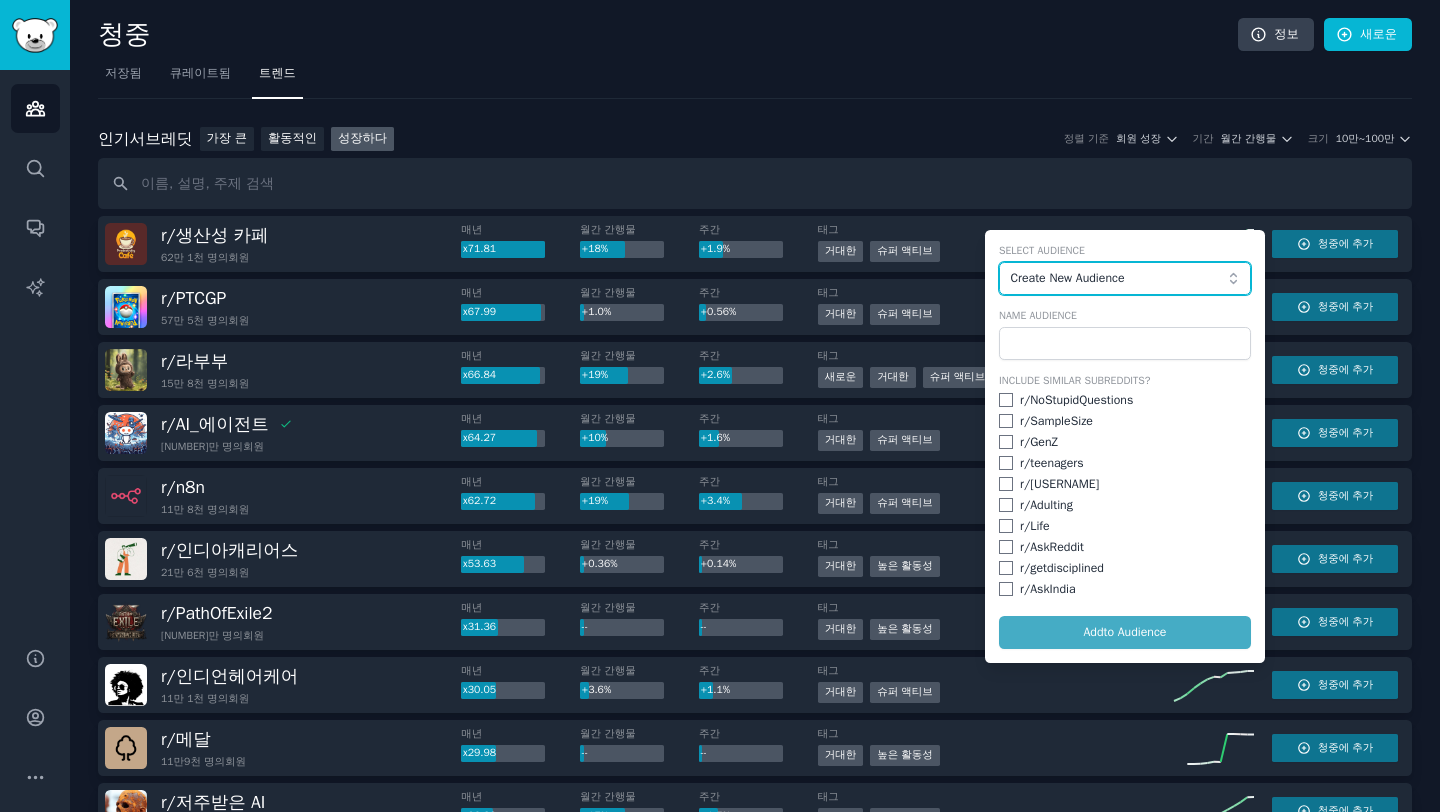 click on "Create New Audience" at bounding box center [1119, 279] 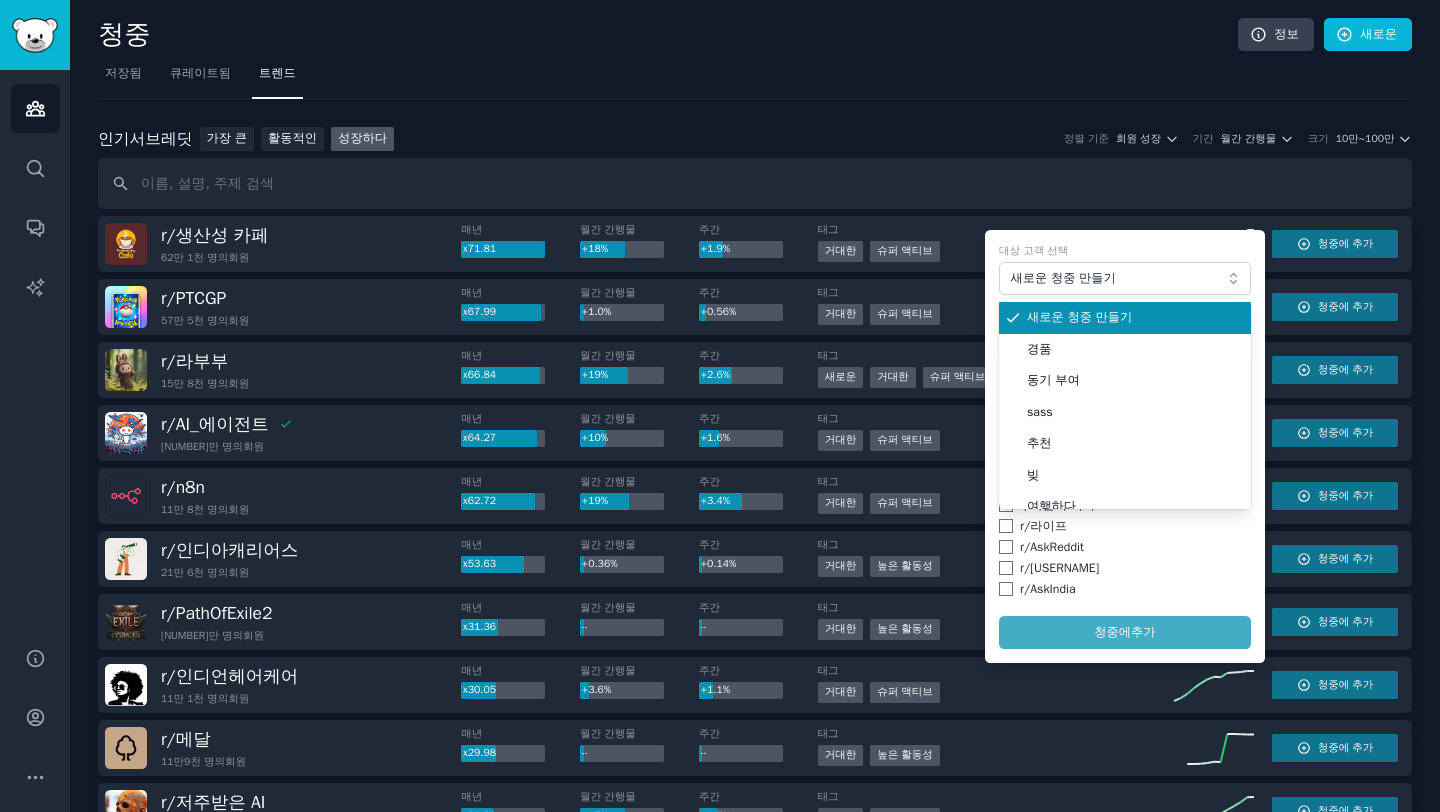 click on "새로운 청중 만들기" at bounding box center [1132, 318] 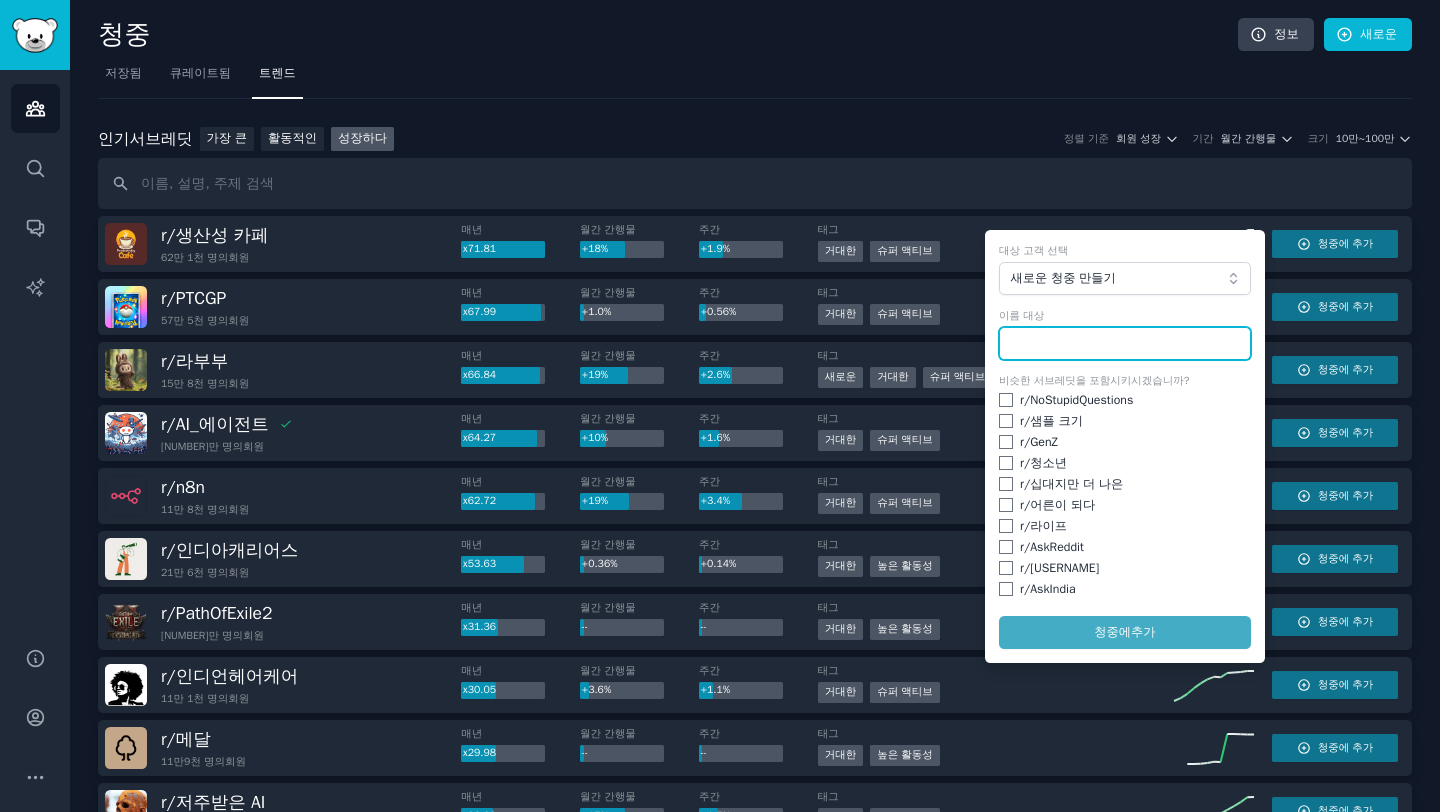 click at bounding box center (1125, 344) 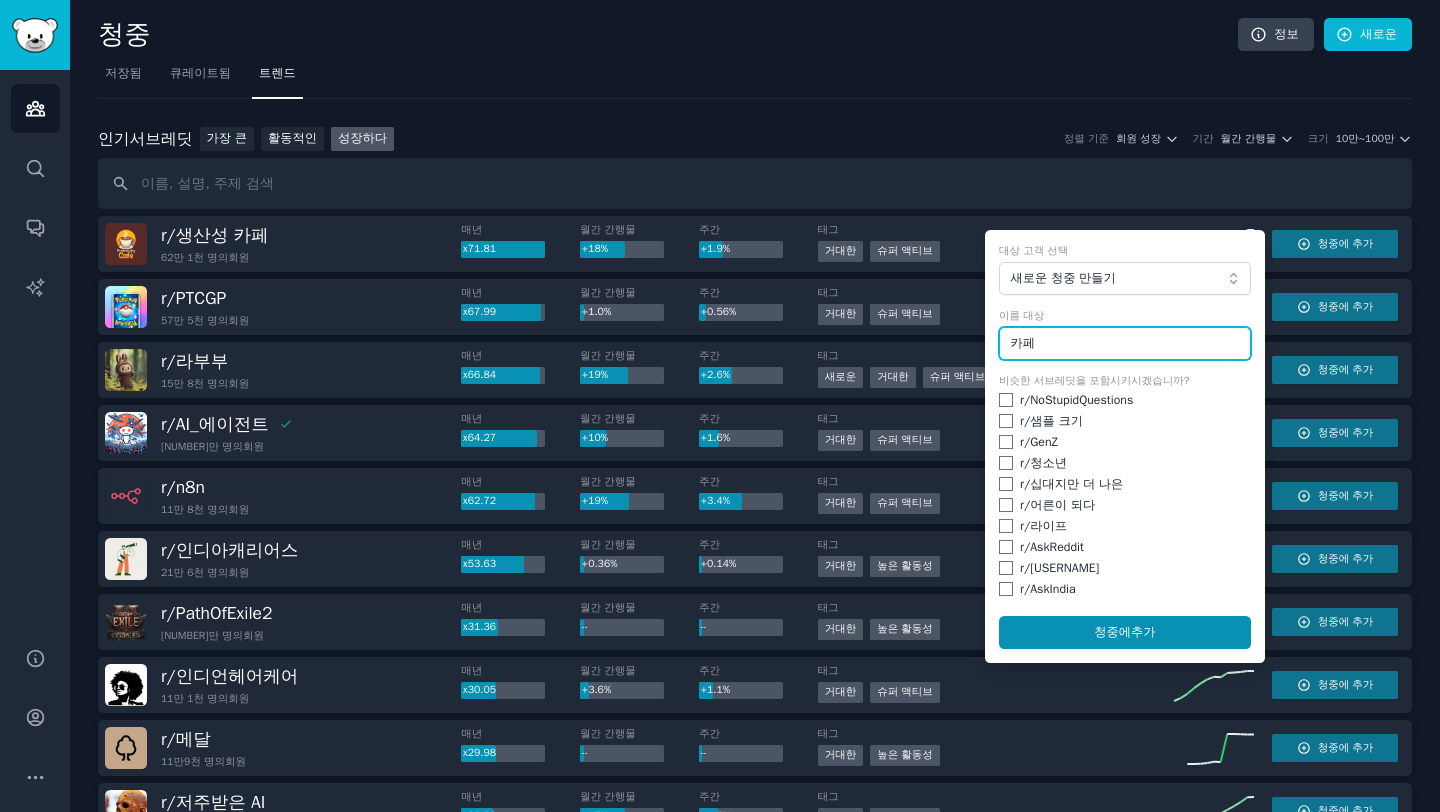 type on "카페" 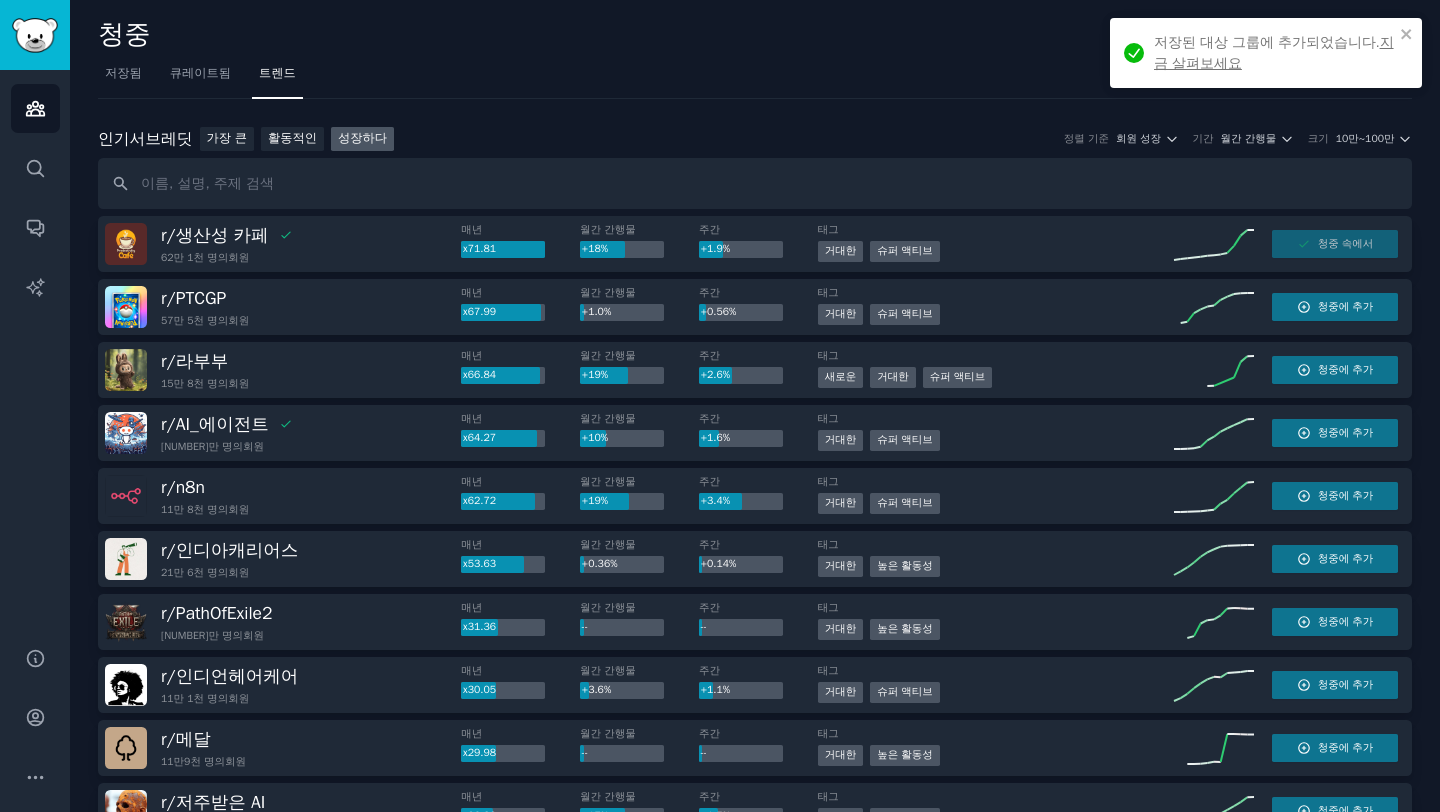 click on "지금 살펴보세요" at bounding box center [1274, 52] 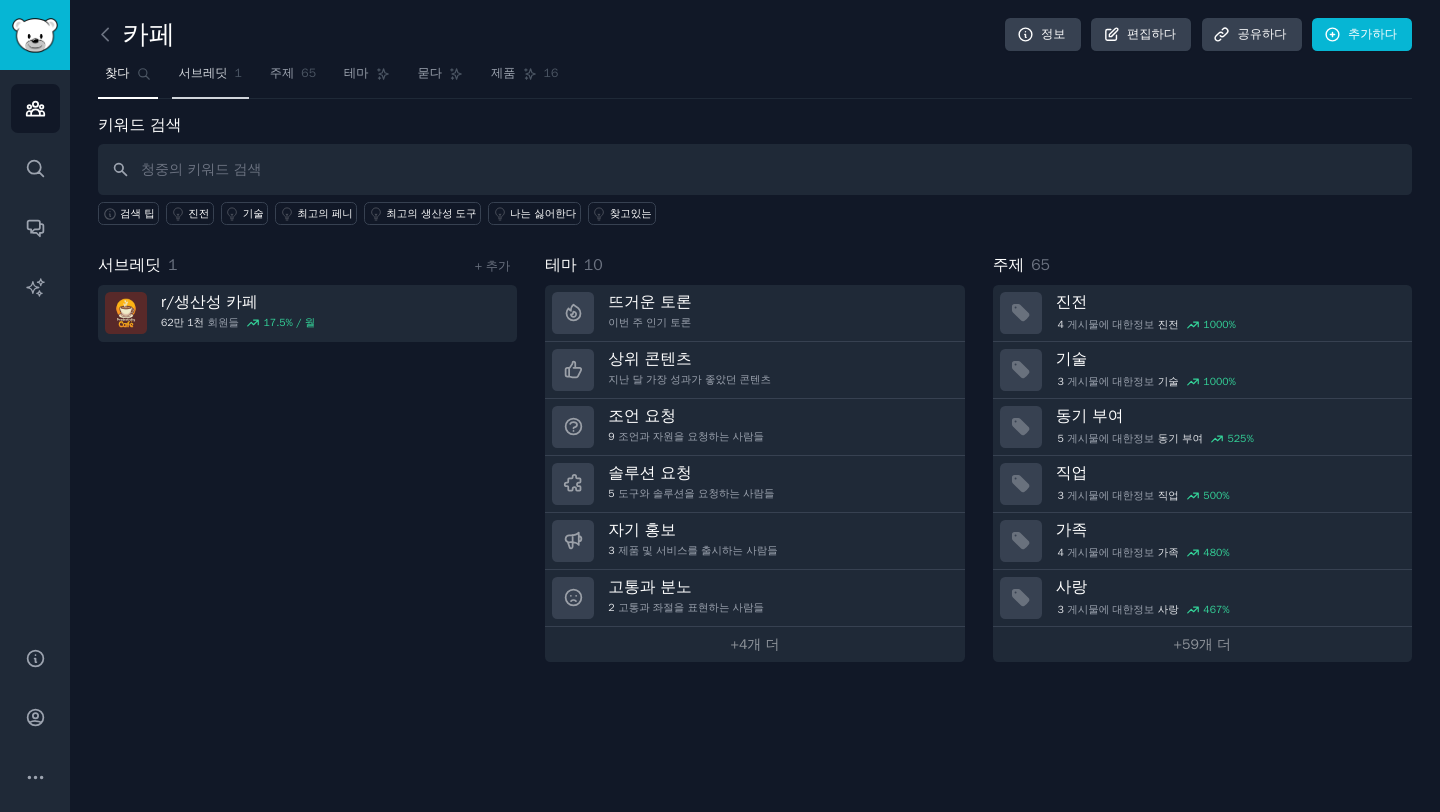 click on "서브레딧 1" at bounding box center (210, 78) 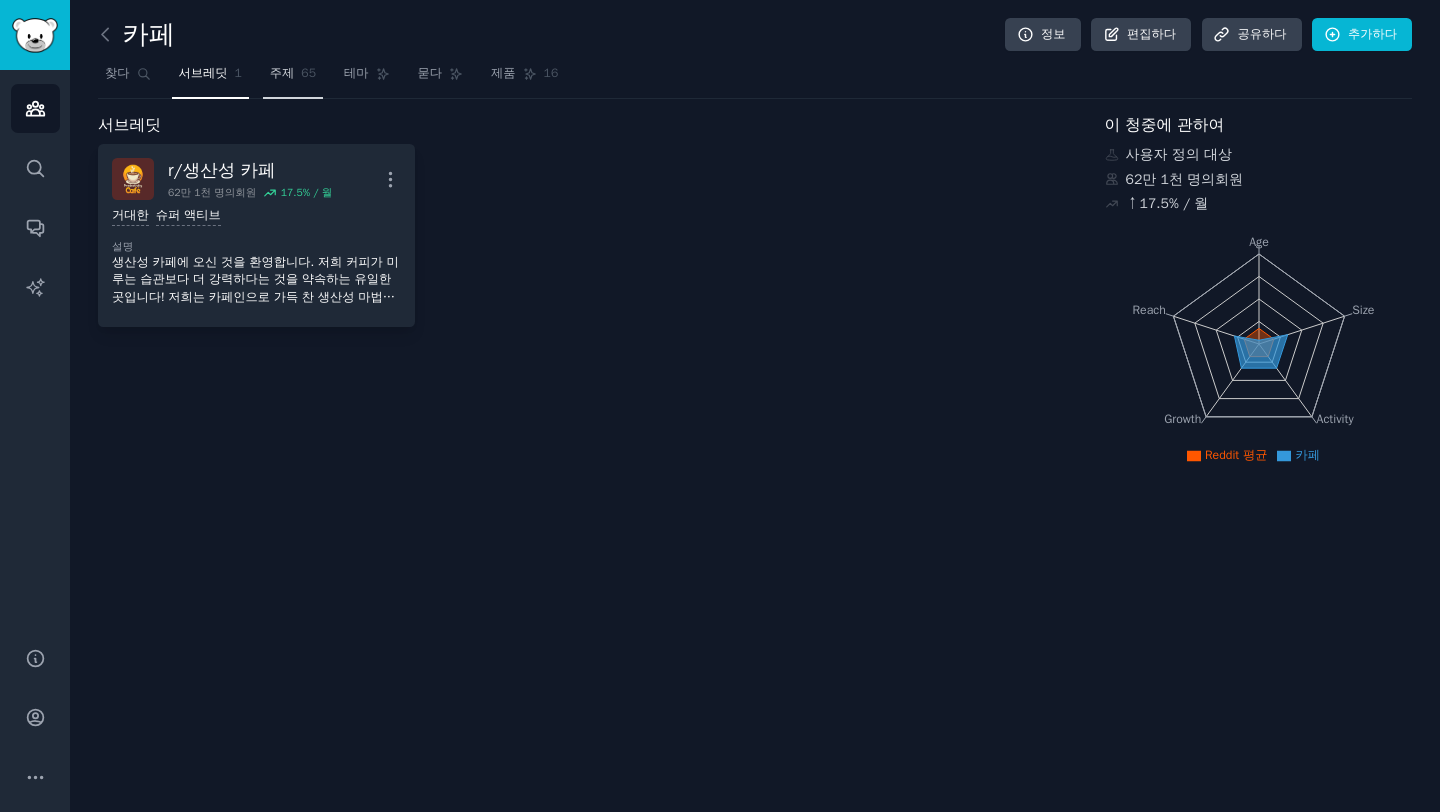 click on "주제" at bounding box center (282, 73) 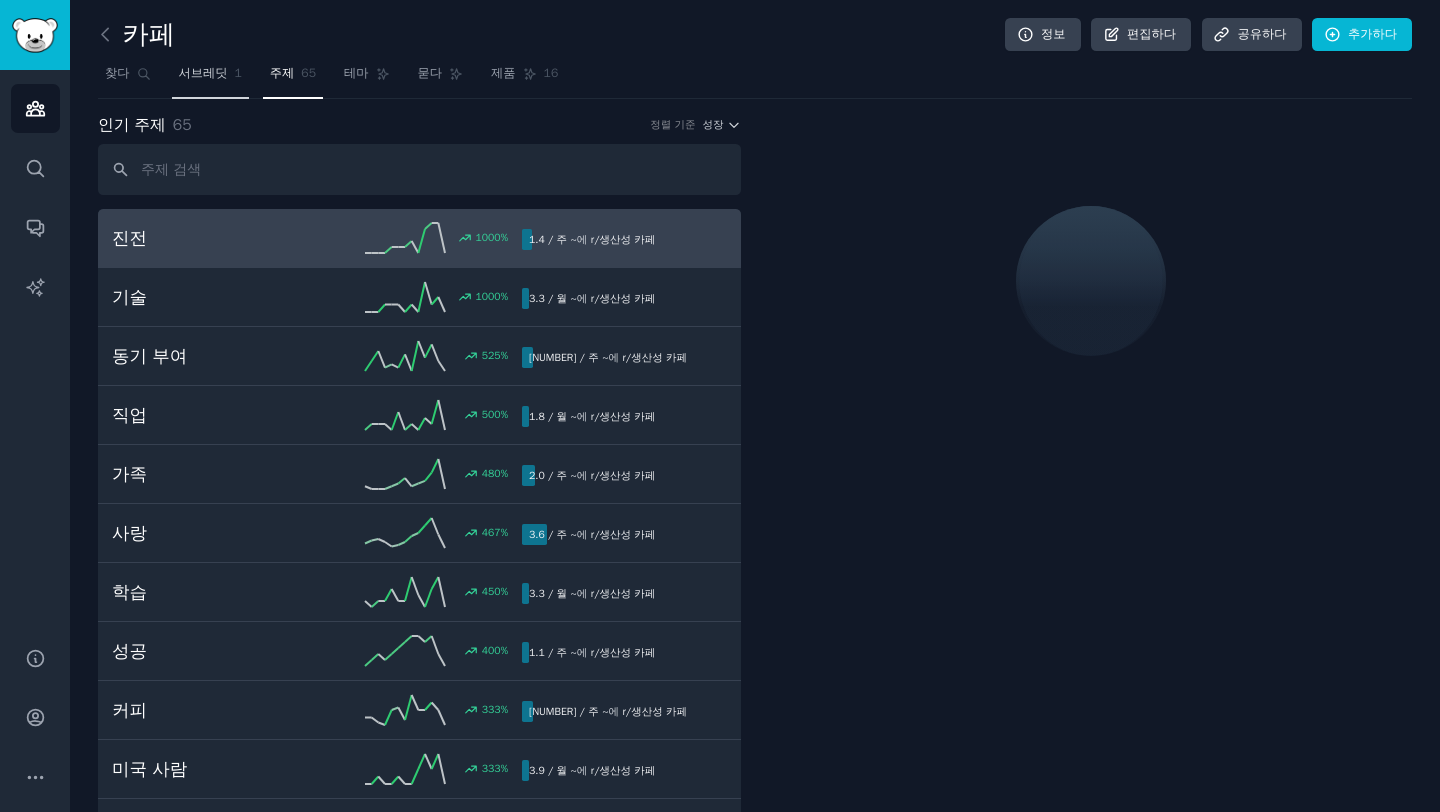click on "서브레딧 1" at bounding box center (210, 78) 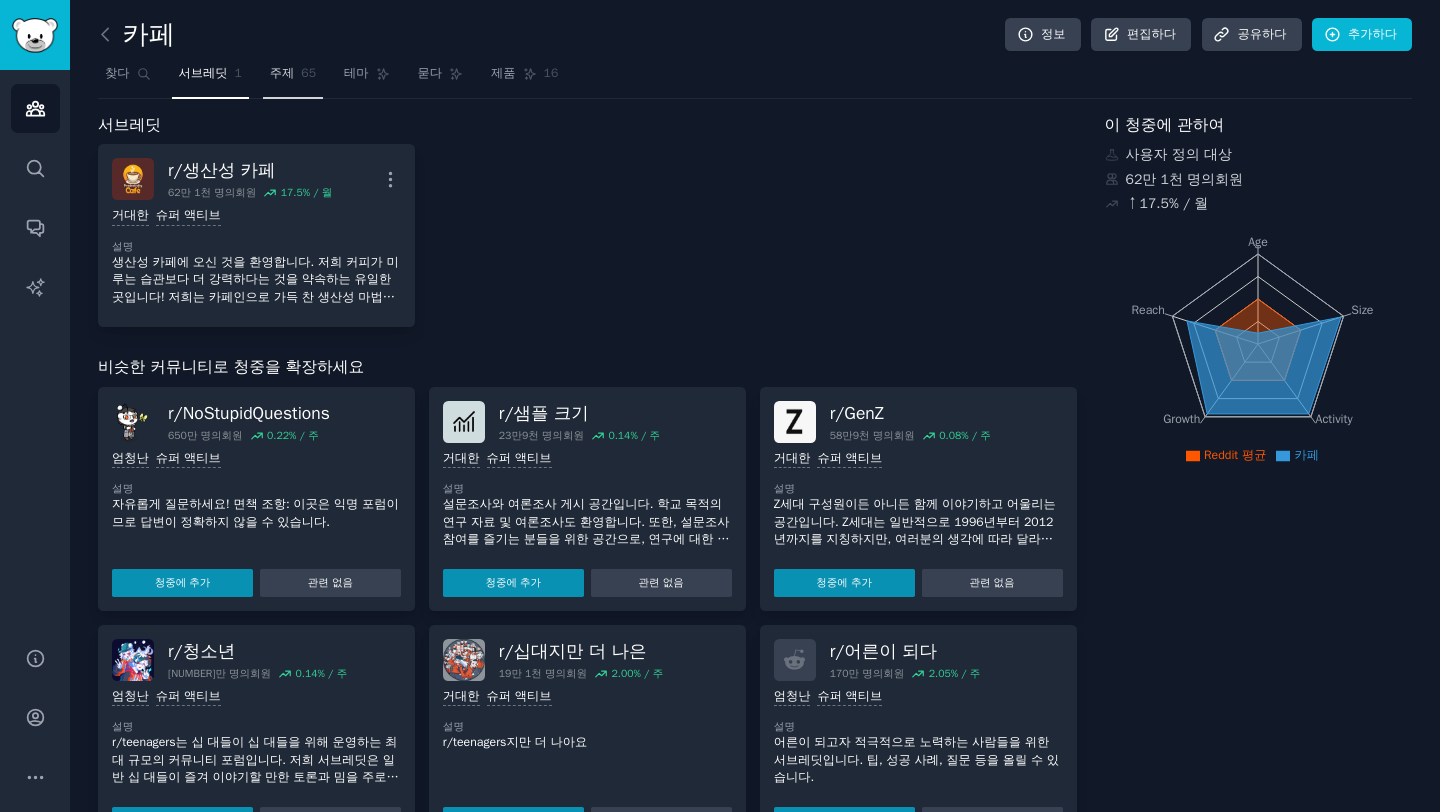 click on "주제" at bounding box center [282, 73] 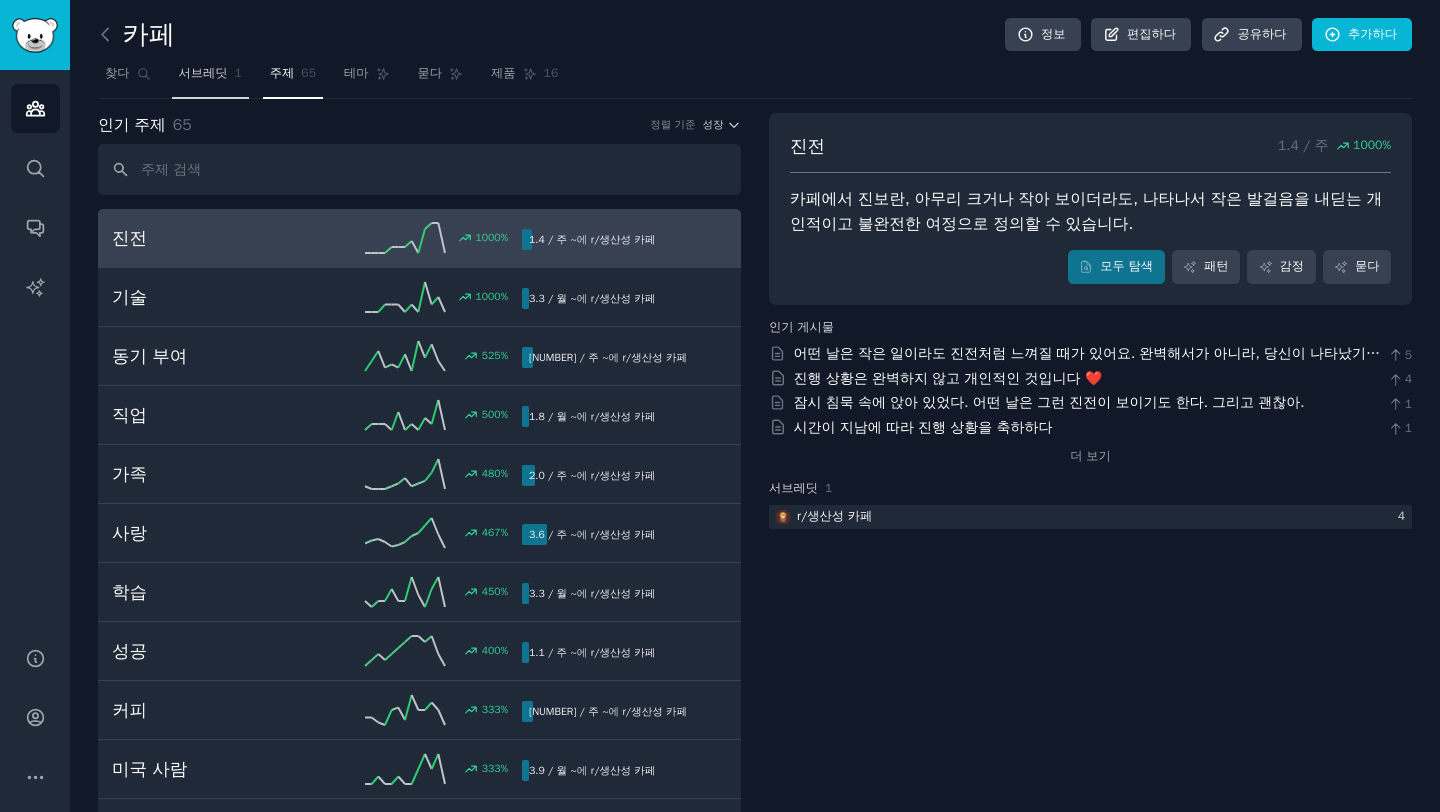 click on "서브레딧" at bounding box center [203, 73] 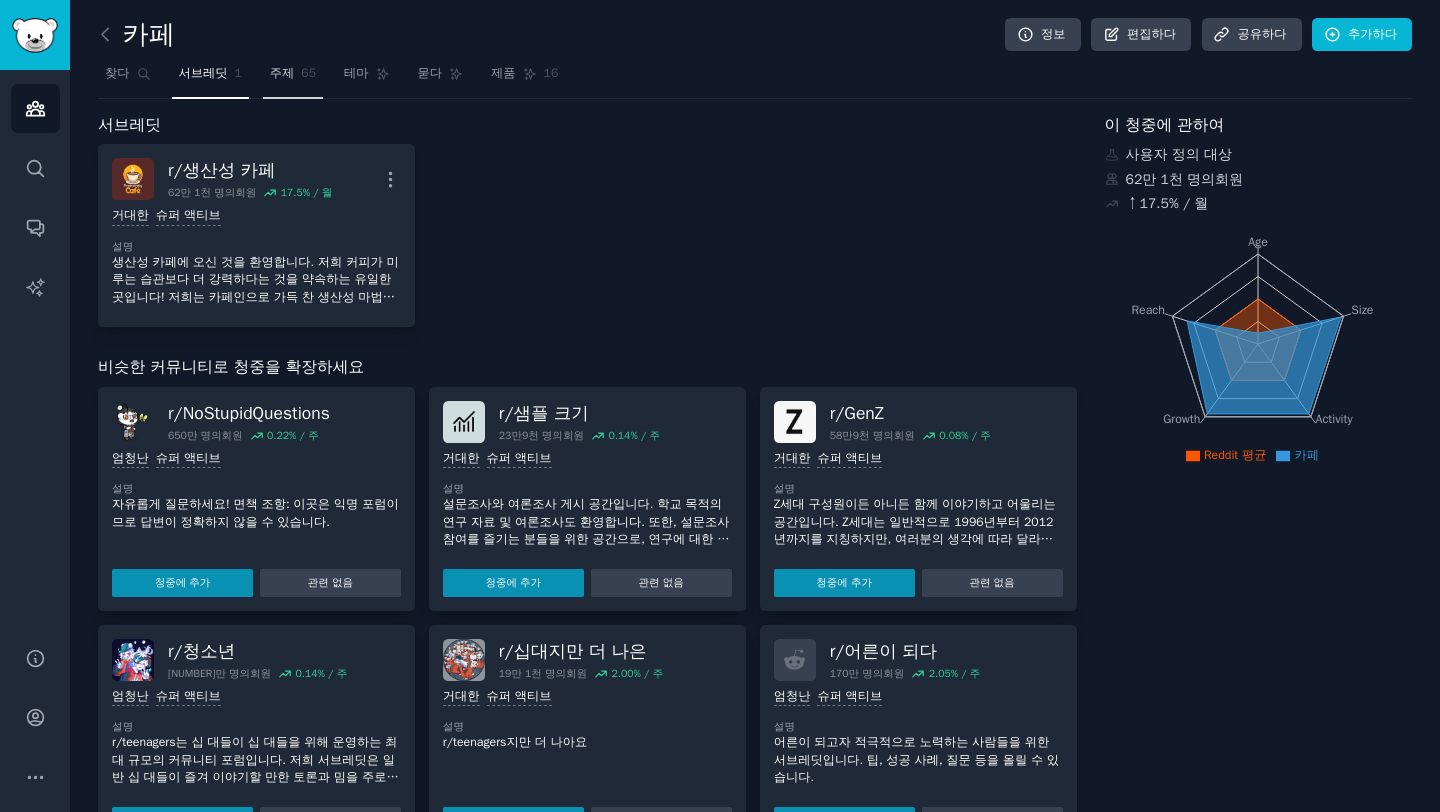 click on "65" at bounding box center (308, 73) 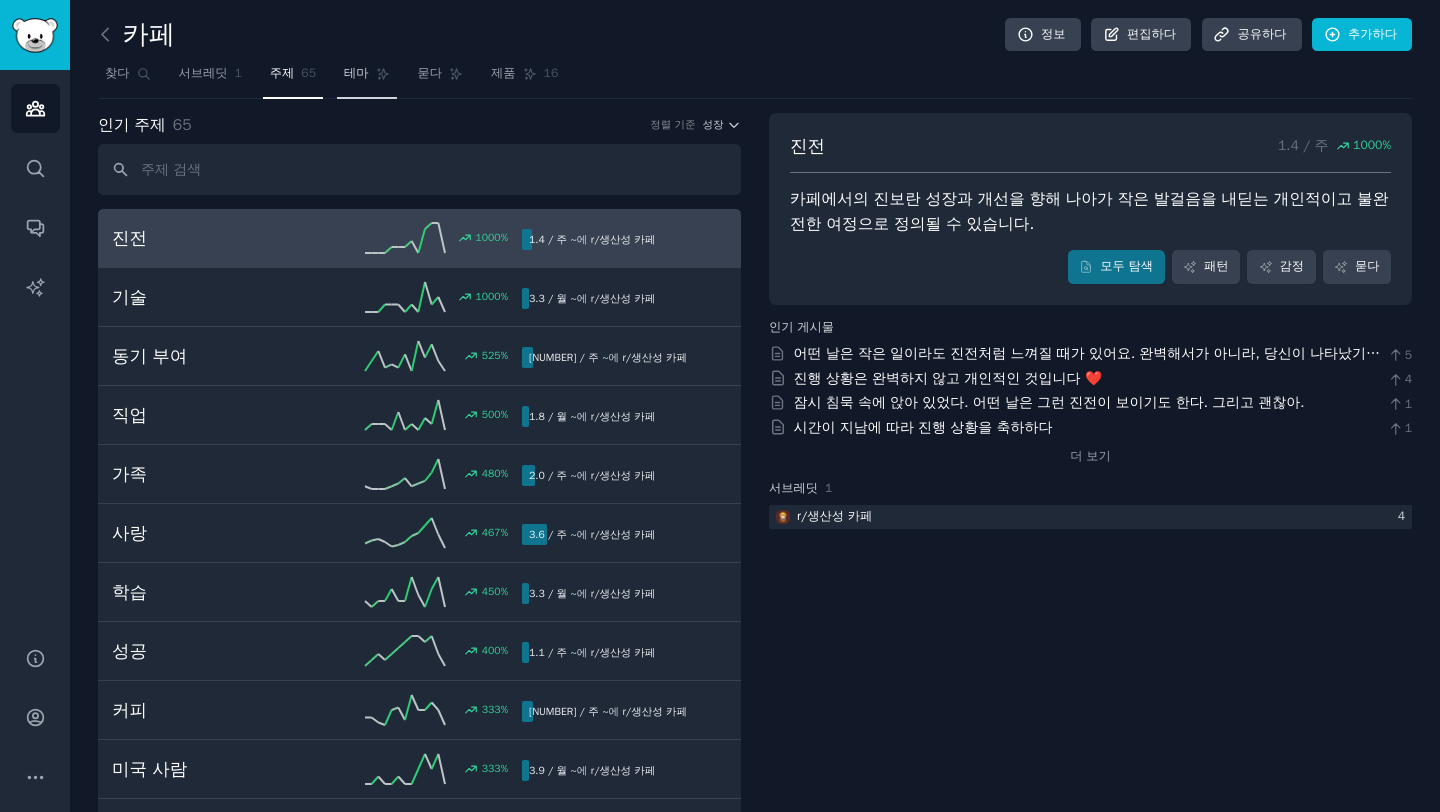 click on "테마" at bounding box center (367, 78) 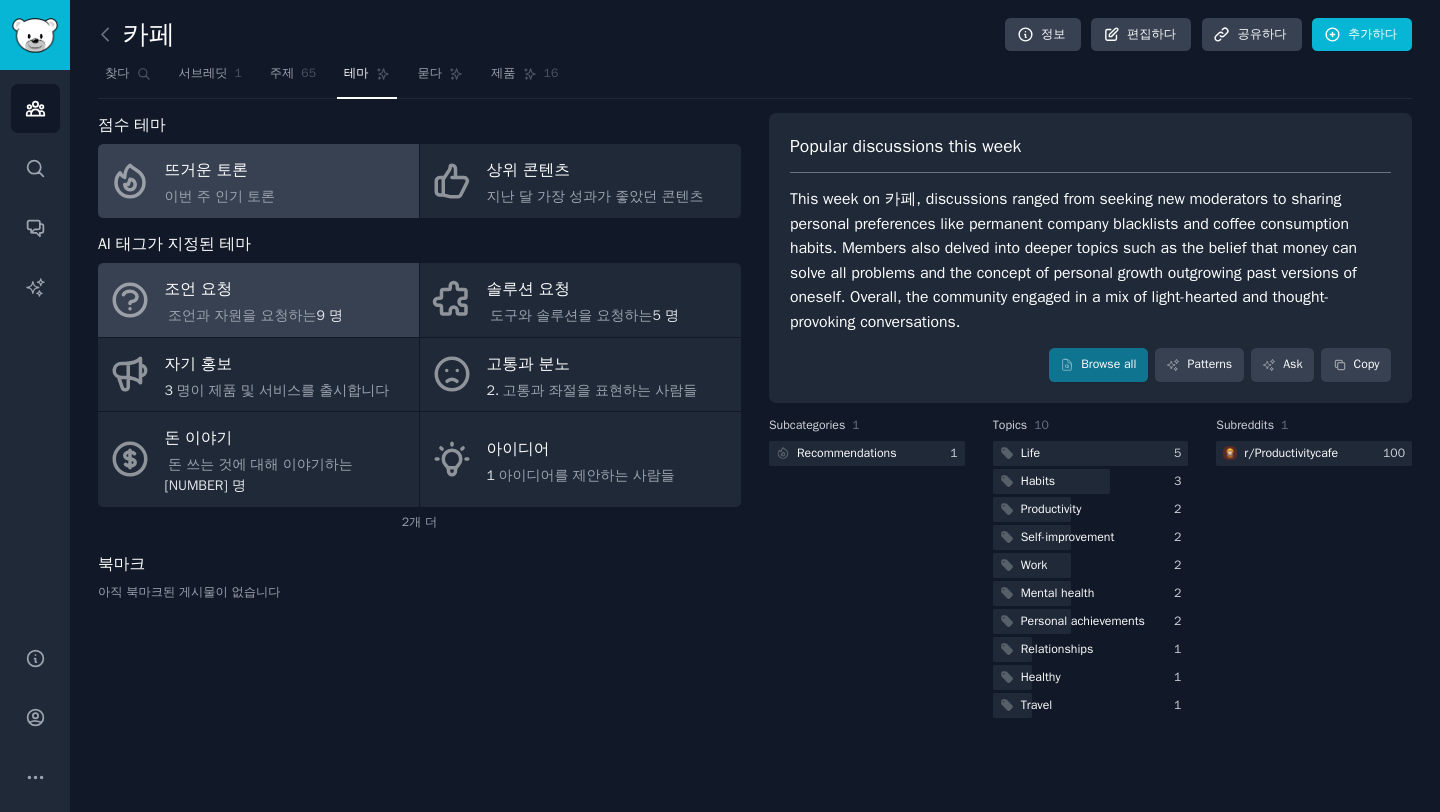 click on "조언과 자원을 요청하는" at bounding box center [242, 315] 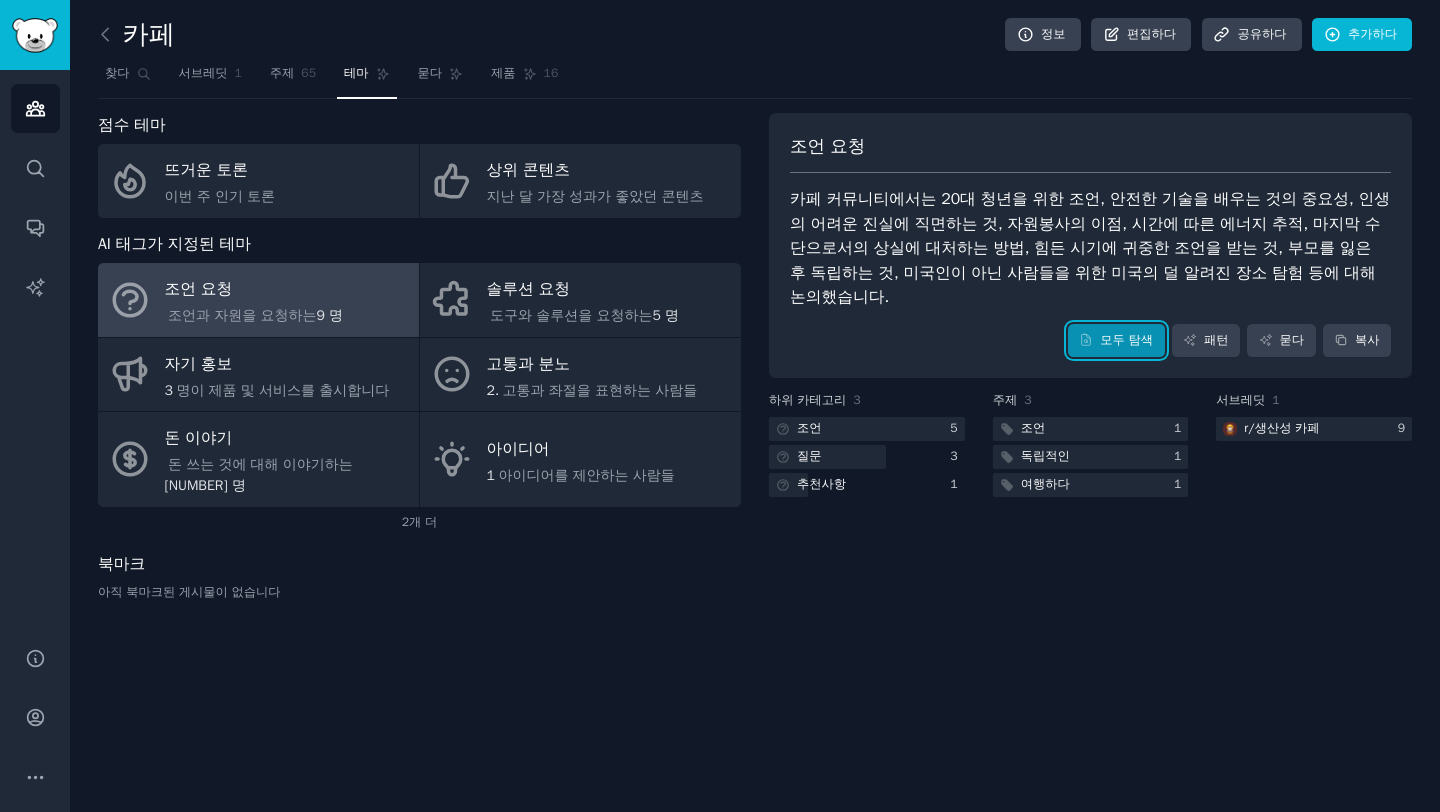 click on "모두 탐색" at bounding box center (1116, 341) 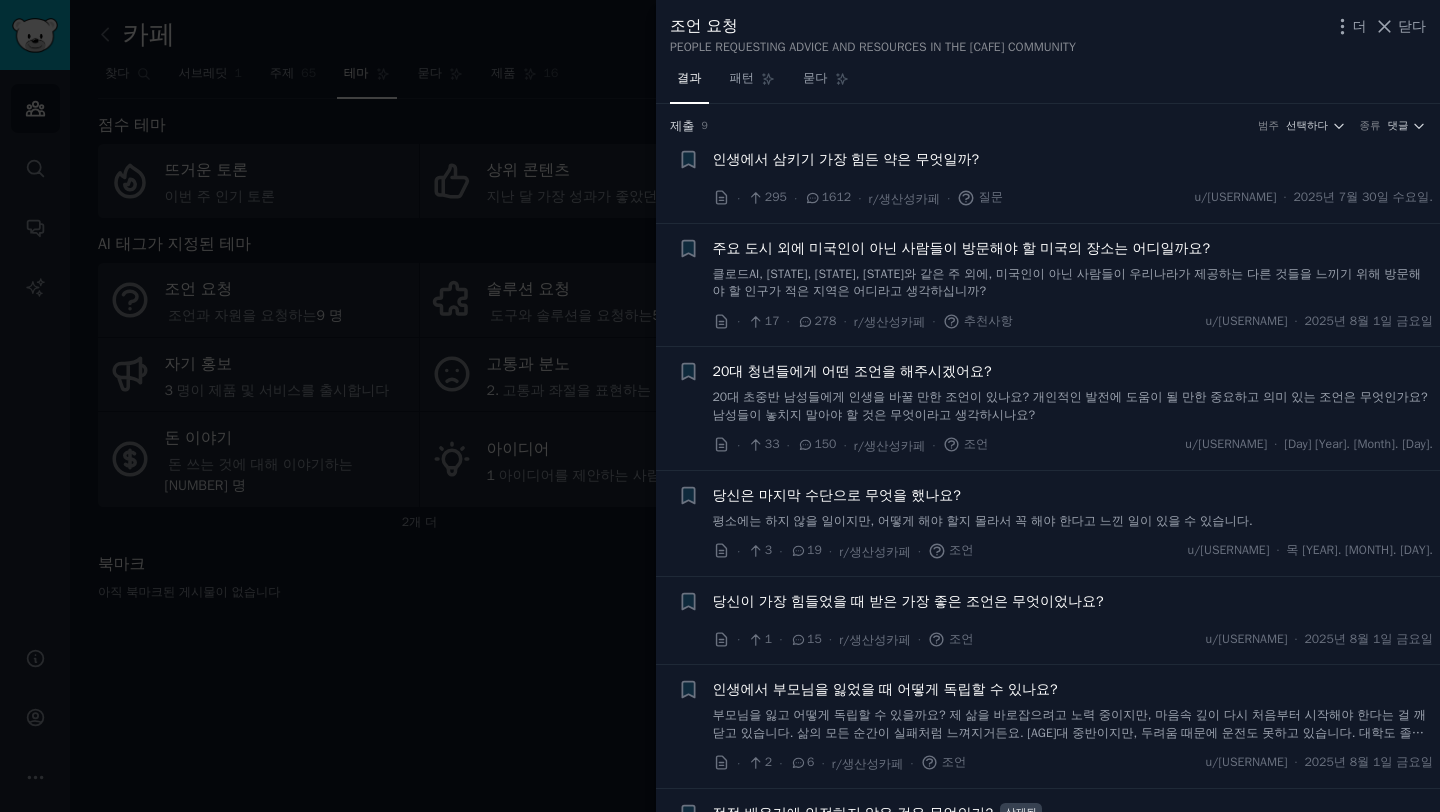 click at bounding box center (720, 406) 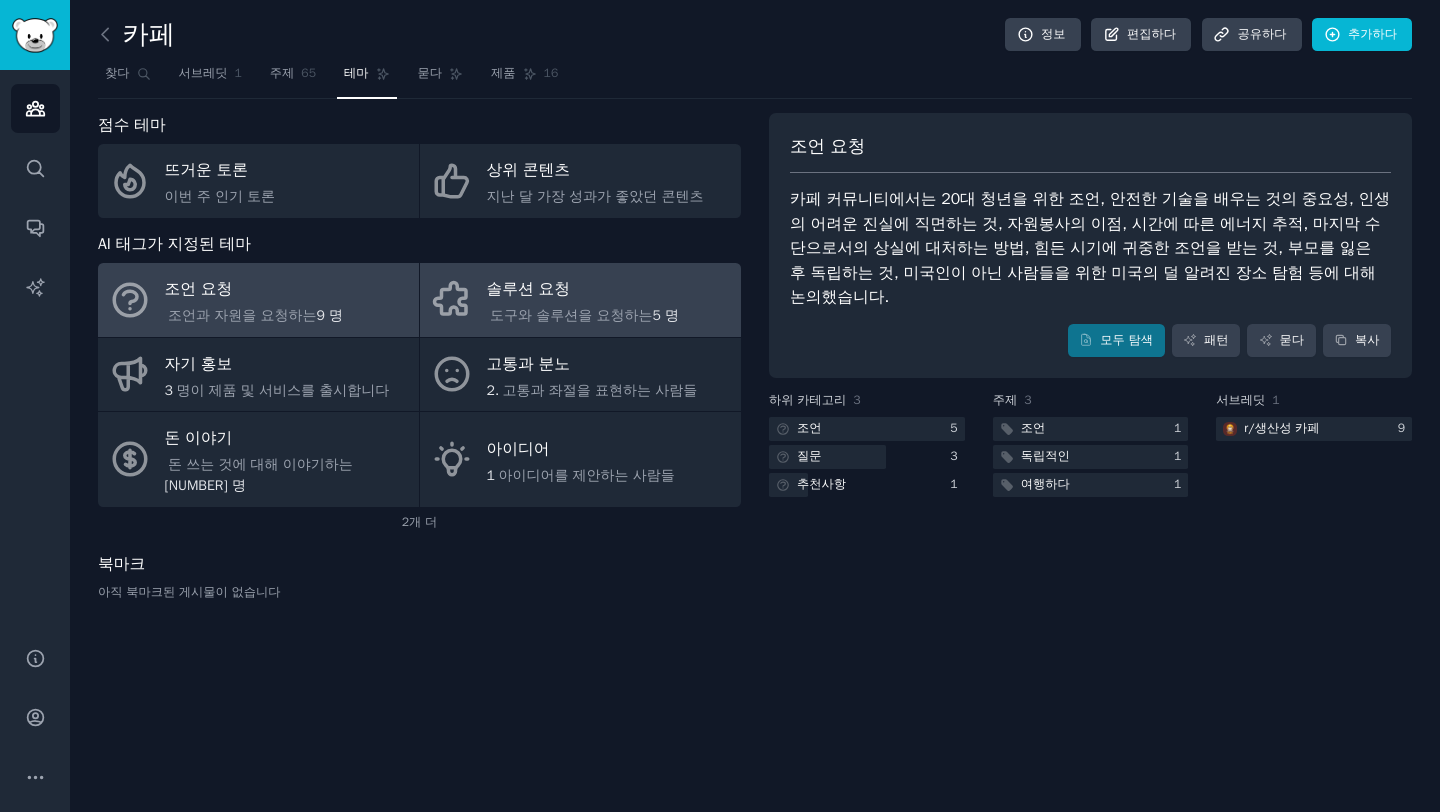 click on "솔루션 요청" at bounding box center [585, 290] 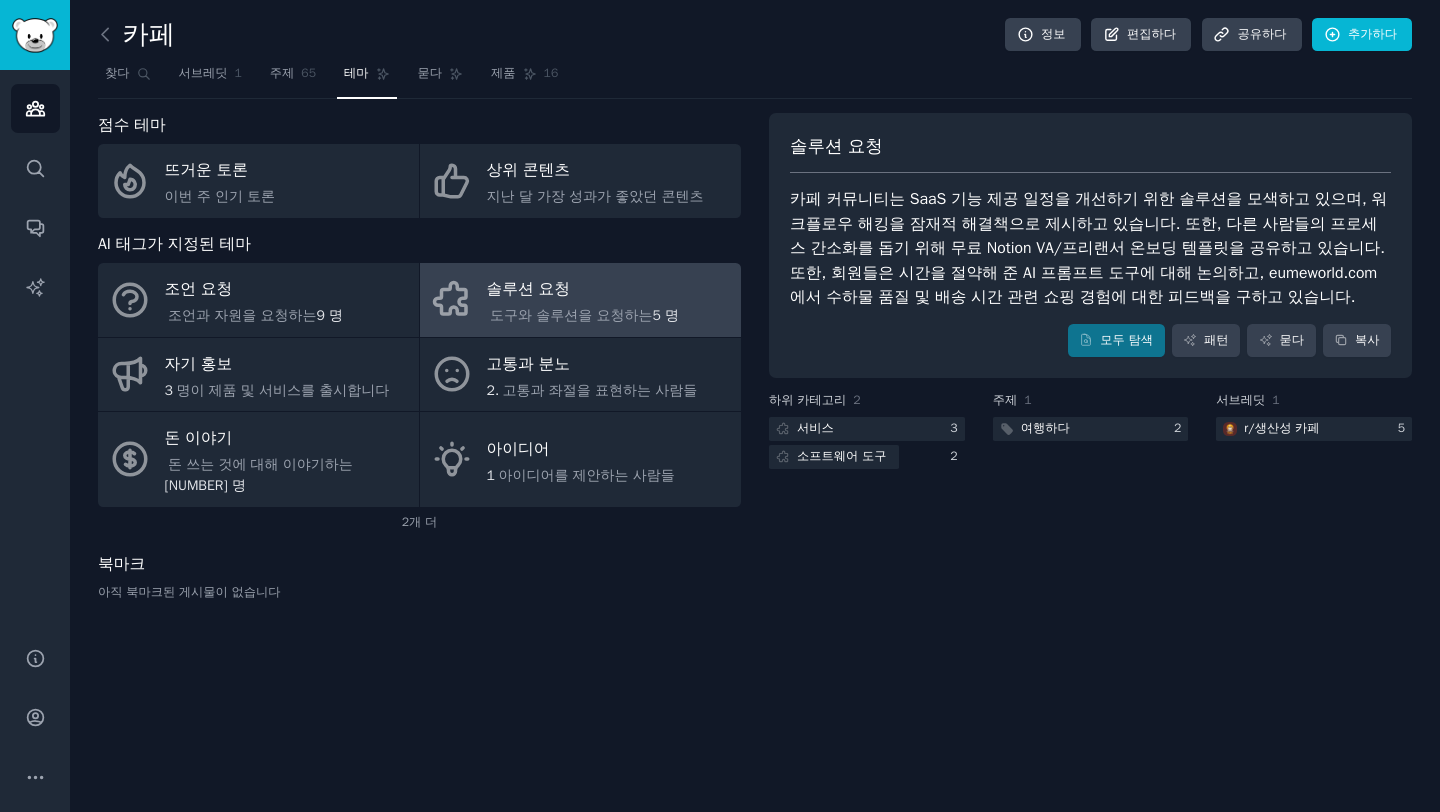 click on "솔루션 요청 카페 커뮤니티는 SaaS 기능 제공 일정을 개선하기 위한 솔루션을 모색하고 있으며, 워크플로우 해킹을 잠재적 해결책으로 제시하고 있습니다. 또한, 다른 사람들의 프로세스 간소화를 돕기 위해 무료 Notion VA/프리랜서 온보딩 템플릿을 공유하고 있습니다. 또한, 회원들은 시간을 절약해 준 AI 프롬프트 도구에 대해 논의하고, eumeworld.com에서 수하물 품질 및 배송 시간 관련 쇼핑 경험에 대한 피드백을 구하고 있습니다. 모두 탐색 패턴 묻다 복사" at bounding box center (1090, 246) 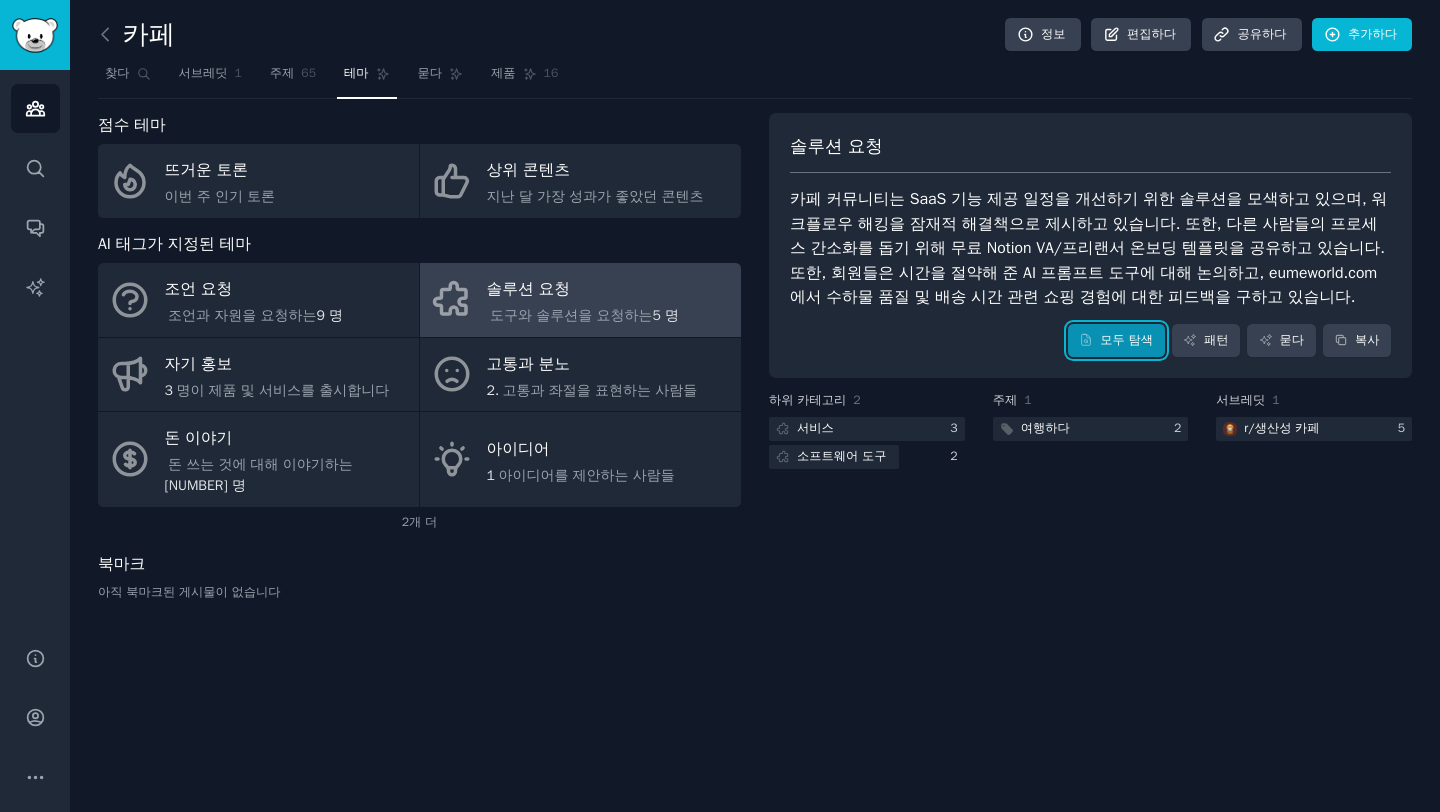 click on "모두 탐색" at bounding box center (1126, 341) 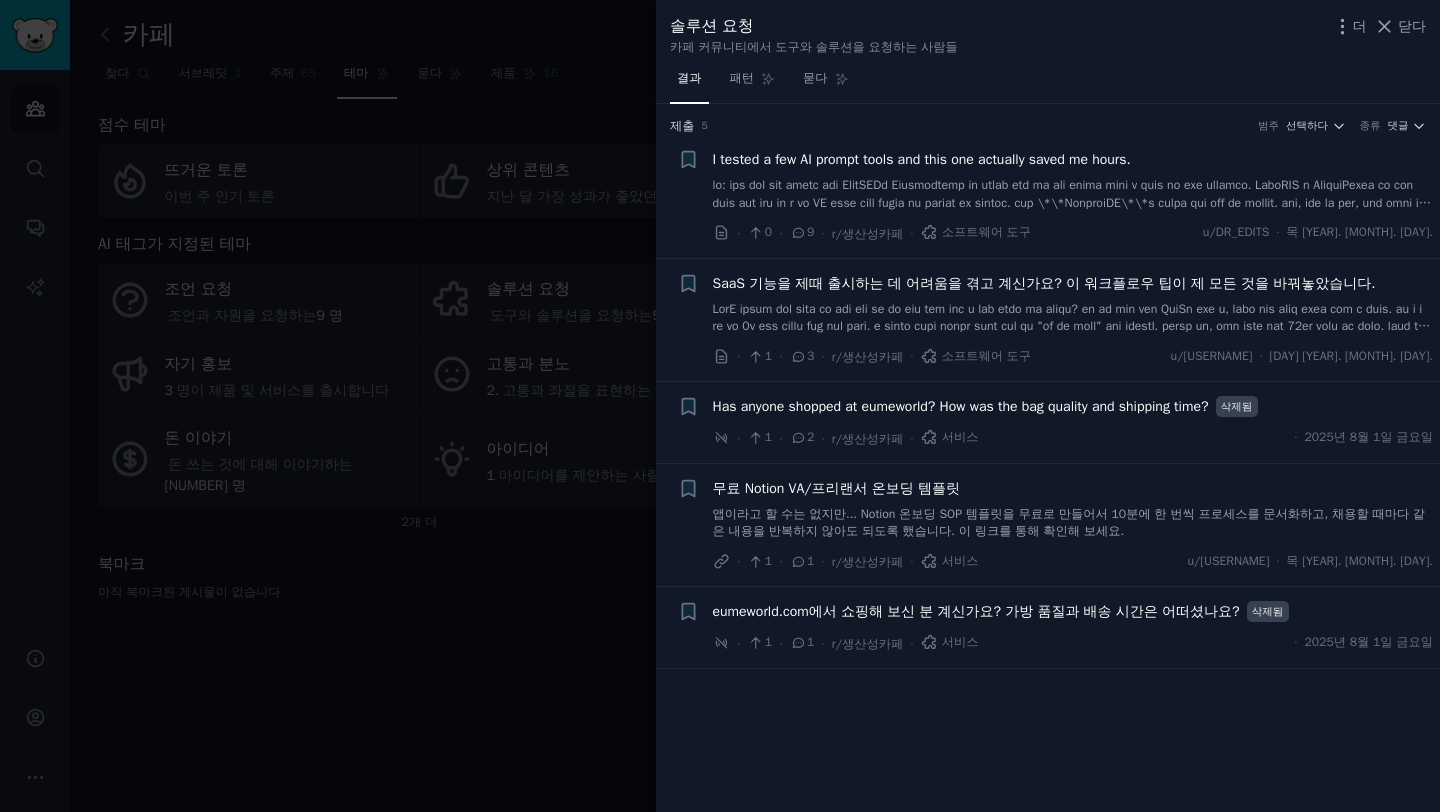 click at bounding box center [1072, 220] 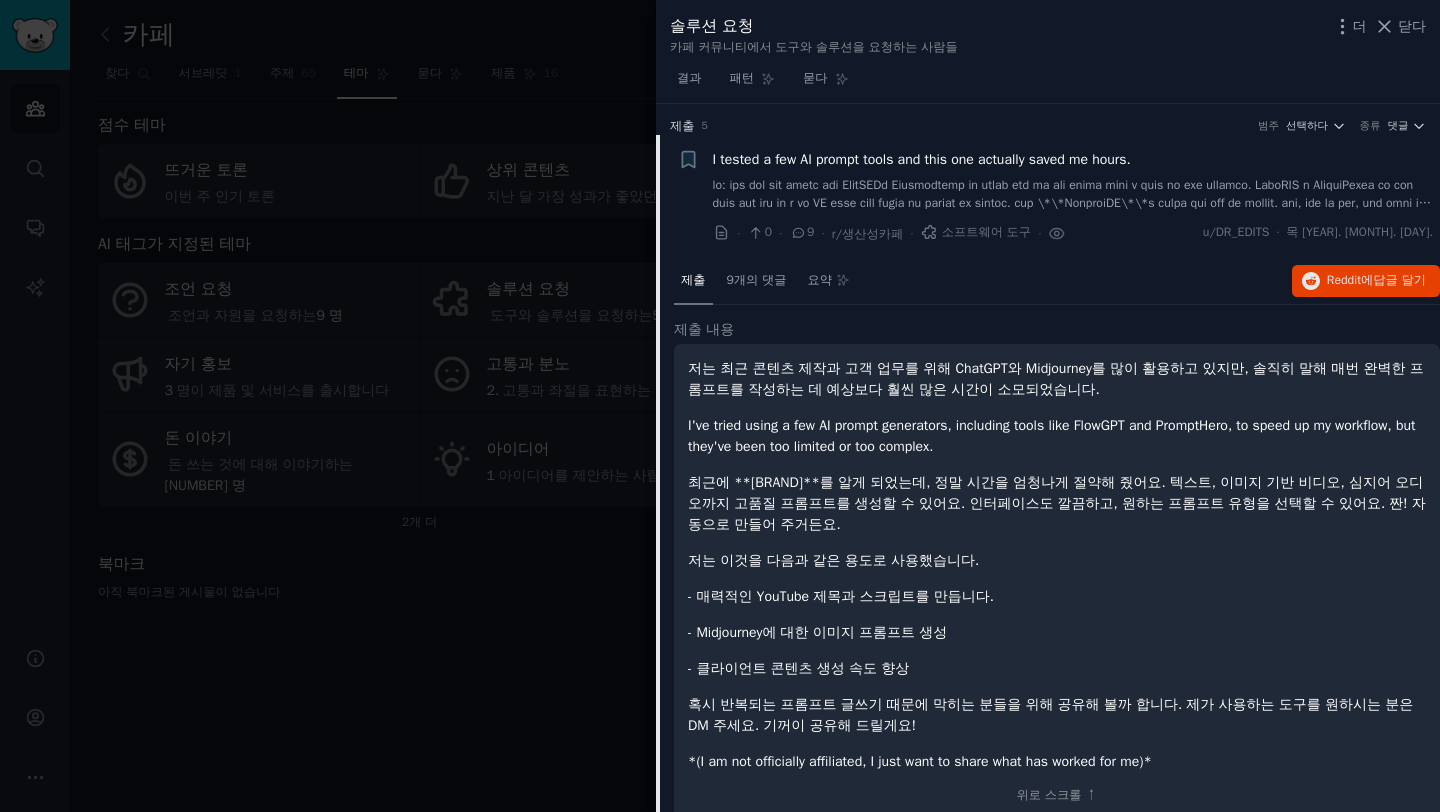 scroll, scrollTop: 31, scrollLeft: 0, axis: vertical 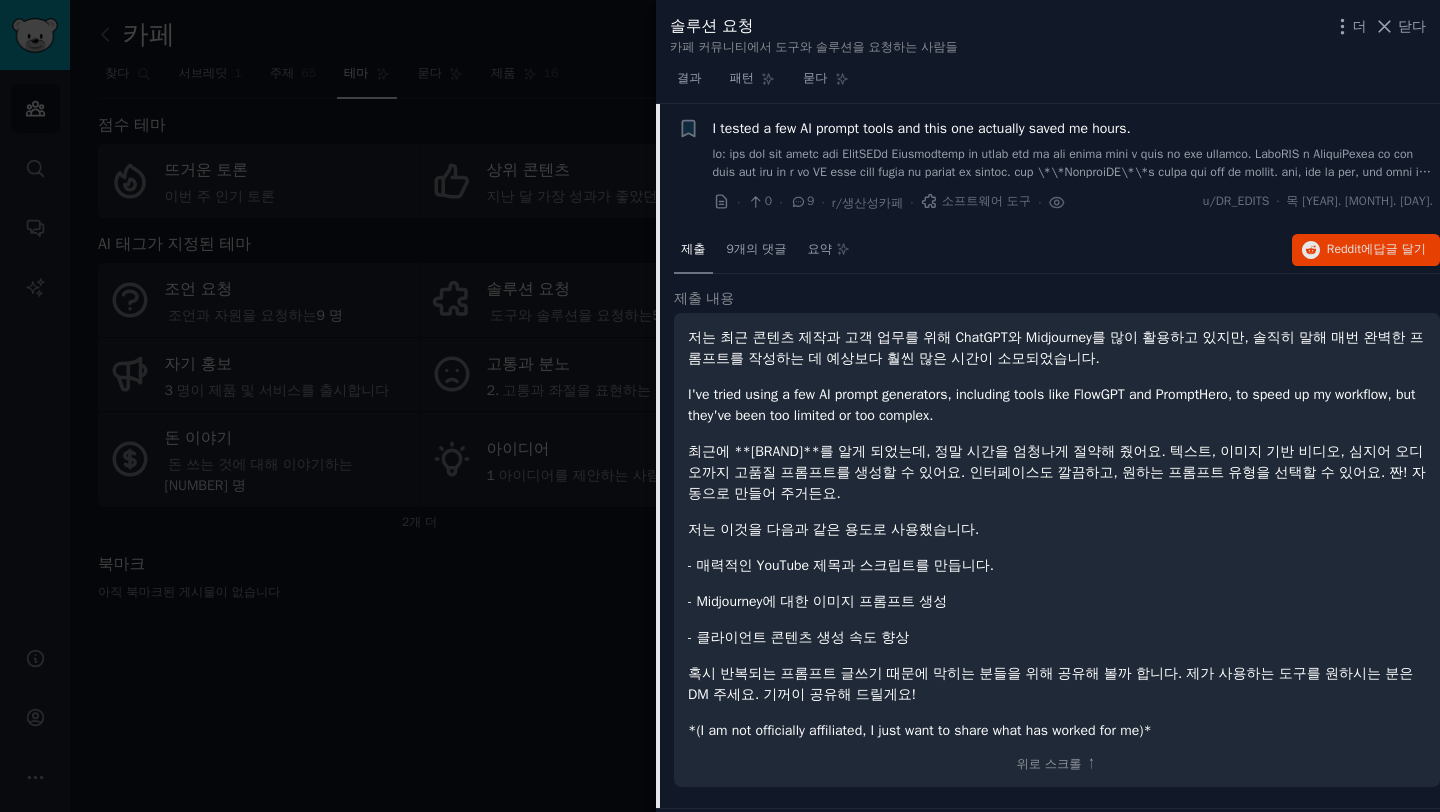 click at bounding box center [720, 406] 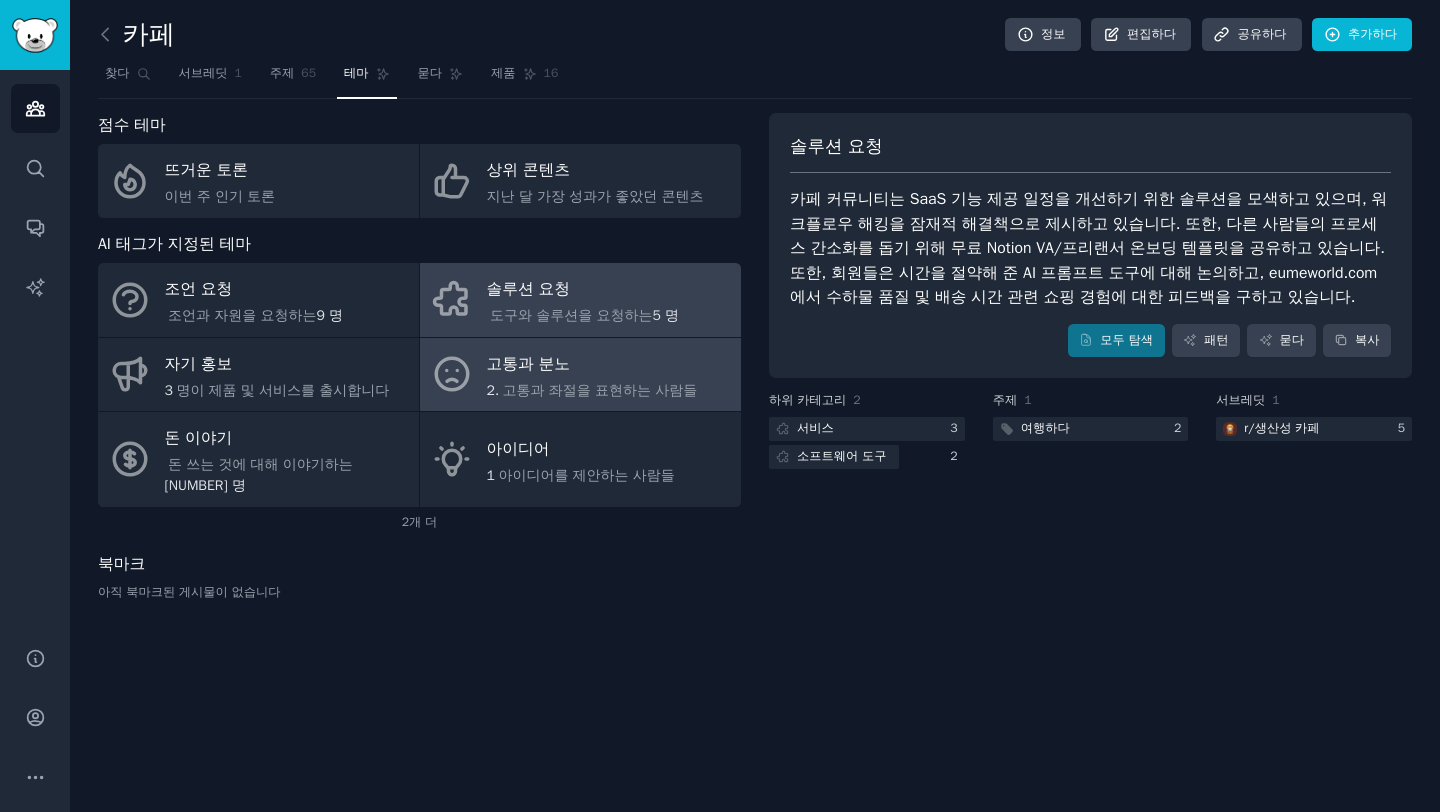 click on "고통과 분노" at bounding box center [592, 364] 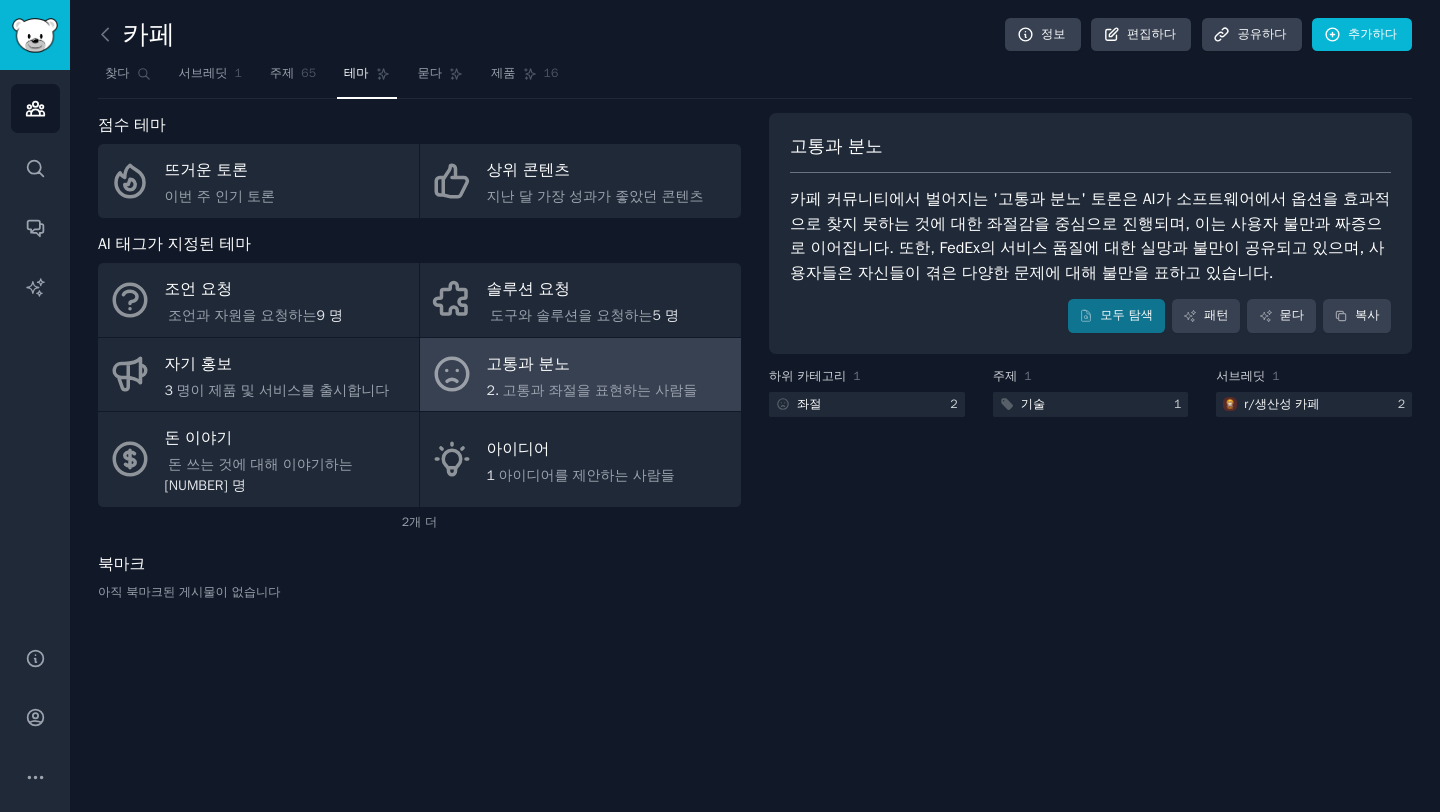 click on "고통과 분노 카페 커뮤니티에서 벌어지는 '고통과 분노' 토론은 AI가 소프트웨어에서 옵션을 효과적으로 찾지 못하는 것에 대한 좌절감을 중심으로 진행되며, 이는 사용자 불만과 짜증으로 이어집니다. 또한, FedEx의 서비스 품질에 대한 실망과 불만이 공유되고 있으며, 사용자들은 자신들이 겪은 다양한 문제에 대해 불만을 표하고 있습니다. 모두 탐색 패턴 묻다 복사" at bounding box center [1090, 233] 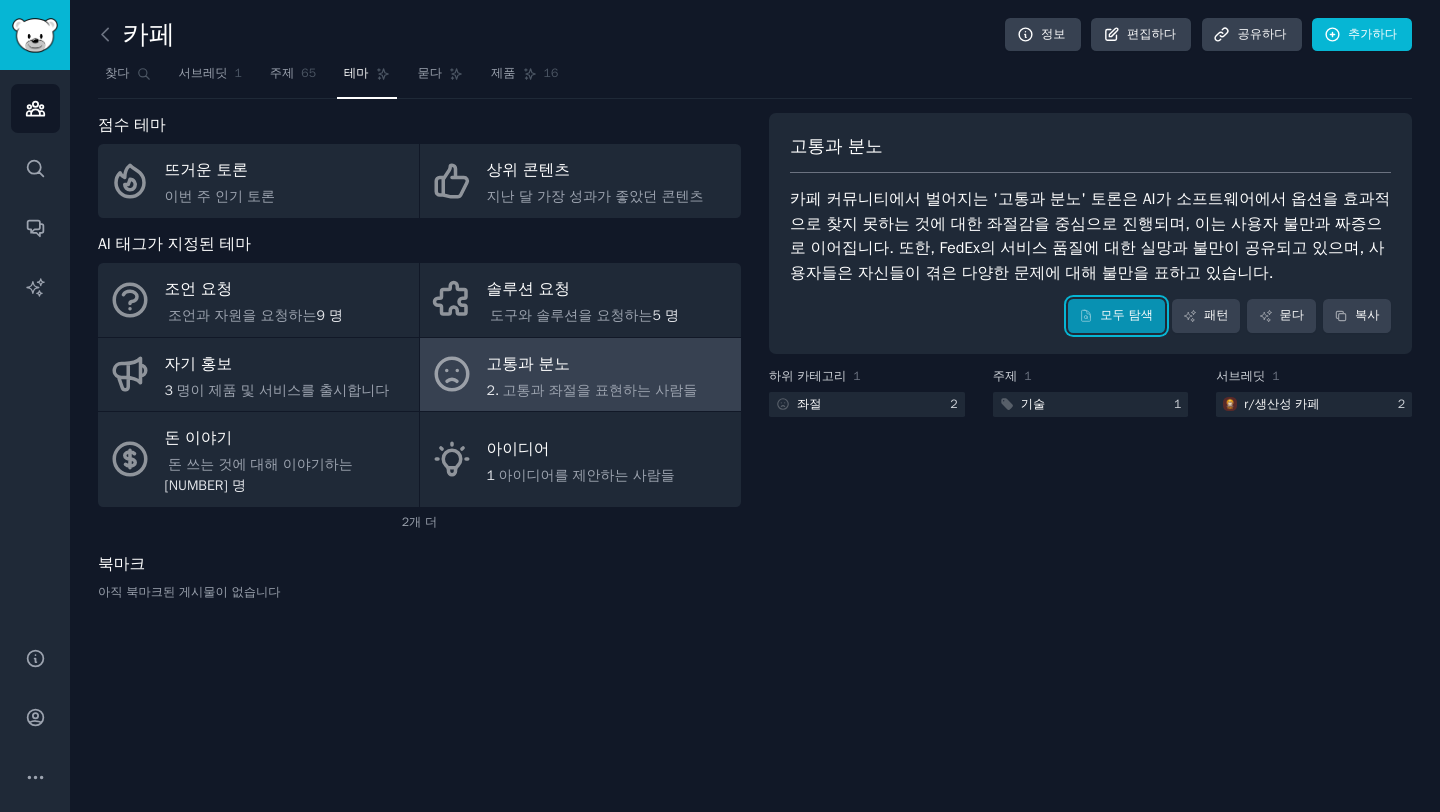 click on "모두 탐색" at bounding box center (1116, 316) 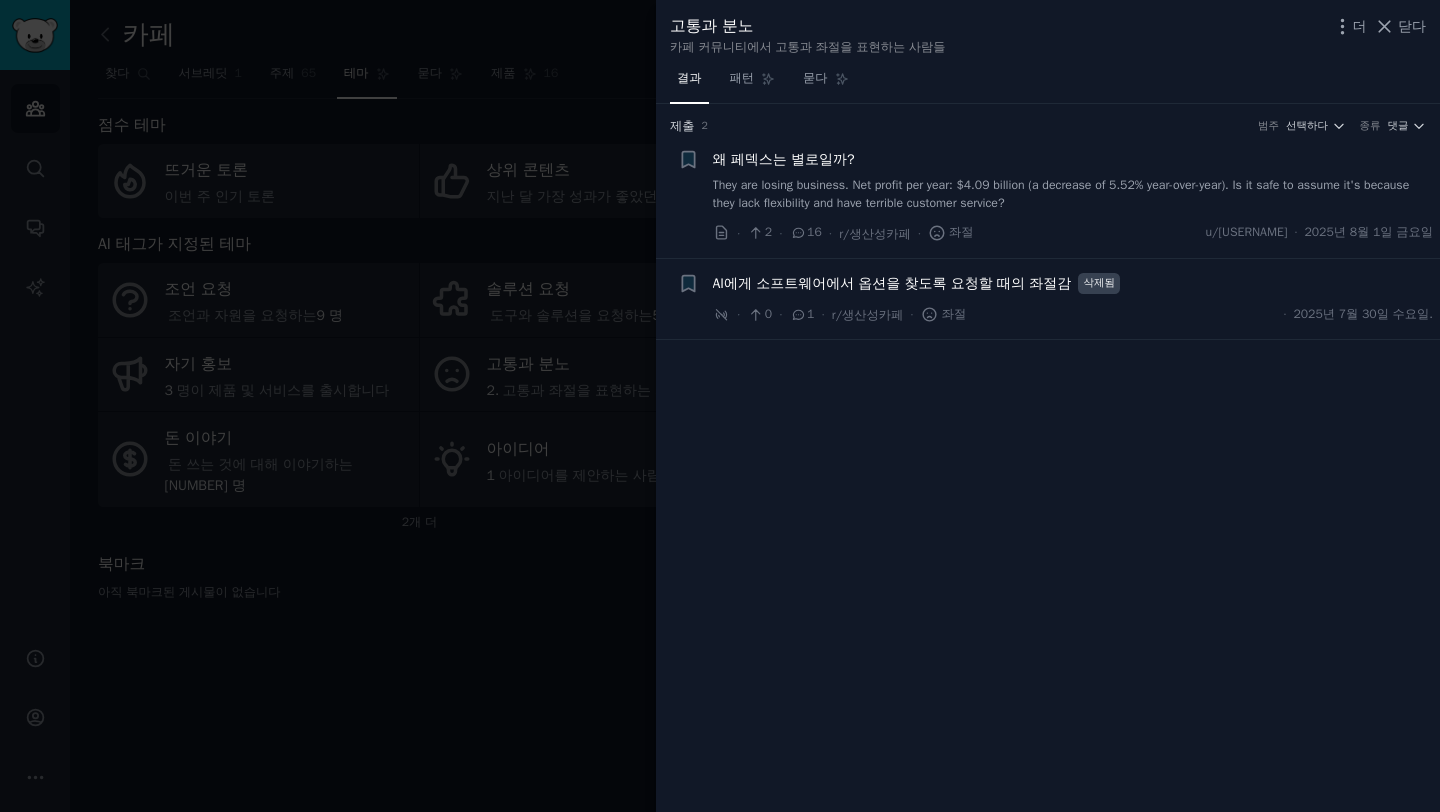 click at bounding box center (720, 406) 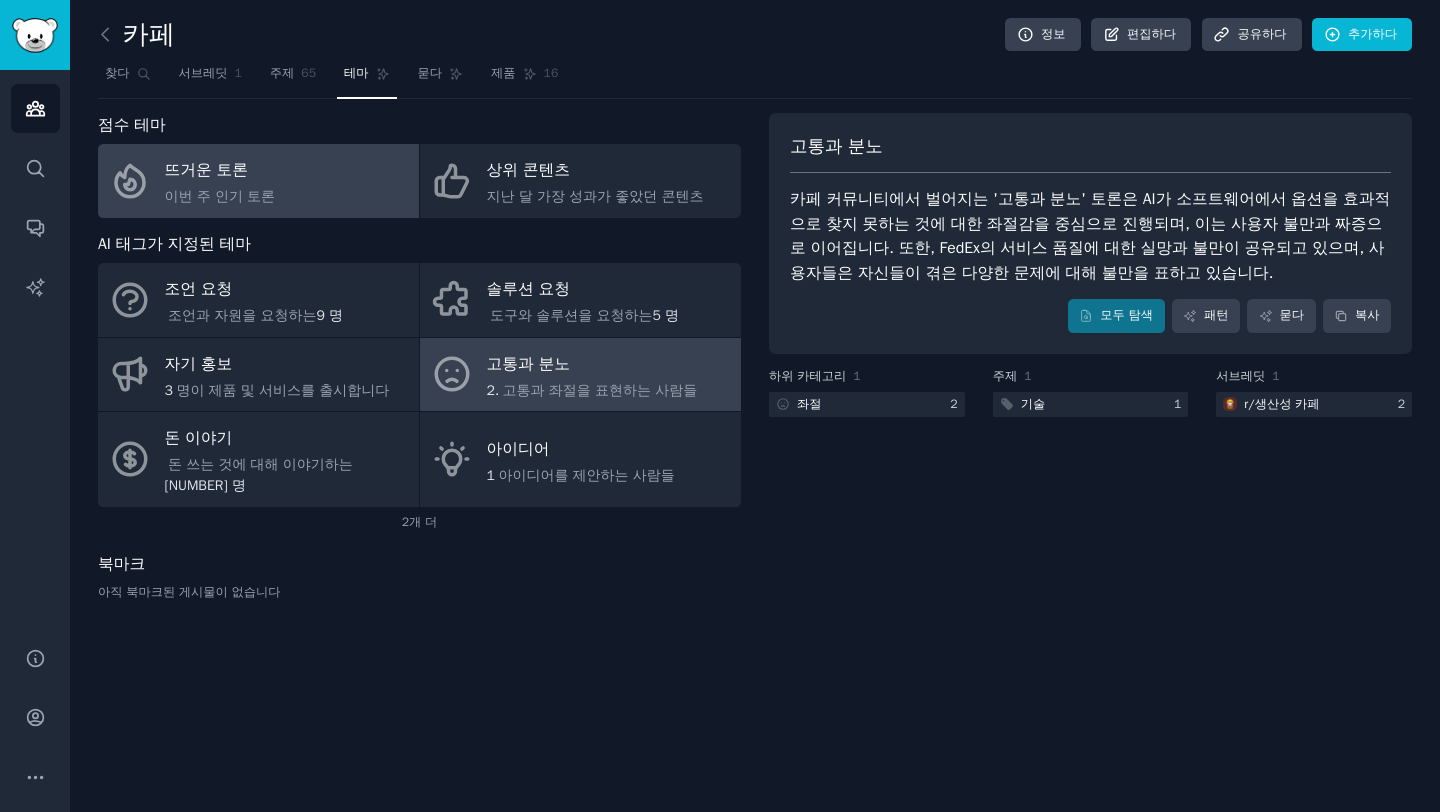 click on "뜨거운 토론 이번 주 인기 토론" at bounding box center (258, 181) 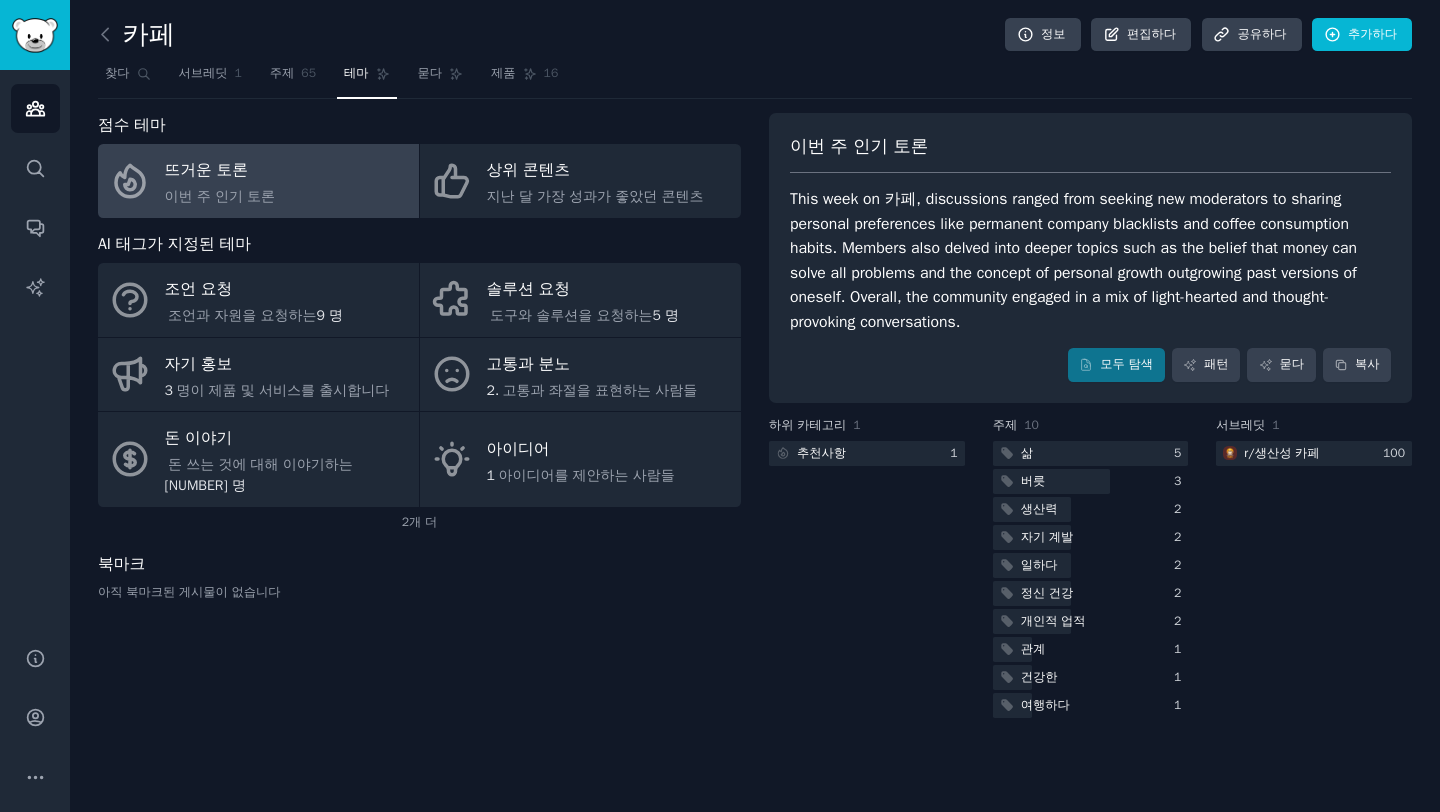 click on "이번 주 인기 토론 이번 주 카페에서는 새로운 관리자를 찾는 것부터 회사 블랙리스트, 커피 소비 습관 등 개인적인 취향을 공유하는 것까지 다양한 주제로 토론이 진행되었습니다. 또한, 회원들은 돈이 모든 문제를 해결해 준다는 믿음, 약물 중독에서 벗어나는 방법, 그리고 개인적인 성장과 같은 심도 있는 주제들을 탐구했습니다. 또한, 진실을 부정하는 것과 범퍼 스티커를 통한 자기표현의 필요성과 같은 사회적 문제도 함께 논의했습니다. 모두 탐색 패턴 묻다 복사" at bounding box center (1090, 258) 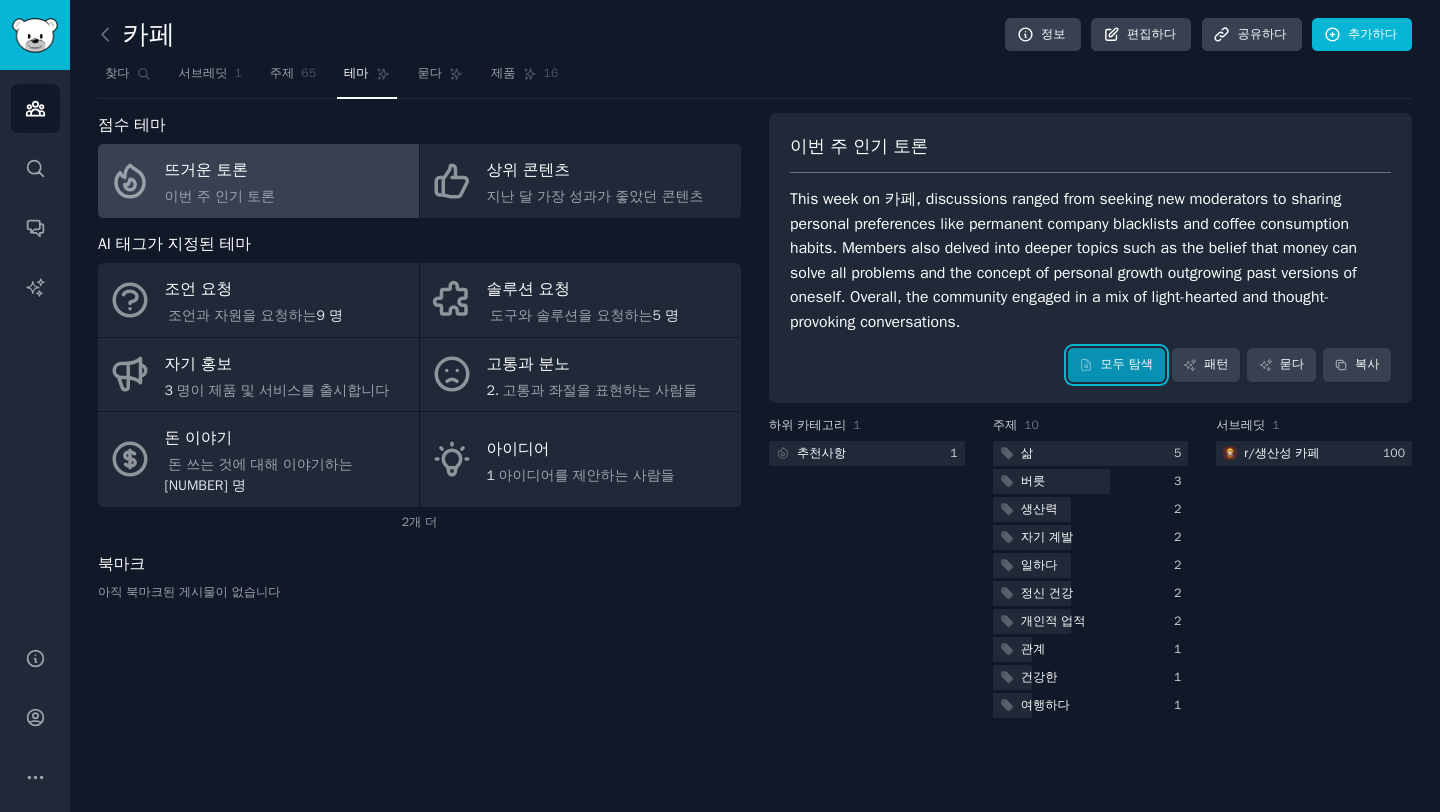 click on "모두 탐색" at bounding box center [1126, 364] 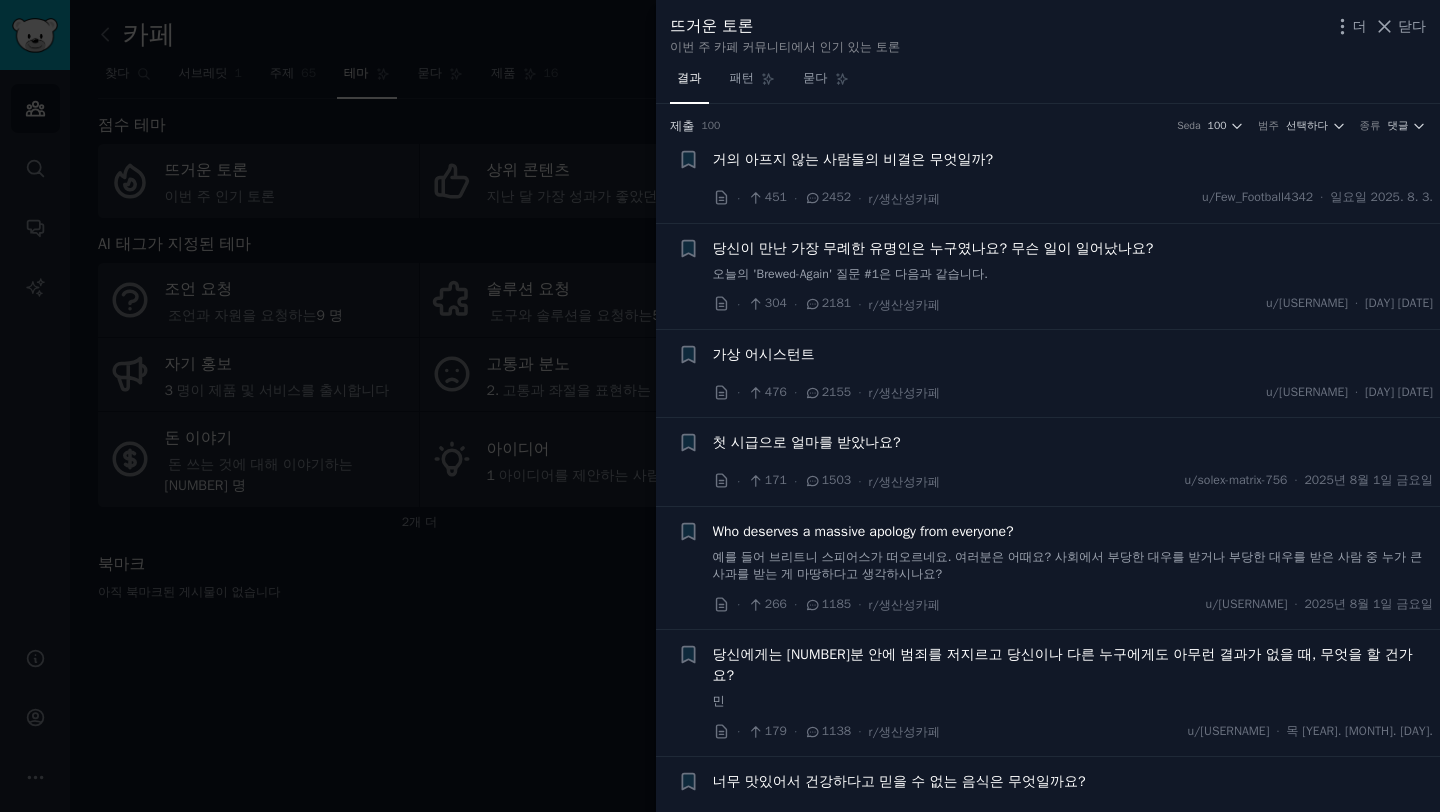 click at bounding box center (720, 406) 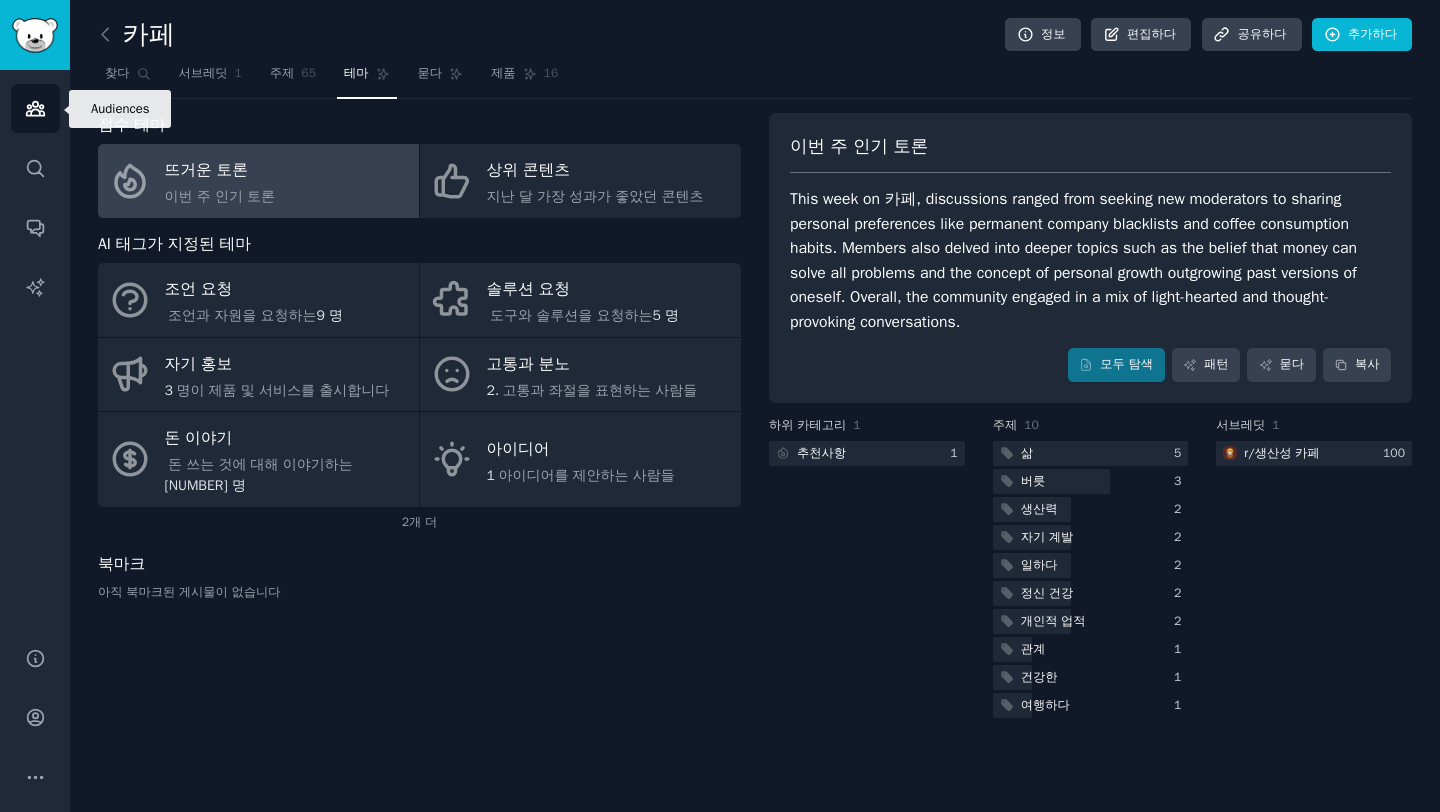click on "청중" at bounding box center (35, 108) 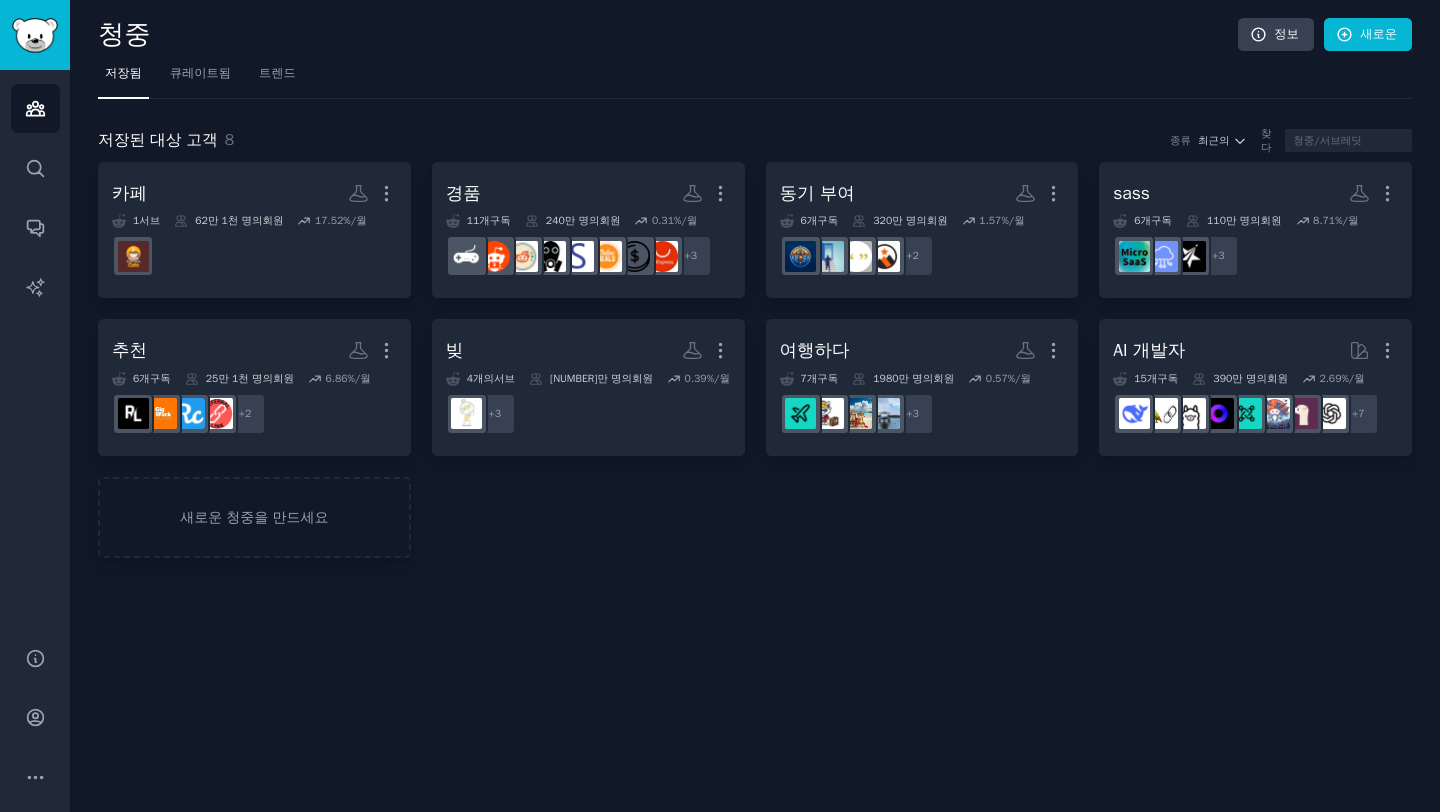 click on "저장됨 큐레이트됨 트렌드" at bounding box center [755, 78] 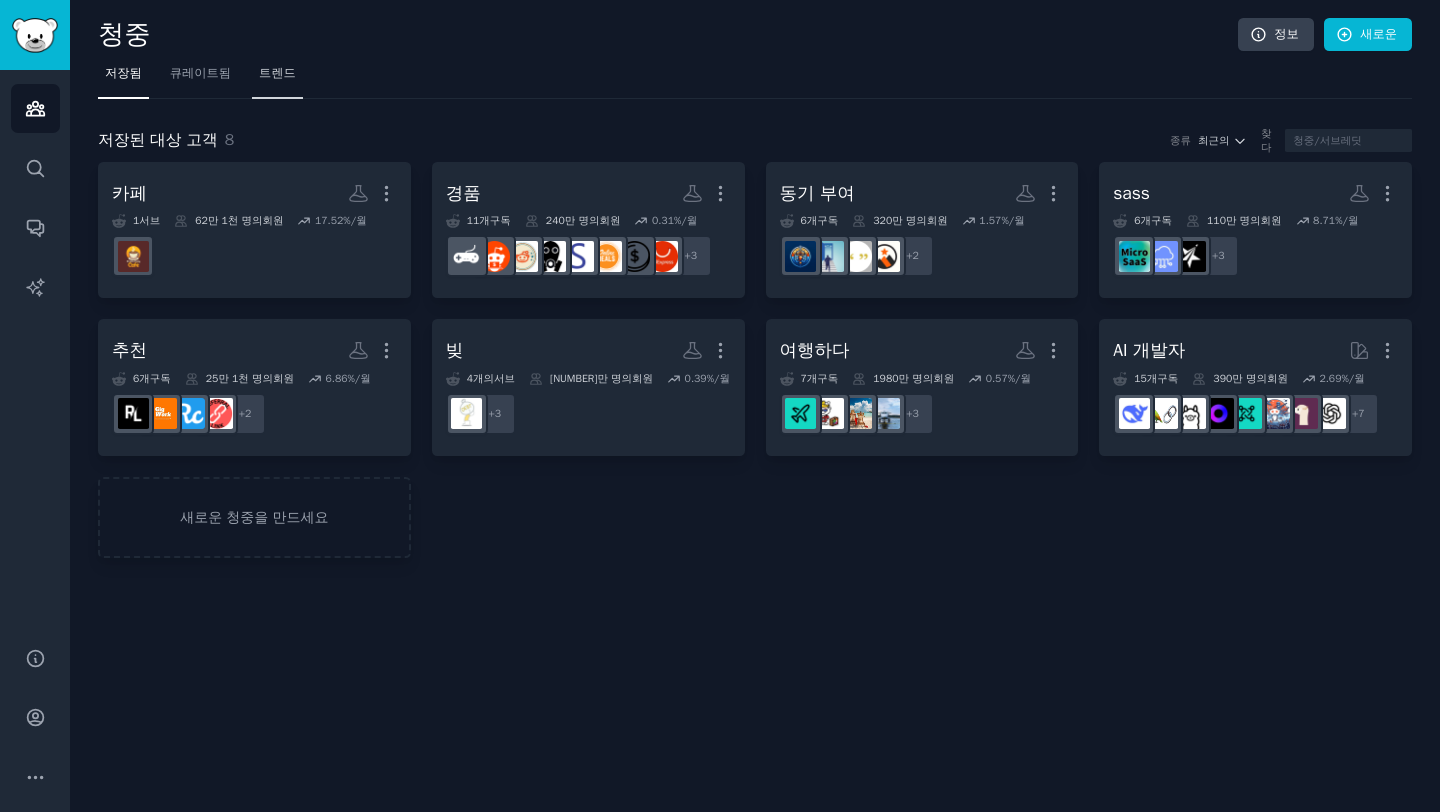 click on "트렌드" at bounding box center (277, 73) 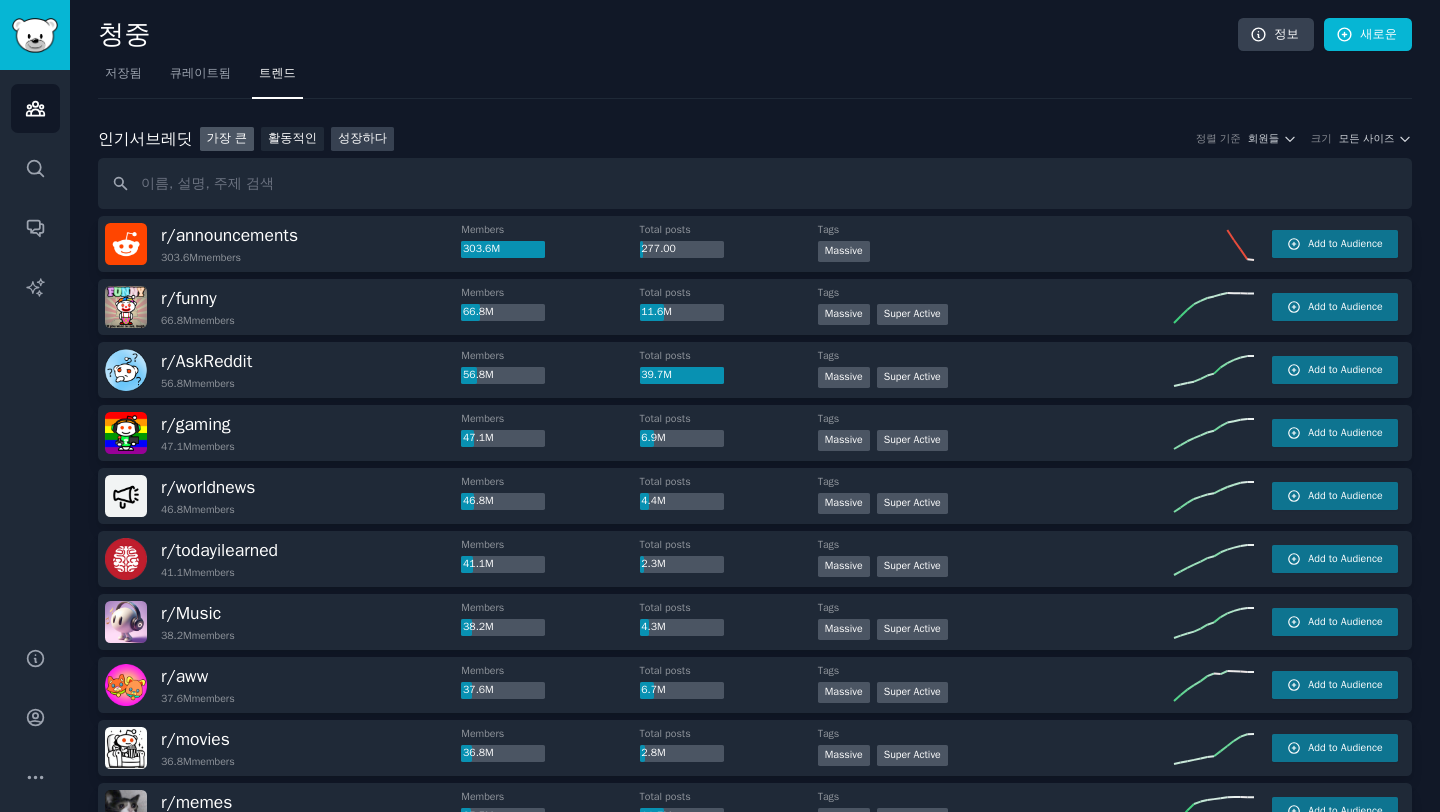 click on "성장하다" at bounding box center [362, 138] 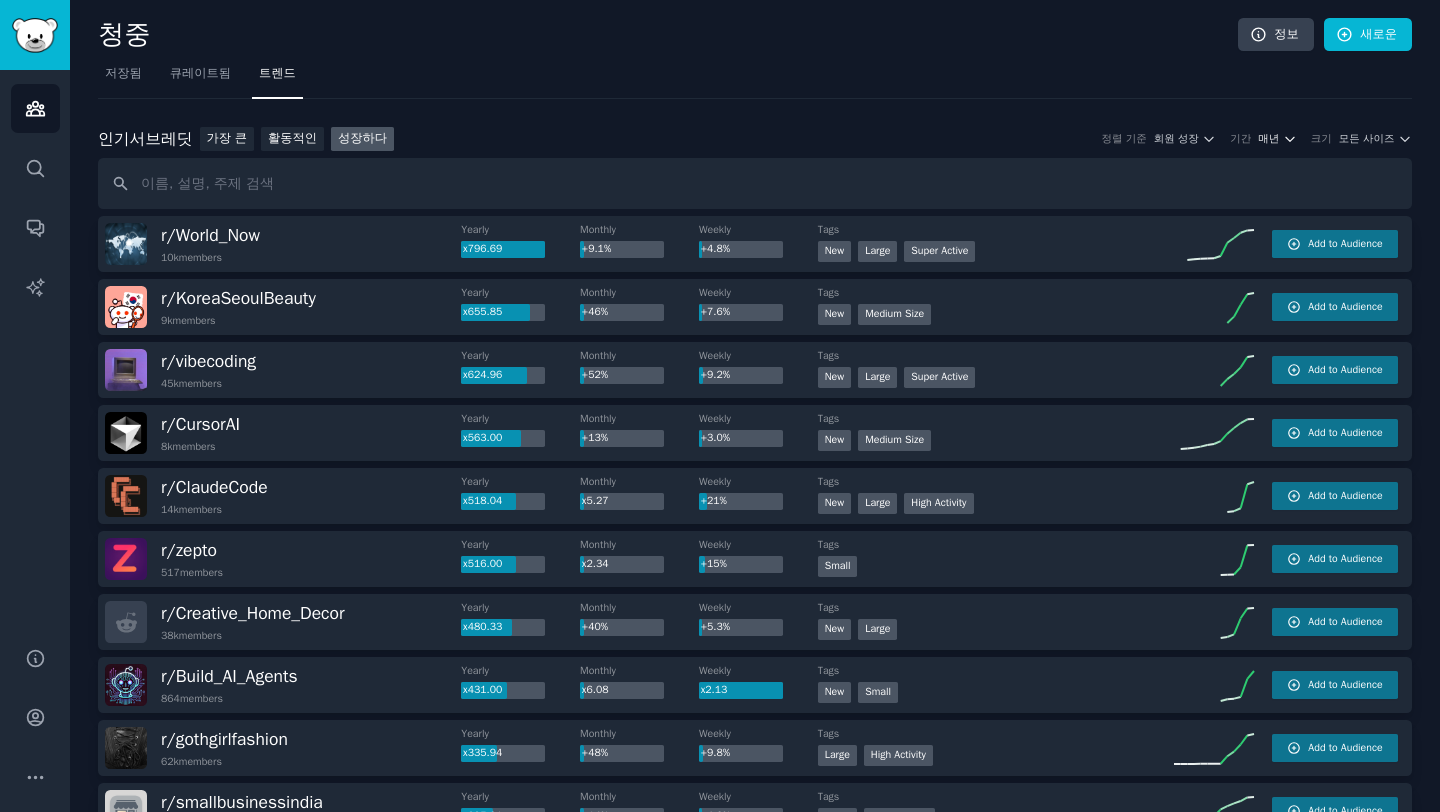 click on "매년" at bounding box center [1277, 139] 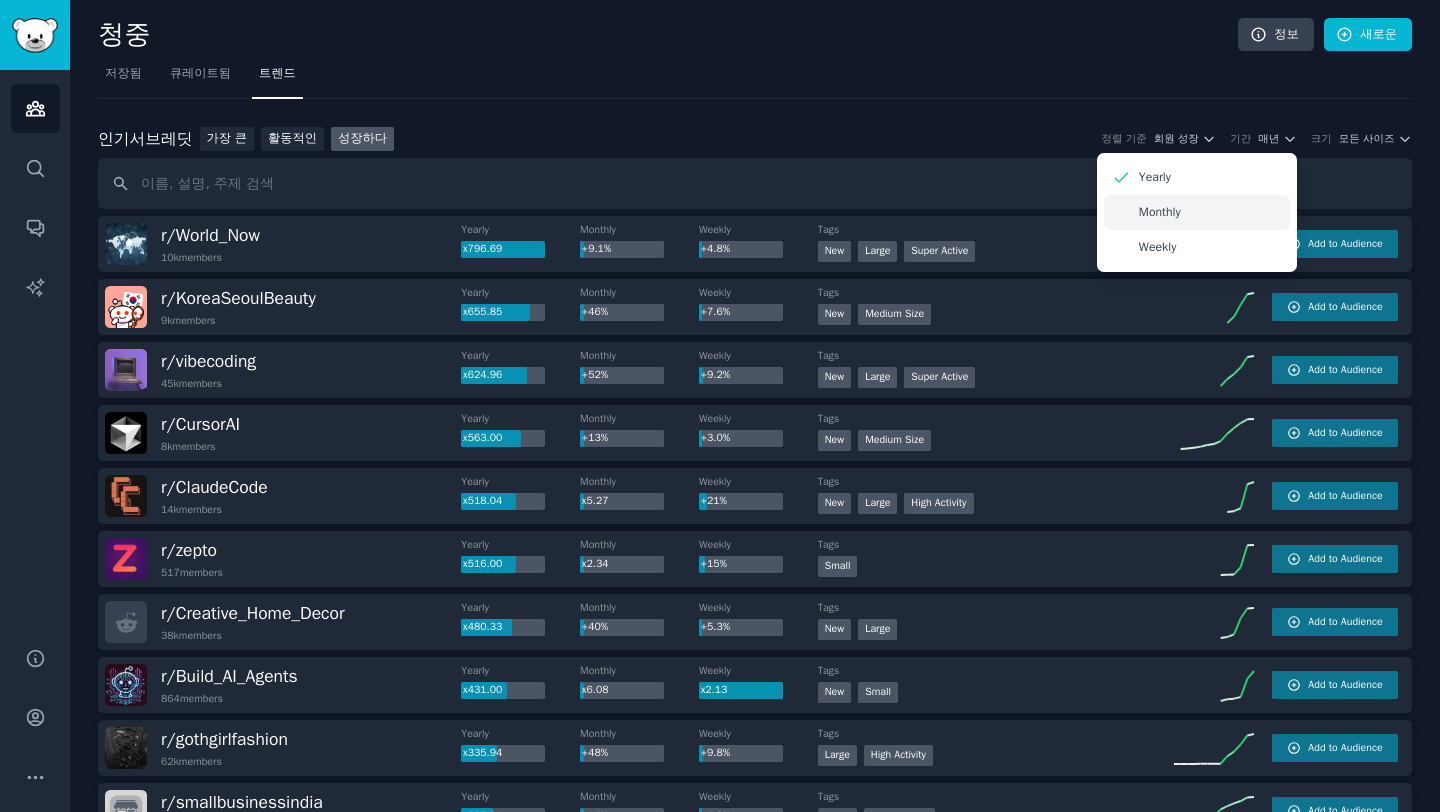 click on "Monthly" at bounding box center (1197, 212) 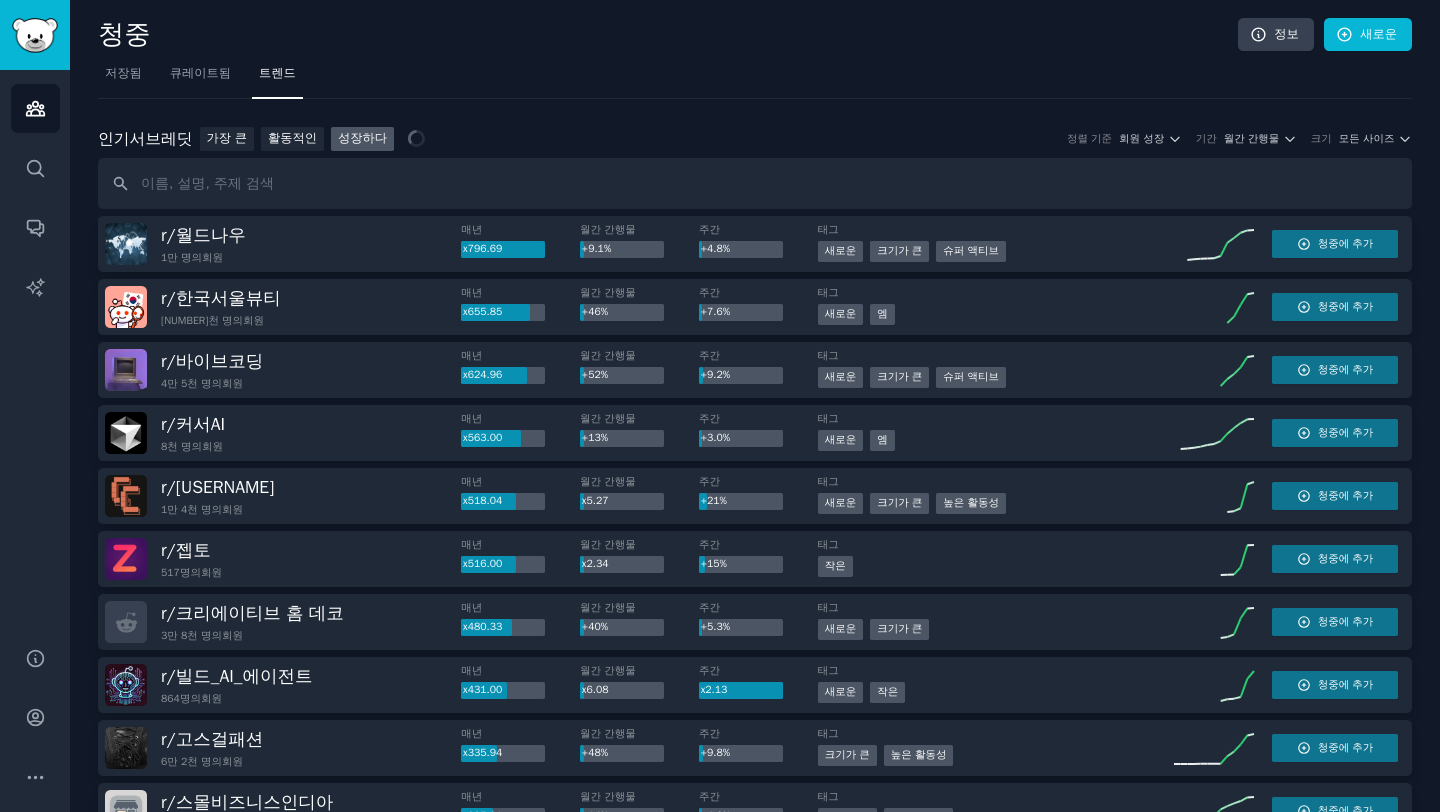click on "인기  서브레딧 인기 서브레딧 가장 큰 활동적인 성장하다 정렬 기준 회원 성장 기간 월간 간행물 크기 모든 사이즈" at bounding box center (755, 168) 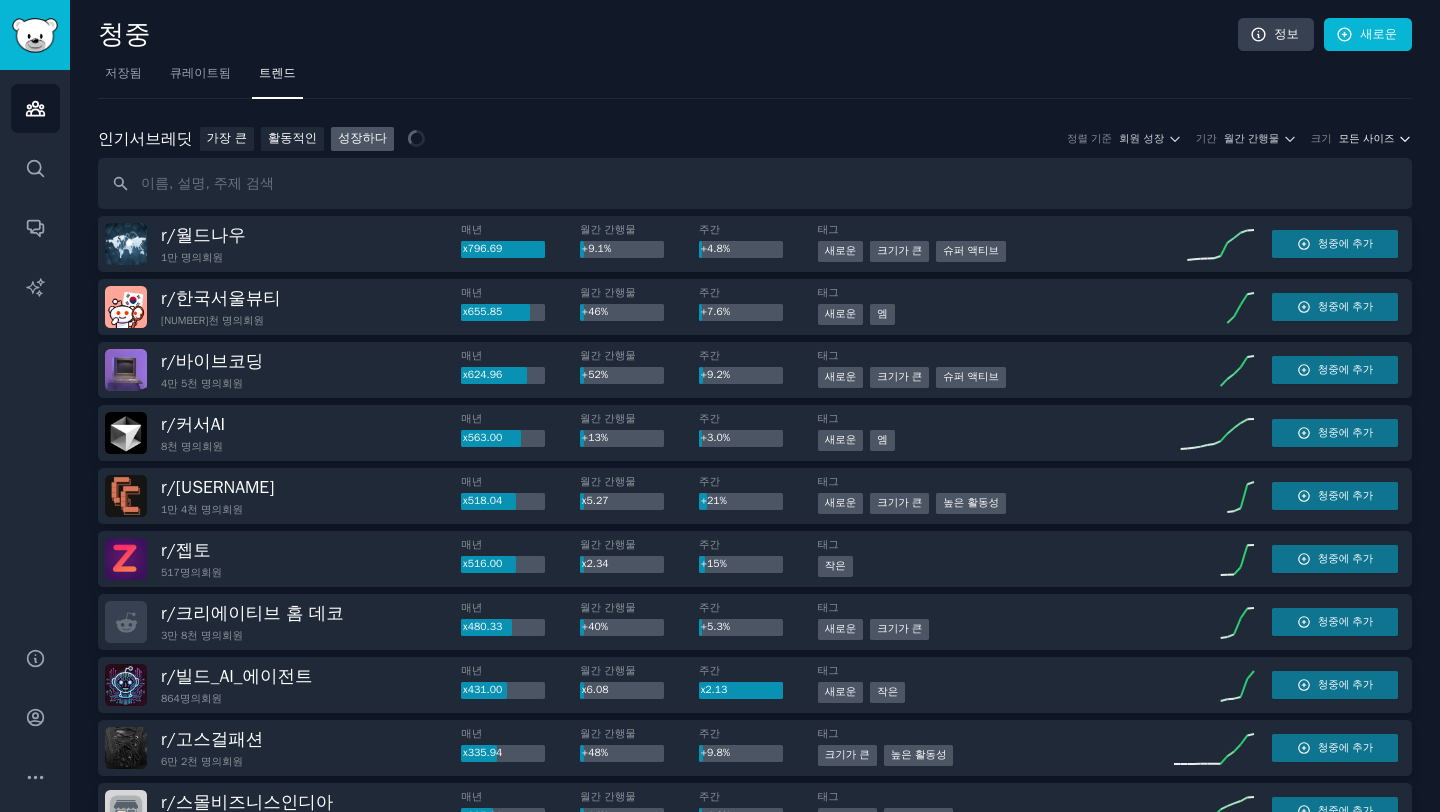 click on "모든 사이즈" at bounding box center [1367, 138] 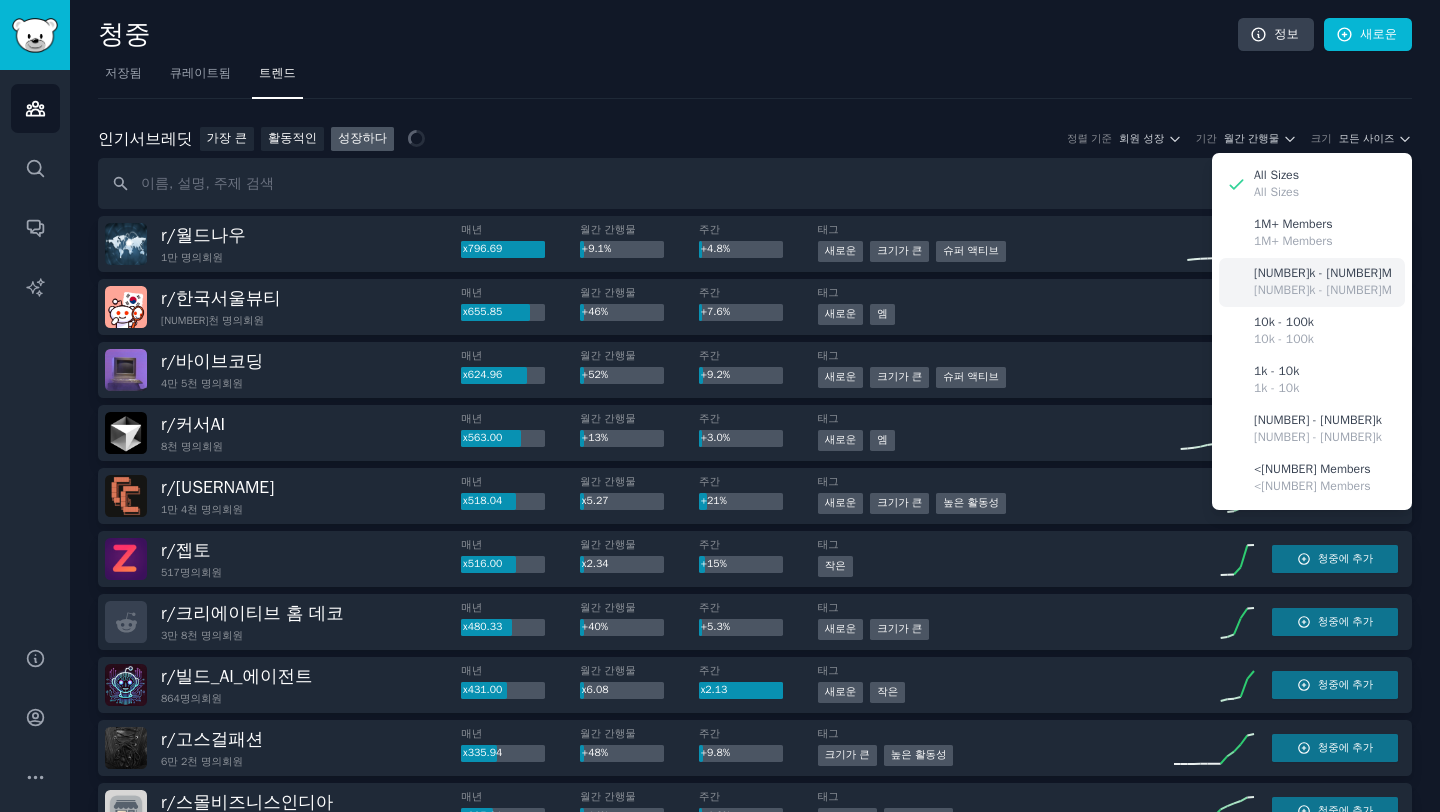 click on "100k - 1M" at bounding box center [1323, 274] 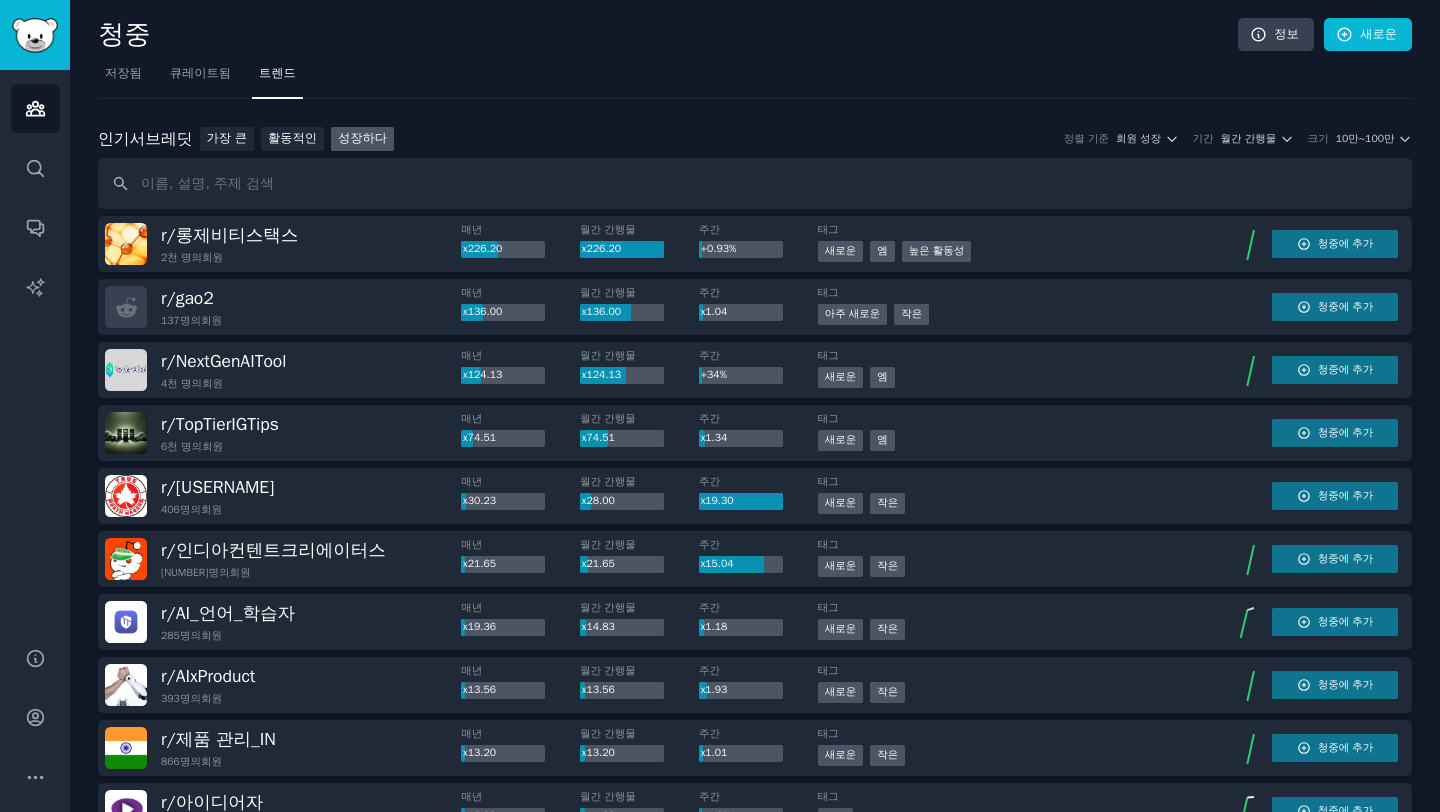 click on "크기 10만~100만" at bounding box center (1360, 139) 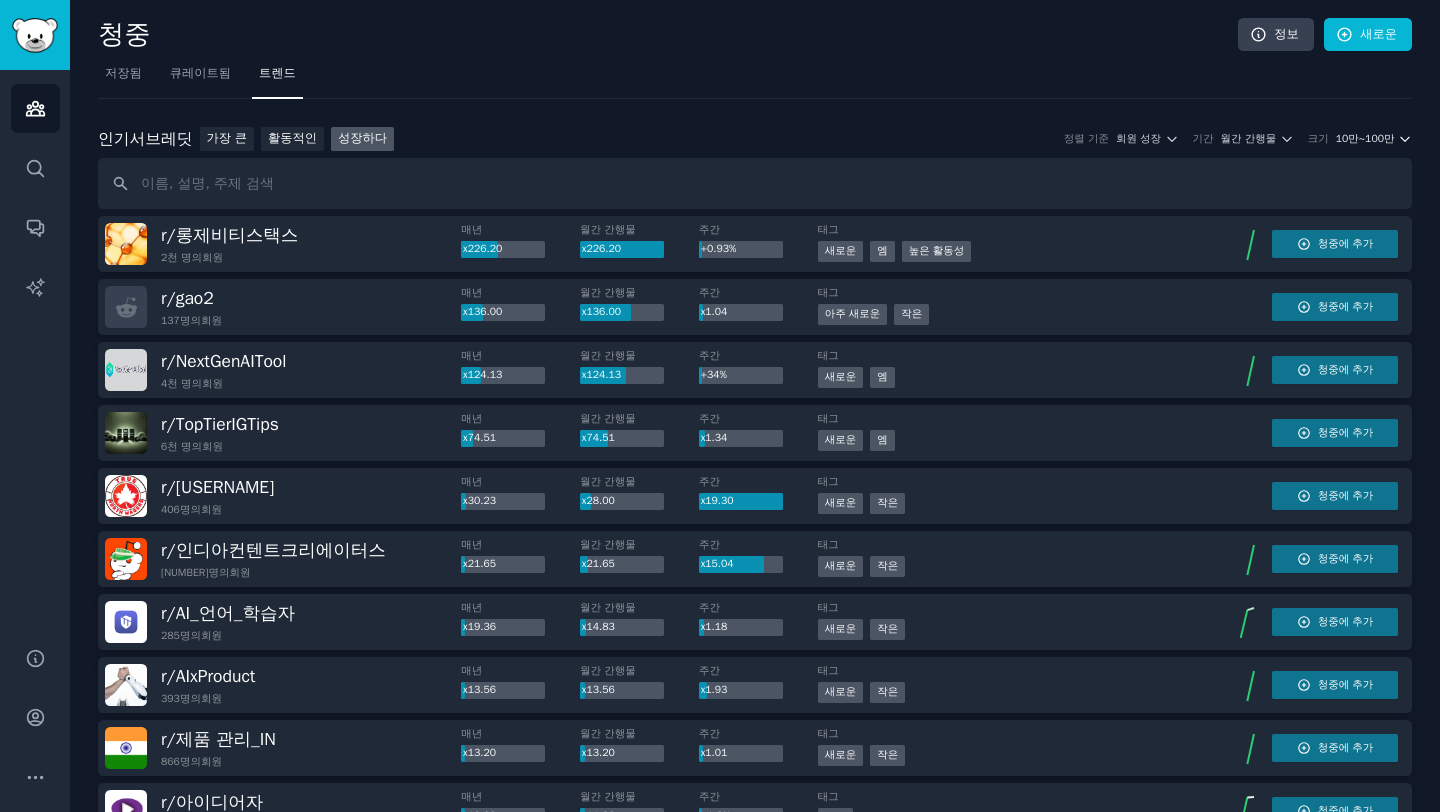 click on "10만~100만" at bounding box center (1365, 138) 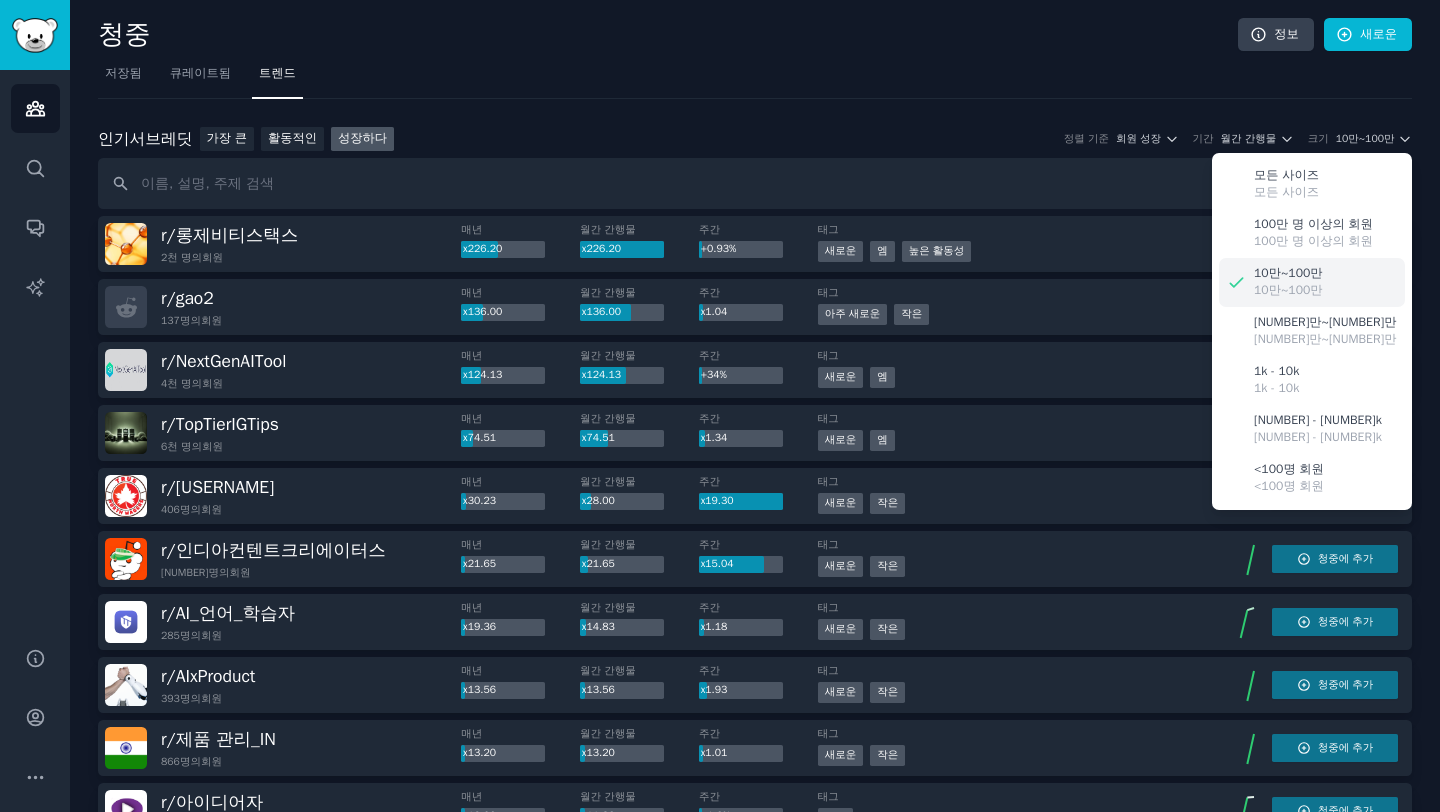 click on "10만~100만" at bounding box center [1288, 273] 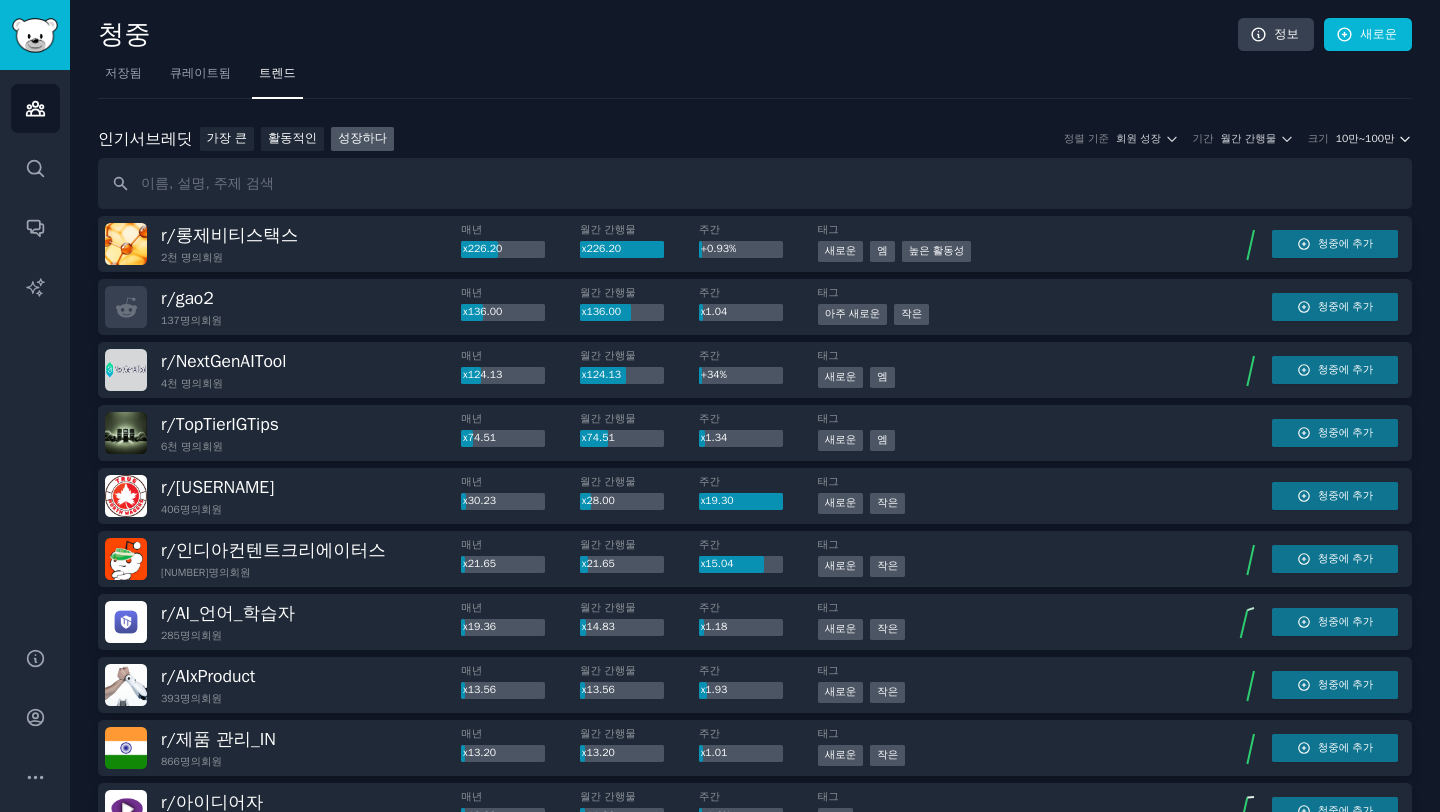 click on "10만~100만" at bounding box center [1365, 138] 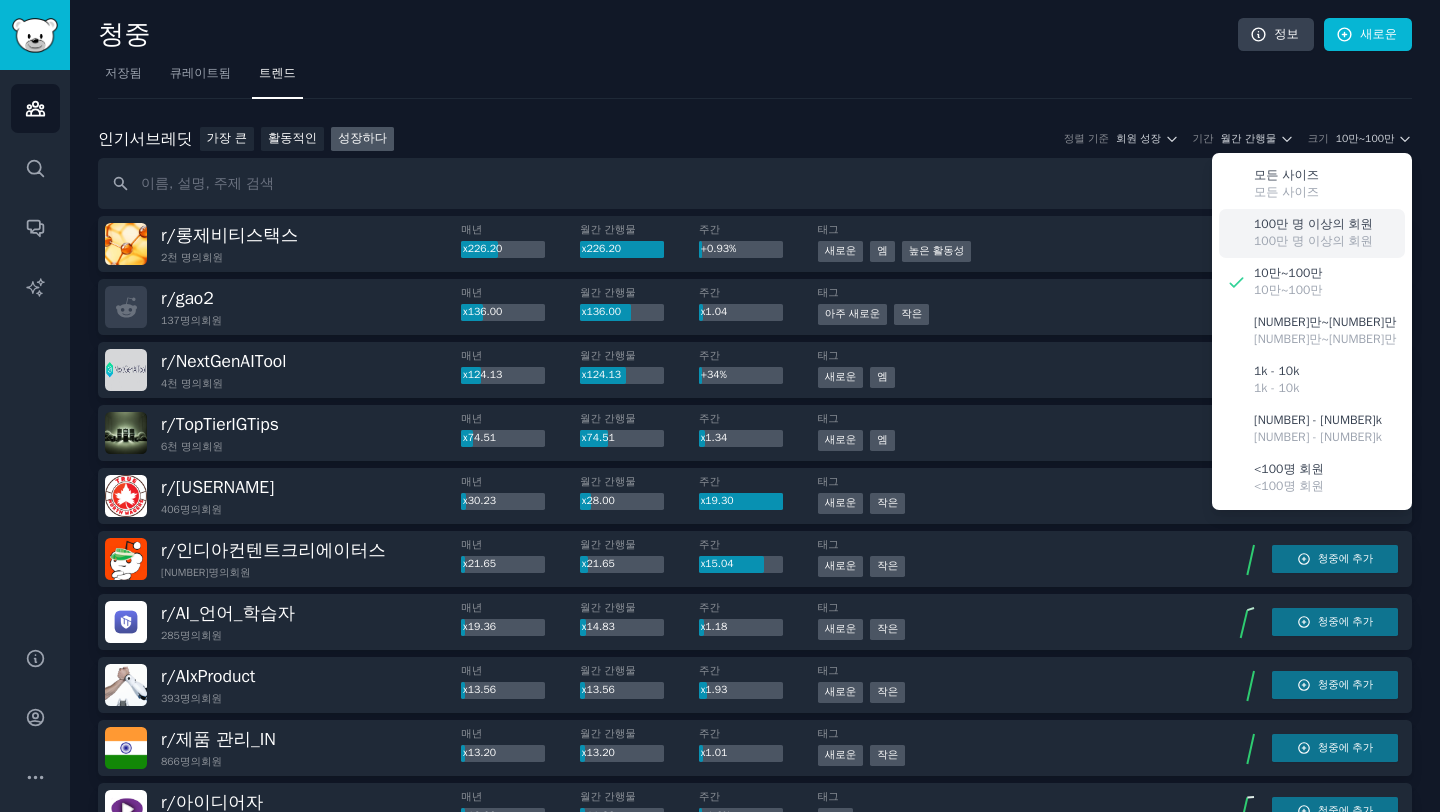 click on "100만 명 이상의 회원" at bounding box center [1313, 241] 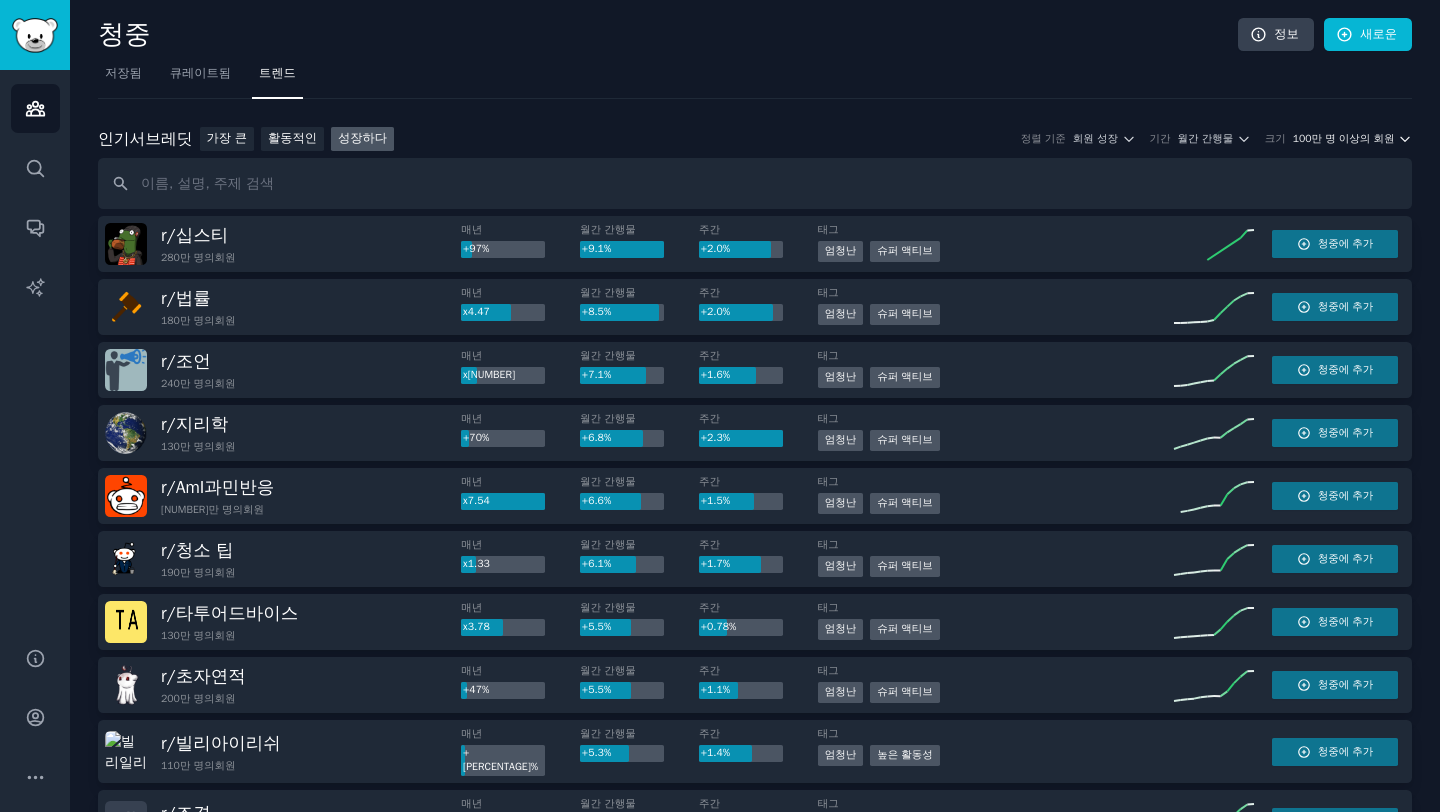click on "100만 명 이상의 회원" at bounding box center (1344, 138) 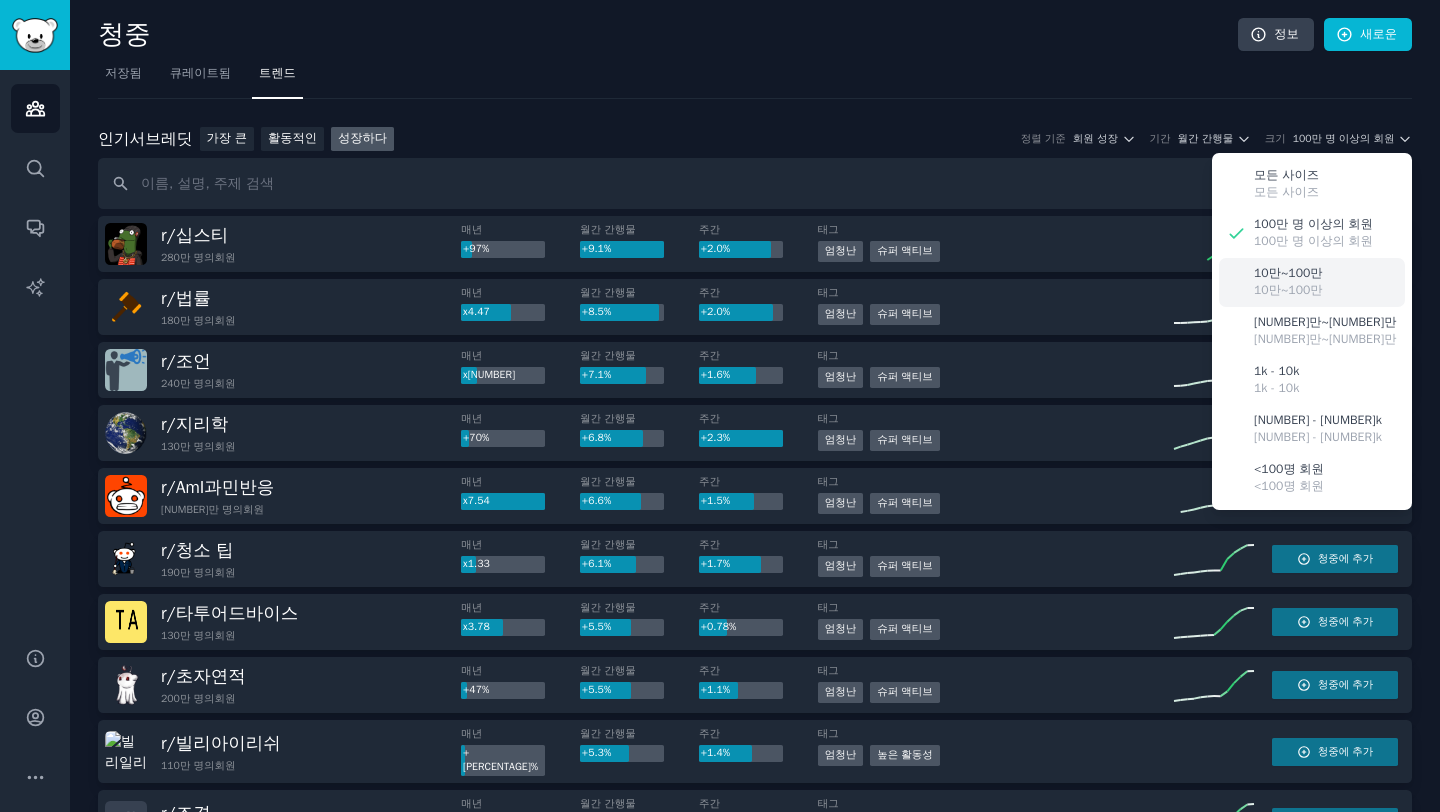 click on "10만~100만 10만~100만" at bounding box center [1312, 282] 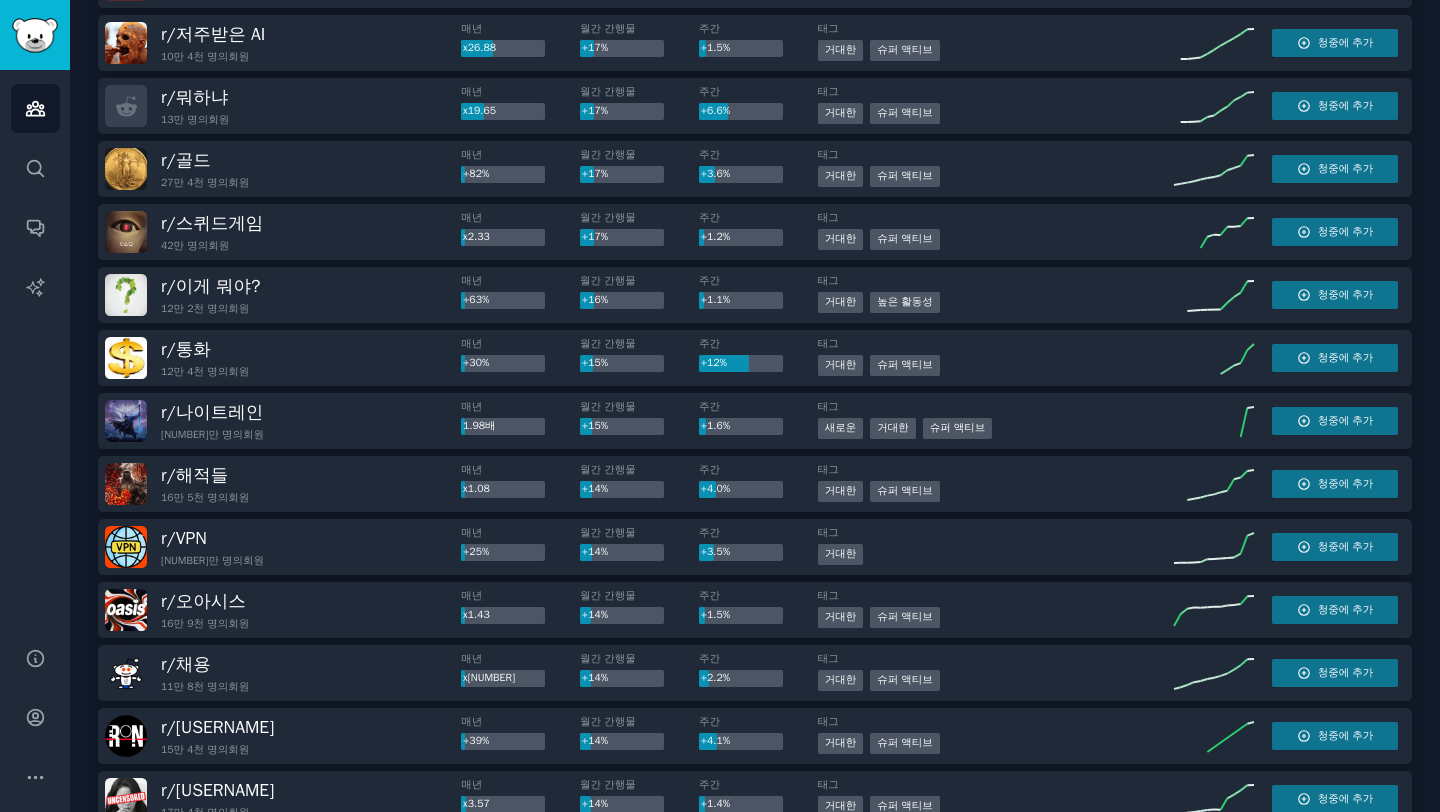 scroll, scrollTop: 1407, scrollLeft: 0, axis: vertical 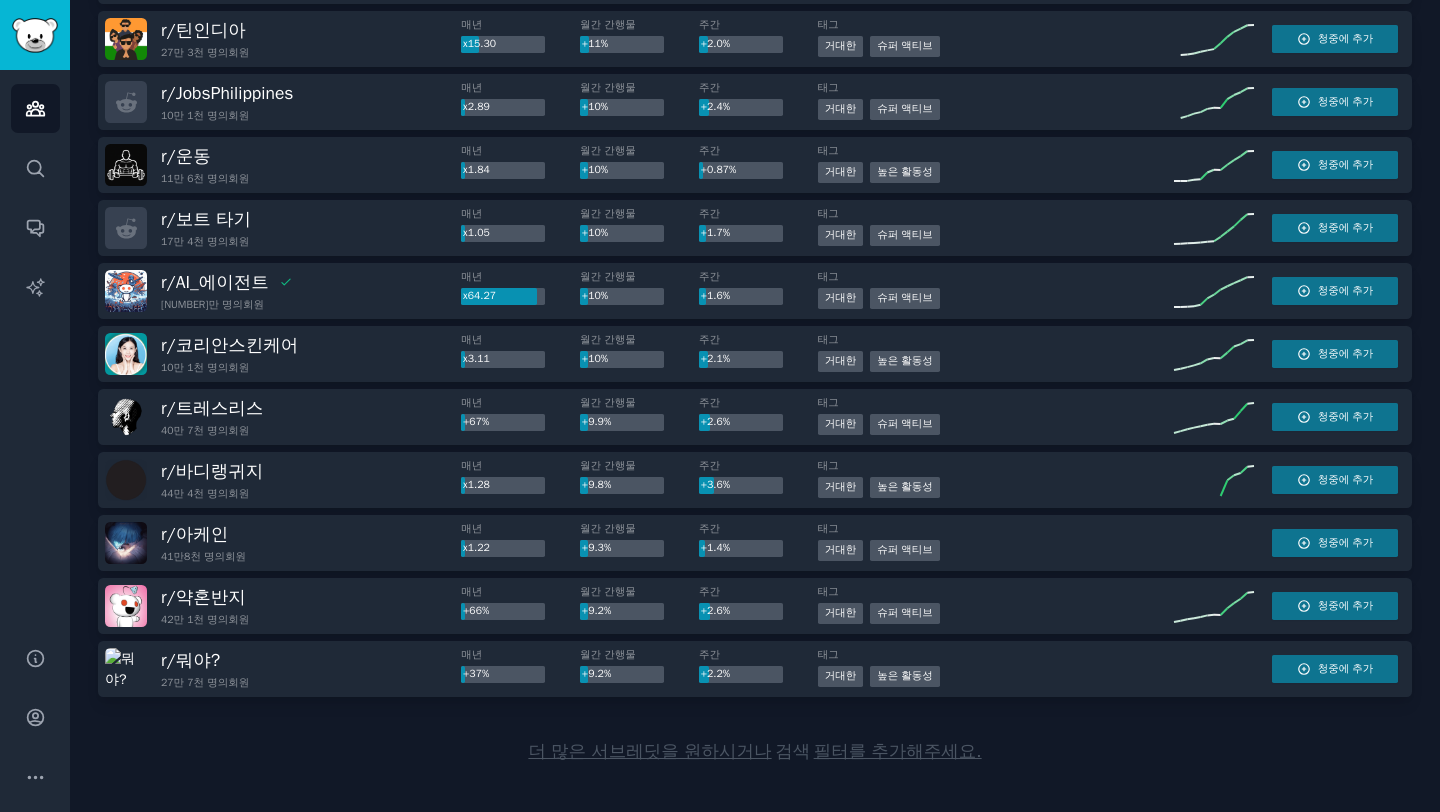 click on "더 많은 서브레딧을 원하시거나" at bounding box center (649, 751) 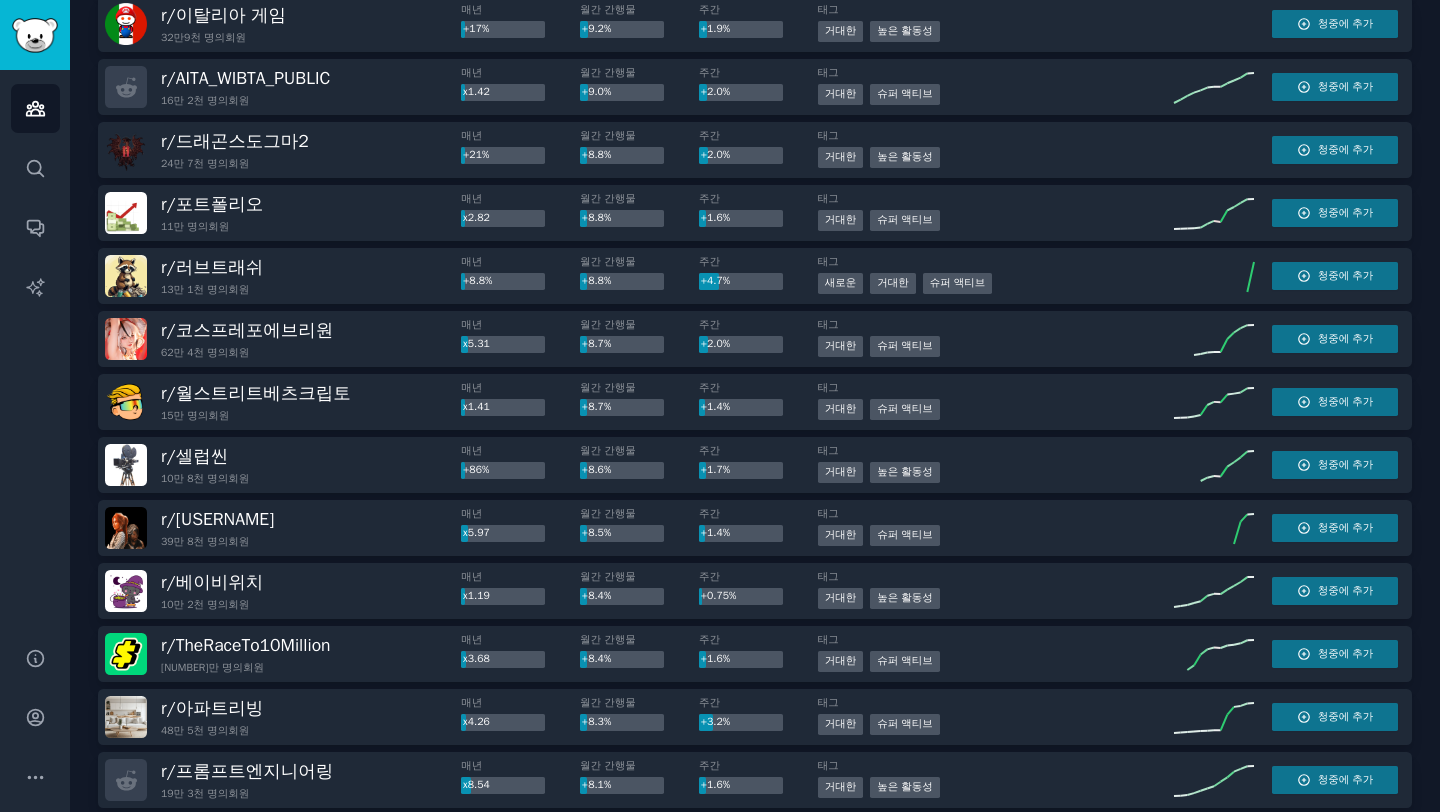 scroll, scrollTop: 3417, scrollLeft: 0, axis: vertical 